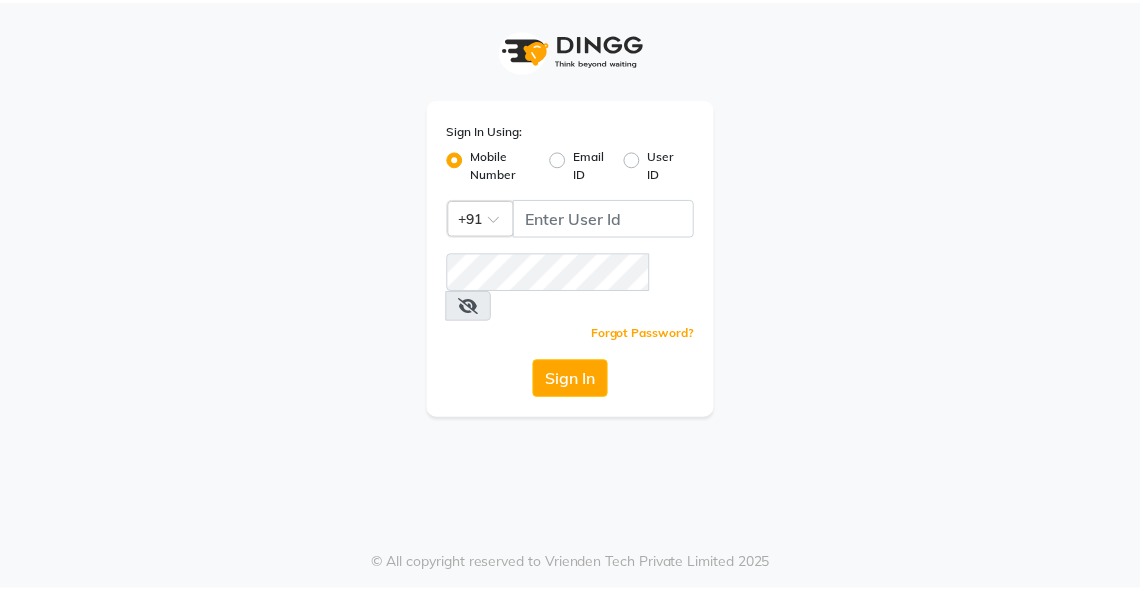 scroll, scrollTop: 0, scrollLeft: 0, axis: both 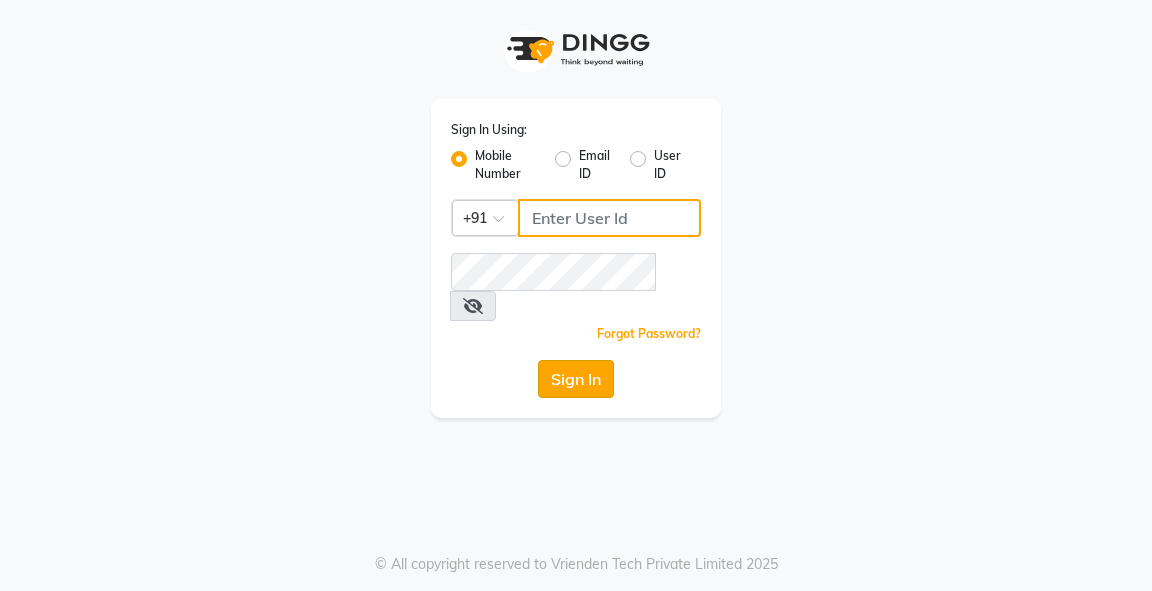 type on "9818659761" 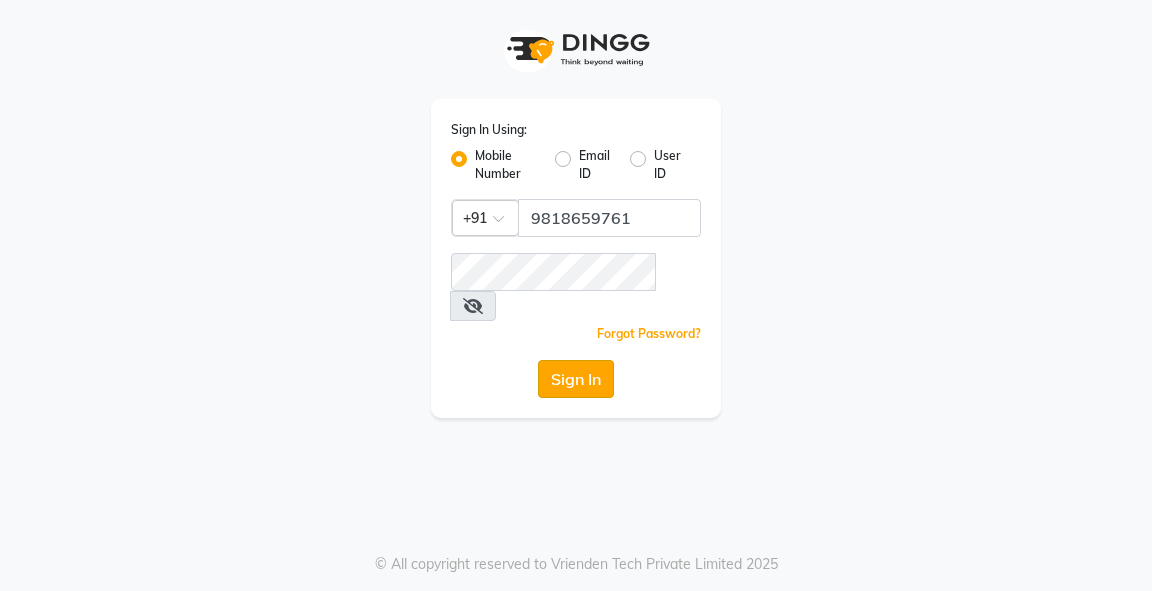 click on "Sign In" 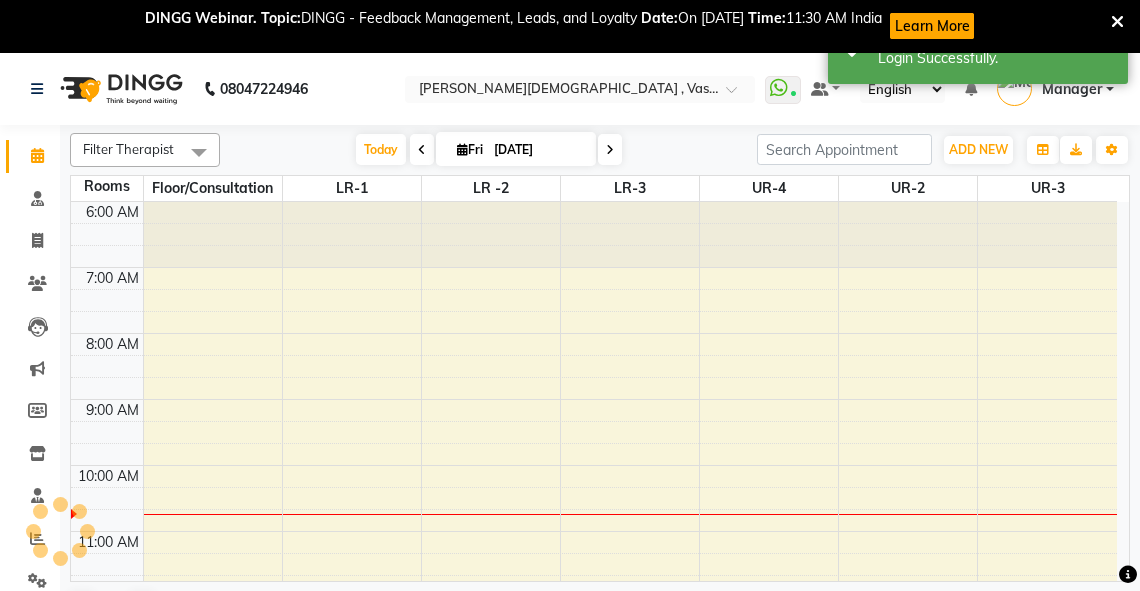 scroll, scrollTop: 0, scrollLeft: 0, axis: both 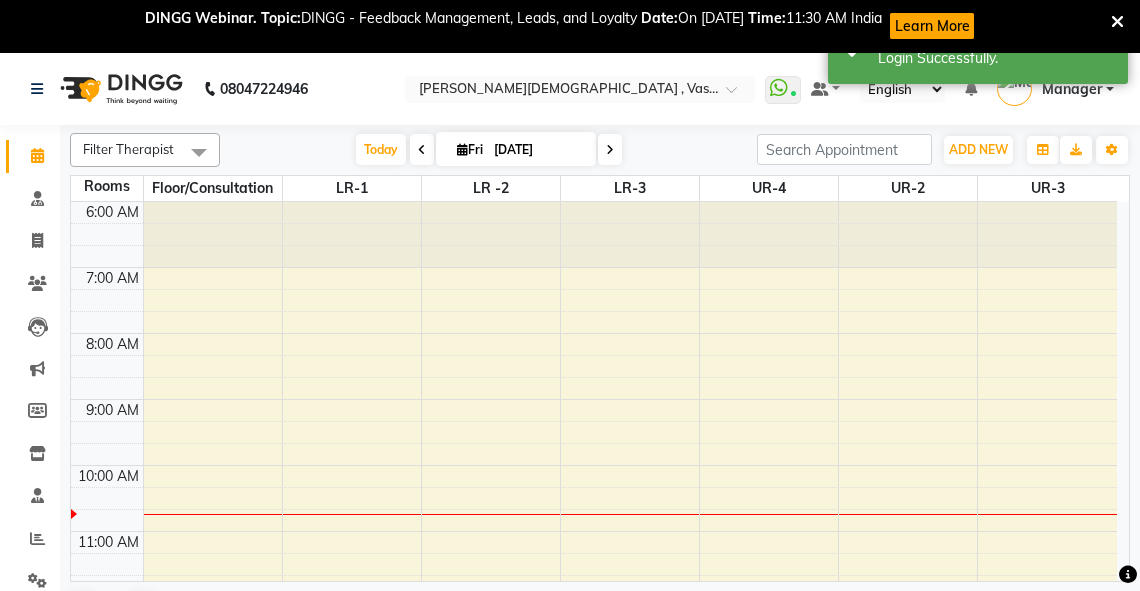 click on "6:00 AM 7:00 AM 8:00 AM 9:00 AM 10:00 AM 11:00 AM 12:00 PM 1:00 PM 2:00 PM 3:00 PM 4:00 PM 5:00 PM 6:00 PM 7:00 PM 8:00 PM" at bounding box center (594, 696) 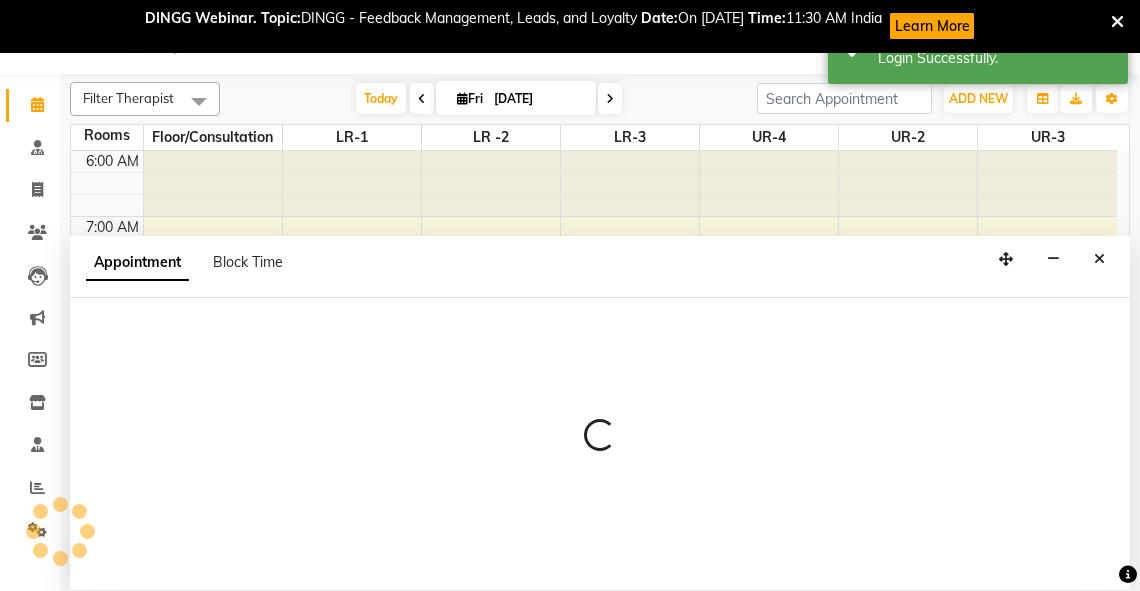 scroll, scrollTop: 52, scrollLeft: 0, axis: vertical 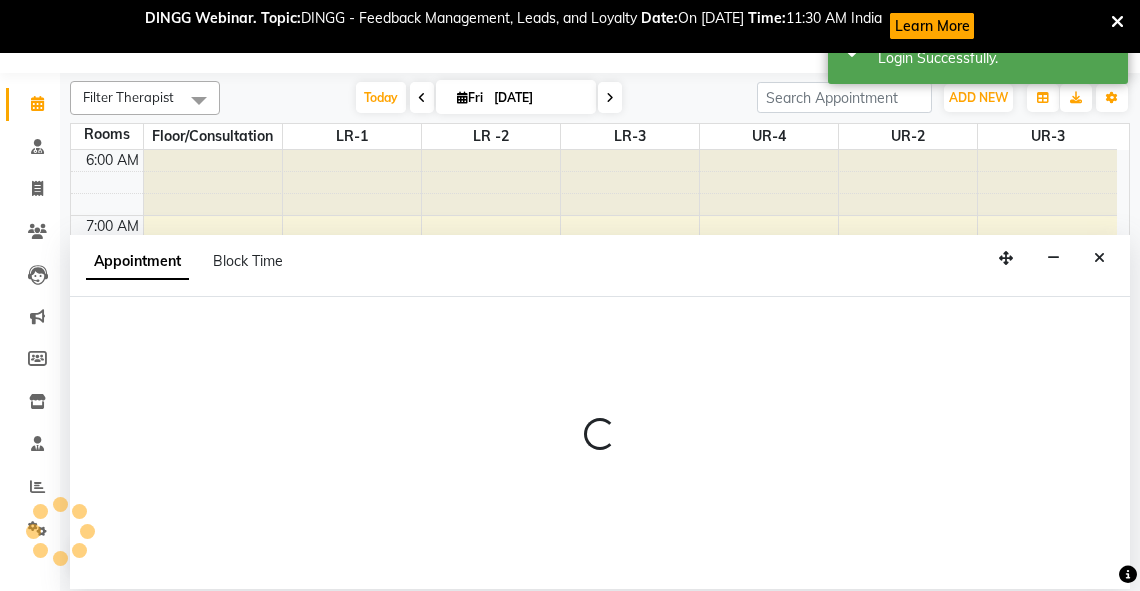 select on "480" 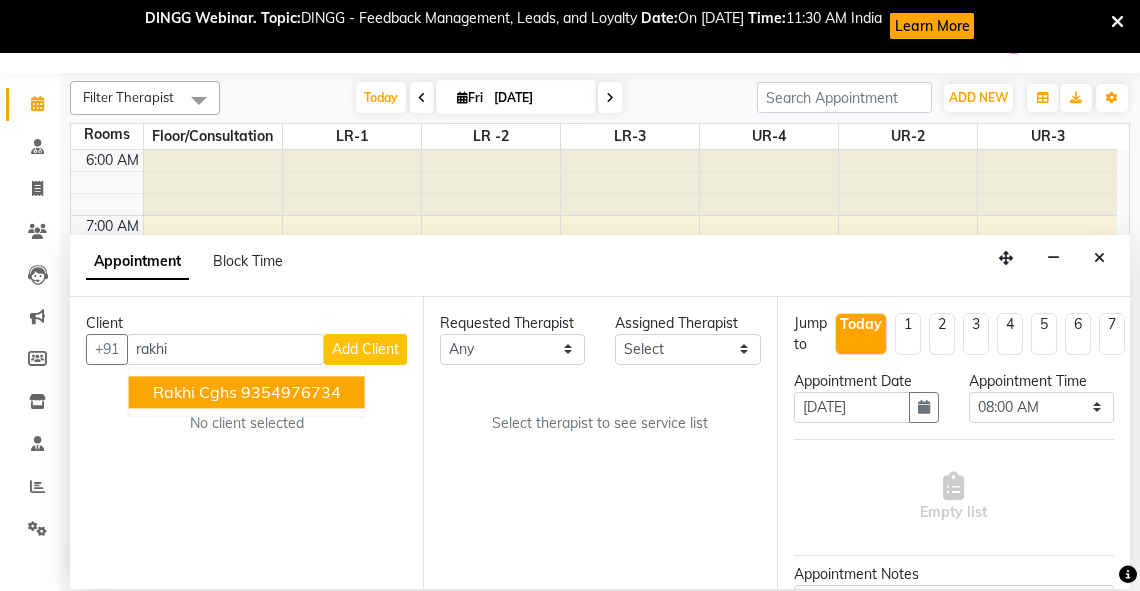 click on "9354976734" at bounding box center [291, 392] 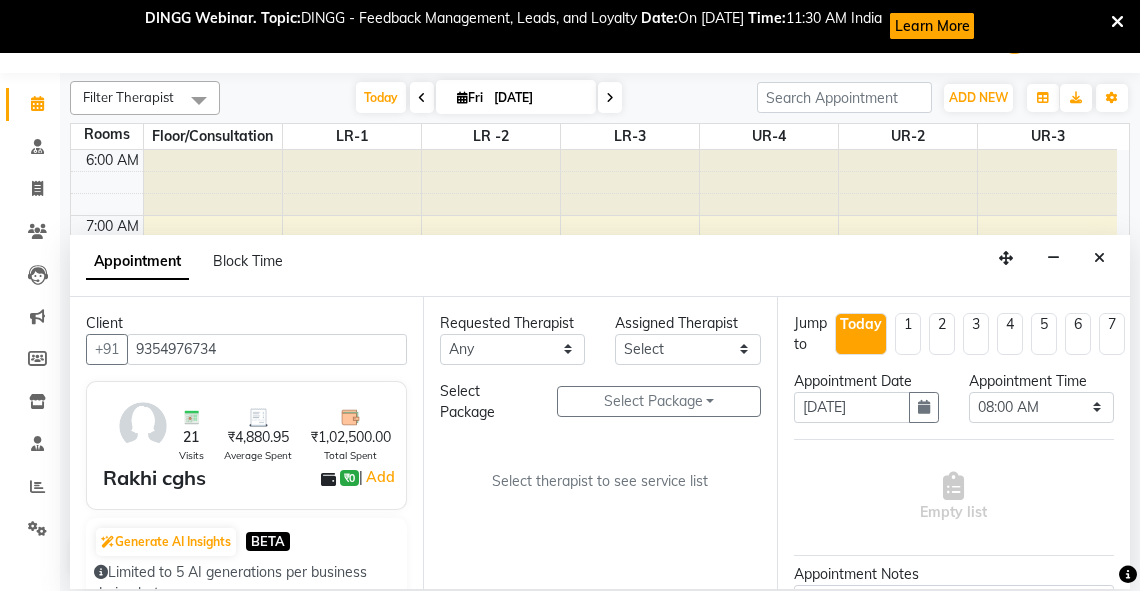 type on "9354976734" 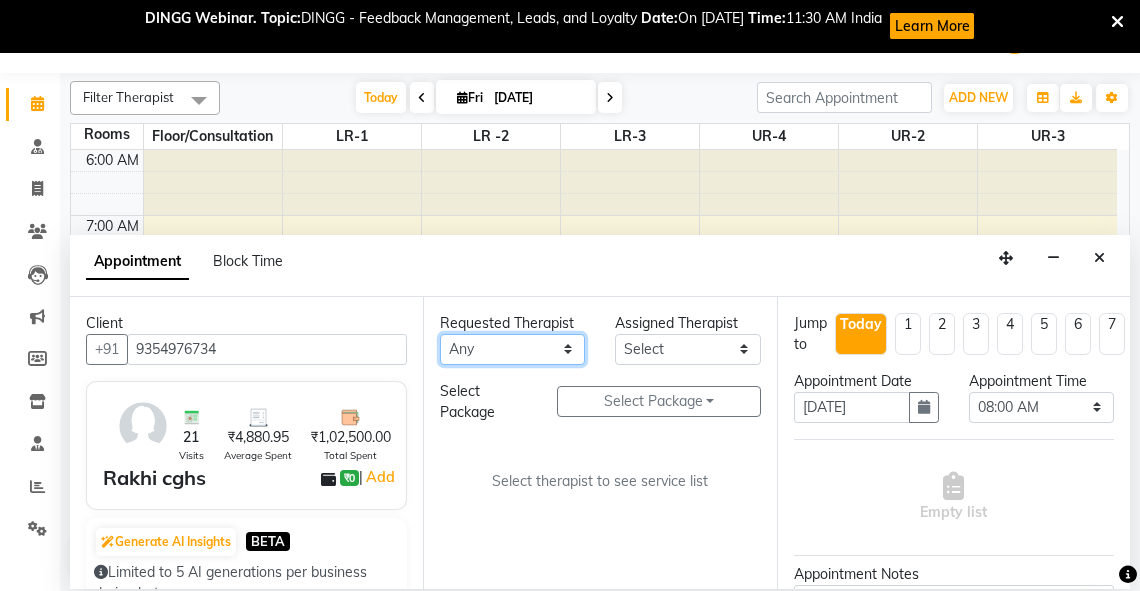 click on "Any [PERSON_NAME] V [PERSON_NAME] [PERSON_NAME] A K [PERSON_NAME] N [PERSON_NAME]  Dhaneesha [PERSON_NAME] K P [PERSON_NAME] [PERSON_NAME] [PERSON_NAME] [PERSON_NAME] [PERSON_NAME] a [PERSON_NAME] K M OTHER BRANCH Sardinia [PERSON_NAME] [PERSON_NAME] [PERSON_NAME] [PERSON_NAME]" at bounding box center (512, 349) 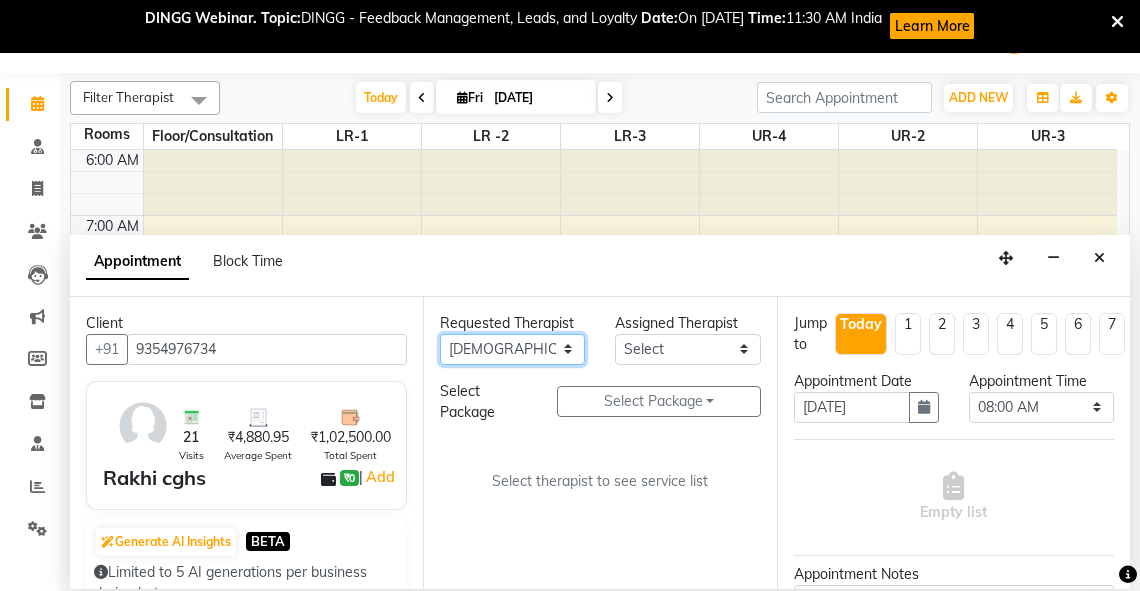 click on "Any [PERSON_NAME] V [PERSON_NAME] [PERSON_NAME] A K [PERSON_NAME] N [PERSON_NAME]  Dhaneesha [PERSON_NAME] K P [PERSON_NAME] [PERSON_NAME] [PERSON_NAME] [PERSON_NAME] [PERSON_NAME] a [PERSON_NAME] K M OTHER BRANCH Sardinia [PERSON_NAME] [PERSON_NAME] [PERSON_NAME] [PERSON_NAME]" at bounding box center (512, 349) 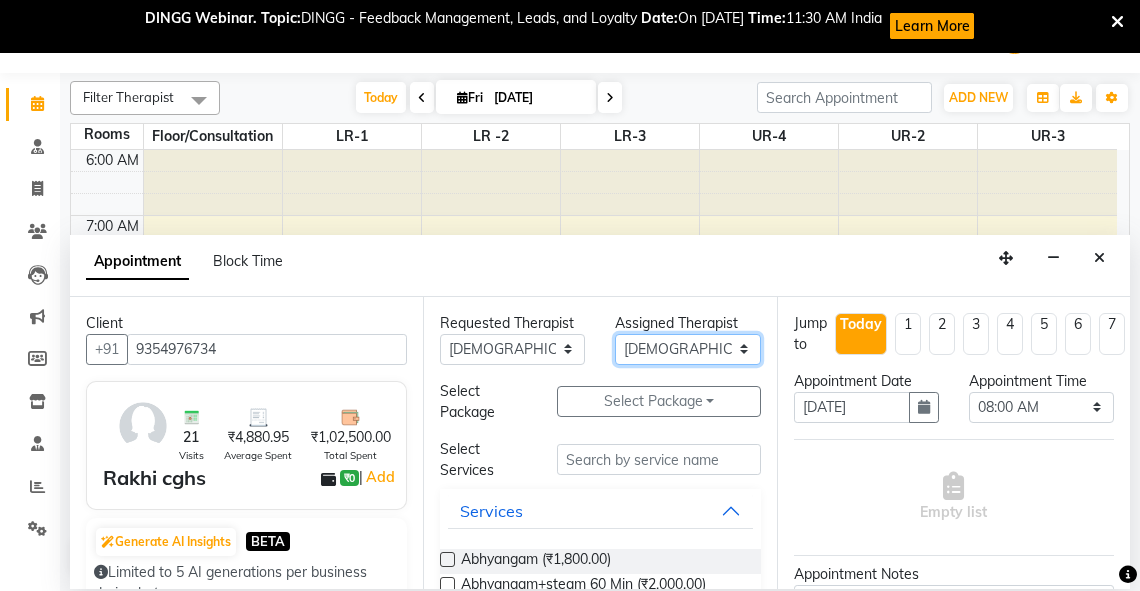 click on "Select [PERSON_NAME] V [PERSON_NAME] [PERSON_NAME] A K [PERSON_NAME] N [PERSON_NAME]  Dhaneesha [PERSON_NAME] K P [PERSON_NAME] [PERSON_NAME] [PERSON_NAME] [PERSON_NAME] [PERSON_NAME] a [PERSON_NAME] K M OTHER BRANCH Sardinia [PERSON_NAME] [PERSON_NAME] [PERSON_NAME] [PERSON_NAME]" at bounding box center [687, 349] 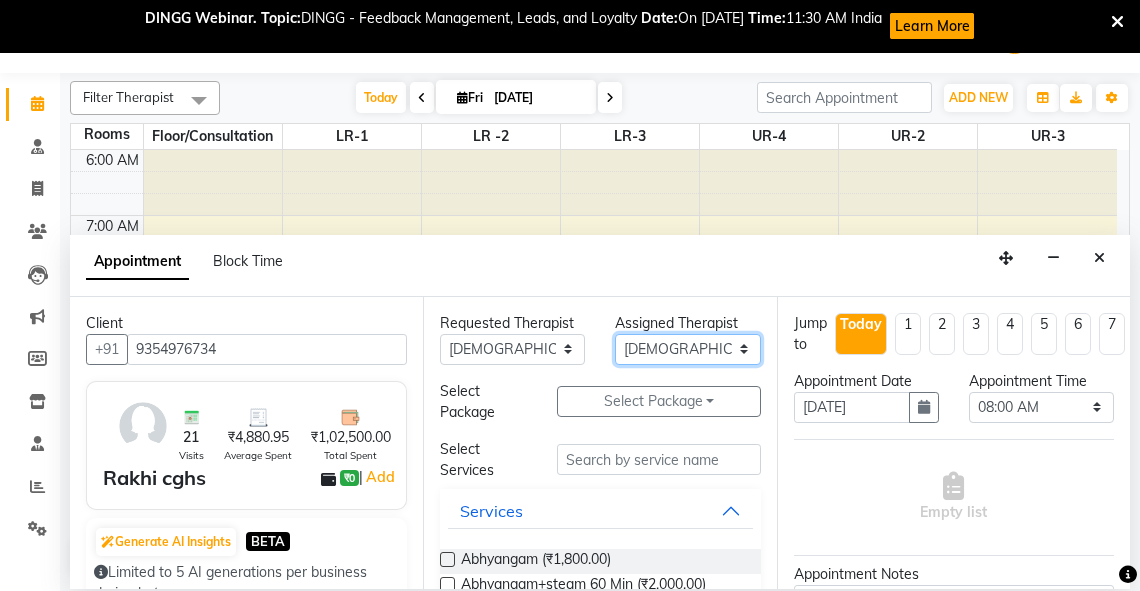 select on "79242" 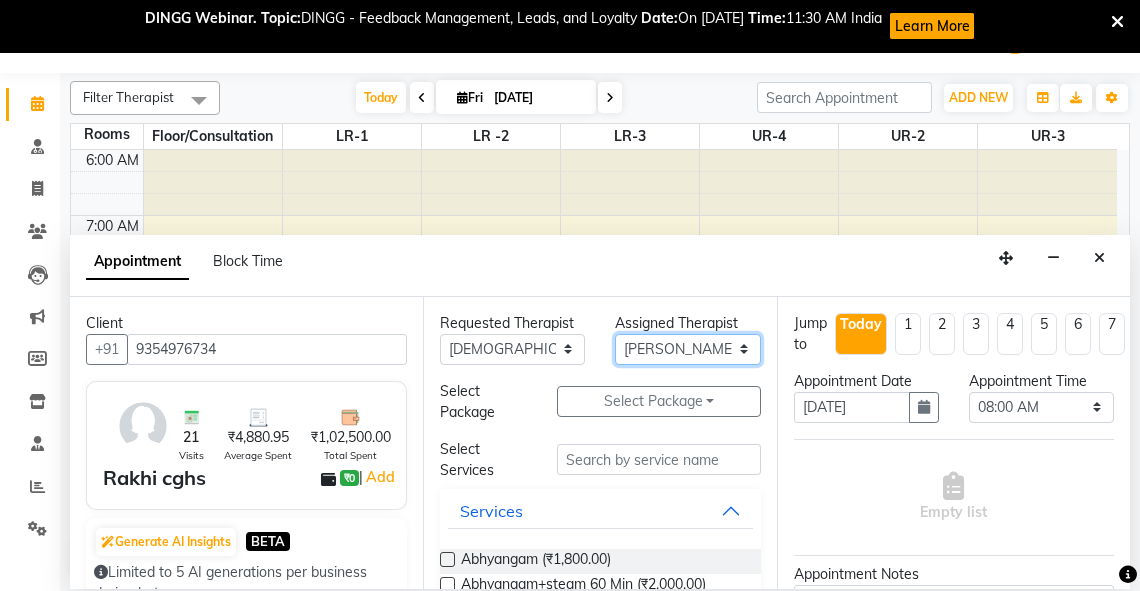 click on "Select [PERSON_NAME] V [PERSON_NAME] [PERSON_NAME] A K [PERSON_NAME] N [PERSON_NAME]  Dhaneesha [PERSON_NAME] K P [PERSON_NAME] [PERSON_NAME] [PERSON_NAME] [PERSON_NAME] [PERSON_NAME] a [PERSON_NAME] K M OTHER BRANCH Sardinia [PERSON_NAME] [PERSON_NAME] [PERSON_NAME] [PERSON_NAME]" at bounding box center (687, 349) 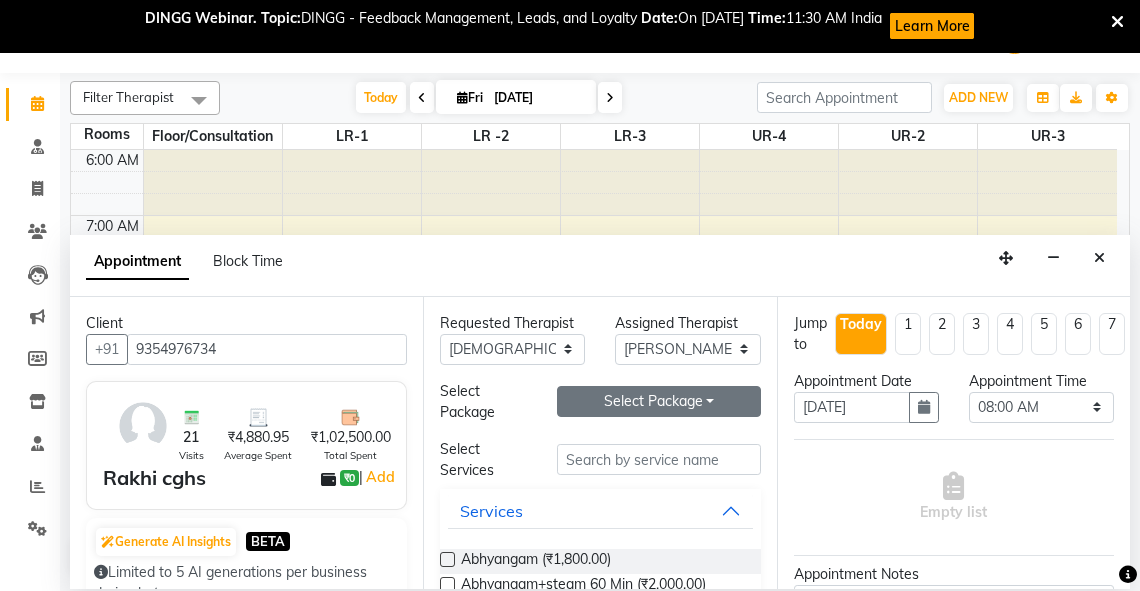 click on "Select Package  Toggle Dropdown" at bounding box center [659, 401] 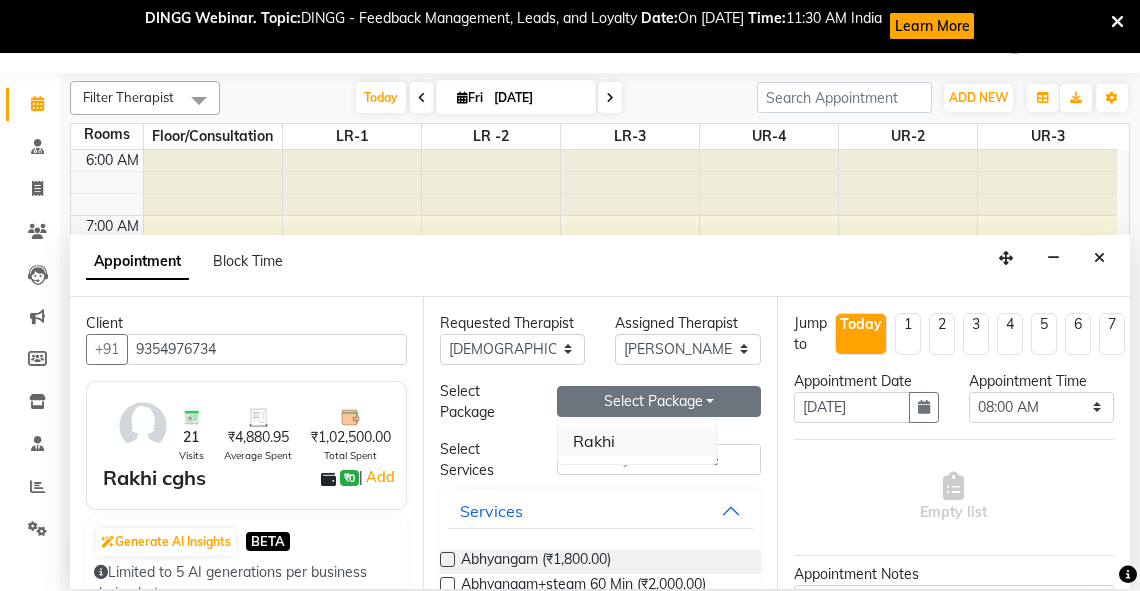 click on "Rakhi" at bounding box center [637, 441] 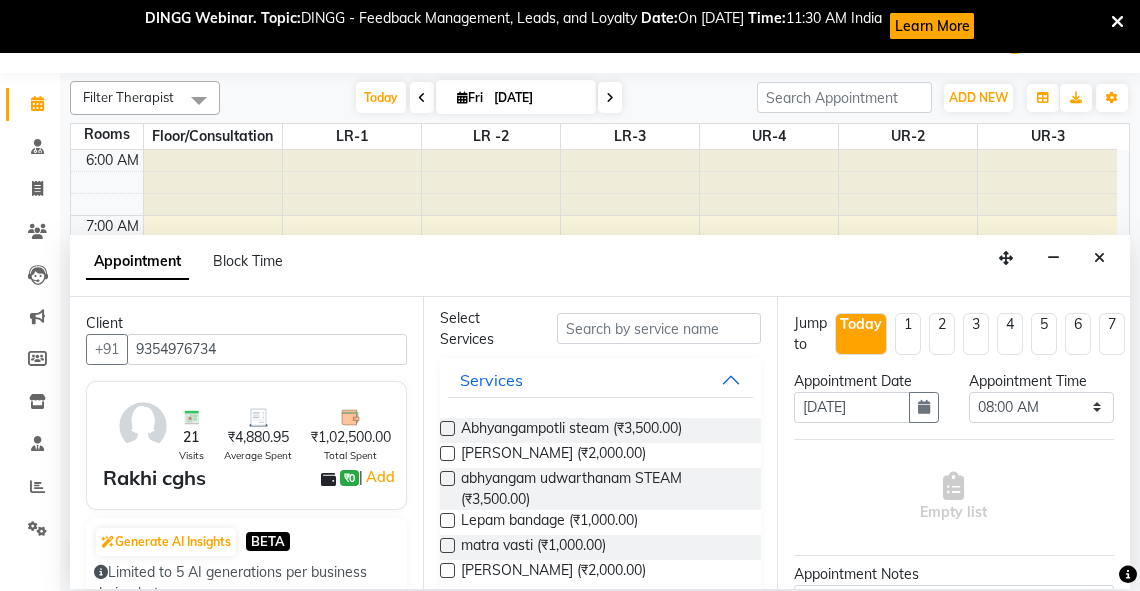 scroll, scrollTop: 140, scrollLeft: 0, axis: vertical 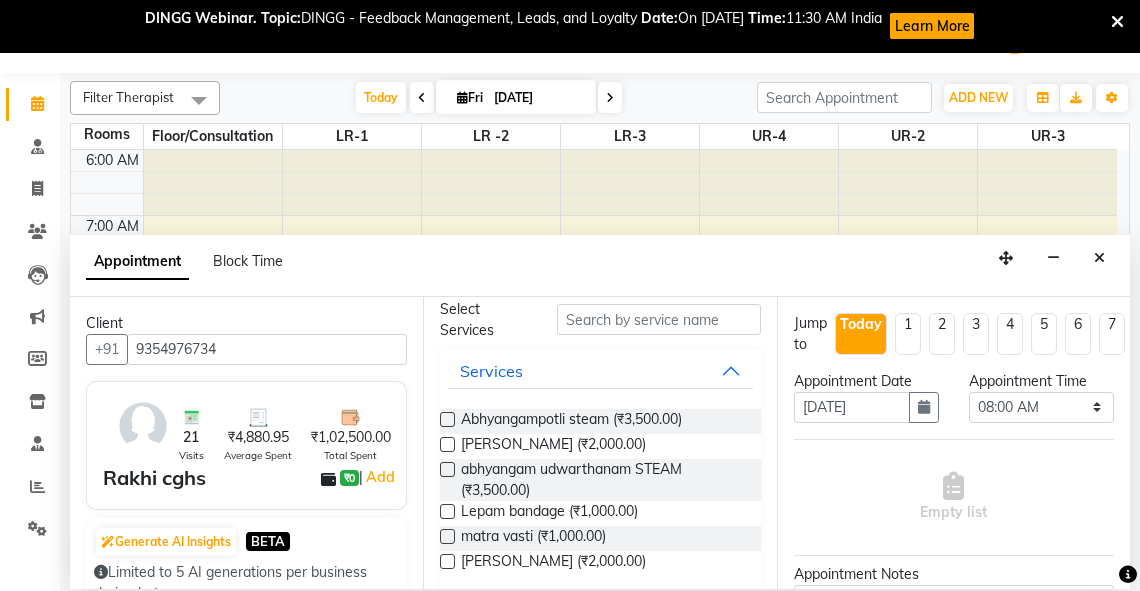 click at bounding box center (447, 469) 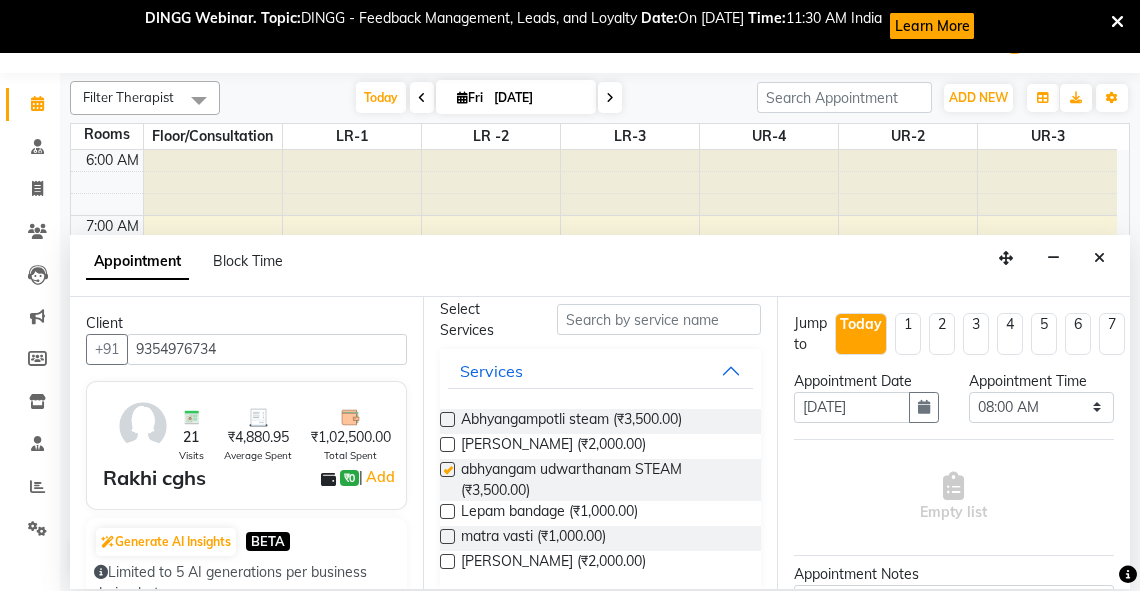 select on "2647" 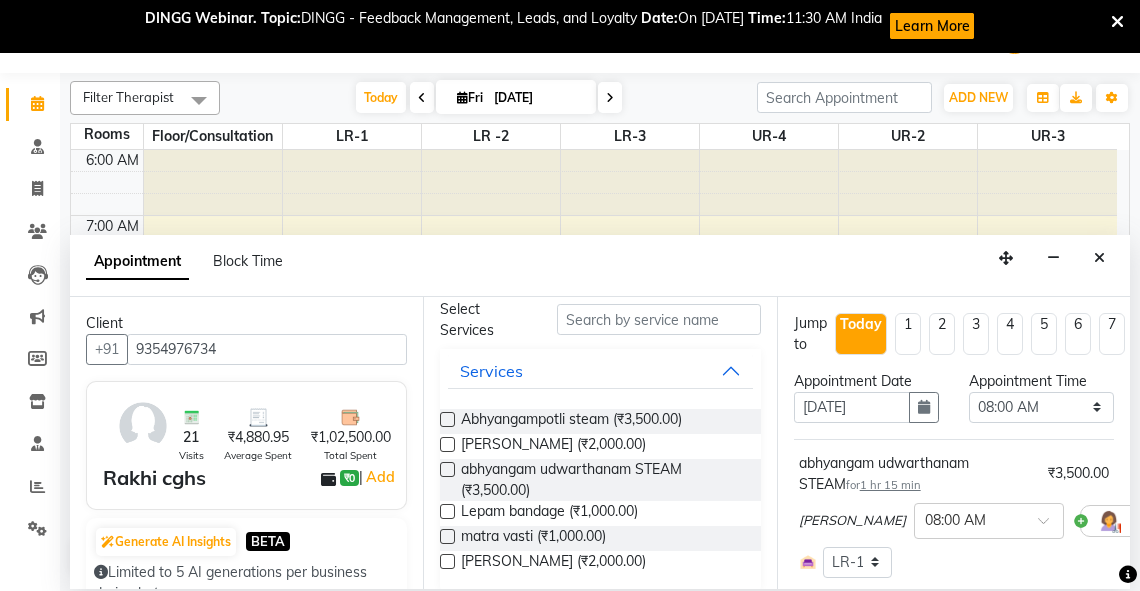 checkbox on "false" 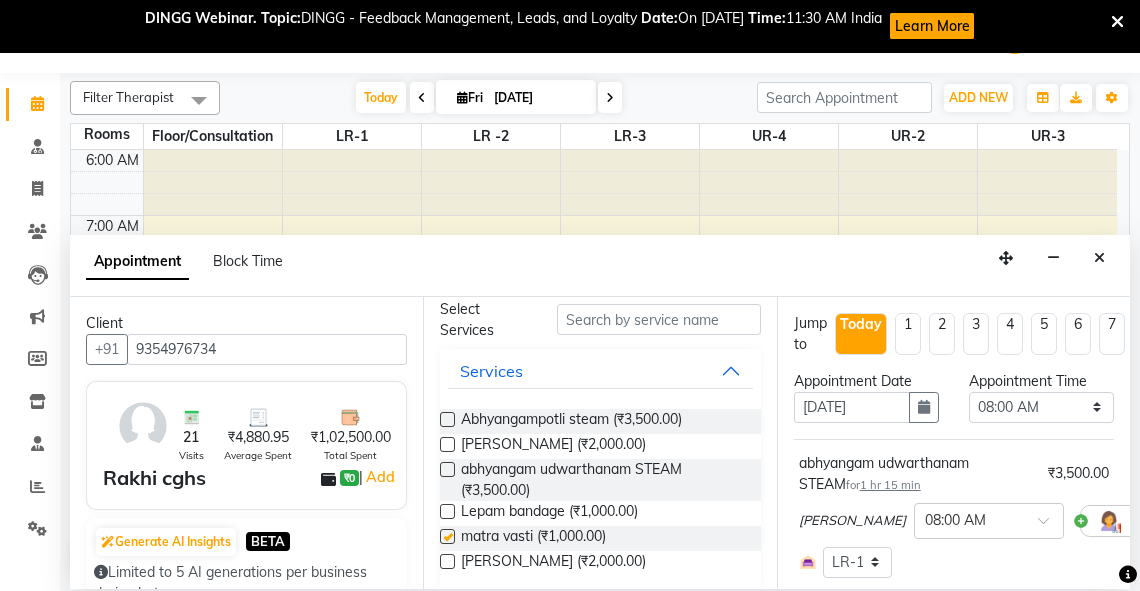 select on "2647" 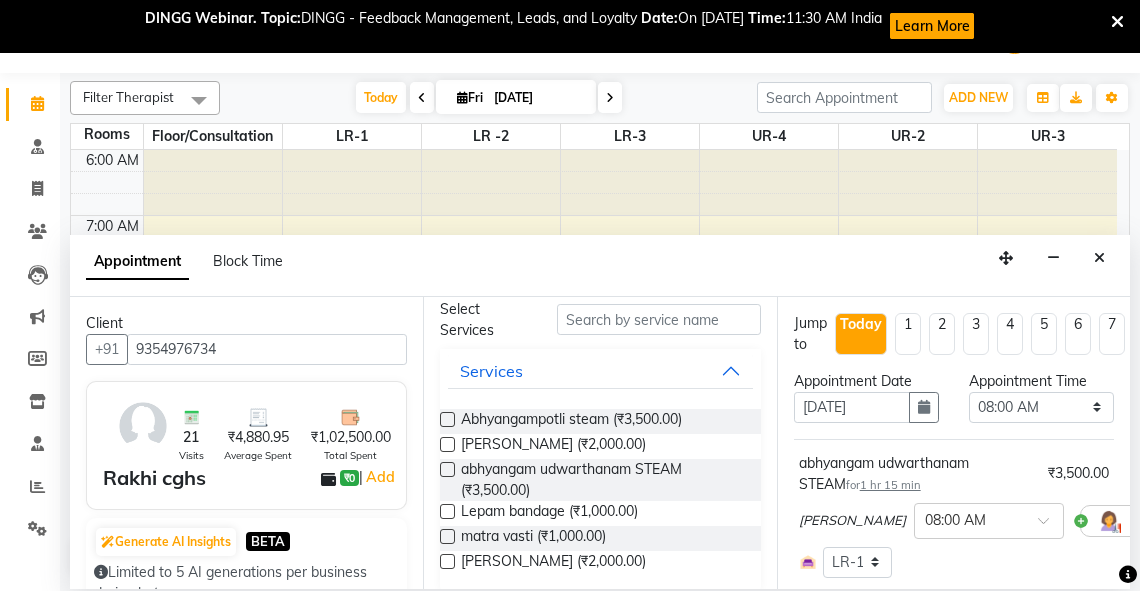 checkbox on "false" 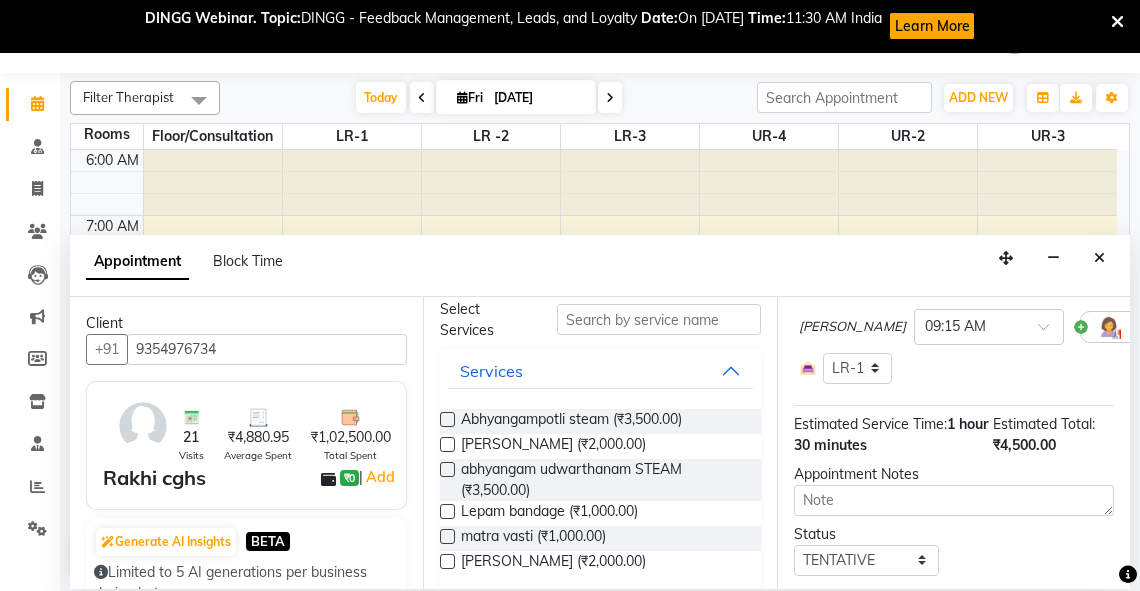 scroll, scrollTop: 463, scrollLeft: 0, axis: vertical 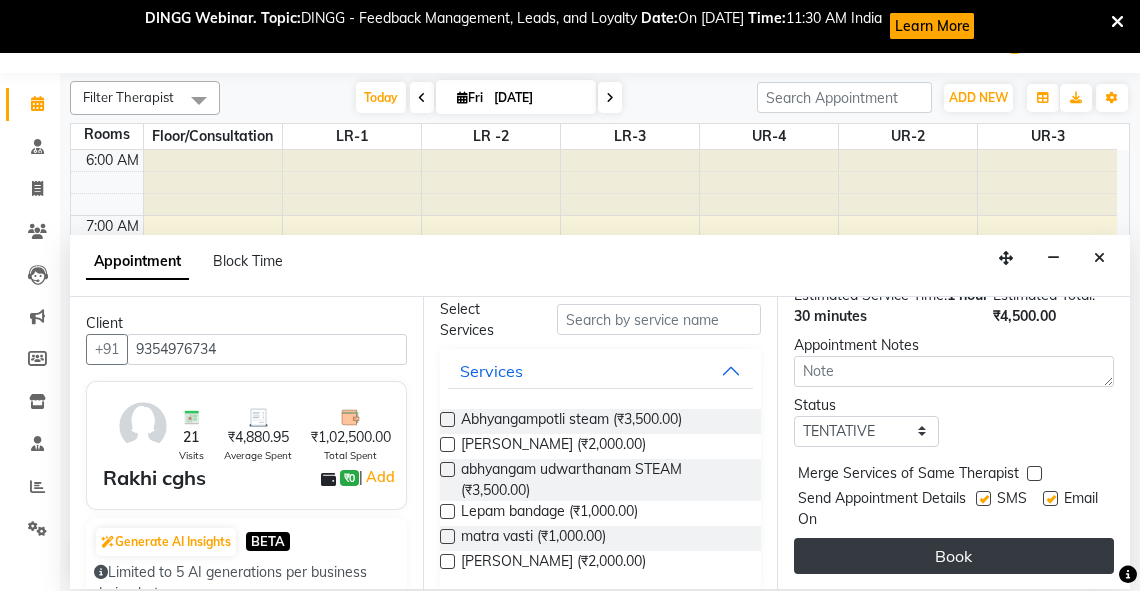 click on "Book" at bounding box center (954, 556) 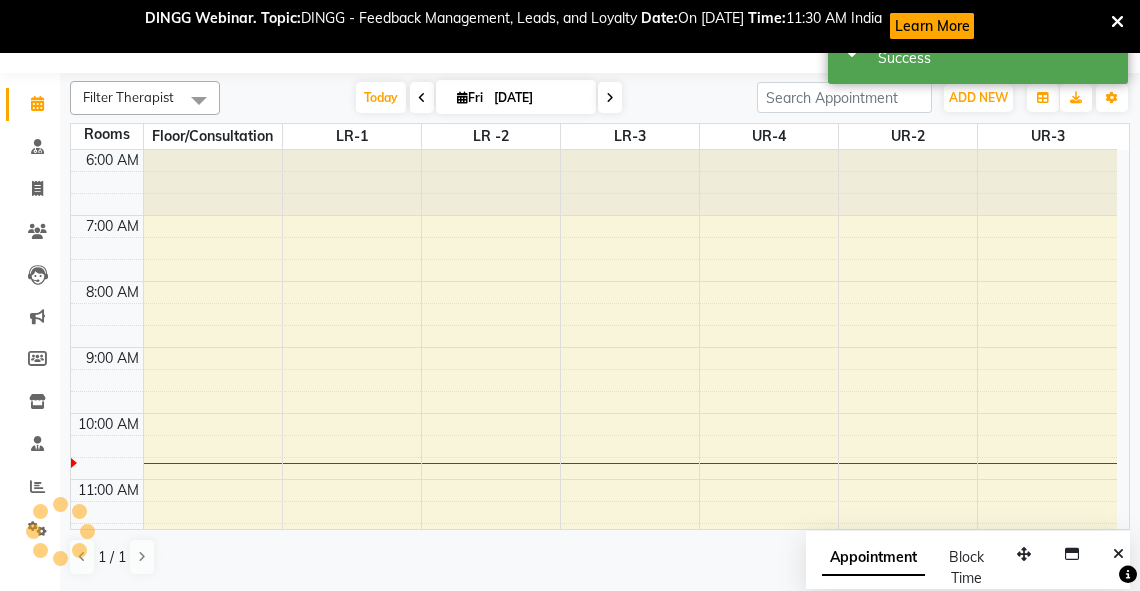 scroll, scrollTop: 0, scrollLeft: 0, axis: both 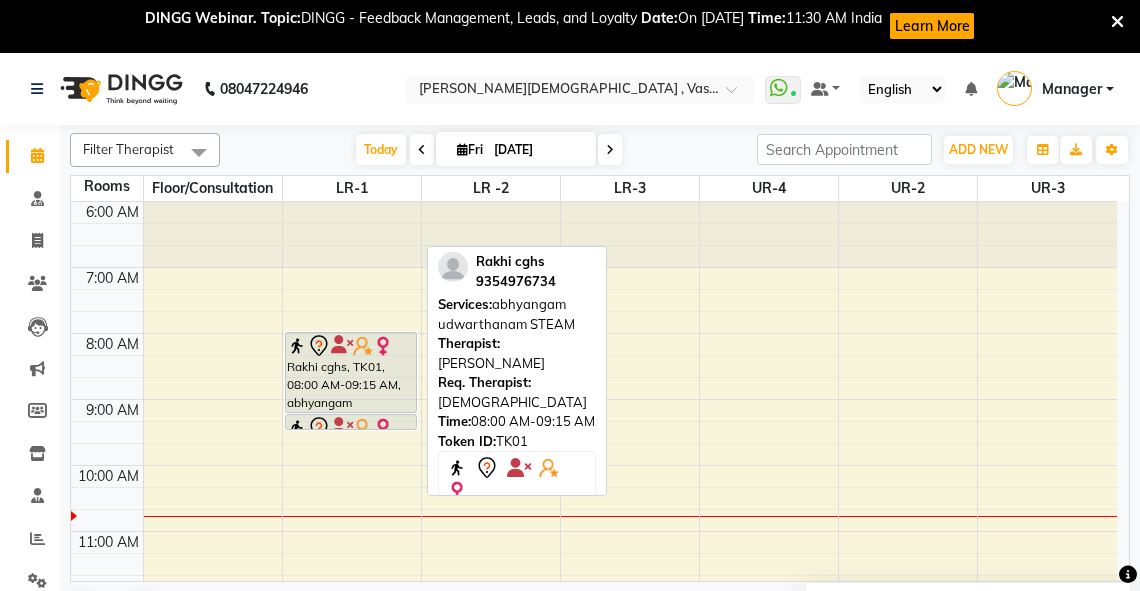 click on "Rakhi cghs, TK01, 08:00 AM-09:15 AM, abhyangam udwarthanam STEAM" at bounding box center (351, 372) 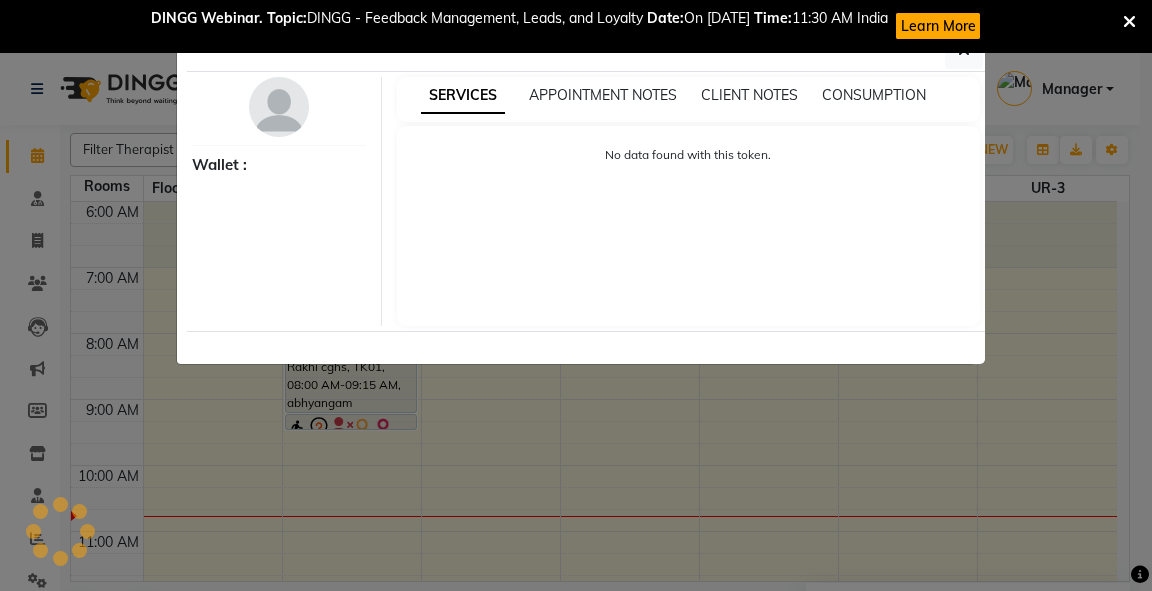 select on "7" 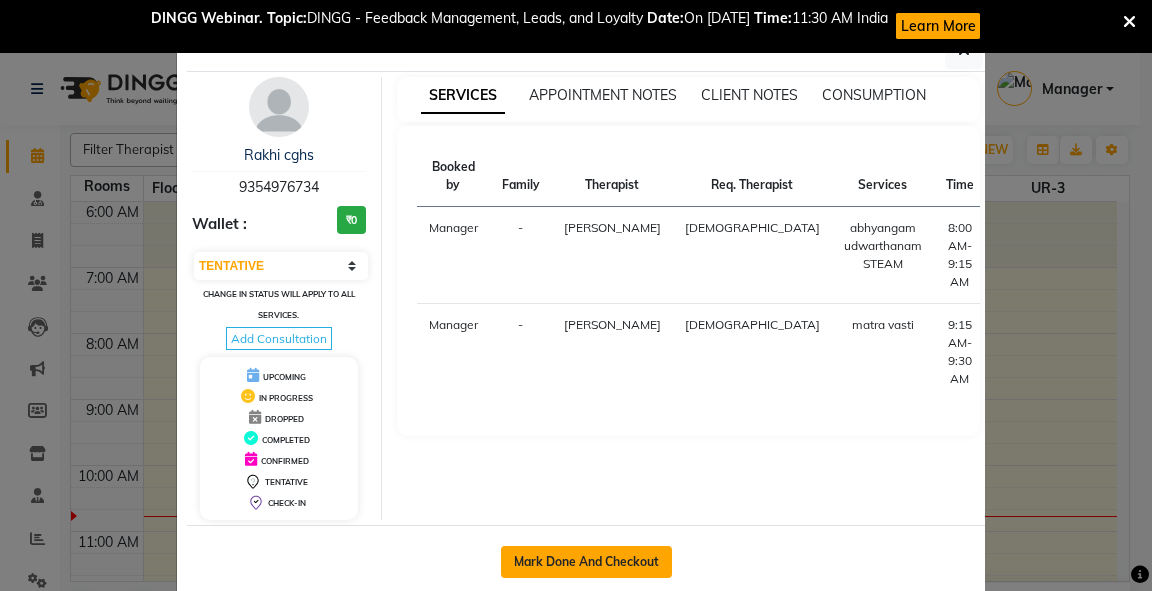 click on "Mark Done And Checkout" 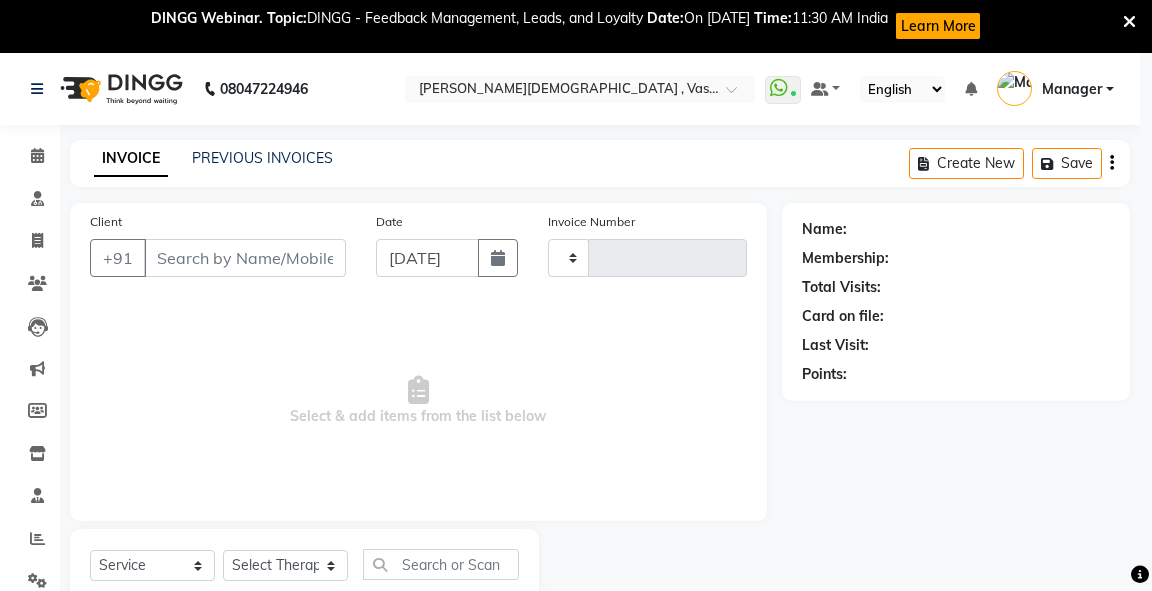 type on "1835" 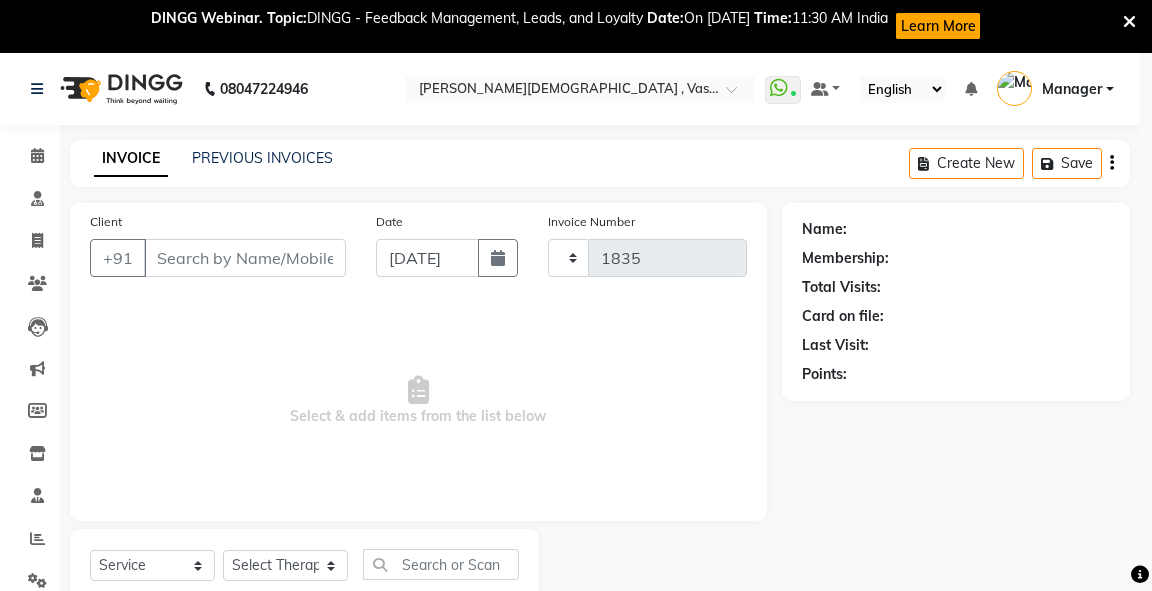 select on "5571" 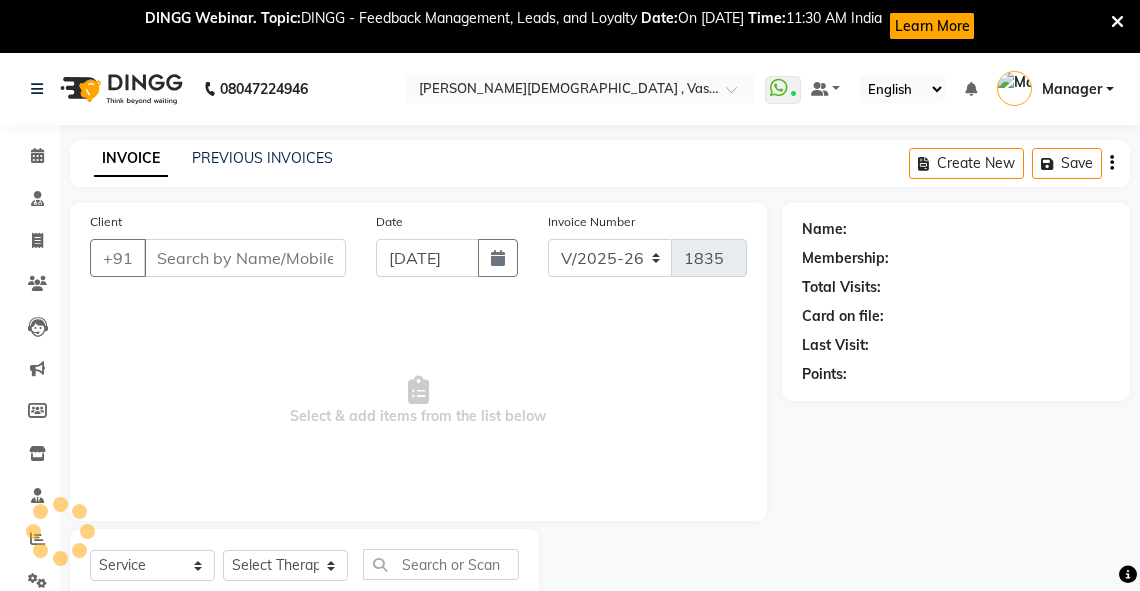 type on "9354976734" 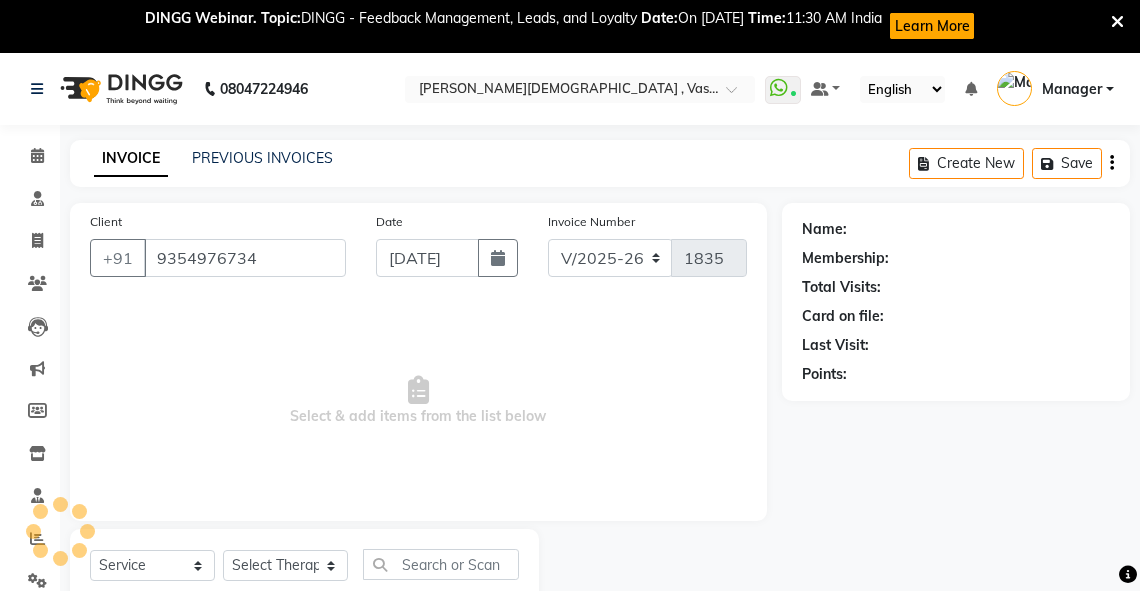 select on "79242" 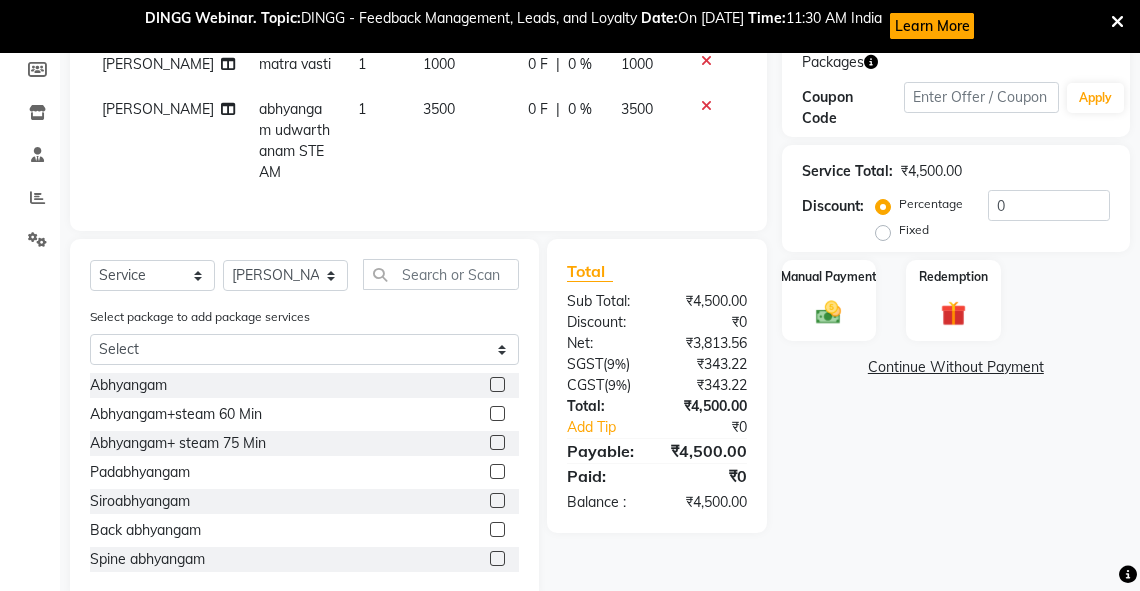 scroll, scrollTop: 416, scrollLeft: 0, axis: vertical 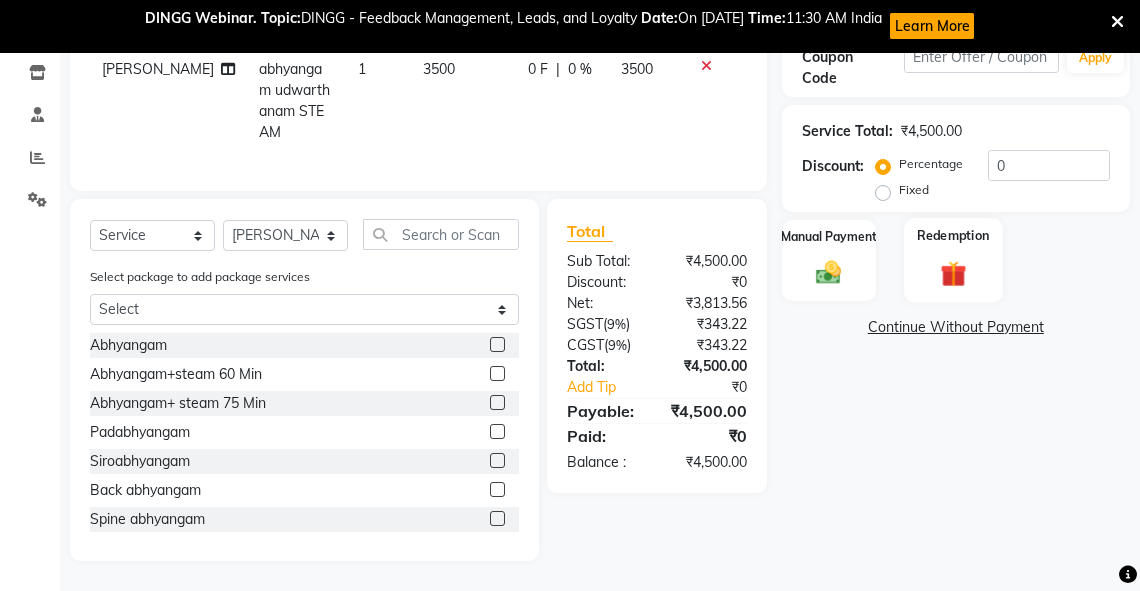 click 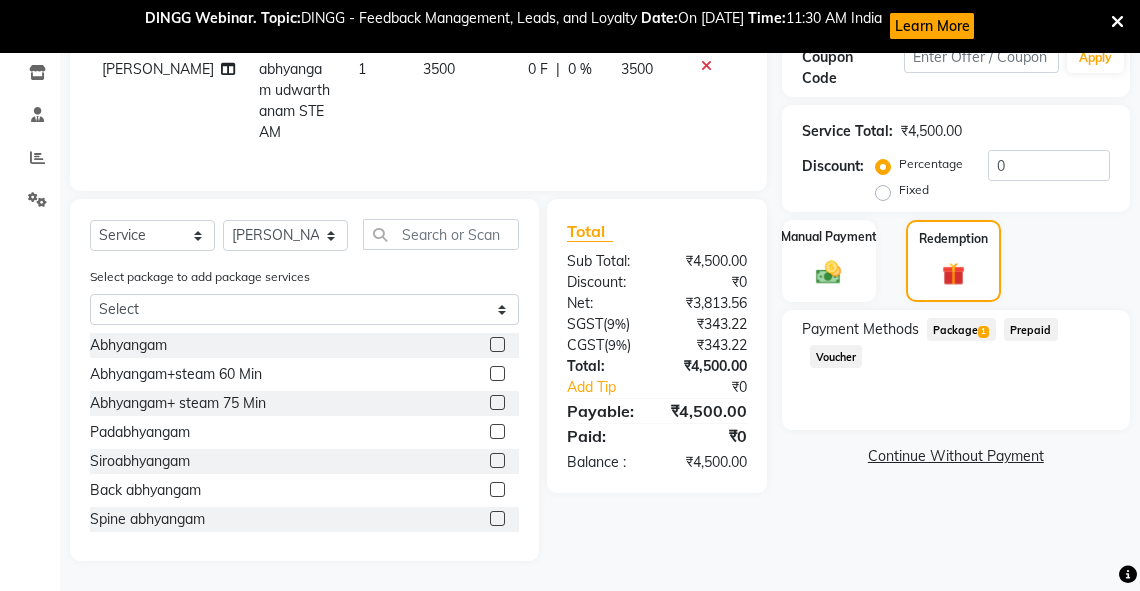click on "Package  1" 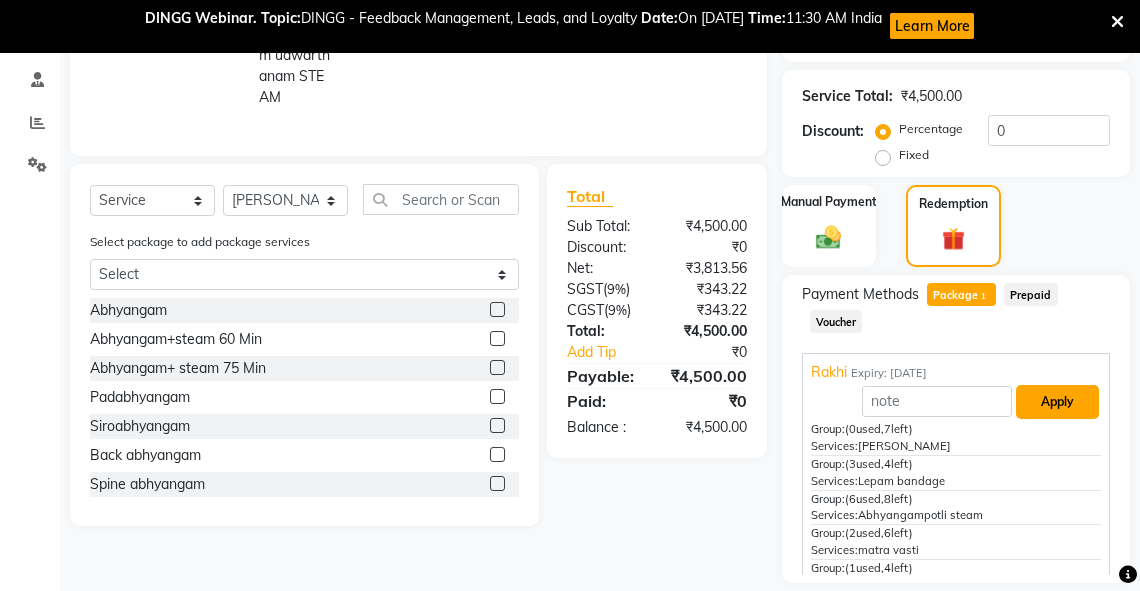 click on "Apply" at bounding box center (1057, 402) 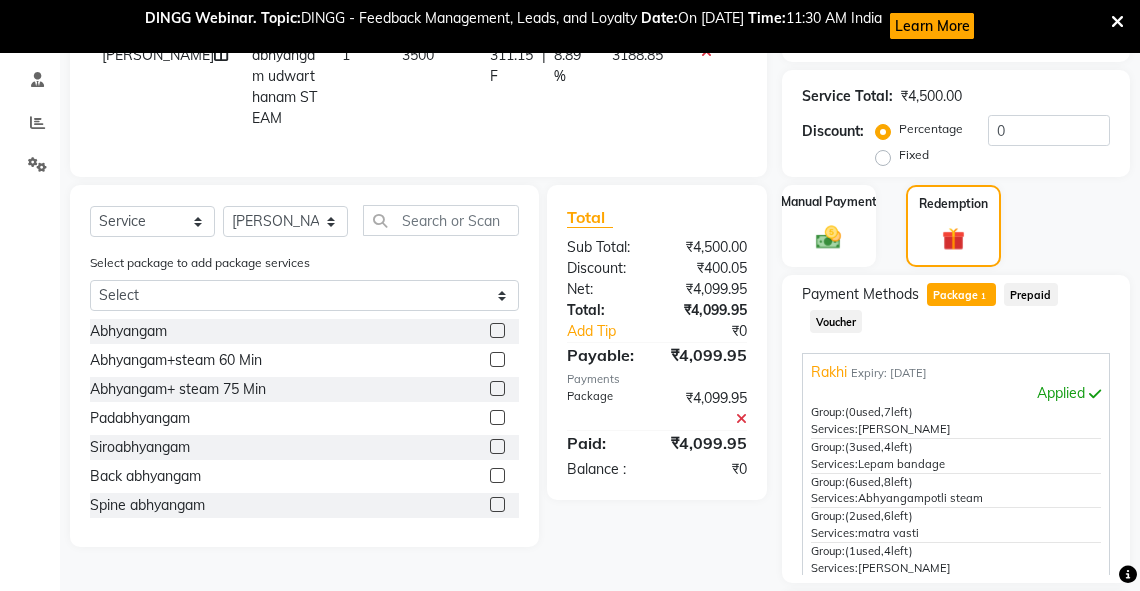 scroll, scrollTop: 592, scrollLeft: 0, axis: vertical 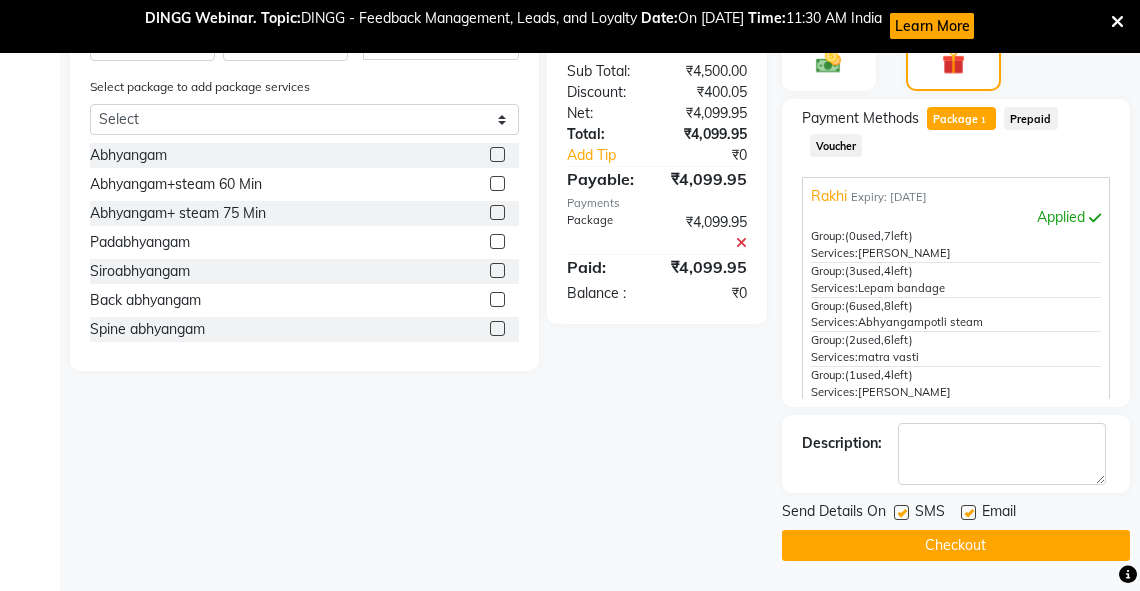 click on "Checkout" 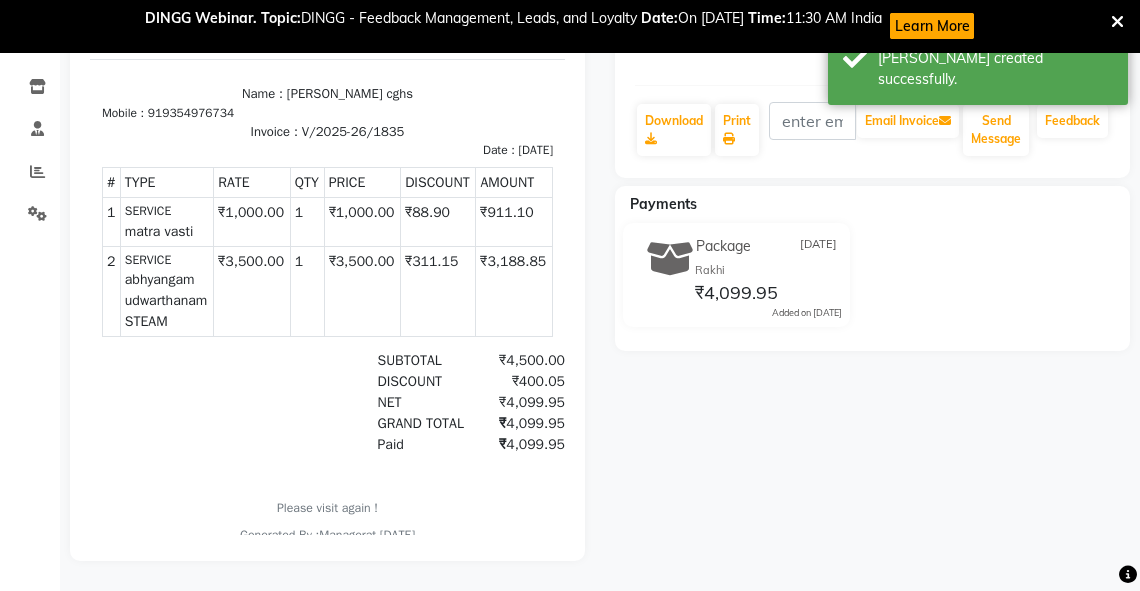 scroll, scrollTop: 0, scrollLeft: 0, axis: both 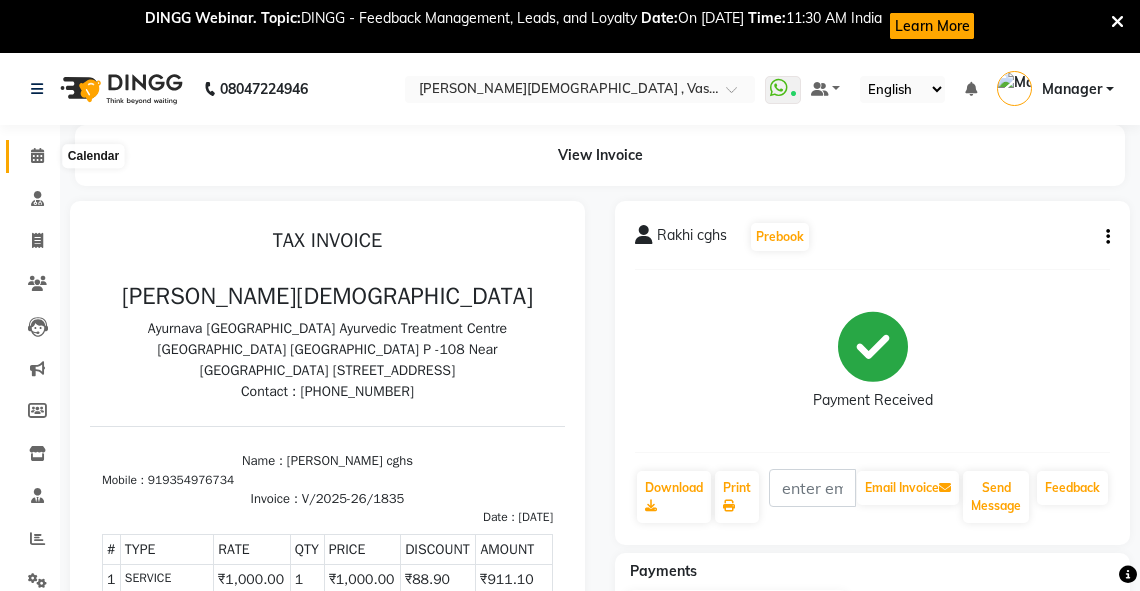 click 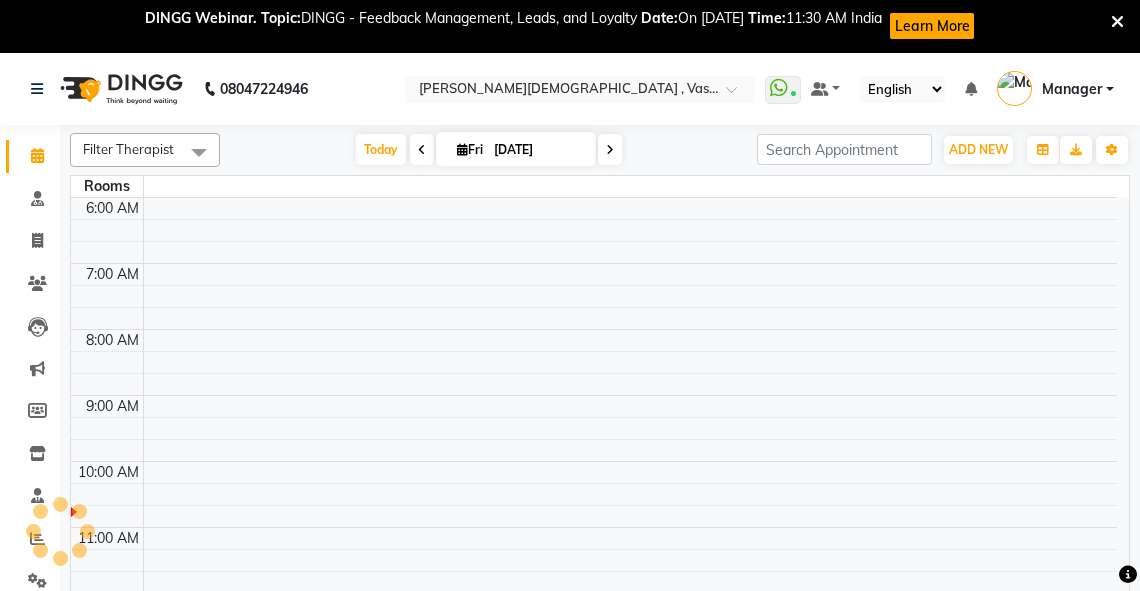 scroll, scrollTop: 0, scrollLeft: 0, axis: both 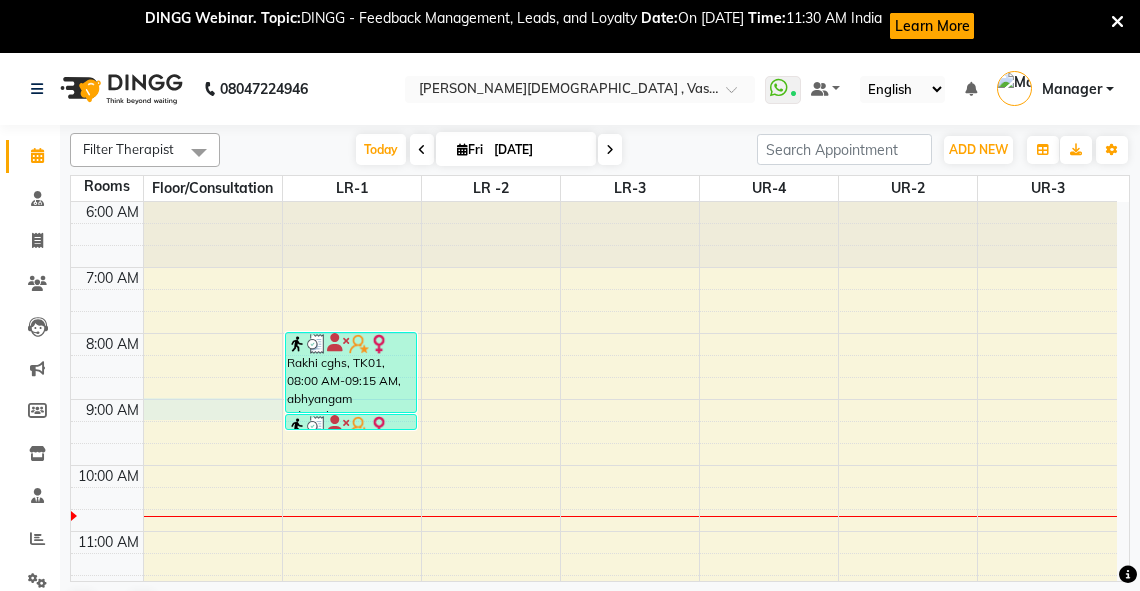 click on "6:00 AM 7:00 AM 8:00 AM 9:00 AM 10:00 AM 11:00 AM 12:00 PM 1:00 PM 2:00 PM 3:00 PM 4:00 PM 5:00 PM 6:00 PM 7:00 PM 8:00 PM     Rakhi cghs, TK01, 08:00 AM-09:15 AM, abhyangam udwarthanam STEAM     Rakhi cghs, TK01, 09:15 AM-09:30 AM, matra vasti" at bounding box center [594, 696] 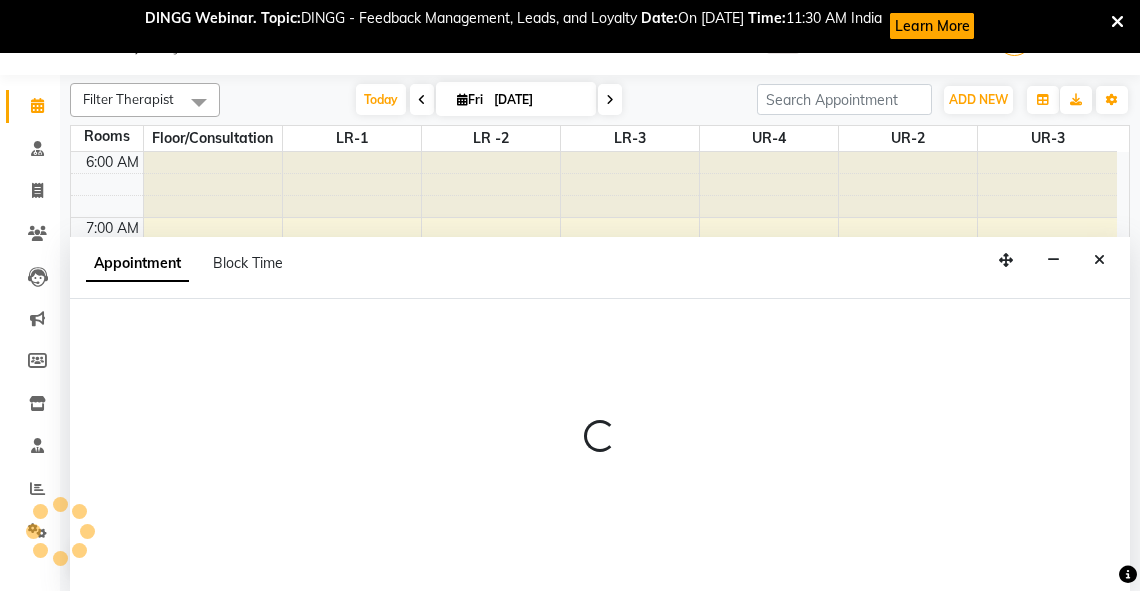 select on "540" 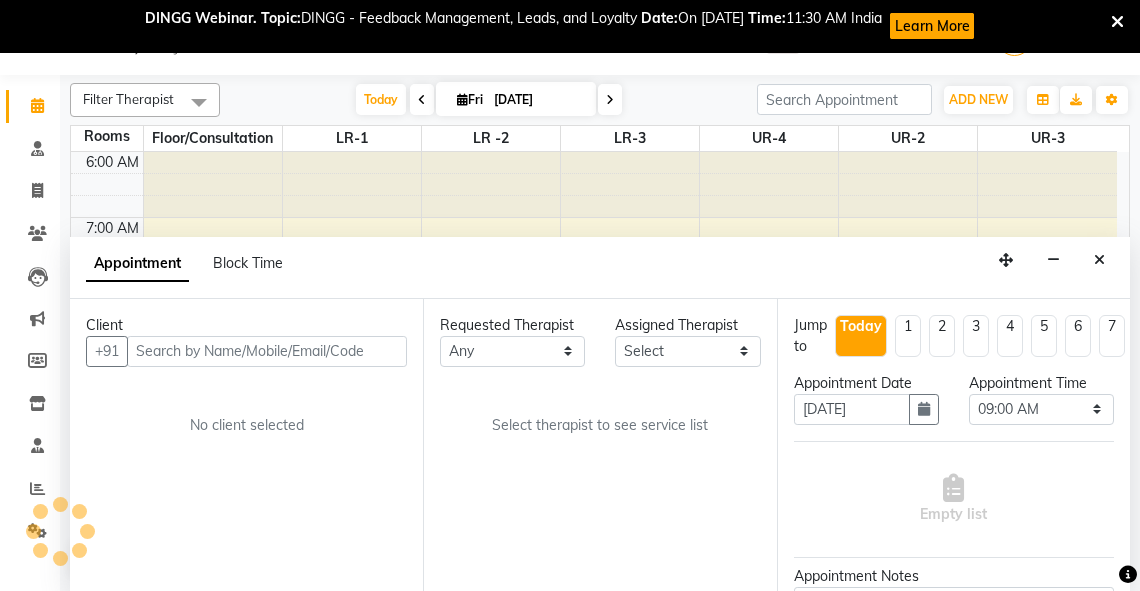 scroll, scrollTop: 52, scrollLeft: 0, axis: vertical 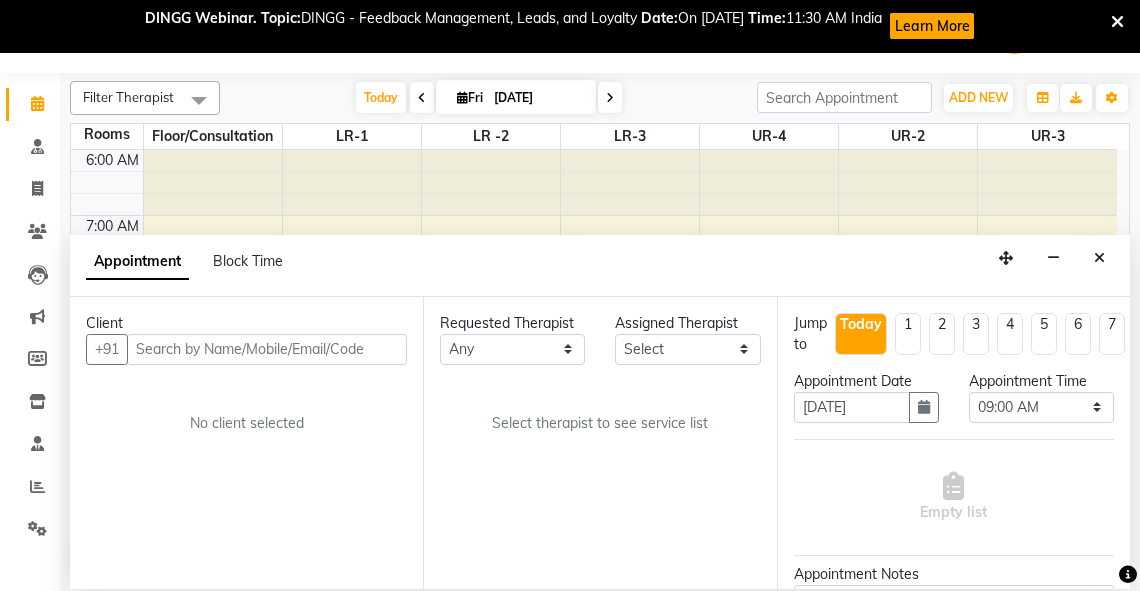 click at bounding box center [267, 349] 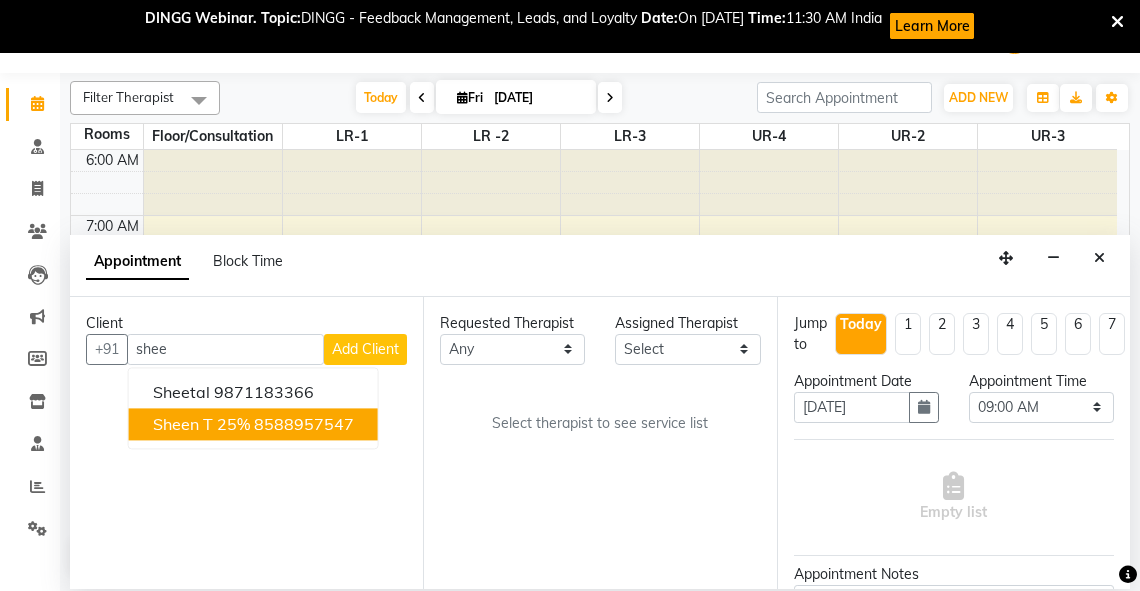 click on "sheen T 25%" at bounding box center (201, 424) 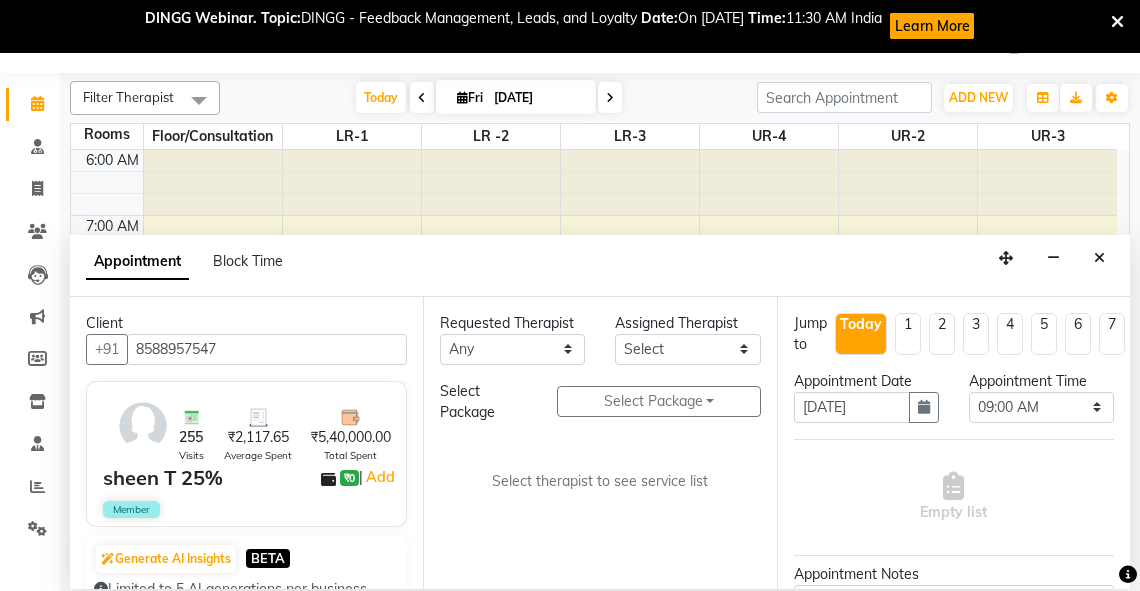 type on "8588957547" 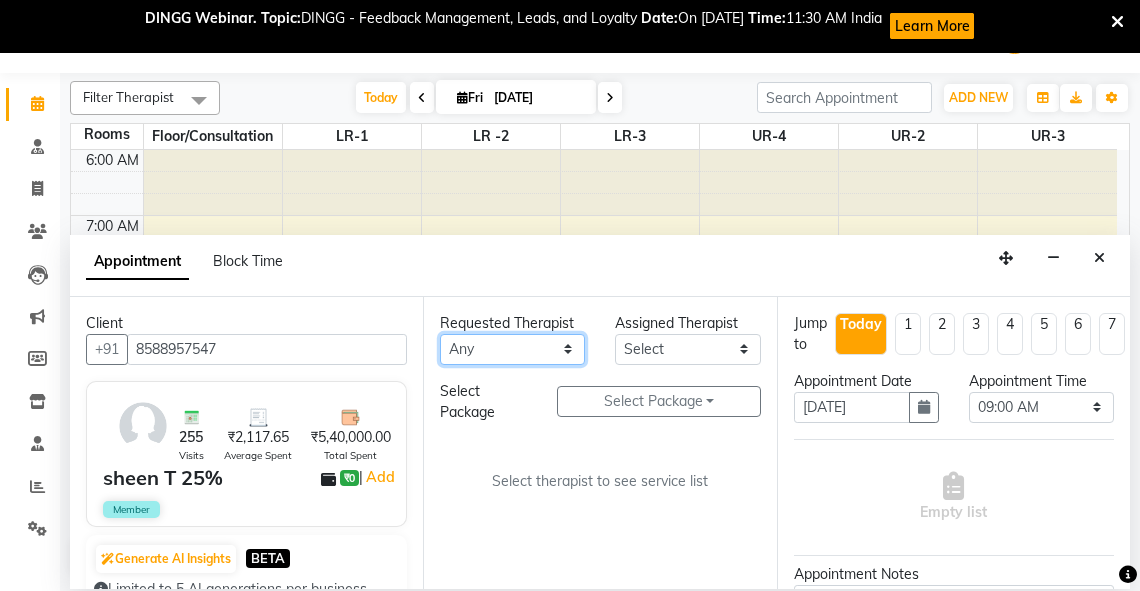 click on "Any [PERSON_NAME] V [PERSON_NAME] [PERSON_NAME] A K [PERSON_NAME] N [PERSON_NAME]  Dhaneesha [PERSON_NAME] K P [PERSON_NAME] [PERSON_NAME] [PERSON_NAME] [PERSON_NAME] [PERSON_NAME] a [PERSON_NAME] K M OTHER BRANCH Sardinia [PERSON_NAME] [PERSON_NAME] [PERSON_NAME] [PERSON_NAME]" at bounding box center [512, 349] 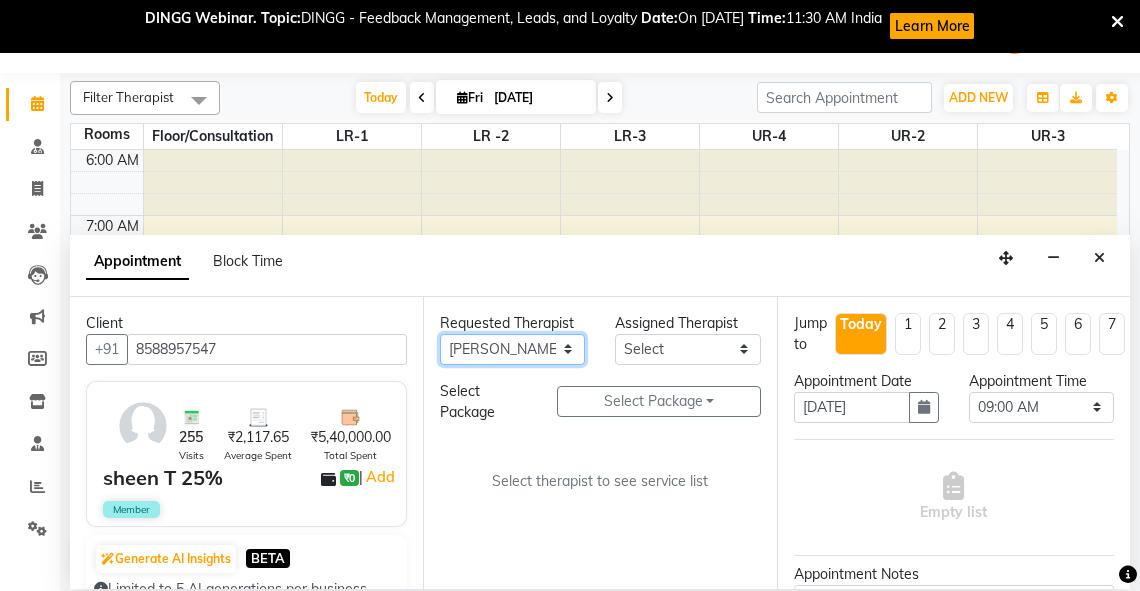 click on "Any [PERSON_NAME] V [PERSON_NAME] [PERSON_NAME] A K [PERSON_NAME] N [PERSON_NAME]  Dhaneesha [PERSON_NAME] K P [PERSON_NAME] [PERSON_NAME] [PERSON_NAME] [PERSON_NAME] [PERSON_NAME] a [PERSON_NAME] K M OTHER BRANCH Sardinia [PERSON_NAME] [PERSON_NAME] [PERSON_NAME] [PERSON_NAME]" at bounding box center [512, 349] 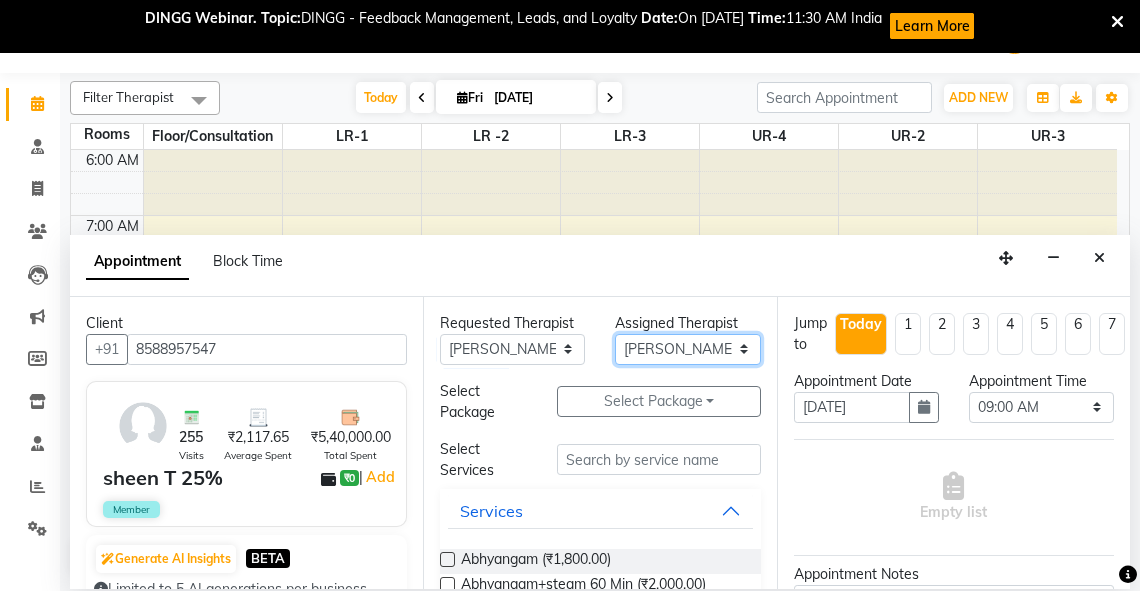 click on "Select [PERSON_NAME] V [PERSON_NAME] [PERSON_NAME] A K [PERSON_NAME] N [PERSON_NAME]  Dhaneesha [PERSON_NAME] K P [PERSON_NAME] [PERSON_NAME] [PERSON_NAME] [PERSON_NAME] [PERSON_NAME] a [PERSON_NAME] K M OTHER BRANCH Sardinia [PERSON_NAME] [PERSON_NAME] [PERSON_NAME] [PERSON_NAME]" at bounding box center (687, 349) 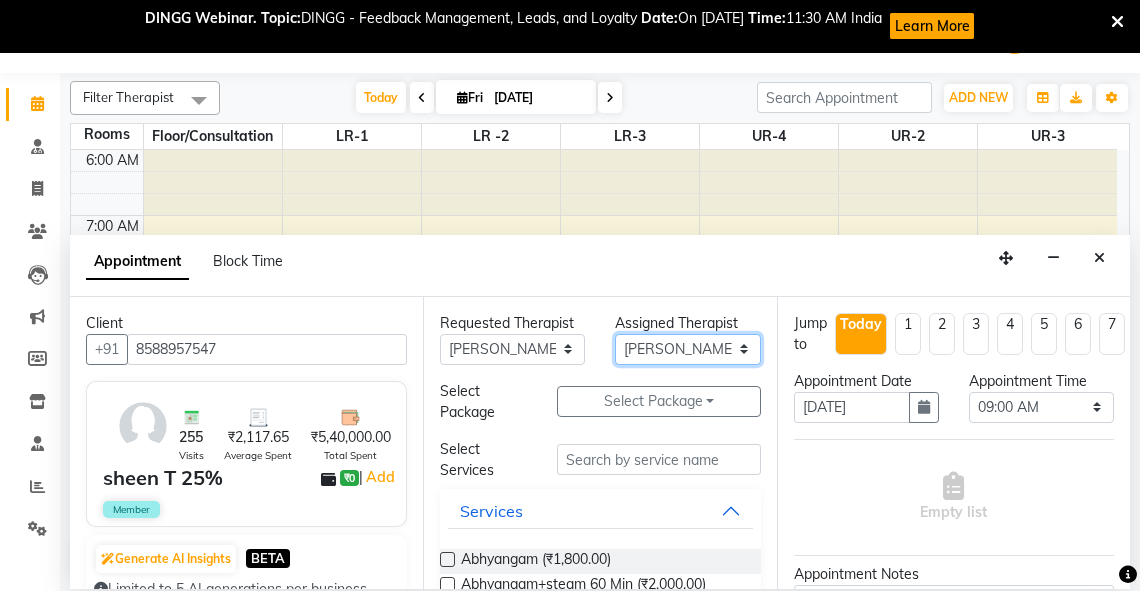 select on "41713" 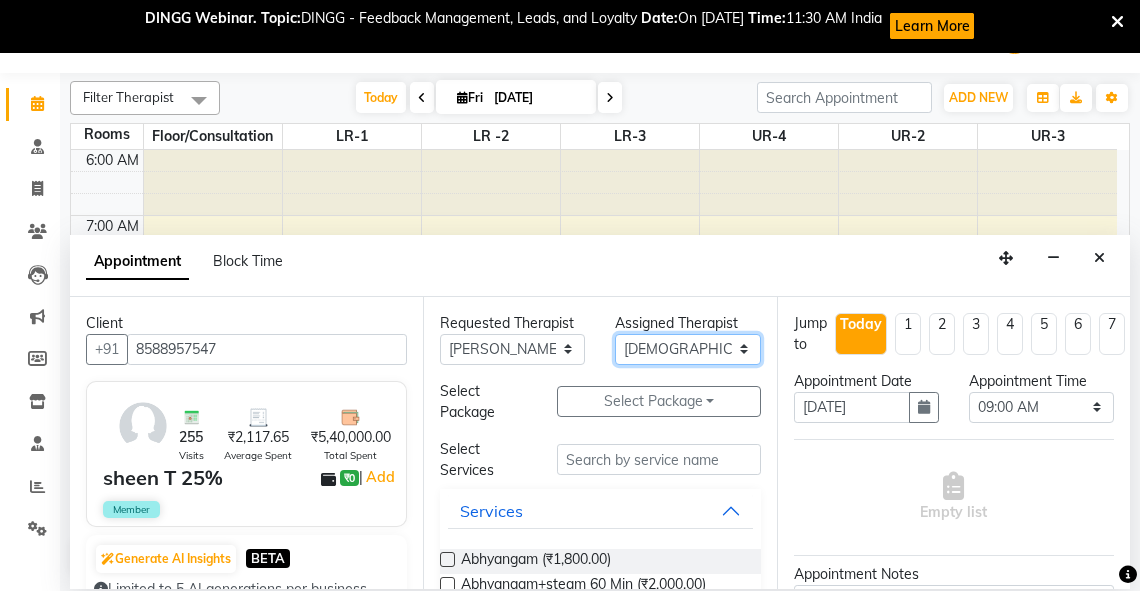 click on "Select [PERSON_NAME] V [PERSON_NAME] [PERSON_NAME] A K [PERSON_NAME] N [PERSON_NAME]  Dhaneesha [PERSON_NAME] K P [PERSON_NAME] [PERSON_NAME] [PERSON_NAME] [PERSON_NAME] [PERSON_NAME] a [PERSON_NAME] K M OTHER BRANCH Sardinia [PERSON_NAME] [PERSON_NAME] [PERSON_NAME] [PERSON_NAME]" at bounding box center (687, 349) 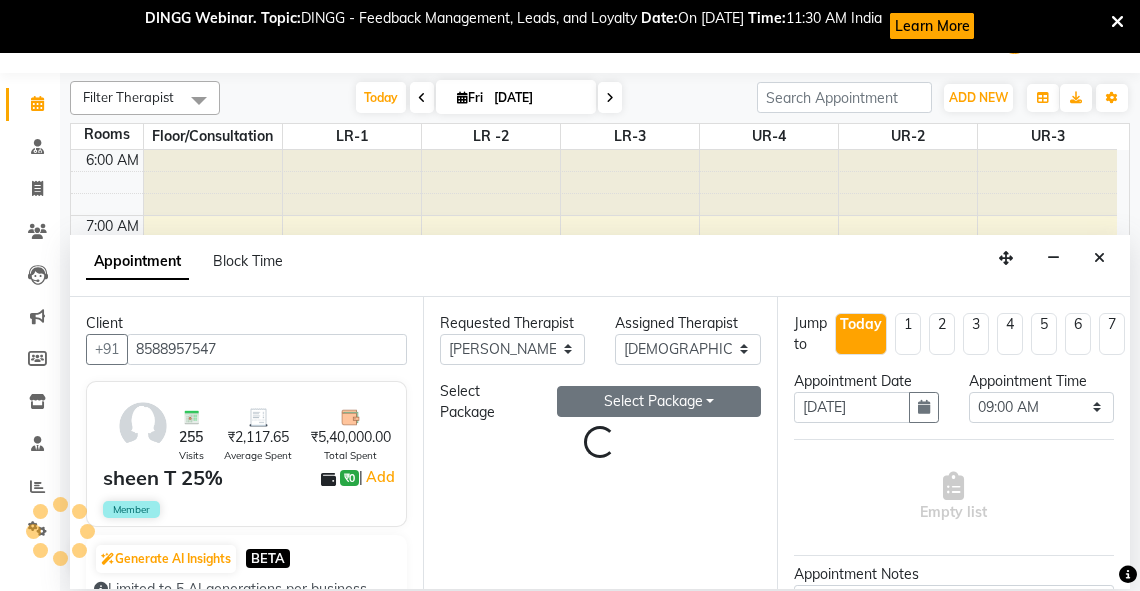 click on "Select Package  Toggle Dropdown" at bounding box center [659, 401] 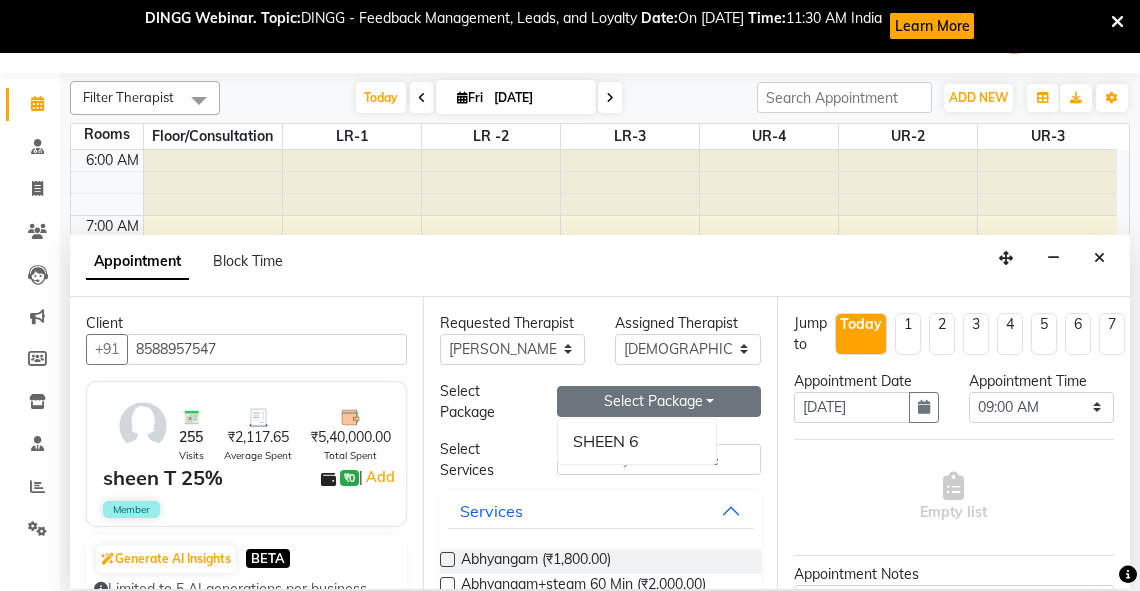 click on "SHEEN 6" at bounding box center [637, 441] 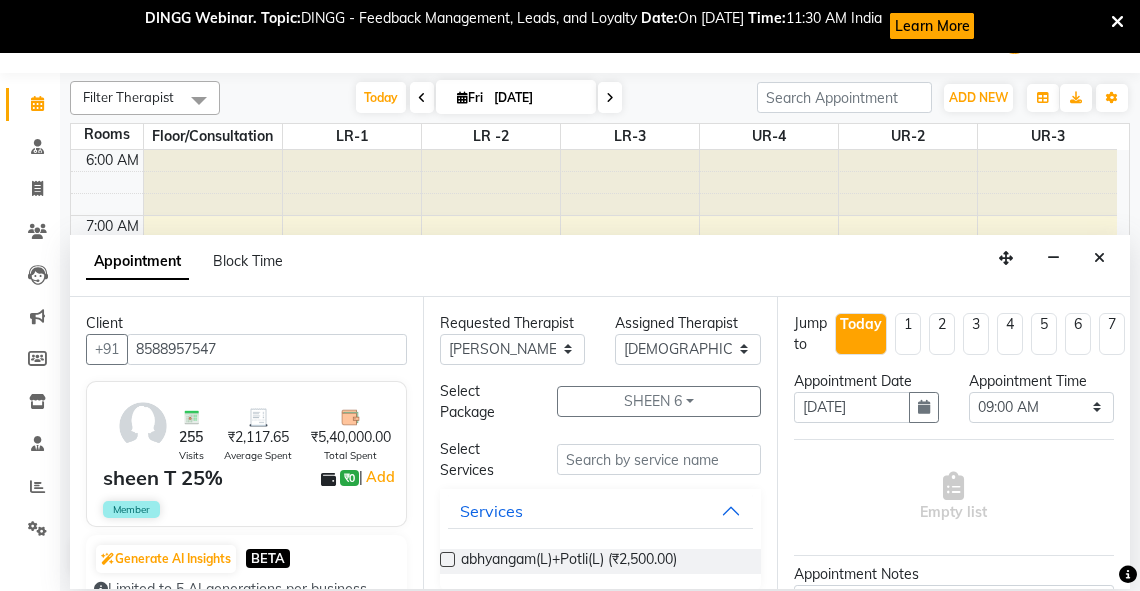 click at bounding box center (447, 559) 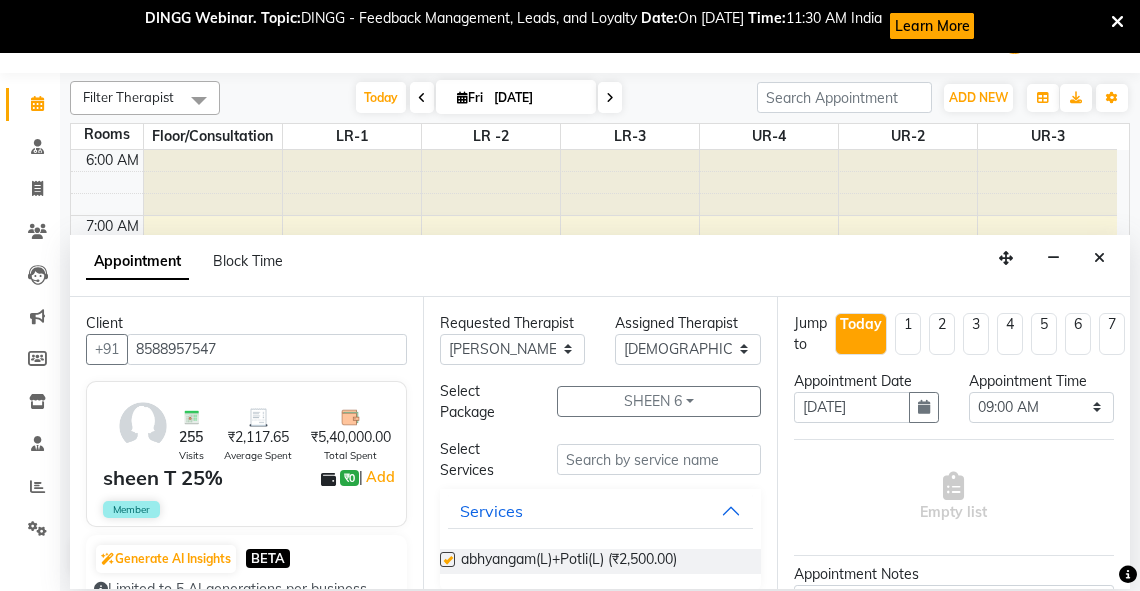 select on "2610" 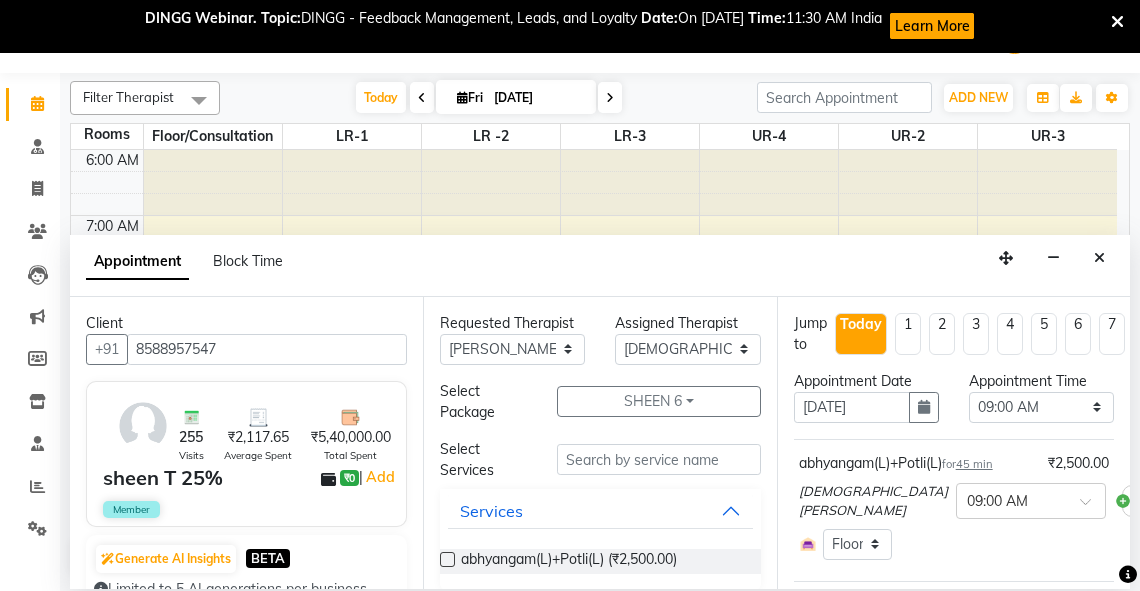 checkbox on "false" 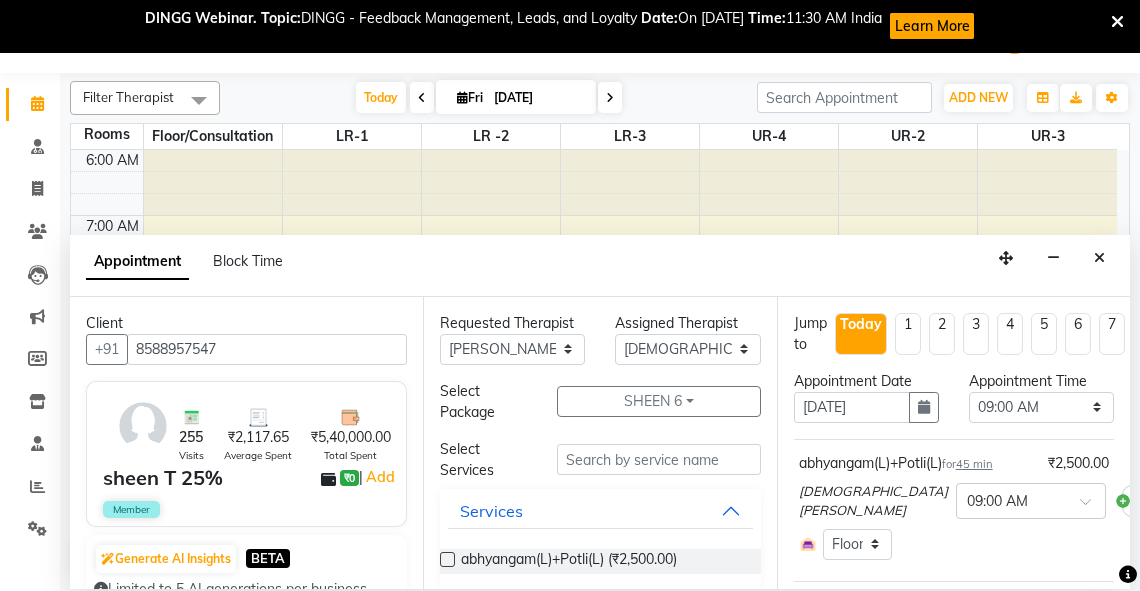 scroll, scrollTop: 316, scrollLeft: 0, axis: vertical 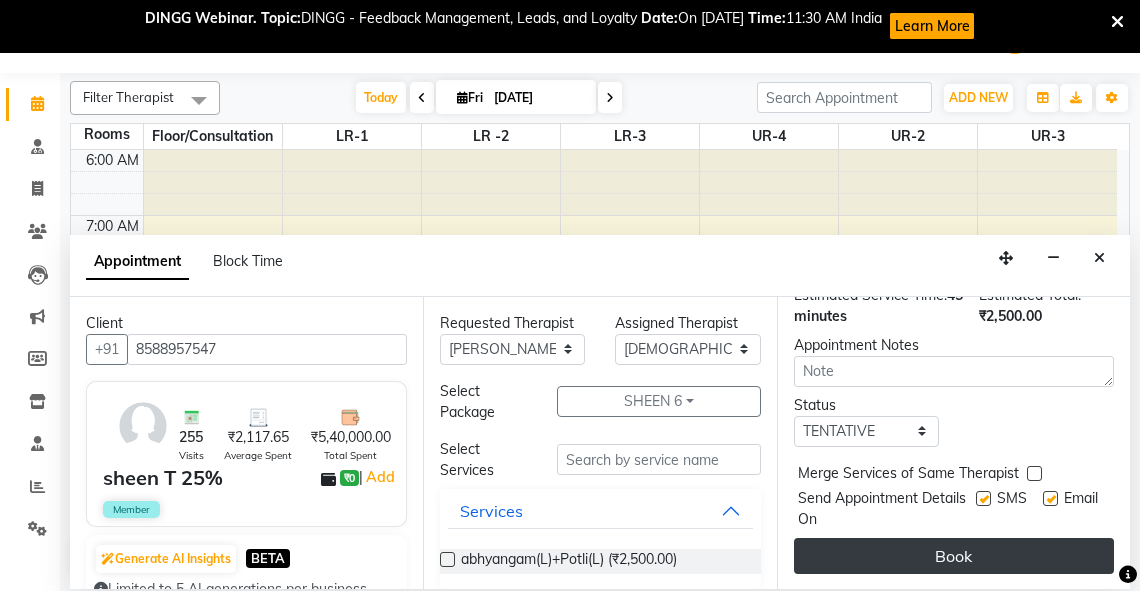 click on "Book" at bounding box center (954, 556) 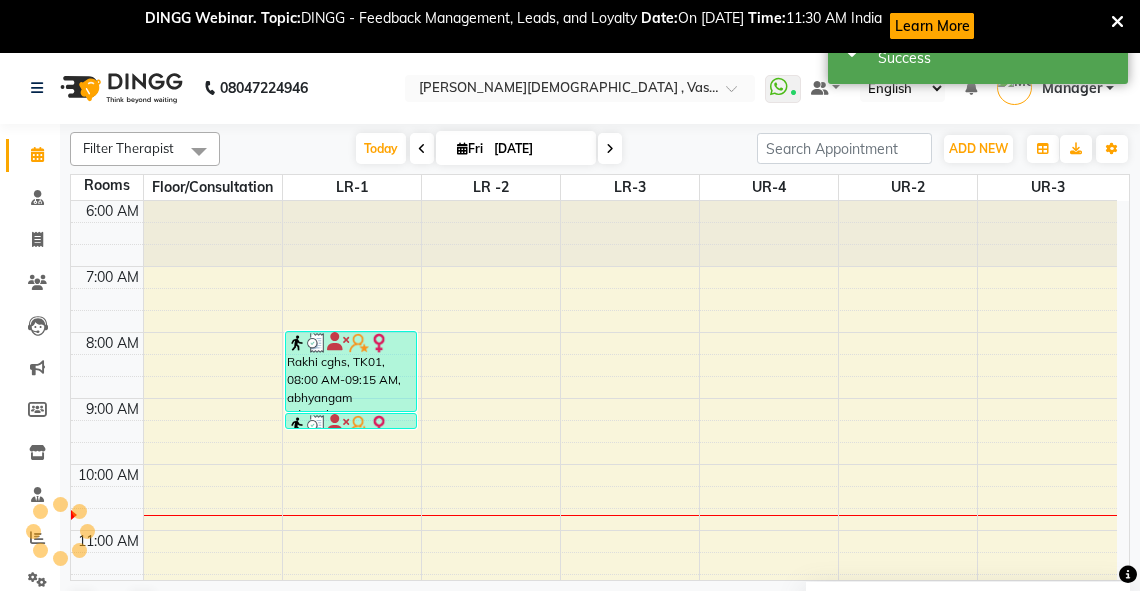 scroll, scrollTop: 0, scrollLeft: 0, axis: both 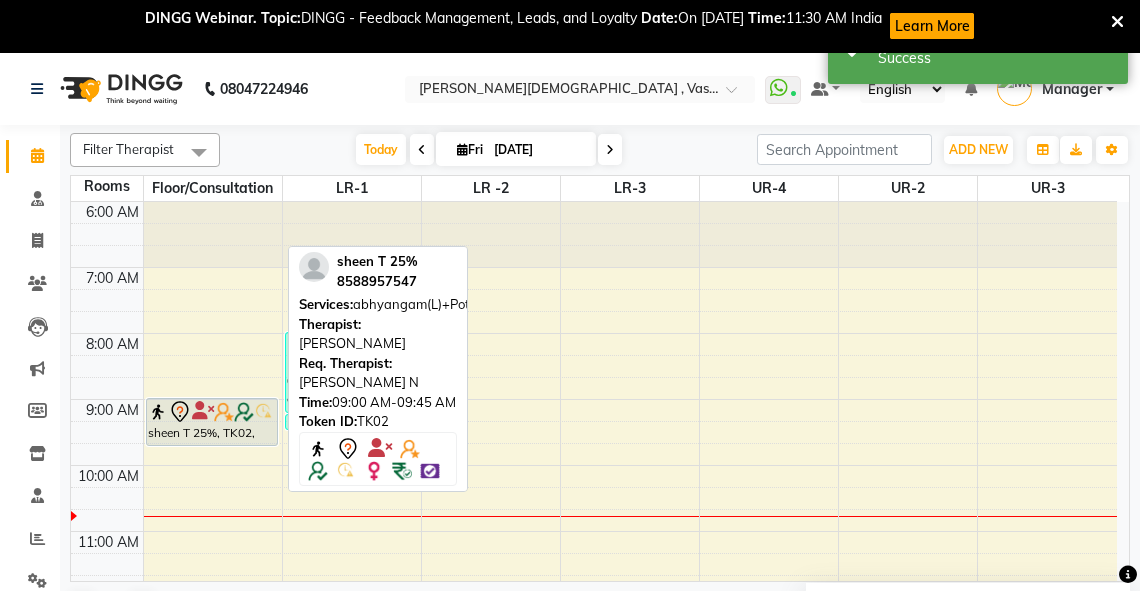 click on "sheen T 25%, TK02, 09:00 AM-09:45 AM,  abhyangam(L)+Potli(L)" at bounding box center [212, 422] 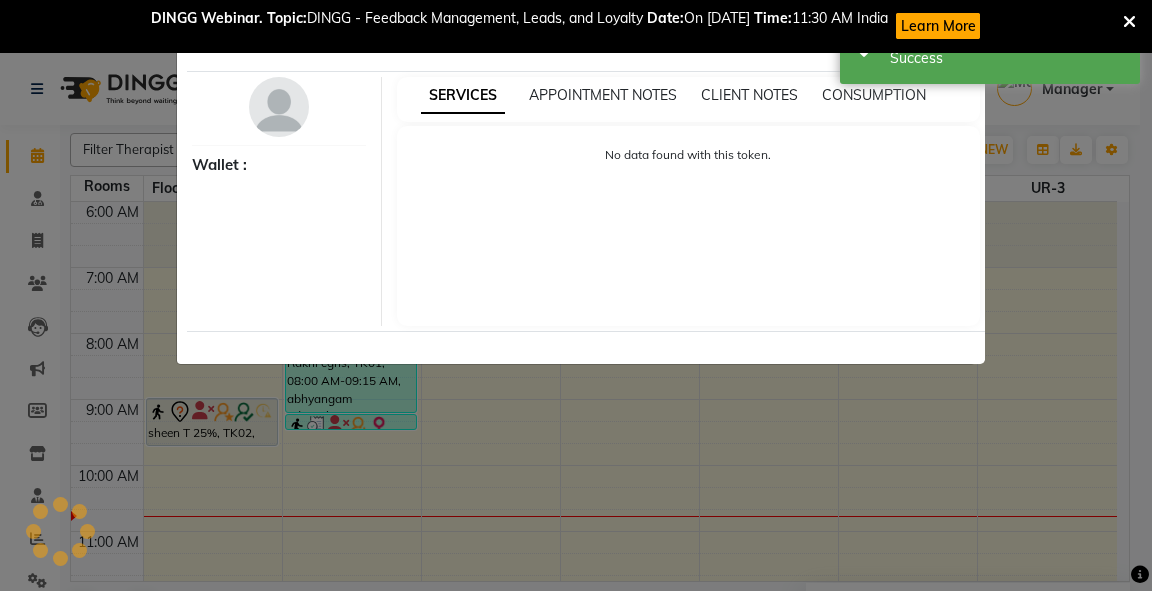 select on "7" 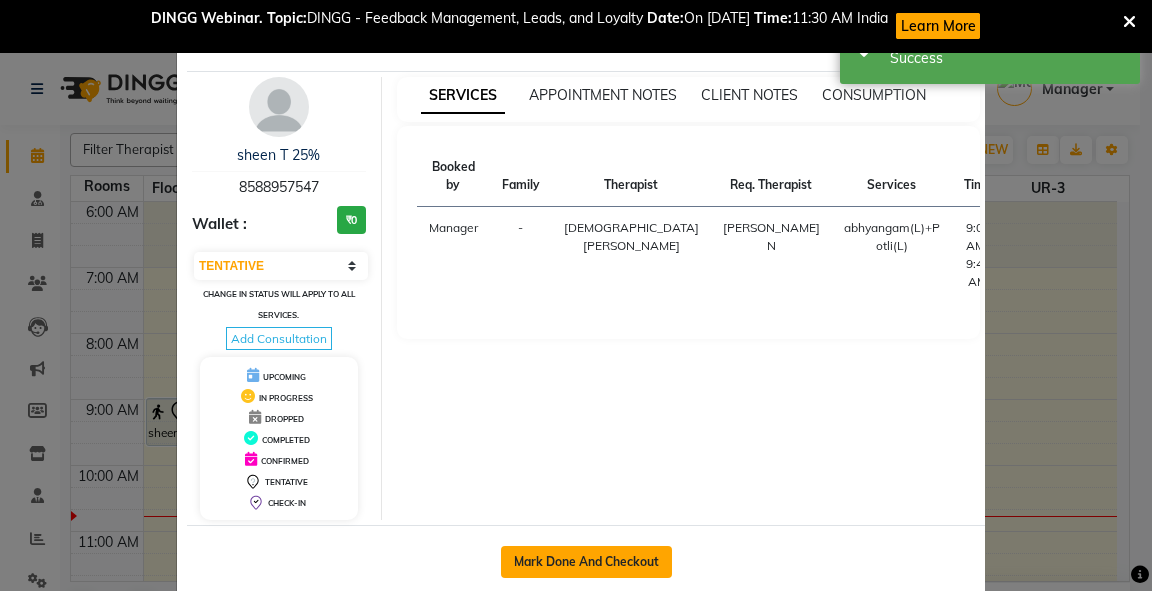 click on "Mark Done And Checkout" 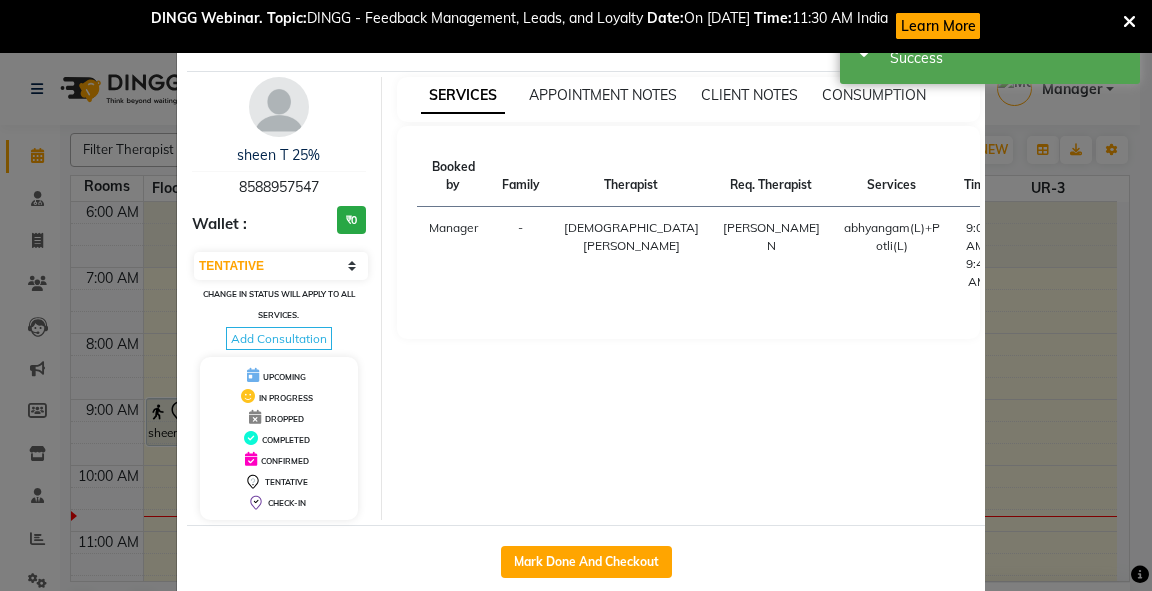 select on "5571" 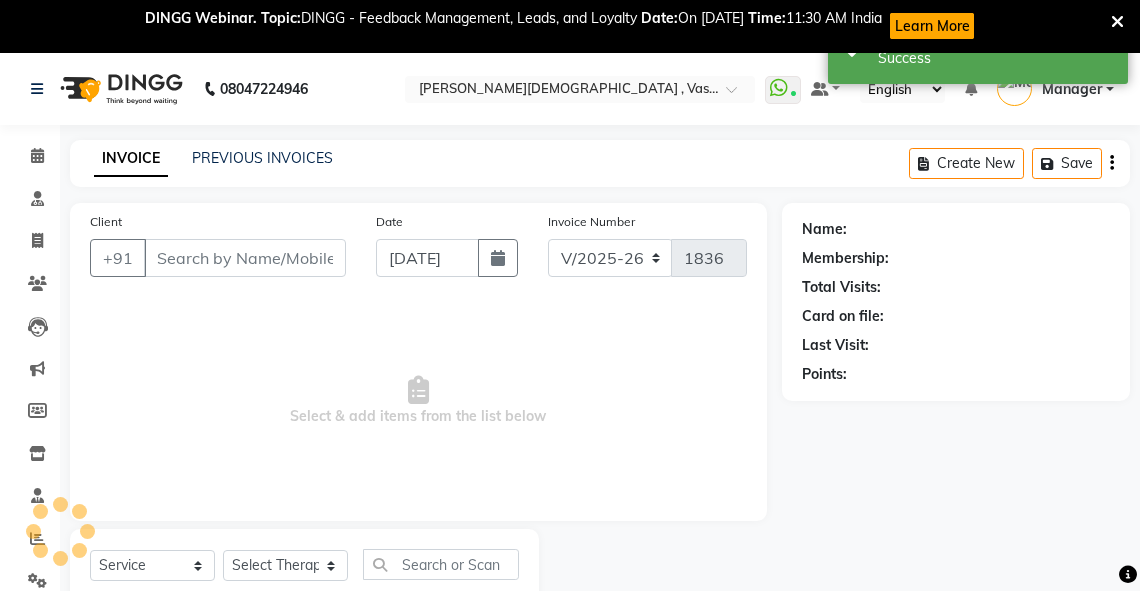 type on "8588957547" 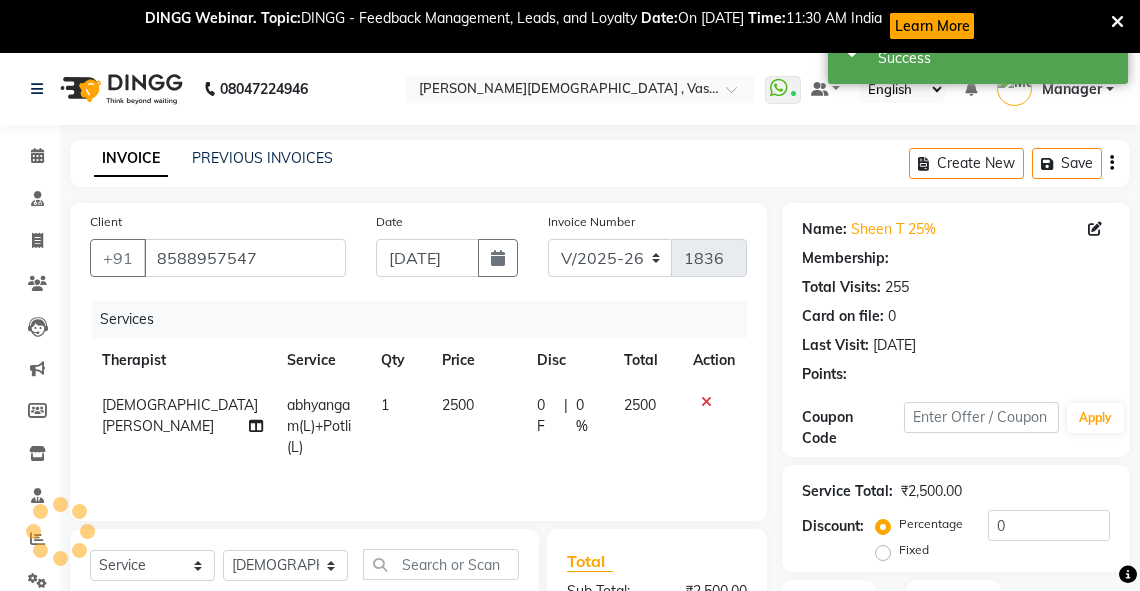 select on "1: Object" 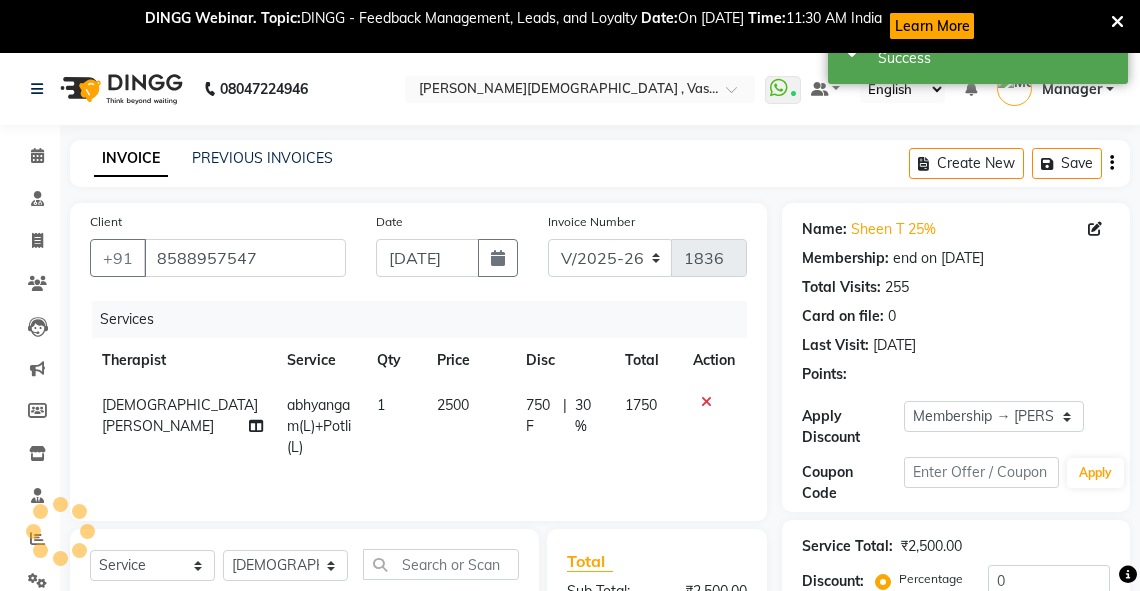type on "30" 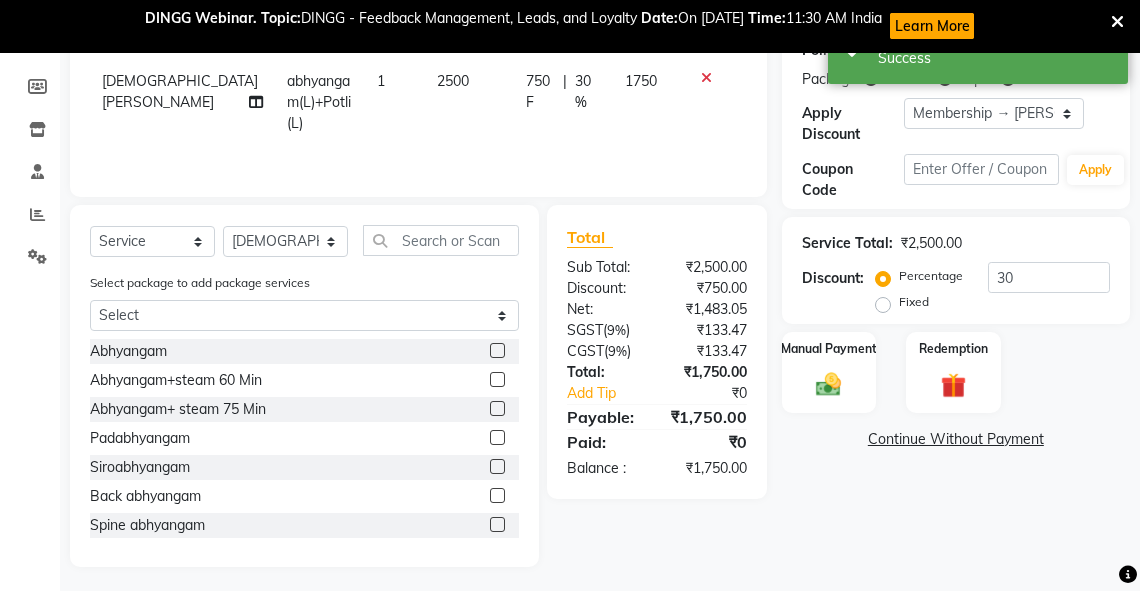 scroll, scrollTop: 332, scrollLeft: 0, axis: vertical 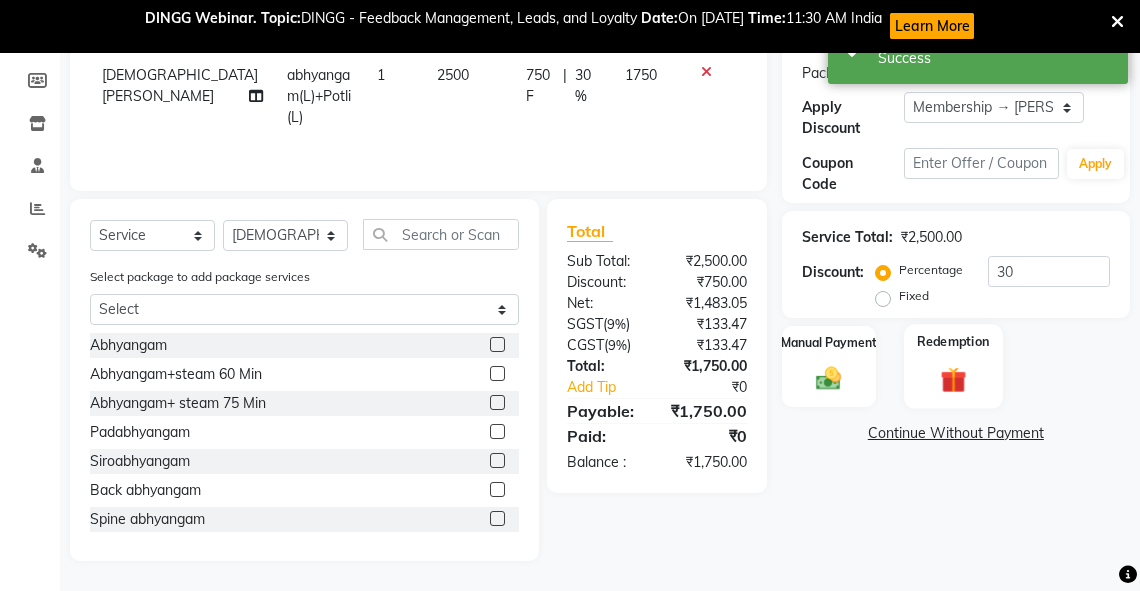 click 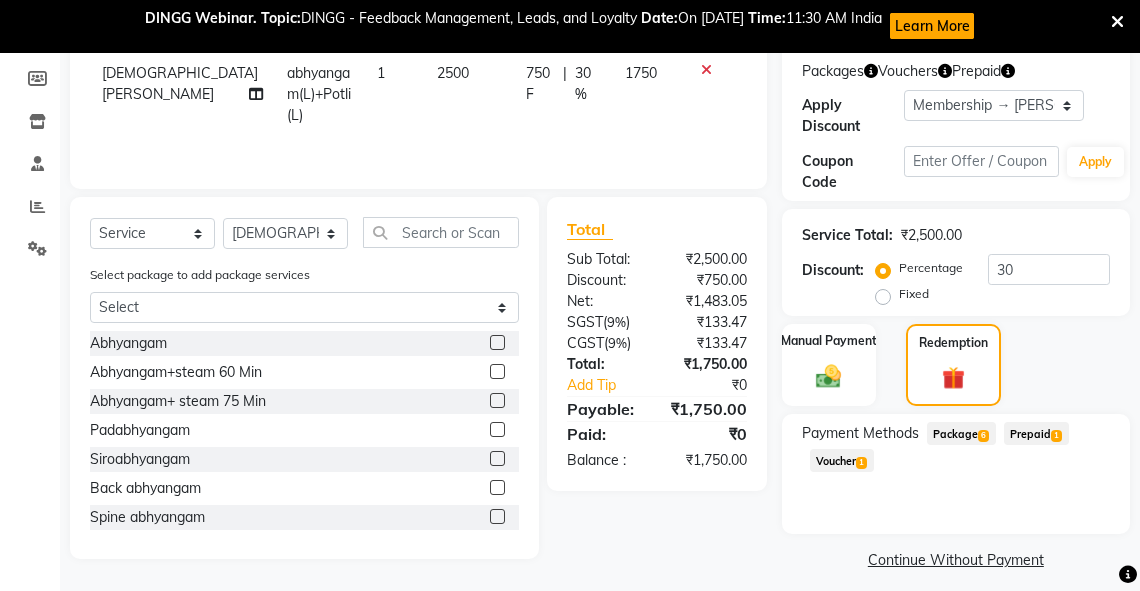 click on "Package  6" 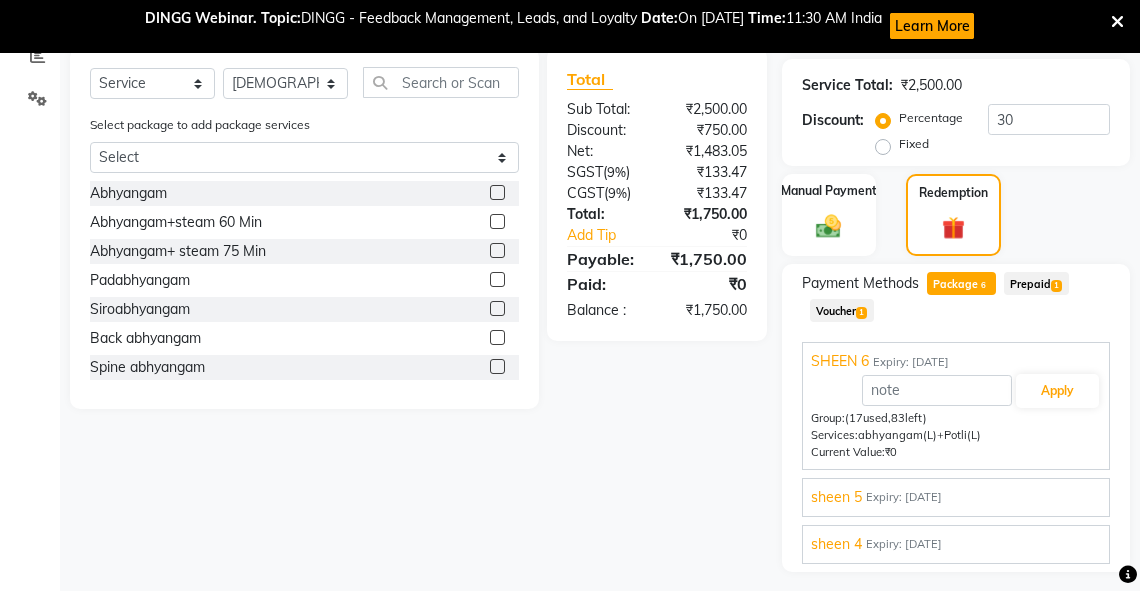 scroll, scrollTop: 493, scrollLeft: 0, axis: vertical 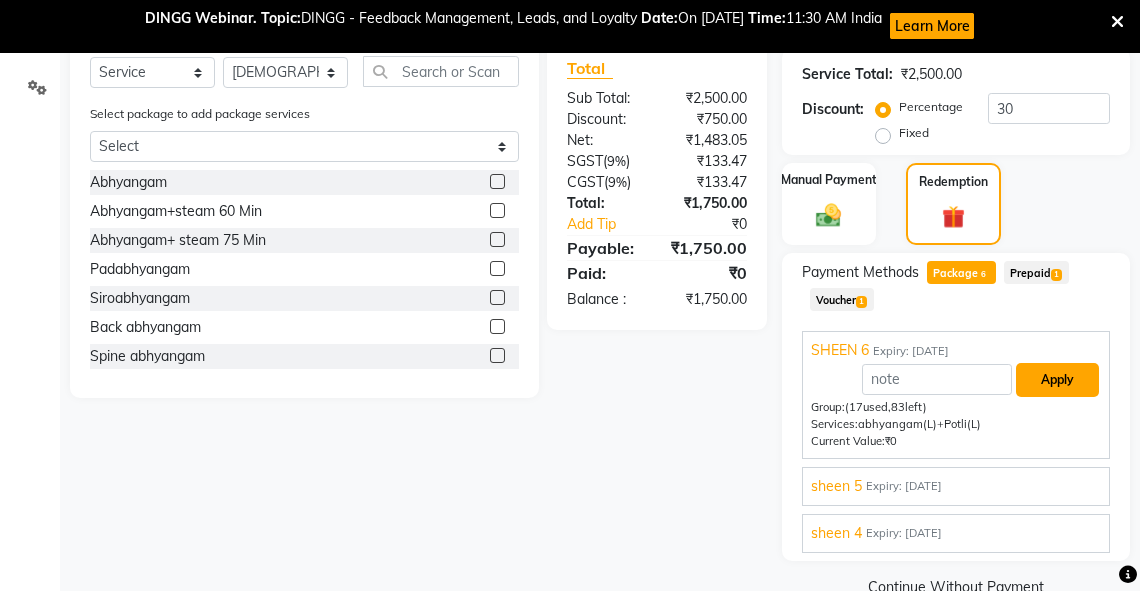 click on "Apply" at bounding box center (1057, 380) 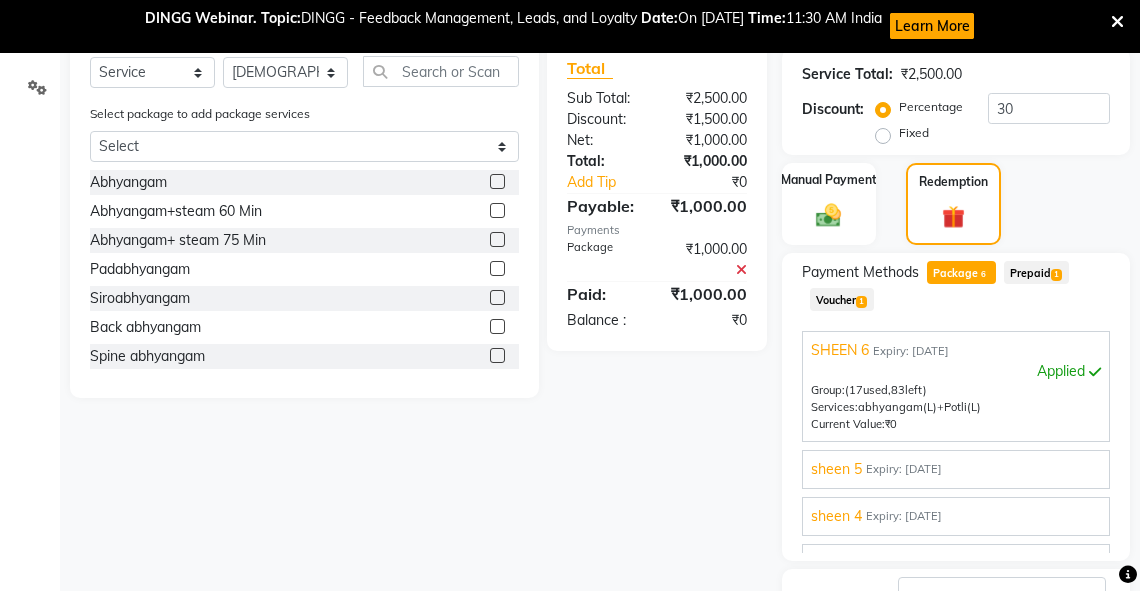 scroll, scrollTop: 647, scrollLeft: 0, axis: vertical 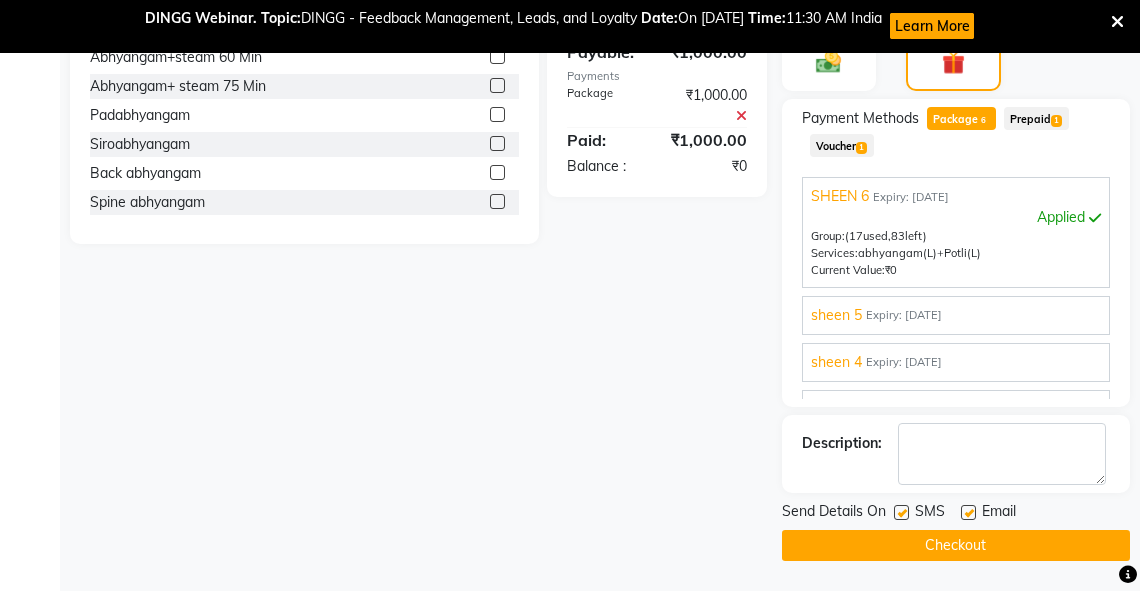 click on "Checkout" 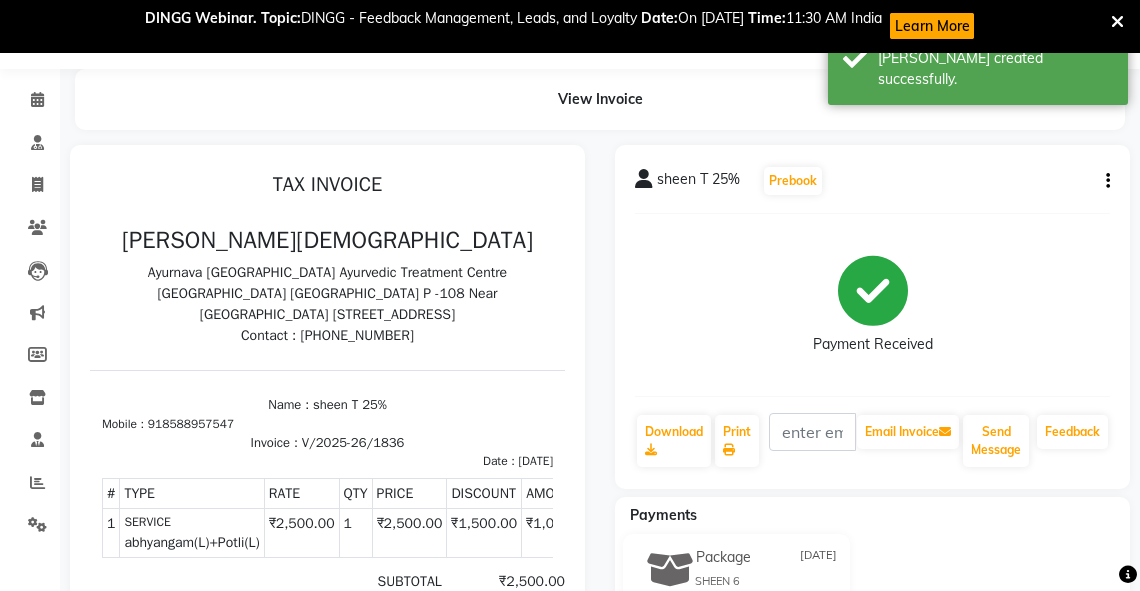 scroll, scrollTop: 0, scrollLeft: 0, axis: both 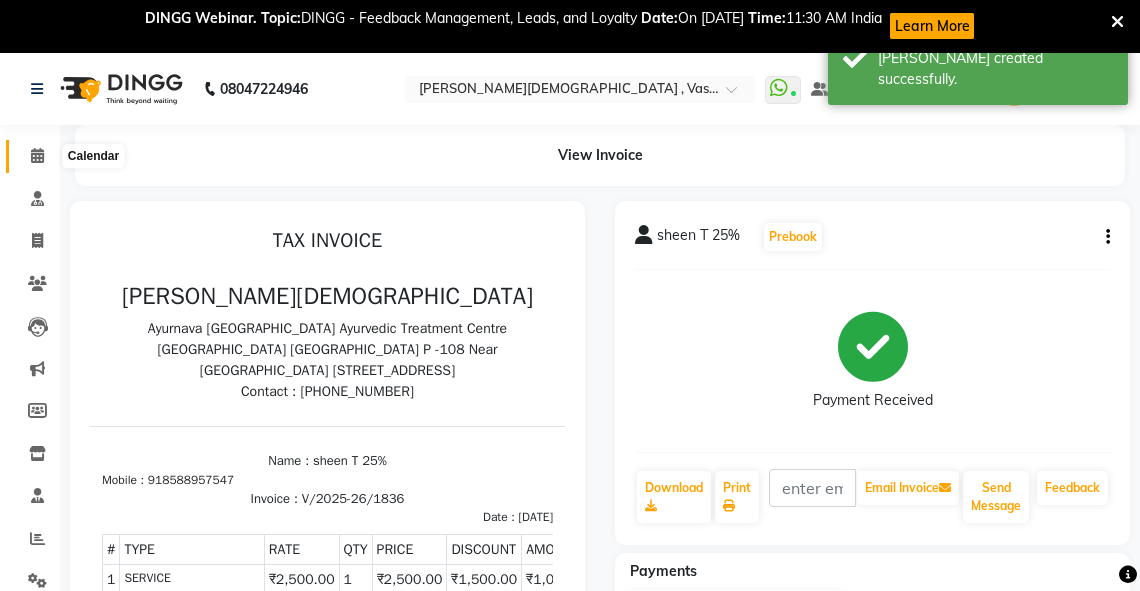 click 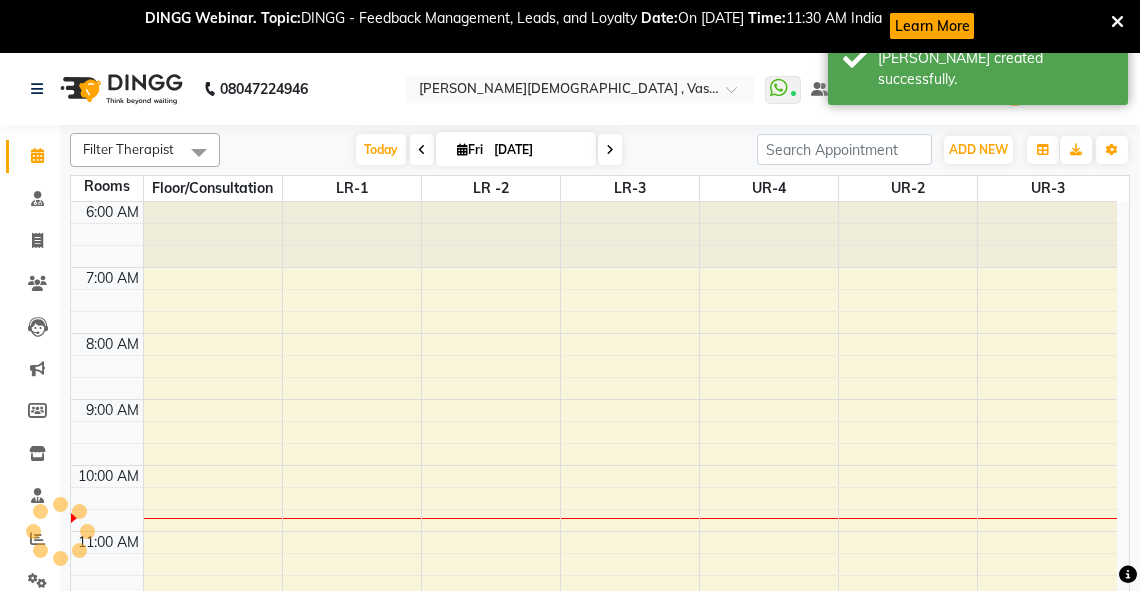 scroll, scrollTop: 0, scrollLeft: 0, axis: both 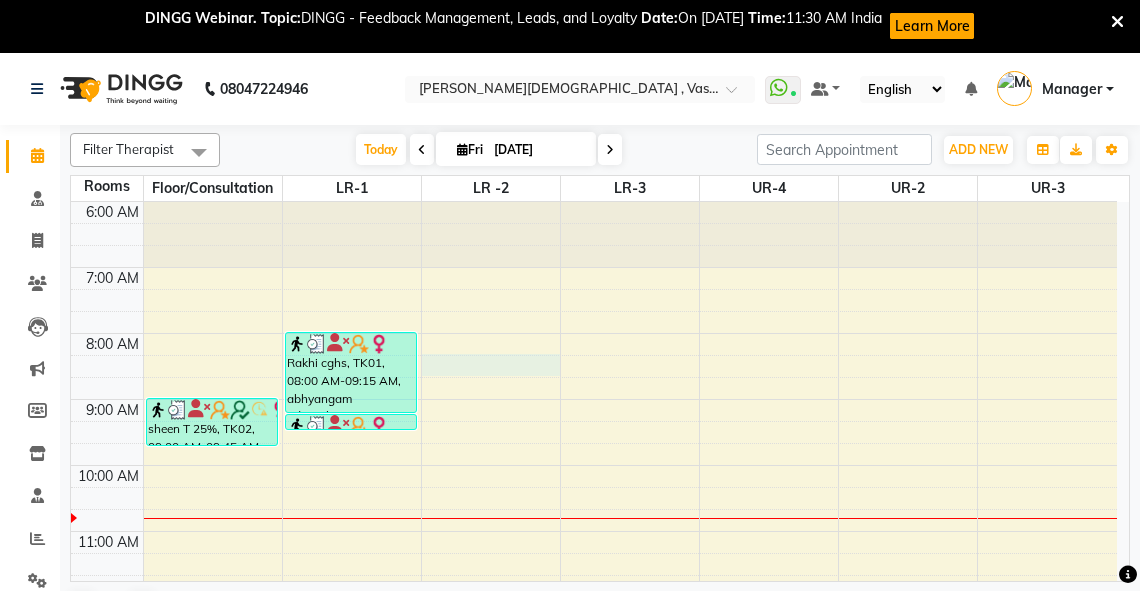 click on "6:00 AM 7:00 AM 8:00 AM 9:00 AM 10:00 AM 11:00 AM 12:00 PM 1:00 PM 2:00 PM 3:00 PM 4:00 PM 5:00 PM 6:00 PM 7:00 PM 8:00 PM     sheen T 25%, TK02, 09:00 AM-09:45 AM,  abhyangam(L)+Potli(L)     Rakhi cghs, TK01, 08:00 AM-09:15 AM, abhyangam udwarthanam STEAM     Rakhi cghs, TK01, 09:15 AM-09:30 AM, matra vasti" at bounding box center (594, 696) 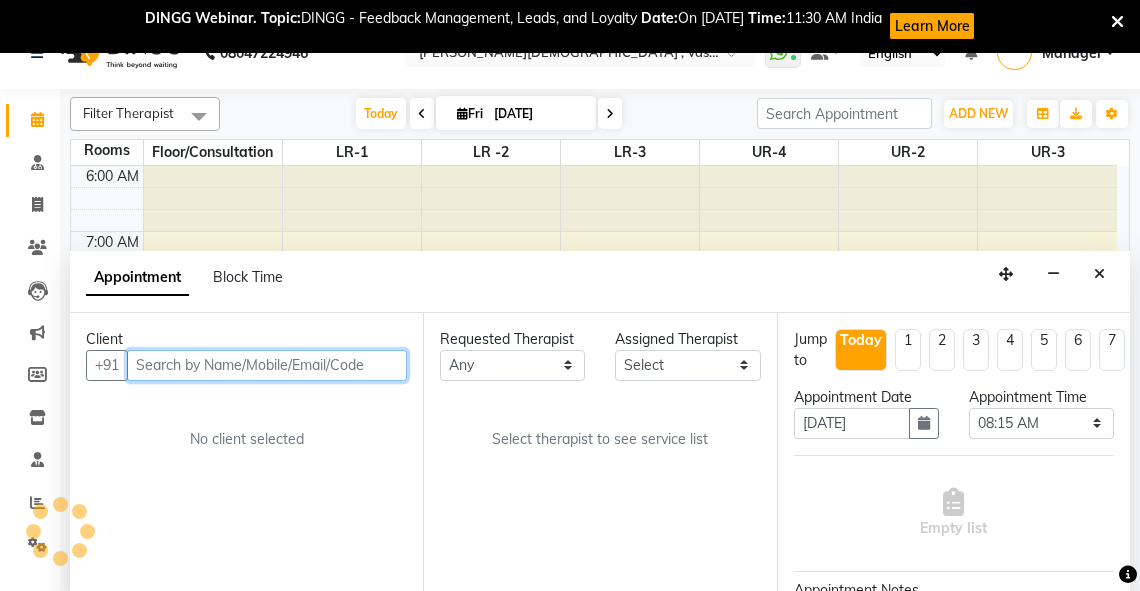 scroll, scrollTop: 52, scrollLeft: 0, axis: vertical 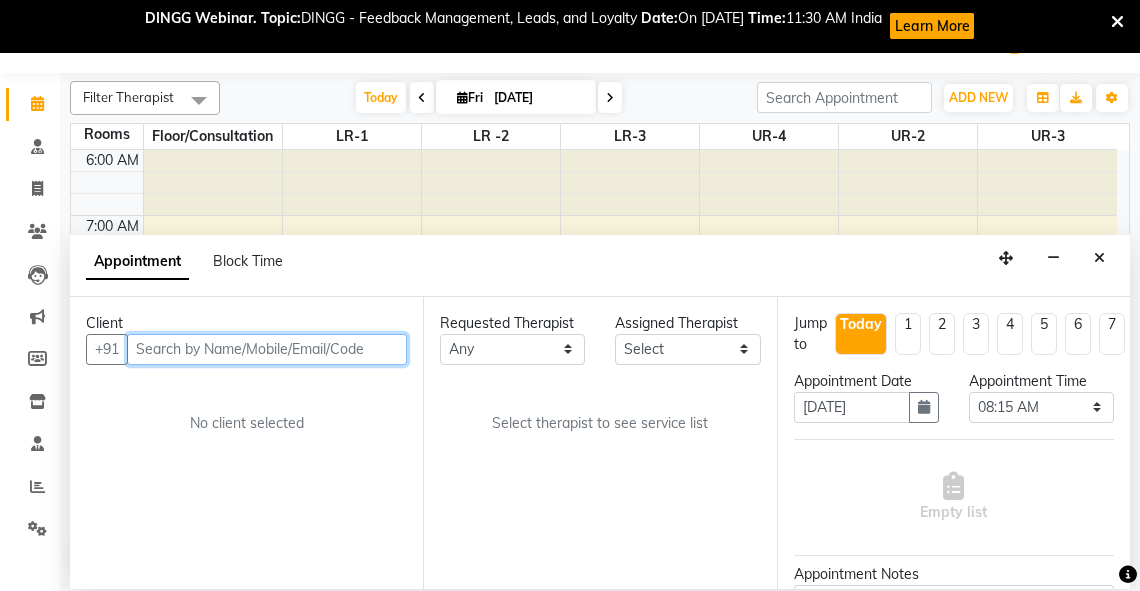 click at bounding box center [267, 349] 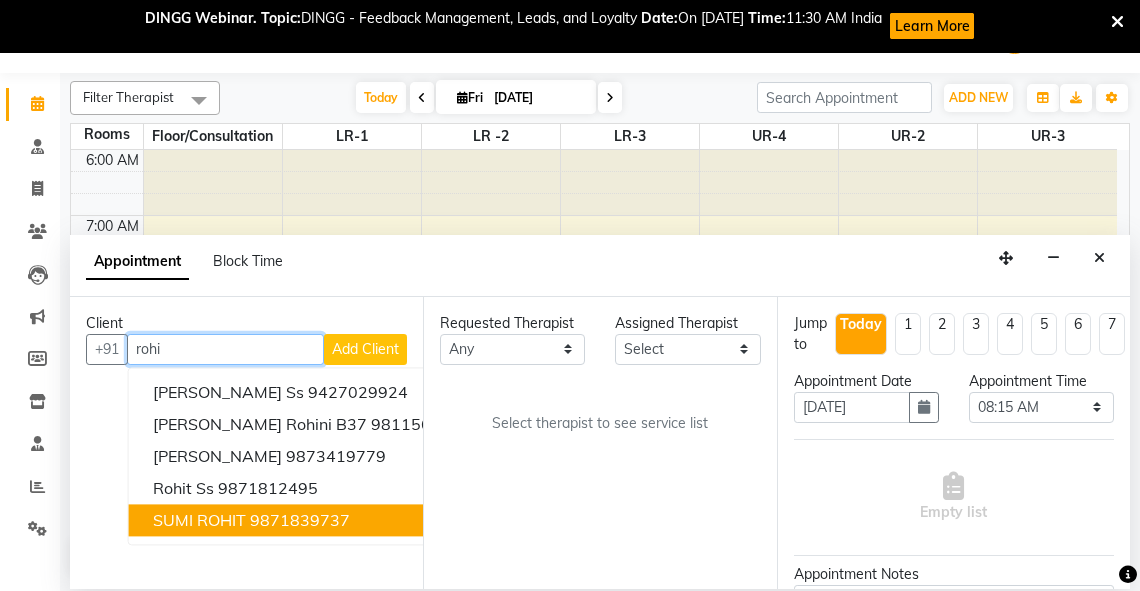click on "SUMI ROHIT  9871839737" at bounding box center (312, 520) 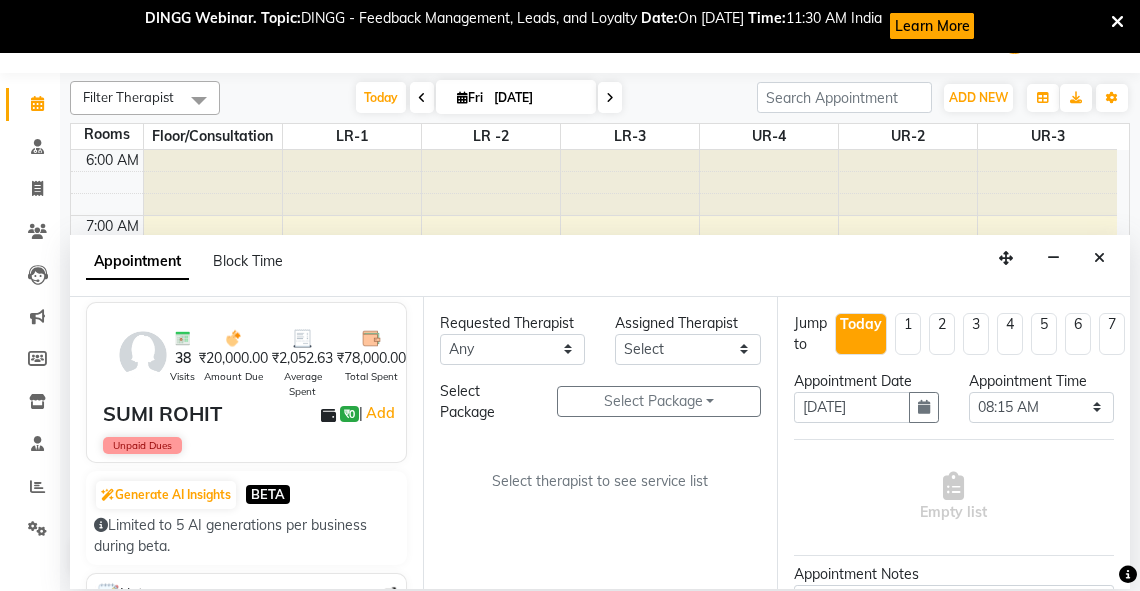 scroll, scrollTop: 0, scrollLeft: 0, axis: both 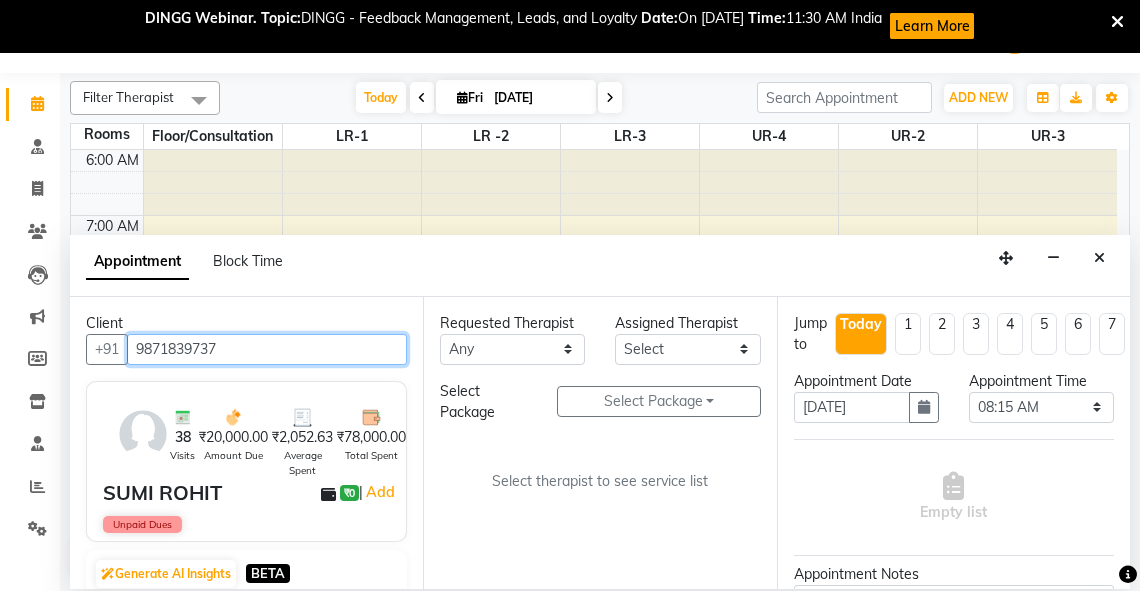 type on "9871839737" 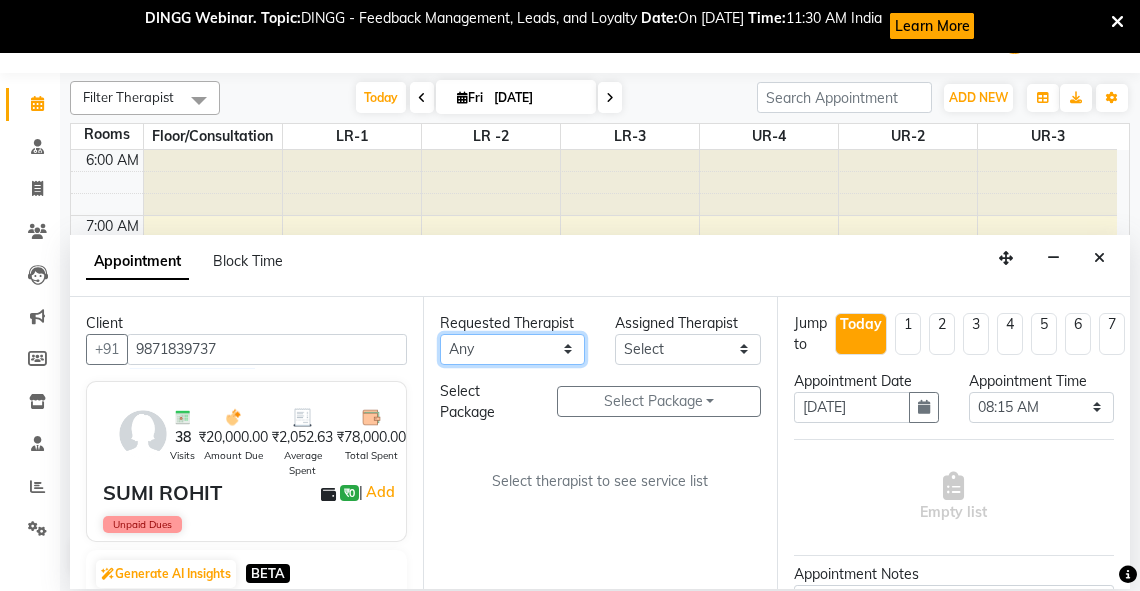 click on "Any [PERSON_NAME] V [PERSON_NAME] [PERSON_NAME] A K [PERSON_NAME] N [PERSON_NAME]  Dhaneesha [PERSON_NAME] K P [PERSON_NAME] [PERSON_NAME] [PERSON_NAME] [PERSON_NAME] [PERSON_NAME] a [PERSON_NAME] K M OTHER BRANCH Sardinia [PERSON_NAME] [PERSON_NAME] [PERSON_NAME] [PERSON_NAME]" at bounding box center (512, 349) 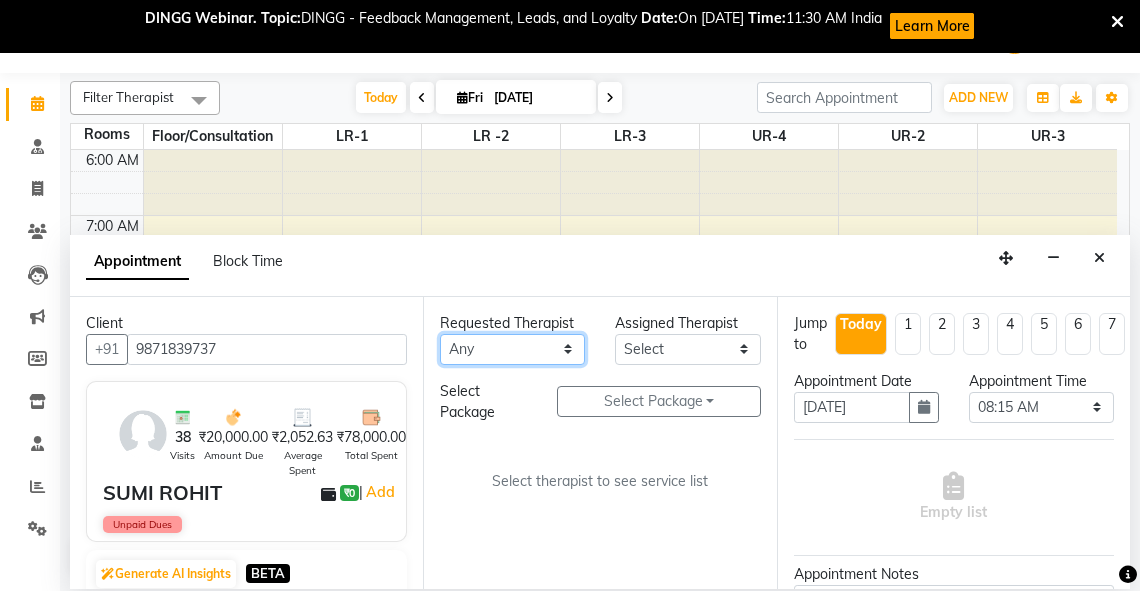 select on "81006" 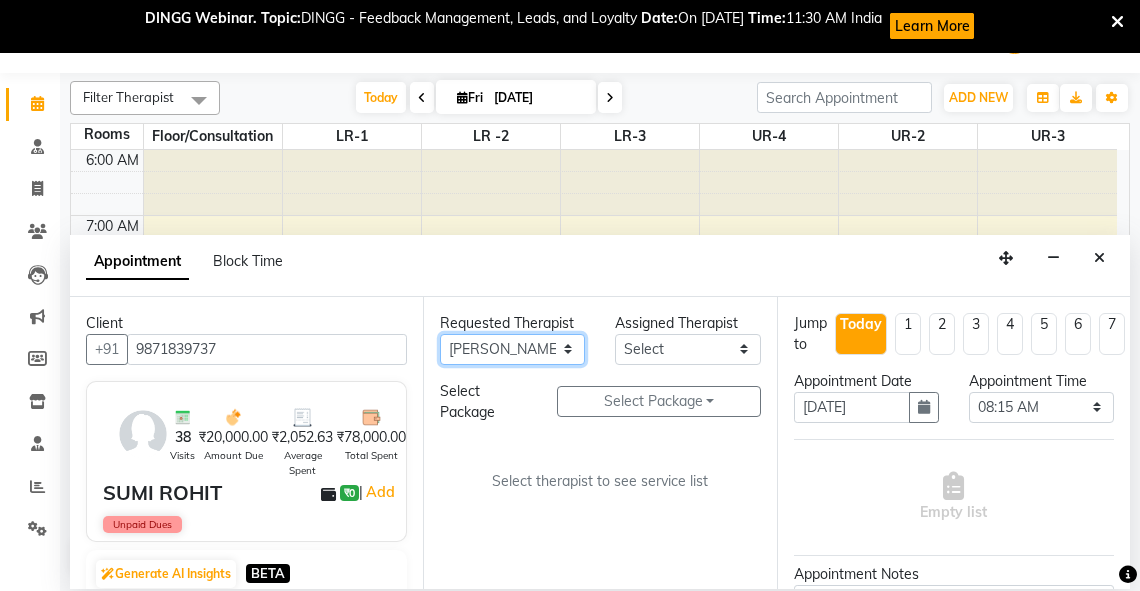 click on "Any [PERSON_NAME] V [PERSON_NAME] [PERSON_NAME] A K [PERSON_NAME] N [PERSON_NAME]  Dhaneesha [PERSON_NAME] K P [PERSON_NAME] [PERSON_NAME] [PERSON_NAME] [PERSON_NAME] [PERSON_NAME] a [PERSON_NAME] K M OTHER BRANCH Sardinia [PERSON_NAME] [PERSON_NAME] [PERSON_NAME] [PERSON_NAME]" at bounding box center (512, 349) 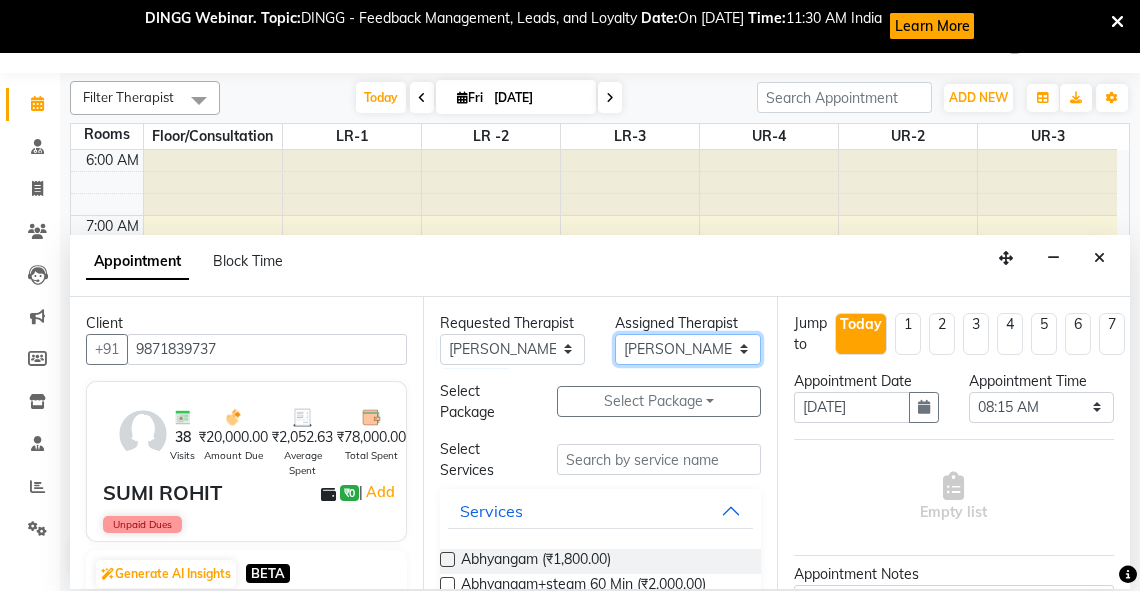 click on "Select [PERSON_NAME] V [PERSON_NAME] [PERSON_NAME] A K [PERSON_NAME] N [PERSON_NAME]  Dhaneesha [PERSON_NAME] K P [PERSON_NAME] [PERSON_NAME] [PERSON_NAME] [PERSON_NAME] [PERSON_NAME] a [PERSON_NAME] K M OTHER BRANCH Sardinia [PERSON_NAME] [PERSON_NAME] [PERSON_NAME] [PERSON_NAME]" at bounding box center (687, 349) 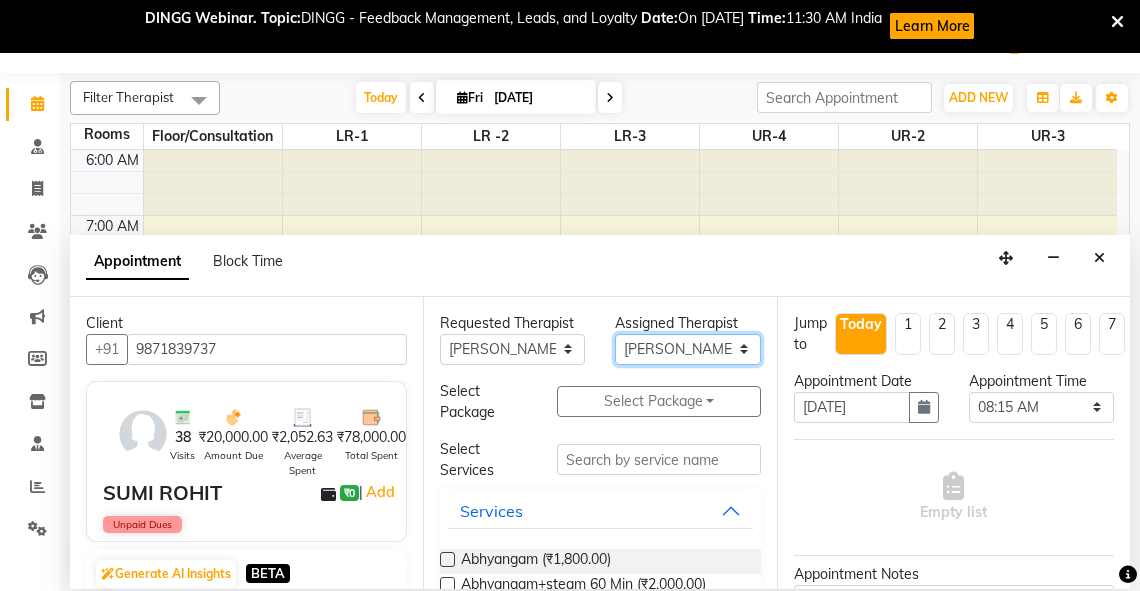 select on "58069" 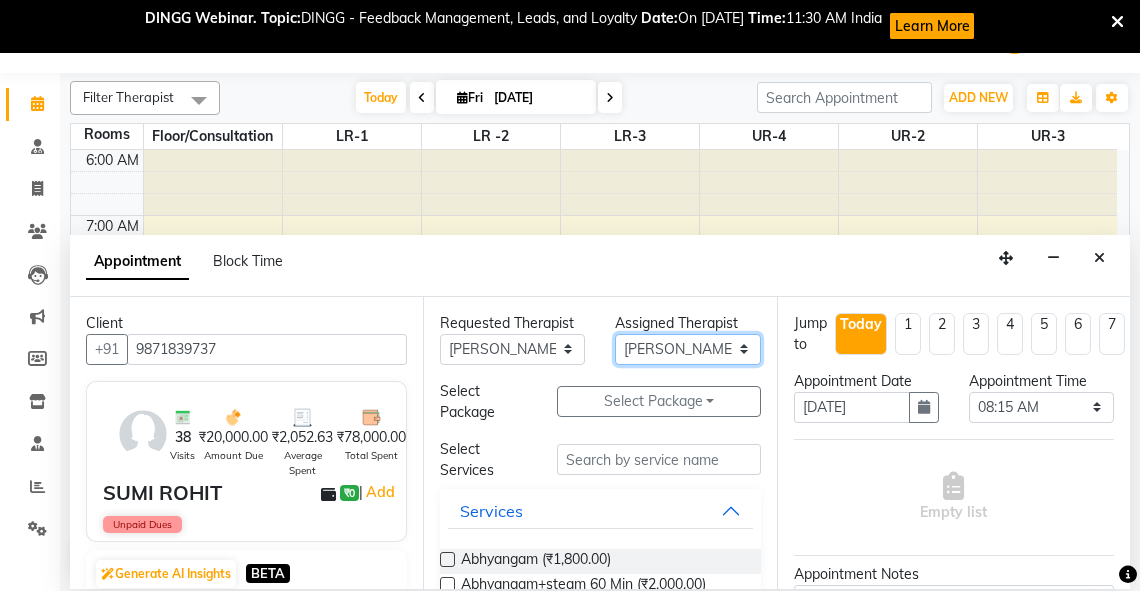 click on "Select [PERSON_NAME] V [PERSON_NAME] [PERSON_NAME] A K [PERSON_NAME] N [PERSON_NAME]  Dhaneesha [PERSON_NAME] K P [PERSON_NAME] [PERSON_NAME] [PERSON_NAME] [PERSON_NAME] [PERSON_NAME] a [PERSON_NAME] K M OTHER BRANCH Sardinia [PERSON_NAME] [PERSON_NAME] [PERSON_NAME] [PERSON_NAME]" at bounding box center (687, 349) 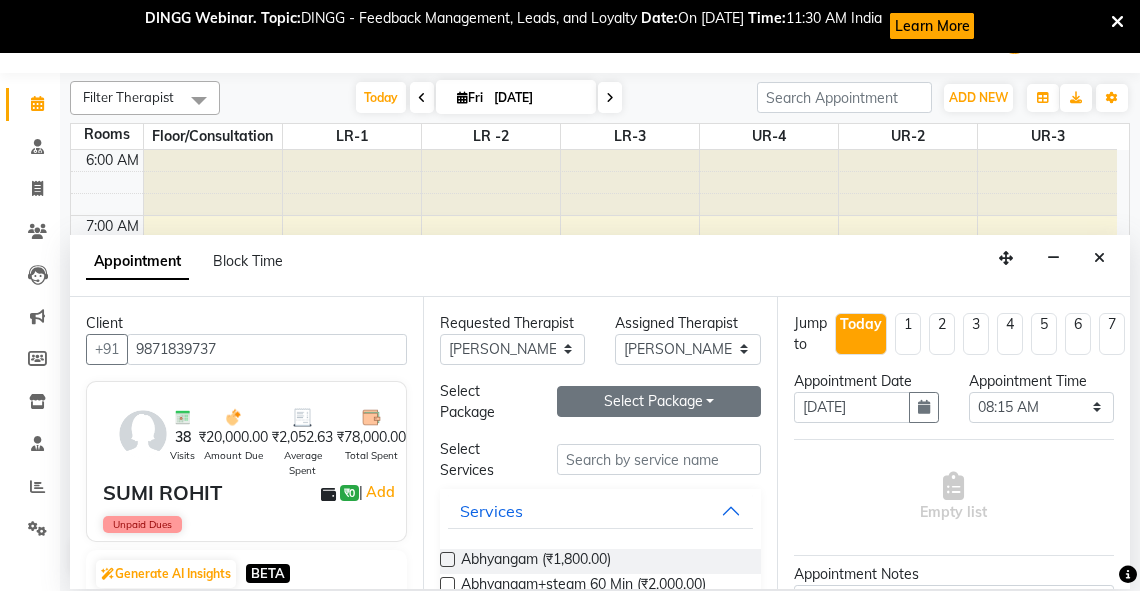 click on "Select Package  Toggle Dropdown" at bounding box center (659, 401) 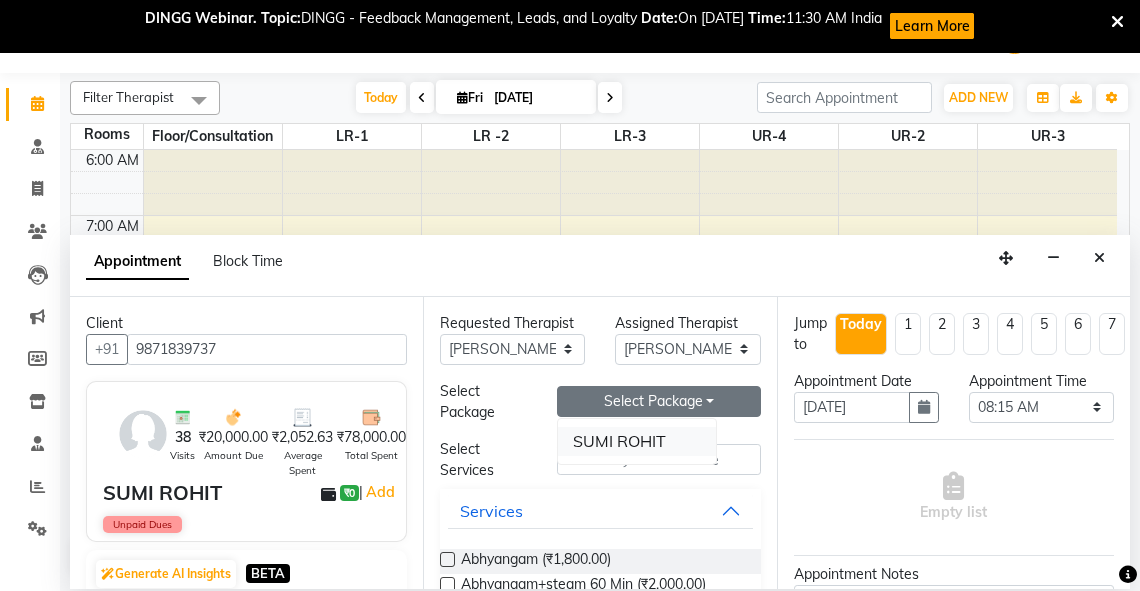 click on "SUMI ROHIT" at bounding box center [637, 441] 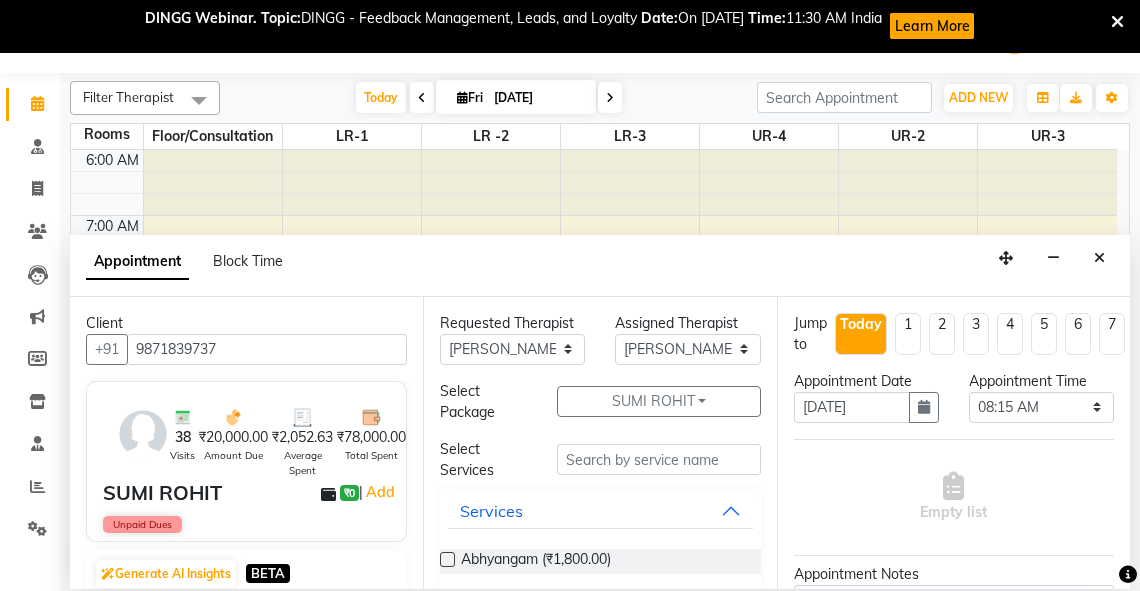 click at bounding box center [447, 559] 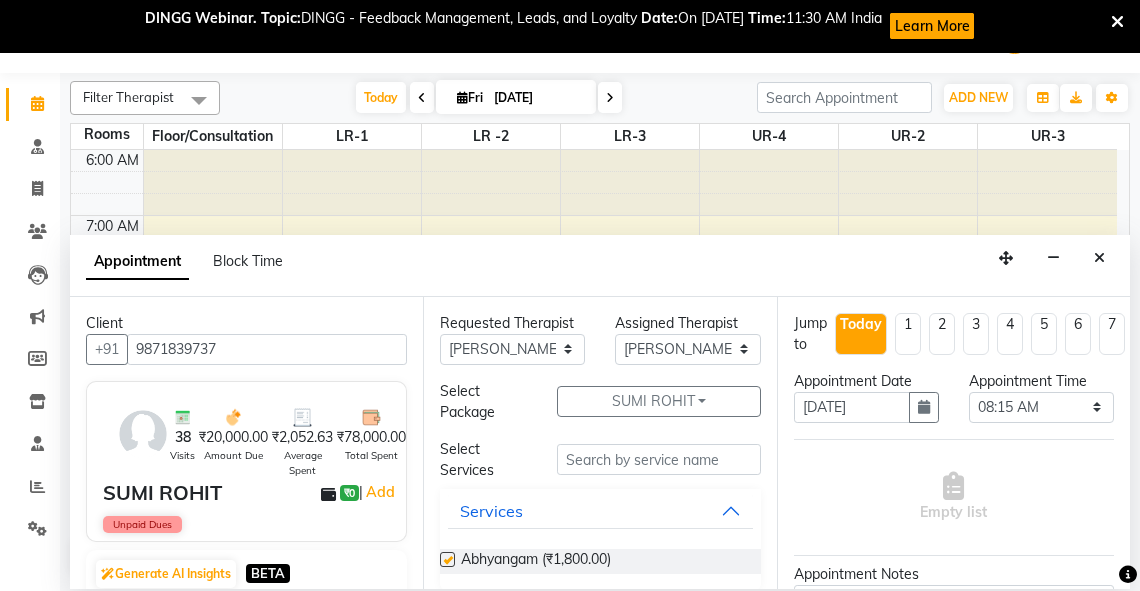 select on "2648" 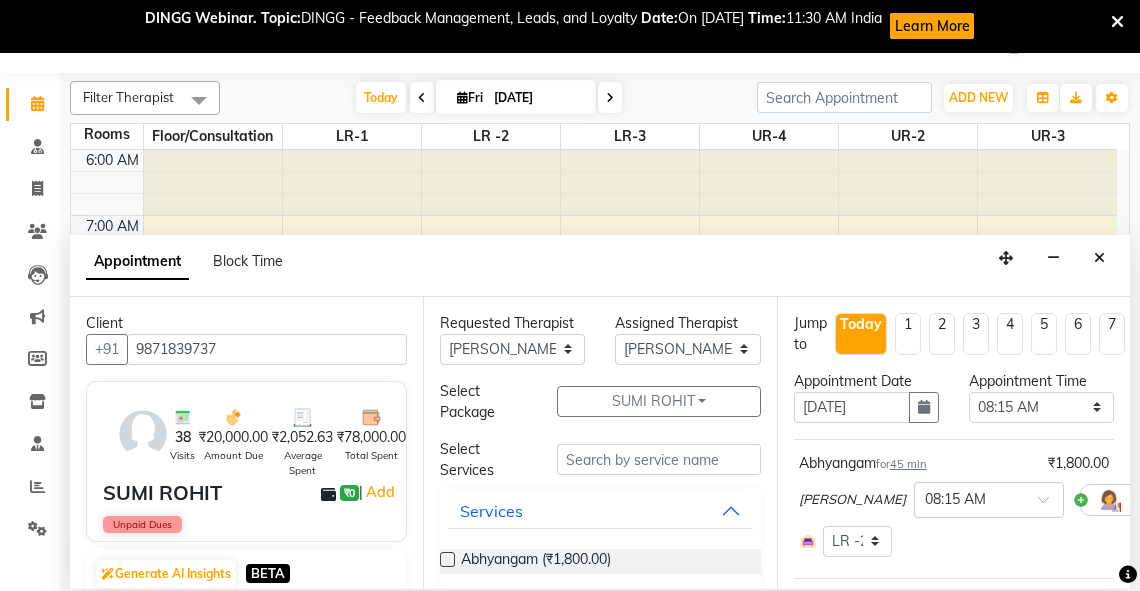 checkbox on "false" 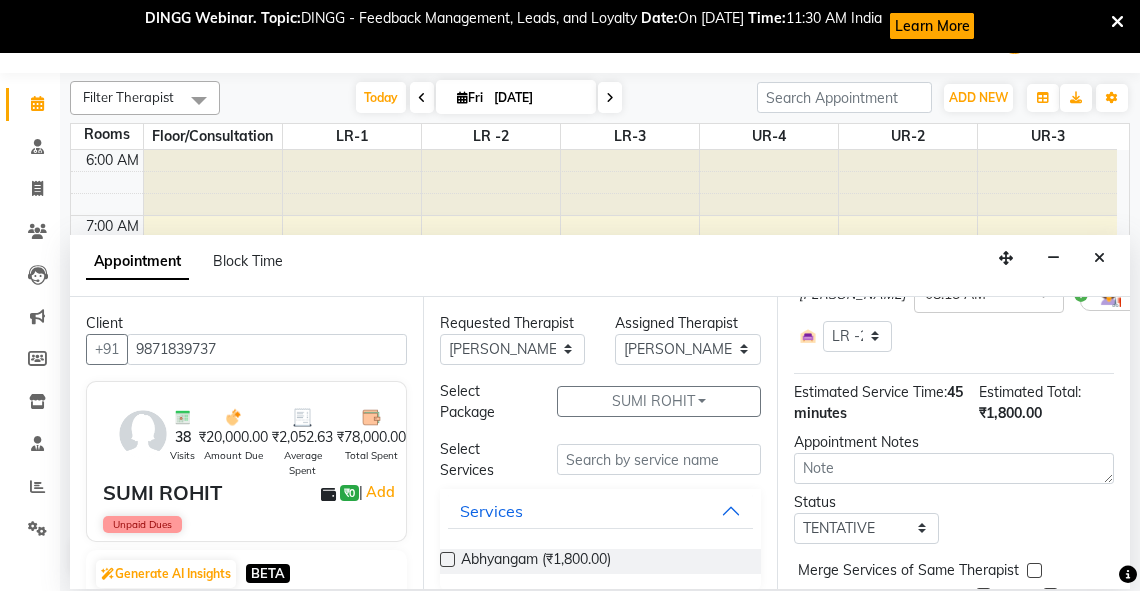 scroll, scrollTop: 313, scrollLeft: 0, axis: vertical 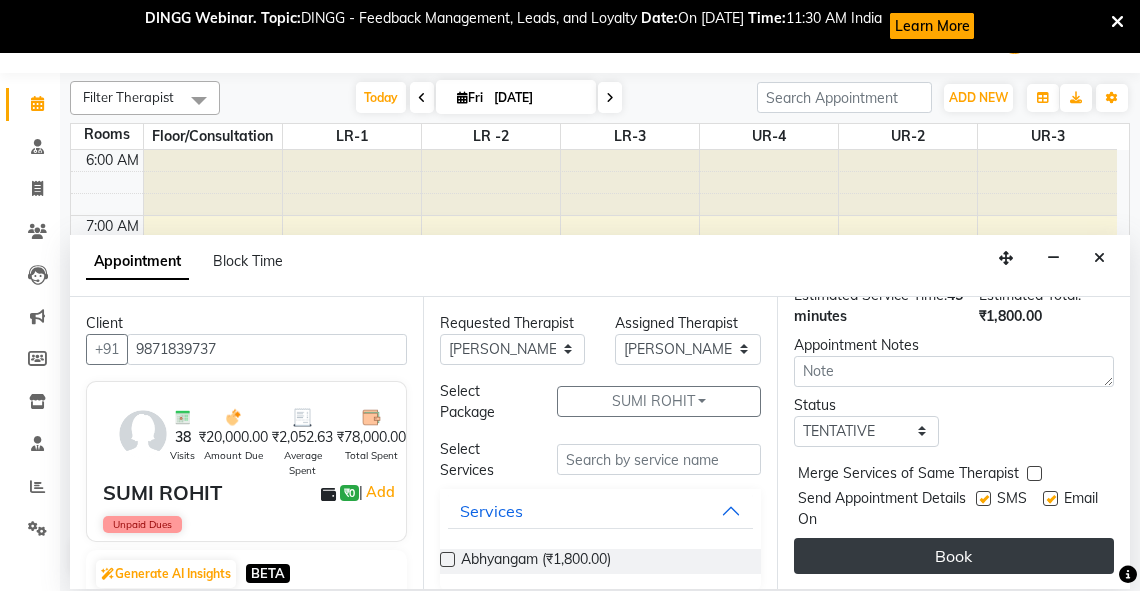 click on "Book" at bounding box center (954, 556) 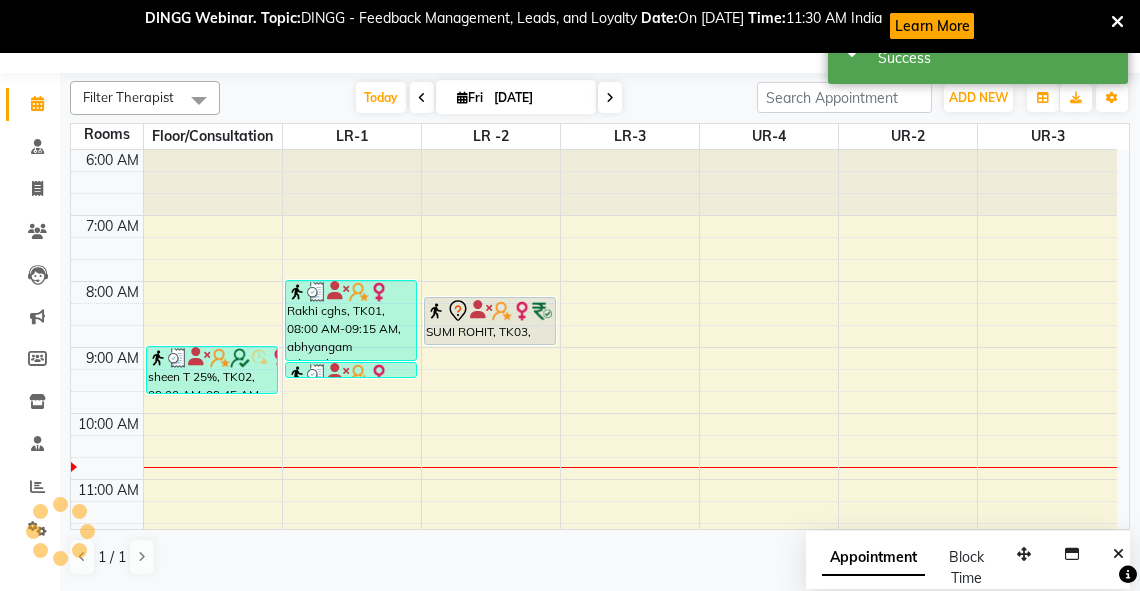 scroll, scrollTop: 0, scrollLeft: 0, axis: both 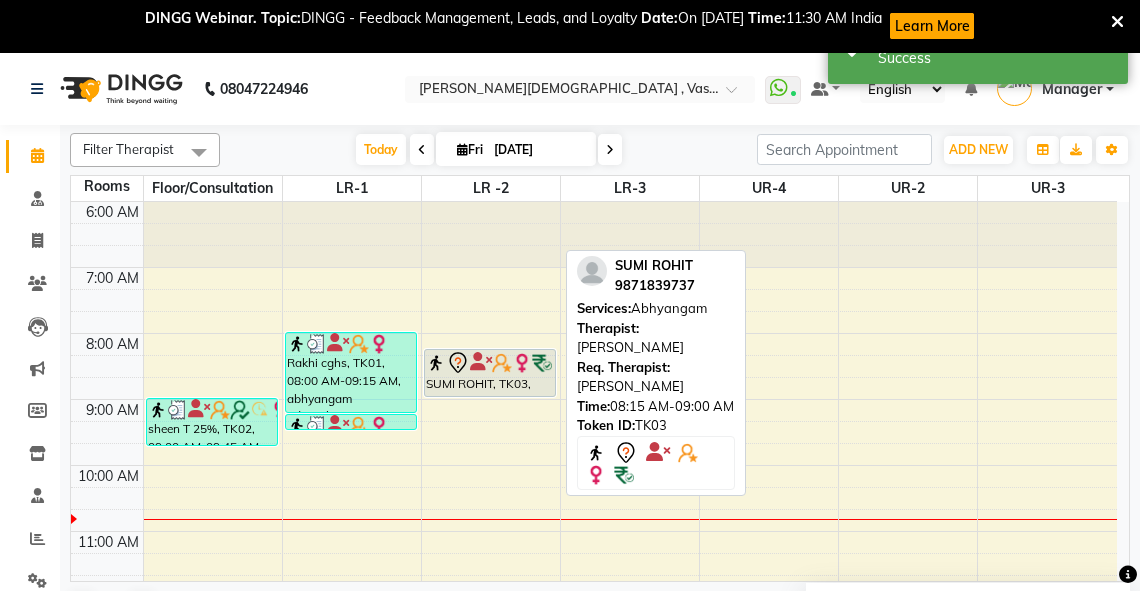 click at bounding box center (490, 363) 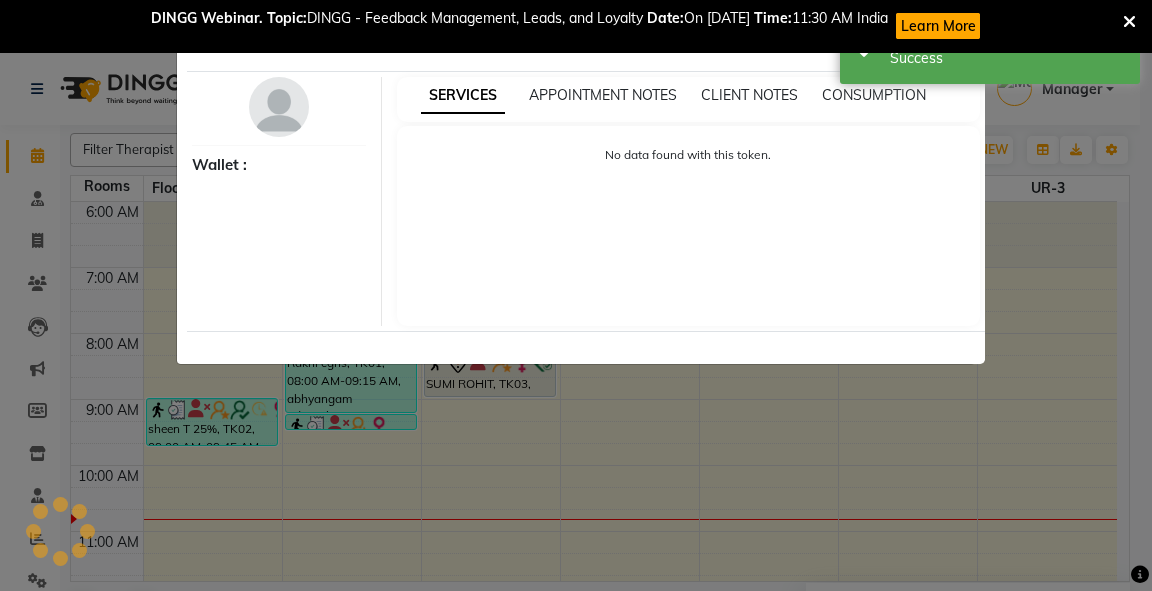 select on "7" 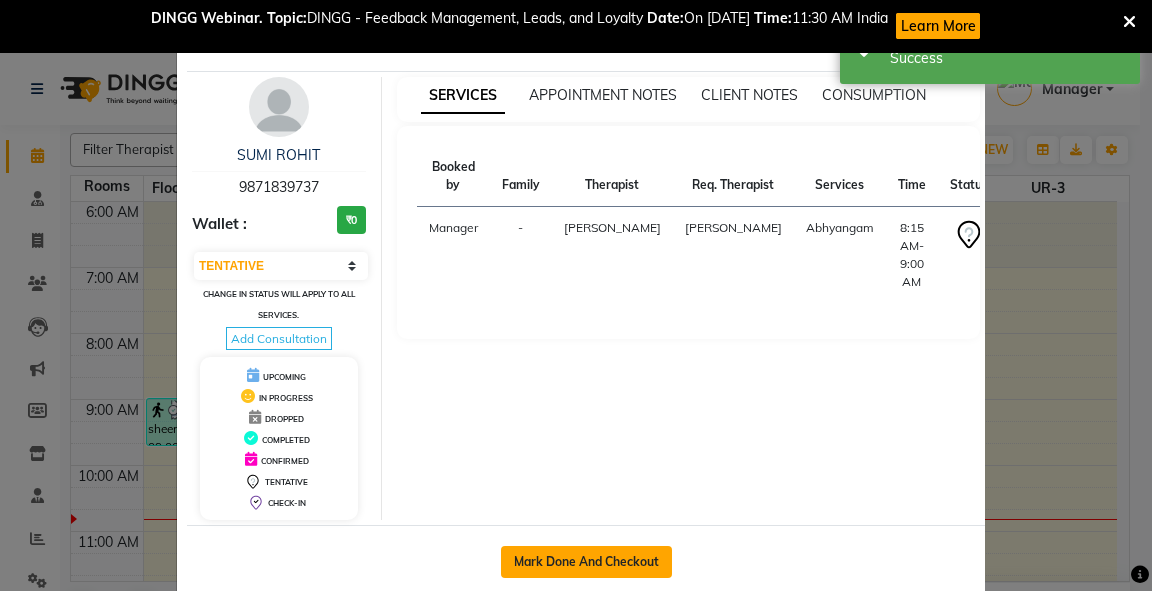 click on "Mark Done And Checkout" 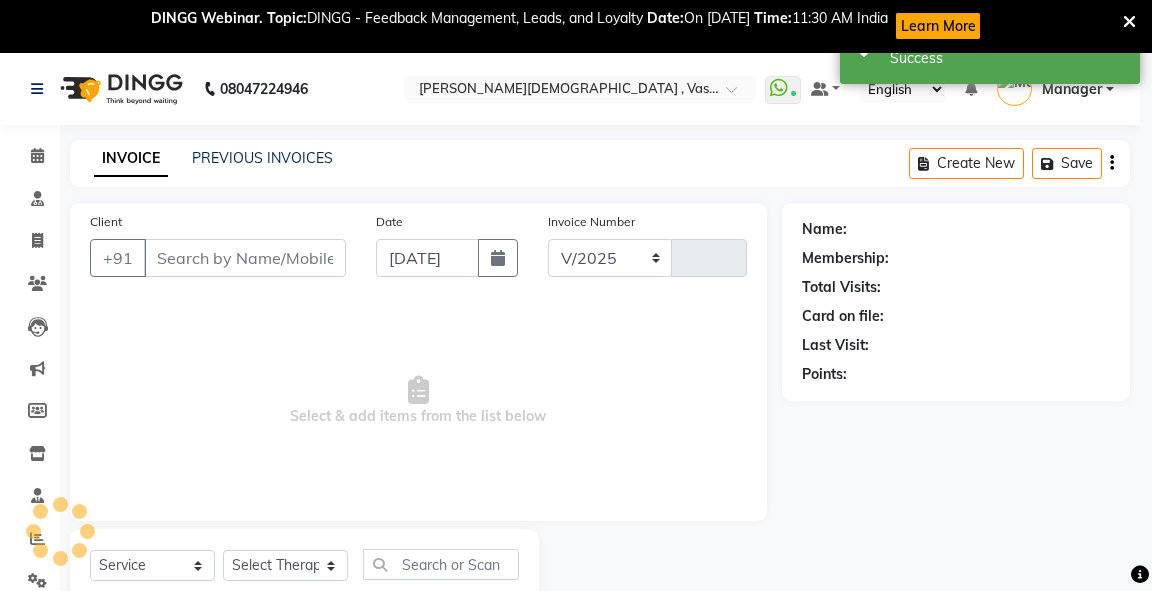 select on "5571" 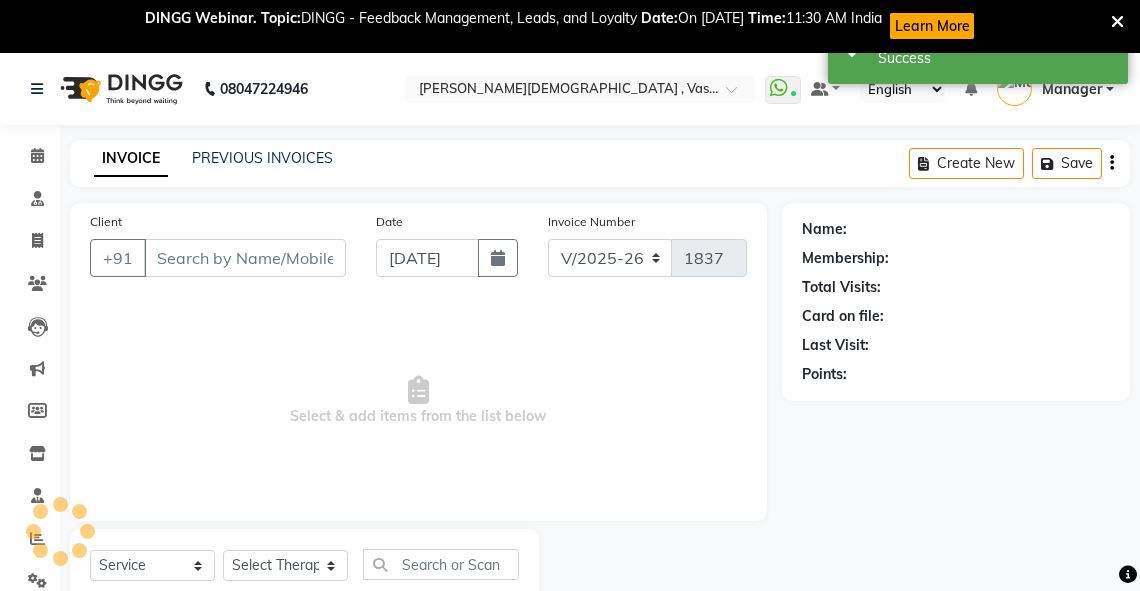 type on "9871839737" 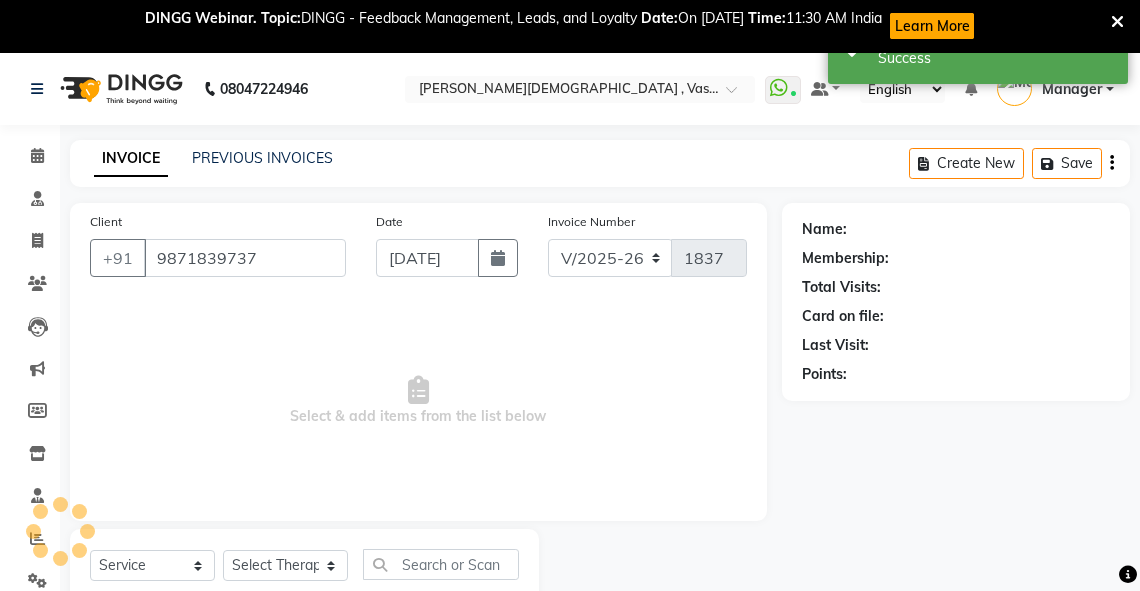 select on "58069" 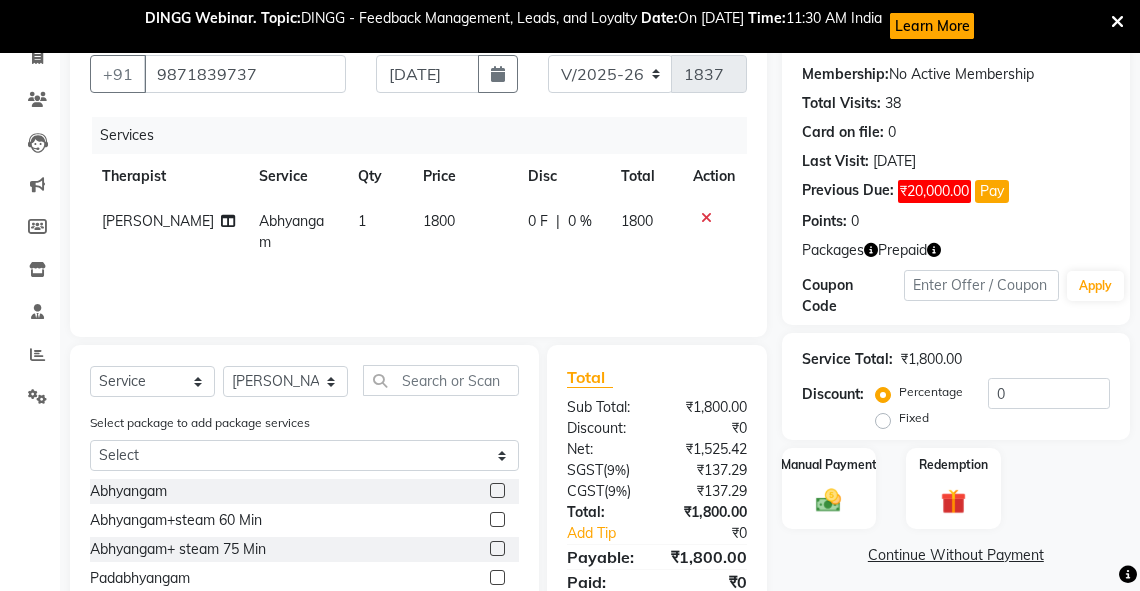 scroll, scrollTop: 332, scrollLeft: 0, axis: vertical 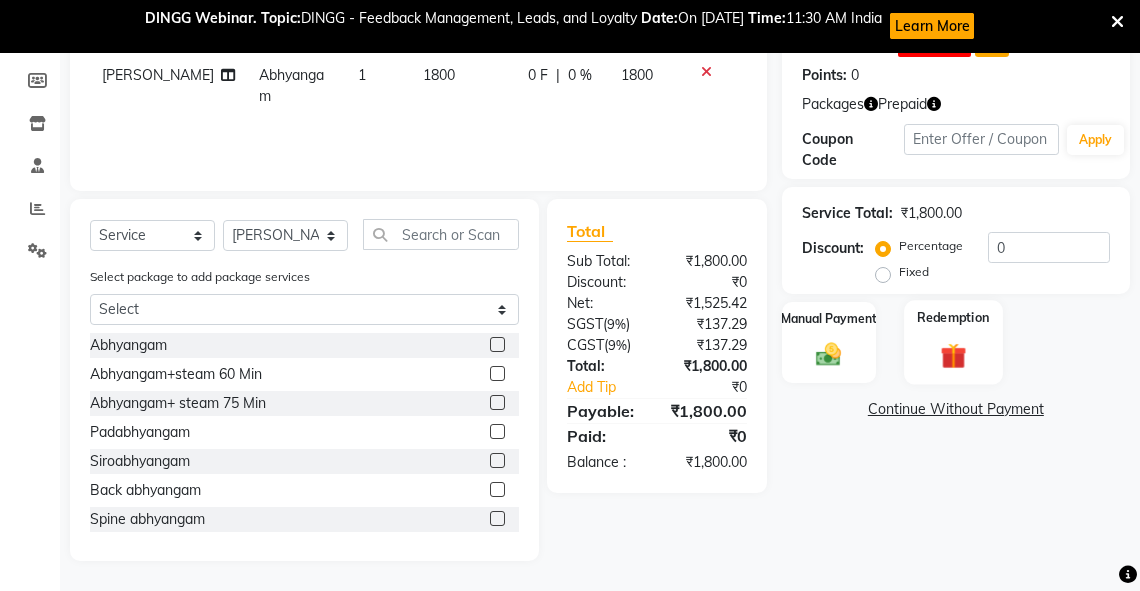 click 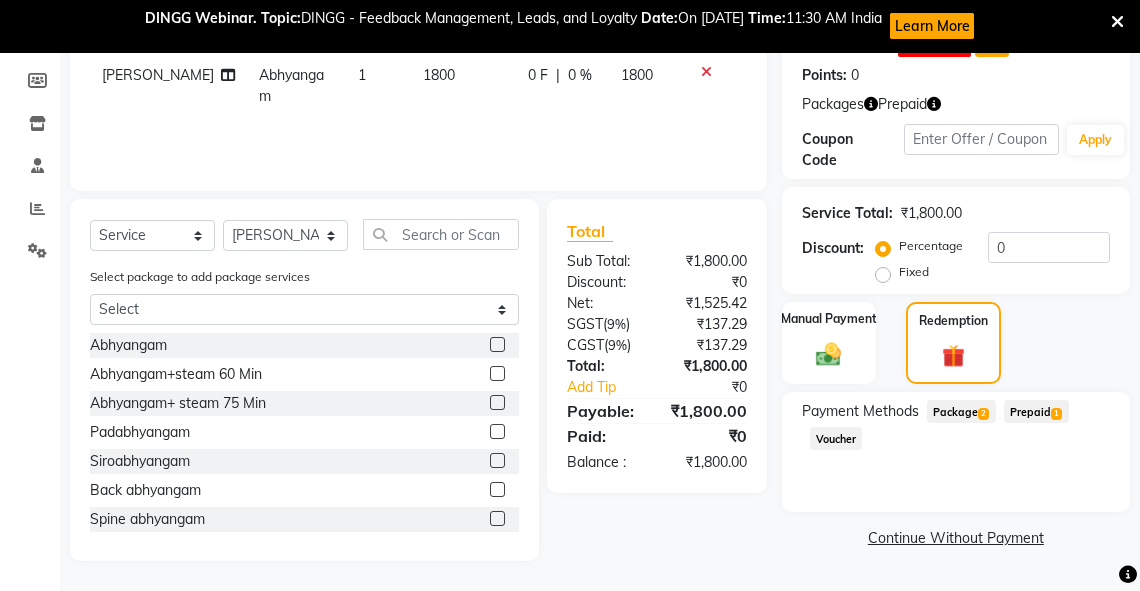 click on "Package  2" 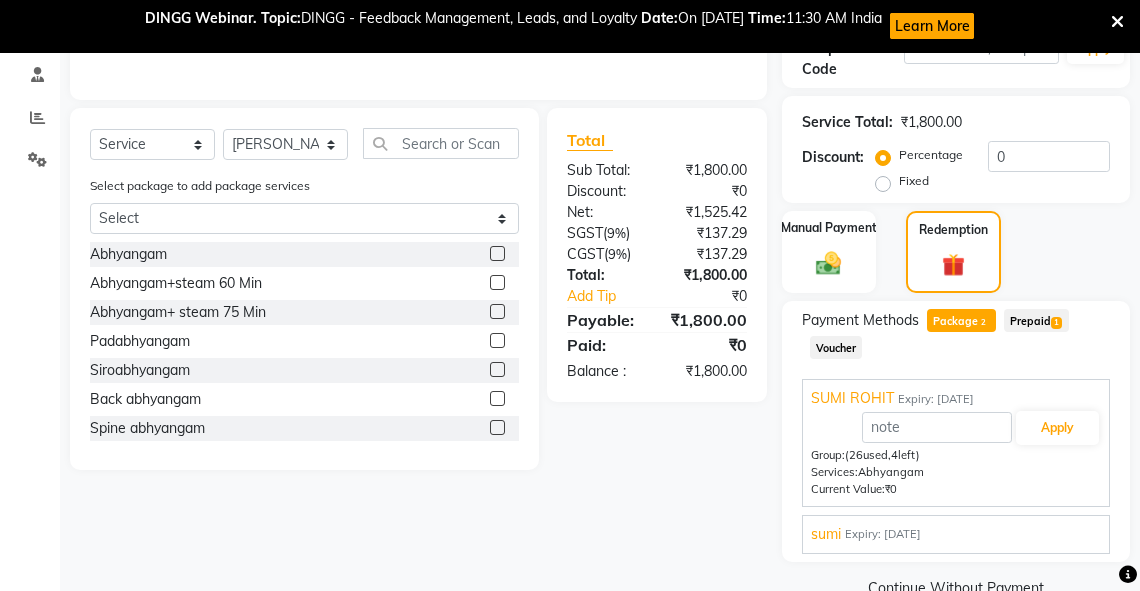 scroll, scrollTop: 412, scrollLeft: 0, axis: vertical 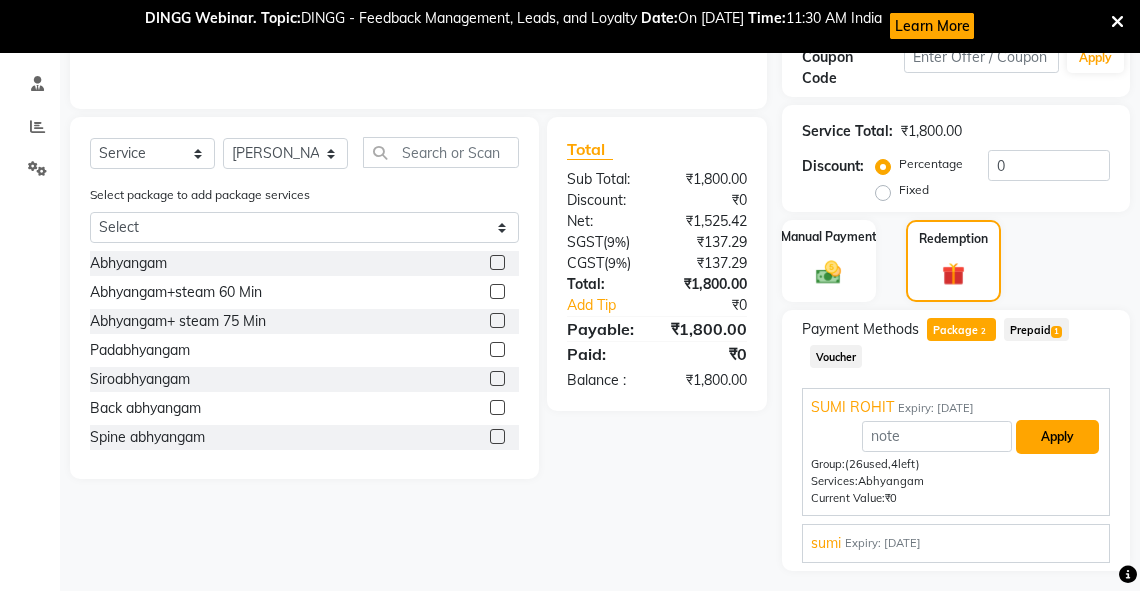 click on "Apply" at bounding box center (1057, 437) 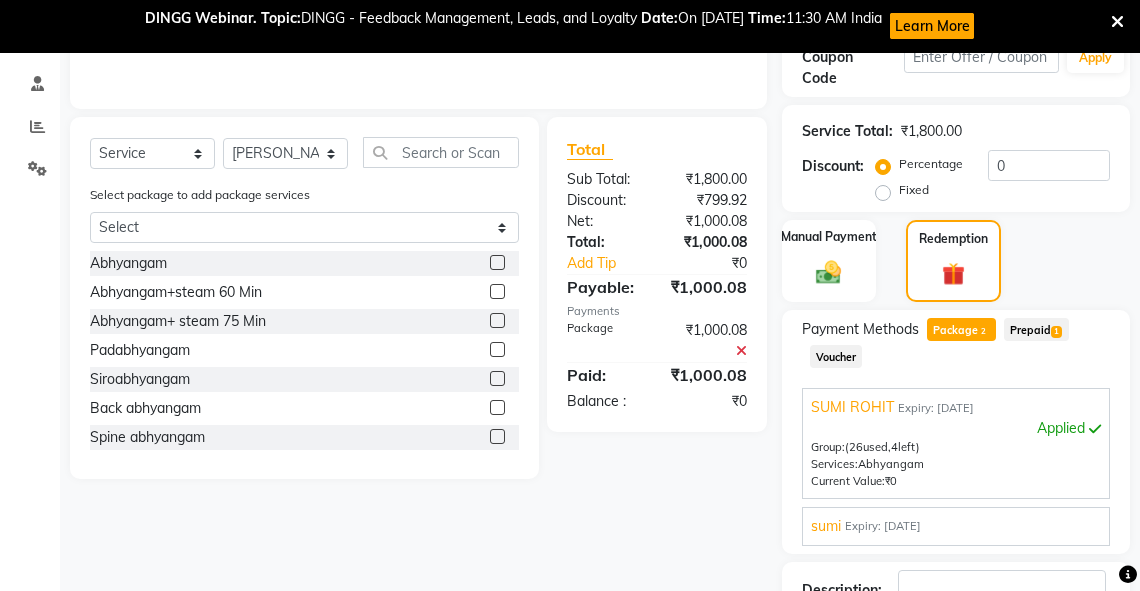 click on "Name: [PERSON_NAME] Membership:  No Active Membership  Total Visits:  38 Card on file:  0 Last Visit:   [DATE] Previous Due:  ₹20,000.00 Pay Points:   0  Packages Prepaid Coupon Code Apply Service Total:  ₹1,800.00  Discount:  Percentage   Fixed  0 Manual Payment Redemption Payment Methods  Package  2  Prepaid  1  Voucher  SUMI ROHIT Expiry: [DATE]  Applied  Group:   (26  used,  4  left)  Services:   Abhyangam   Current Value:  ₹0 sumi Expiry: [DATE] Apply Group:   (15  used,  0  left)  Services:   Abhyangam   Current Value:  ₹0 Description:                  Send Details On SMS Email  Checkout" 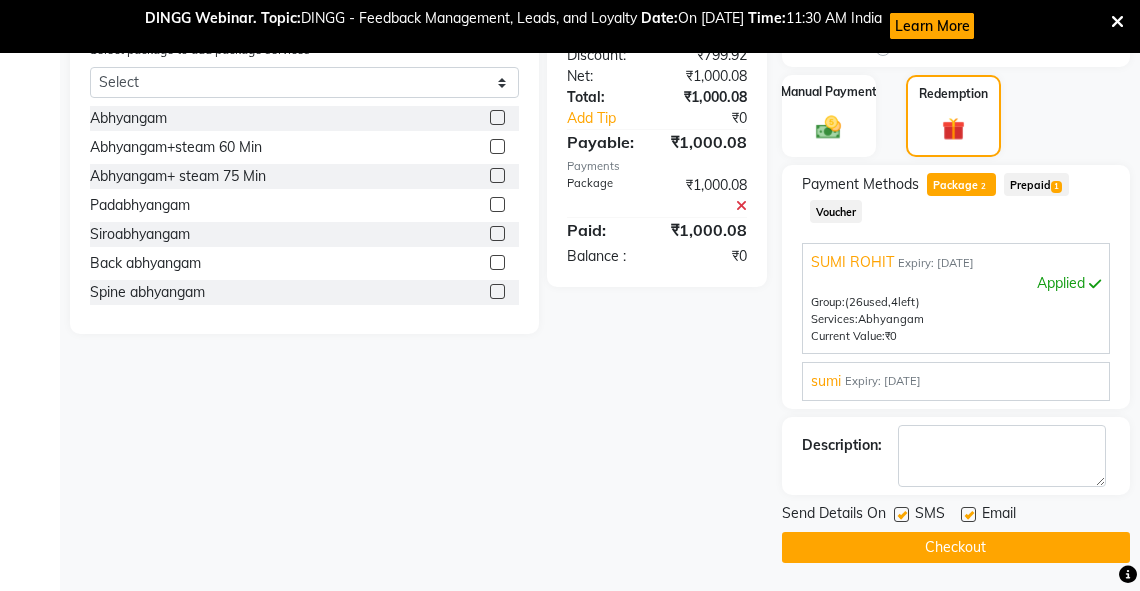 click on "Checkout" 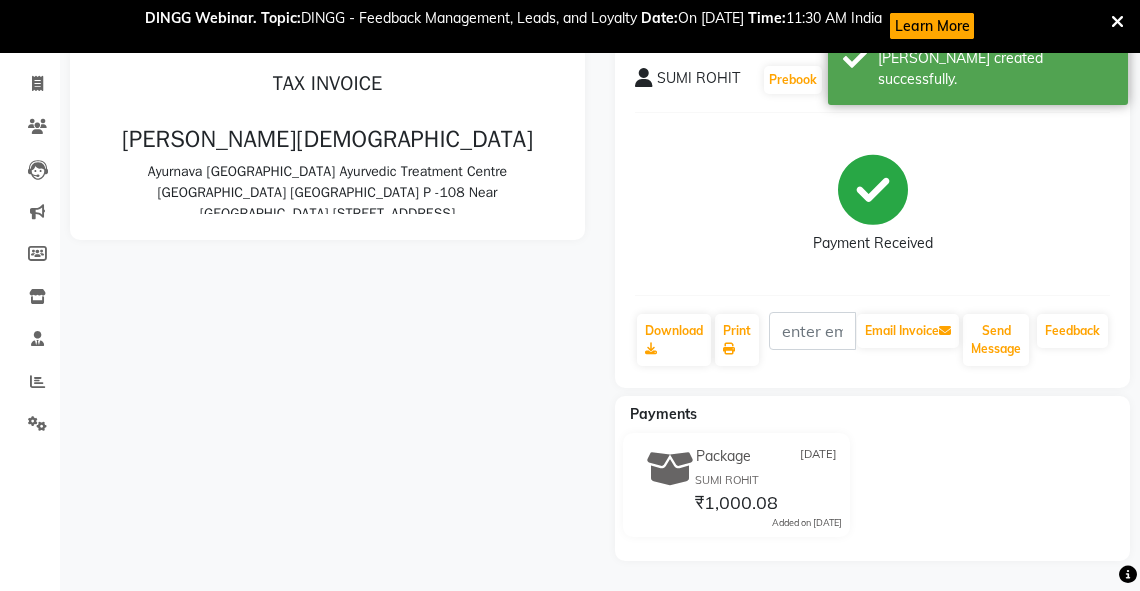 scroll, scrollTop: 0, scrollLeft: 0, axis: both 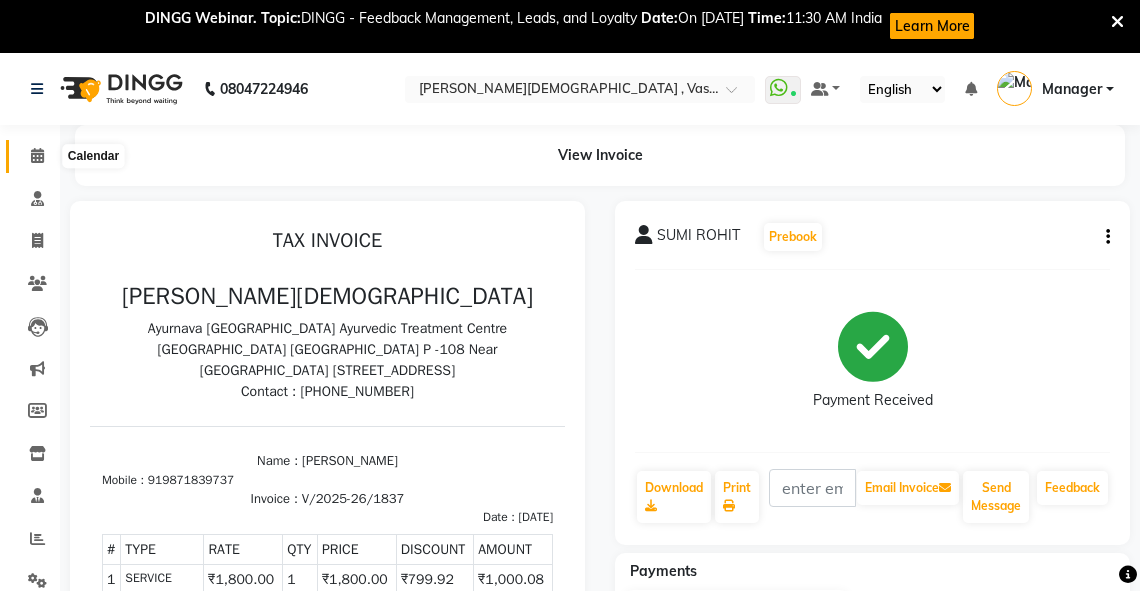 click 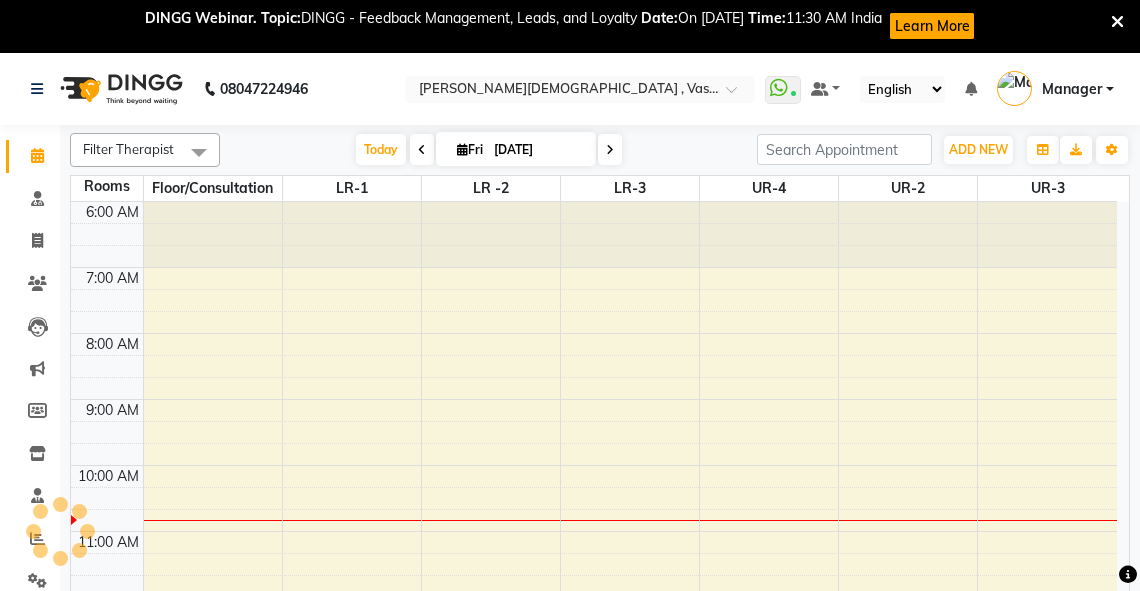 scroll, scrollTop: 0, scrollLeft: 0, axis: both 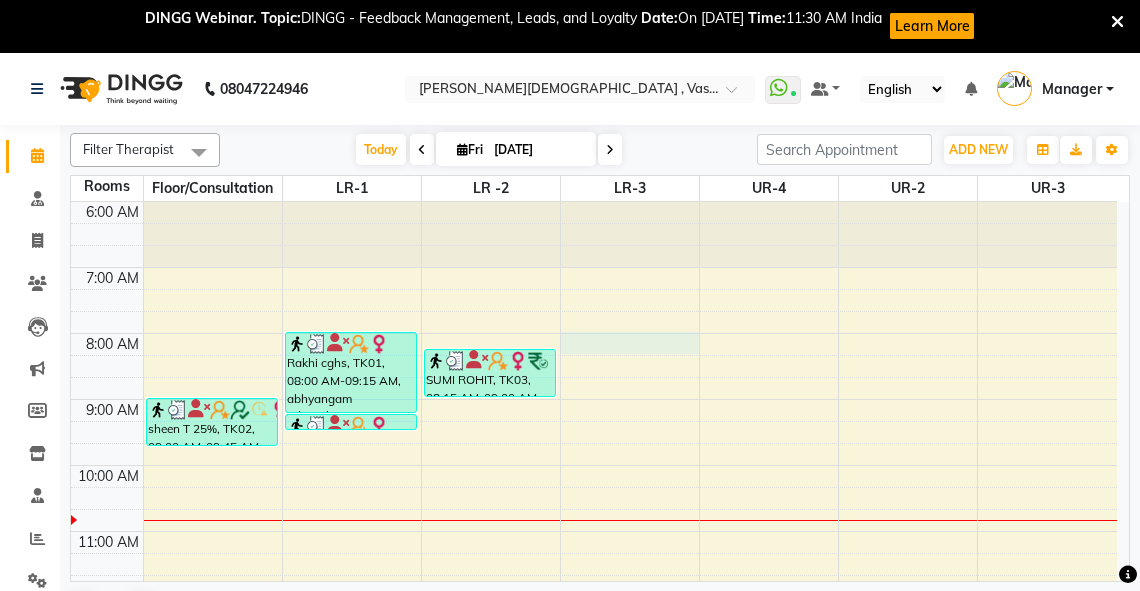 click on "6:00 AM 7:00 AM 8:00 AM 9:00 AM 10:00 AM 11:00 AM 12:00 PM 1:00 PM 2:00 PM 3:00 PM 4:00 PM 5:00 PM 6:00 PM 7:00 PM 8:00 PM     sheen T 25%, TK02, 09:00 AM-09:45 AM,  abhyangam(L)+Potli(L)     Rakhi cghs, TK01, 08:00 AM-09:15 AM, abhyangam udwarthanam STEAM     Rakhi cghs, TK01, 09:15 AM-09:30 AM, matra [PERSON_NAME] ROHIT, TK03, 08:15 AM-09:00 AM, [GEOGRAPHIC_DATA]" at bounding box center [594, 696] 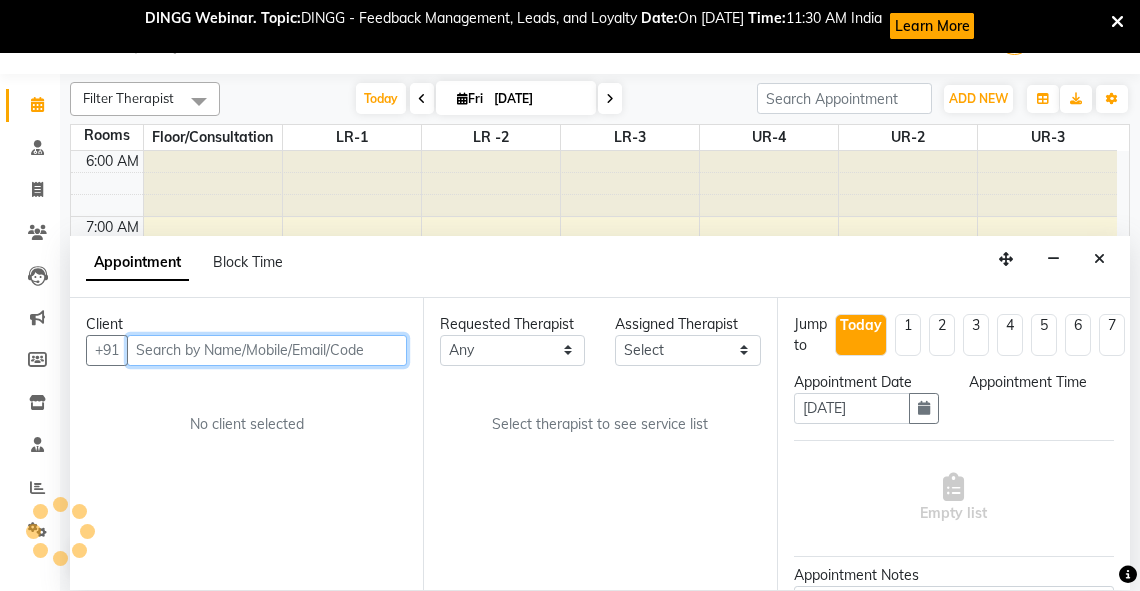 select on "480" 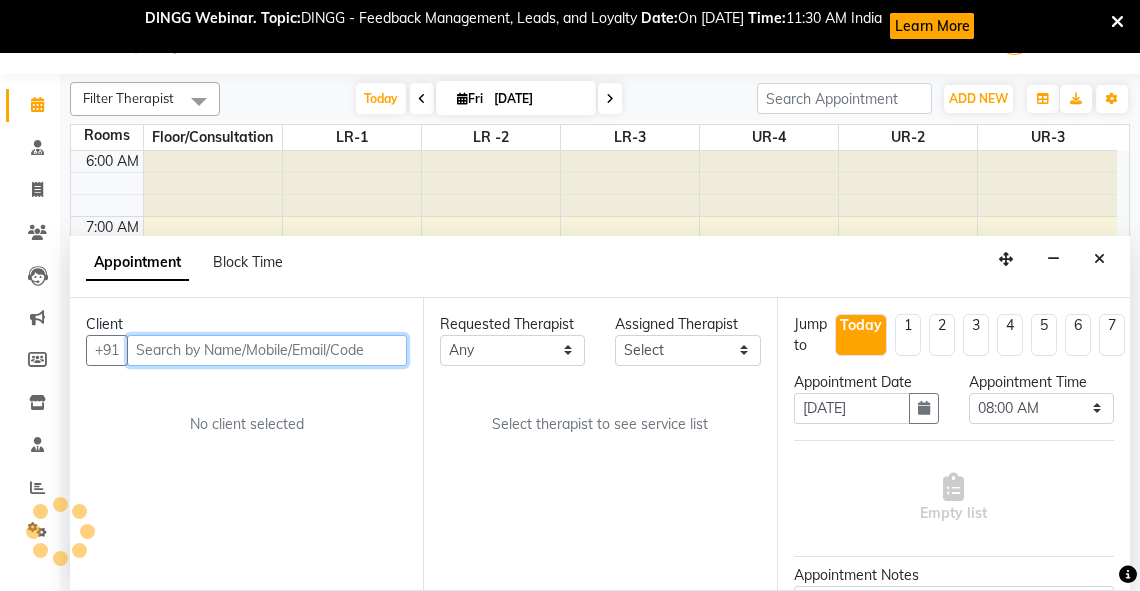 scroll, scrollTop: 52, scrollLeft: 0, axis: vertical 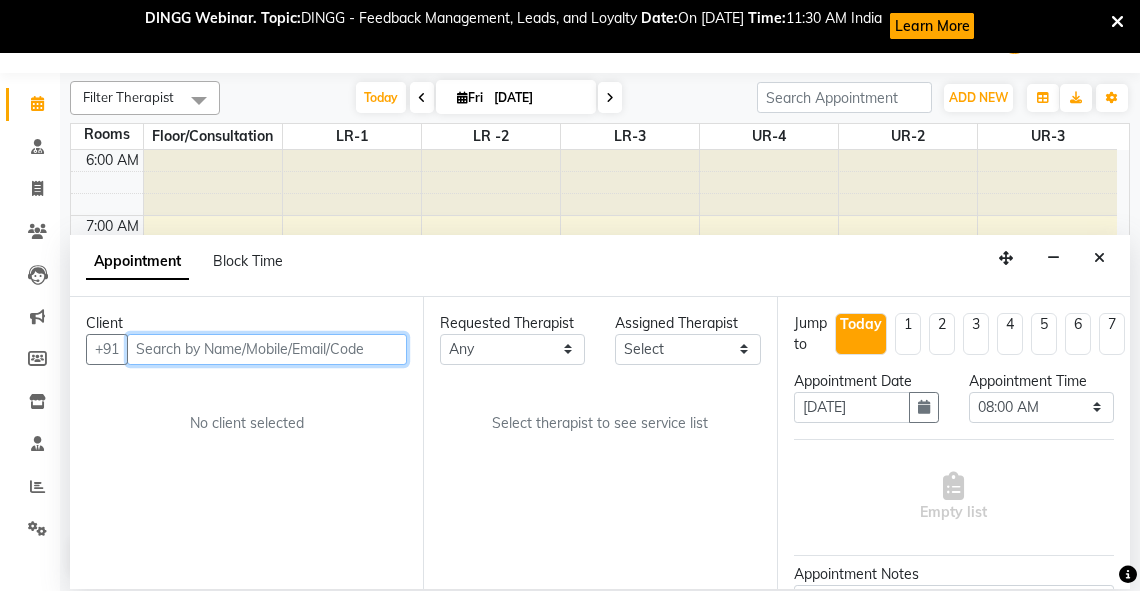 click at bounding box center (267, 349) 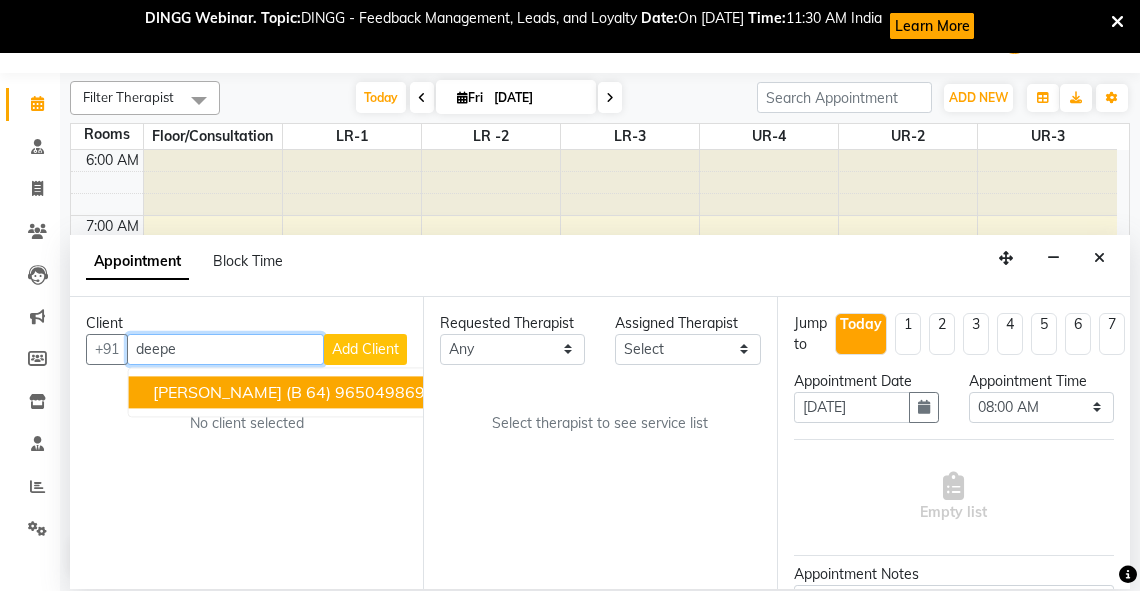 click on "[PERSON_NAME] (B 64)" at bounding box center (242, 392) 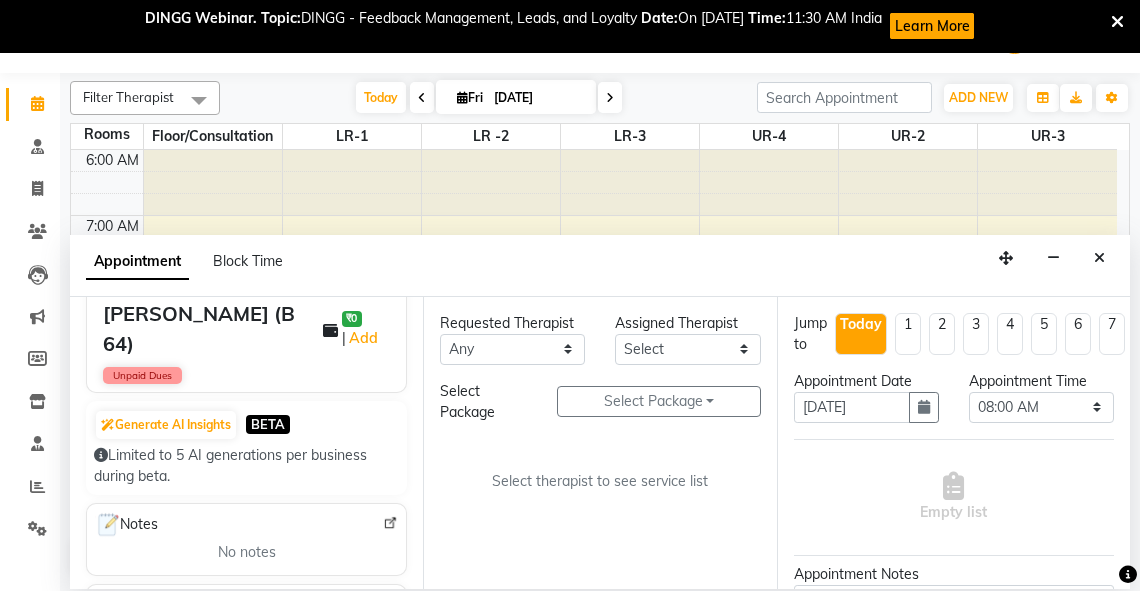 scroll, scrollTop: 245, scrollLeft: 0, axis: vertical 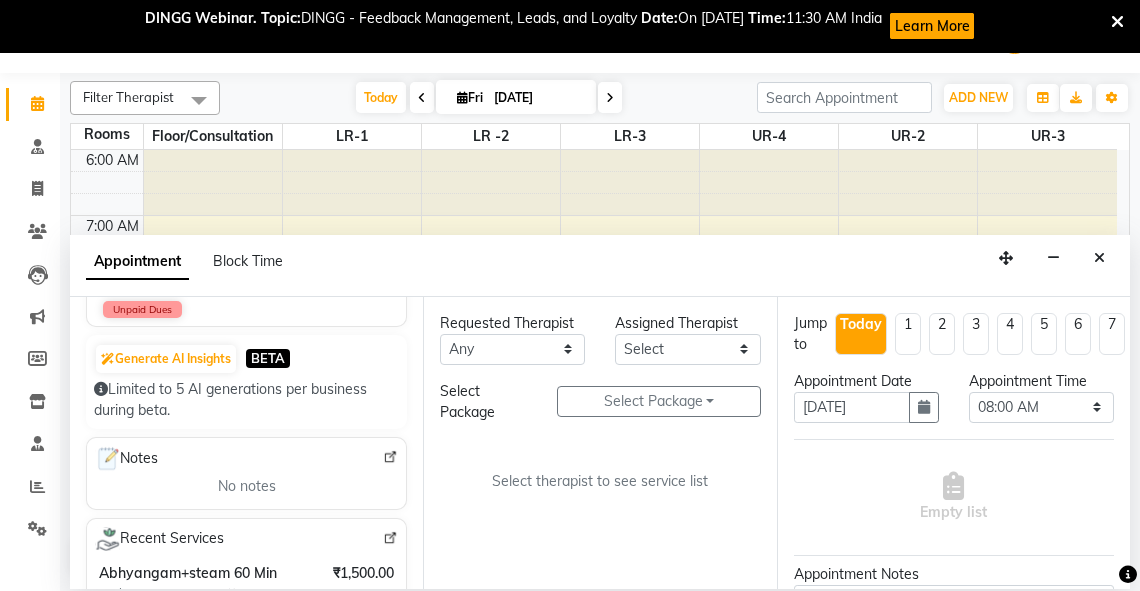 type on "9650498695" 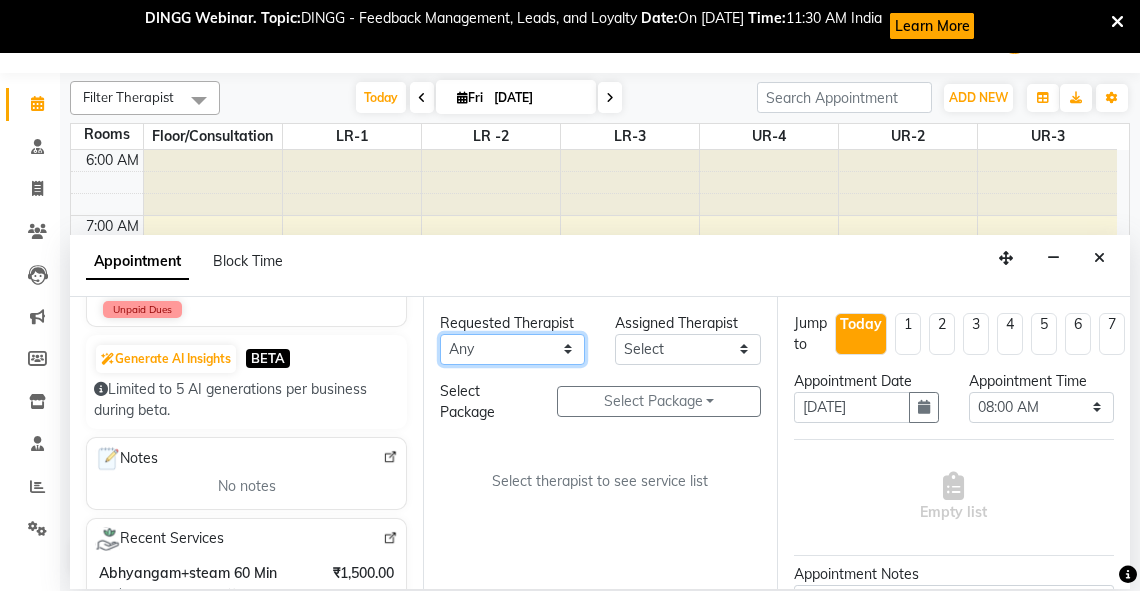 click on "Any [PERSON_NAME] V [PERSON_NAME] [PERSON_NAME] A K [PERSON_NAME] N [PERSON_NAME]  Dhaneesha [PERSON_NAME] K P [PERSON_NAME] [PERSON_NAME] [PERSON_NAME] [PERSON_NAME] [PERSON_NAME] a [PERSON_NAME] K M OTHER BRANCH Sardinia [PERSON_NAME] [PERSON_NAME] [PERSON_NAME] [PERSON_NAME]" at bounding box center [512, 349] 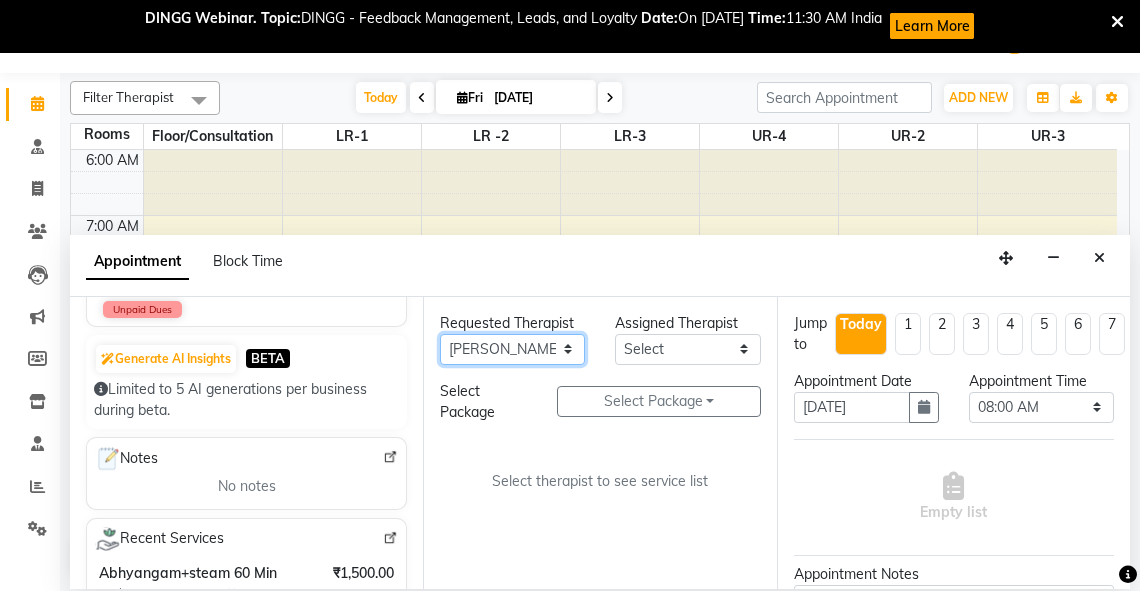 click on "Any [PERSON_NAME] V [PERSON_NAME] [PERSON_NAME] A K [PERSON_NAME] N [PERSON_NAME]  Dhaneesha [PERSON_NAME] K P [PERSON_NAME] [PERSON_NAME] [PERSON_NAME] [PERSON_NAME] [PERSON_NAME] a [PERSON_NAME] K M OTHER BRANCH Sardinia [PERSON_NAME] [PERSON_NAME] [PERSON_NAME] [PERSON_NAME]" at bounding box center (512, 349) 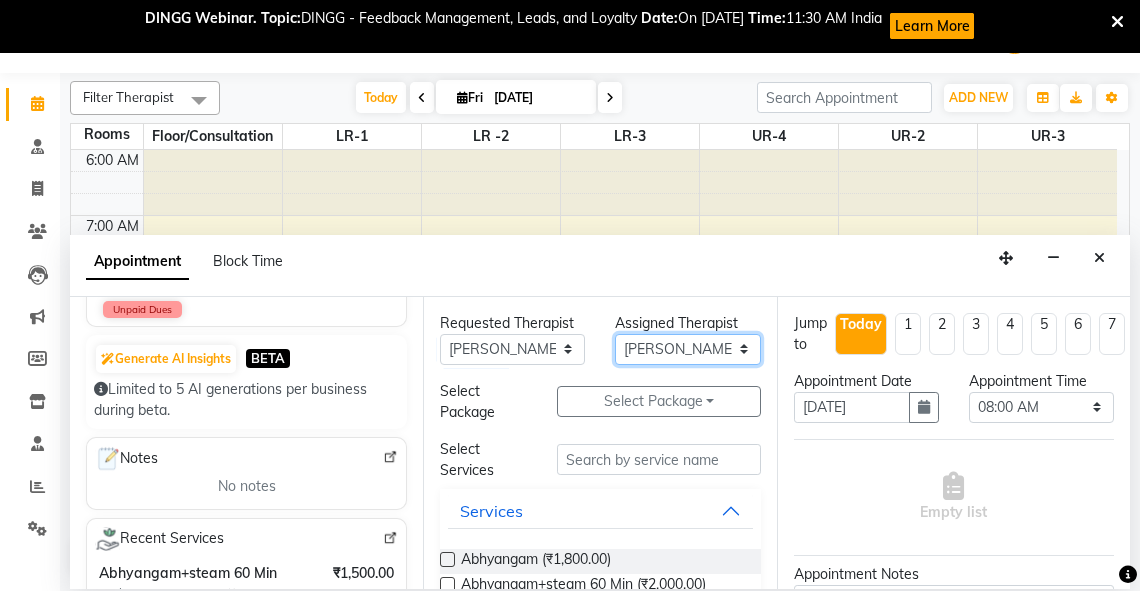 click on "Select [PERSON_NAME] V [PERSON_NAME] [PERSON_NAME] A K [PERSON_NAME] N [PERSON_NAME]  Dhaneesha [PERSON_NAME] K P [PERSON_NAME] [PERSON_NAME] [PERSON_NAME] [PERSON_NAME] [PERSON_NAME] a [PERSON_NAME] K M OTHER BRANCH Sardinia [PERSON_NAME] [PERSON_NAME] [PERSON_NAME] [PERSON_NAME]" at bounding box center [687, 349] 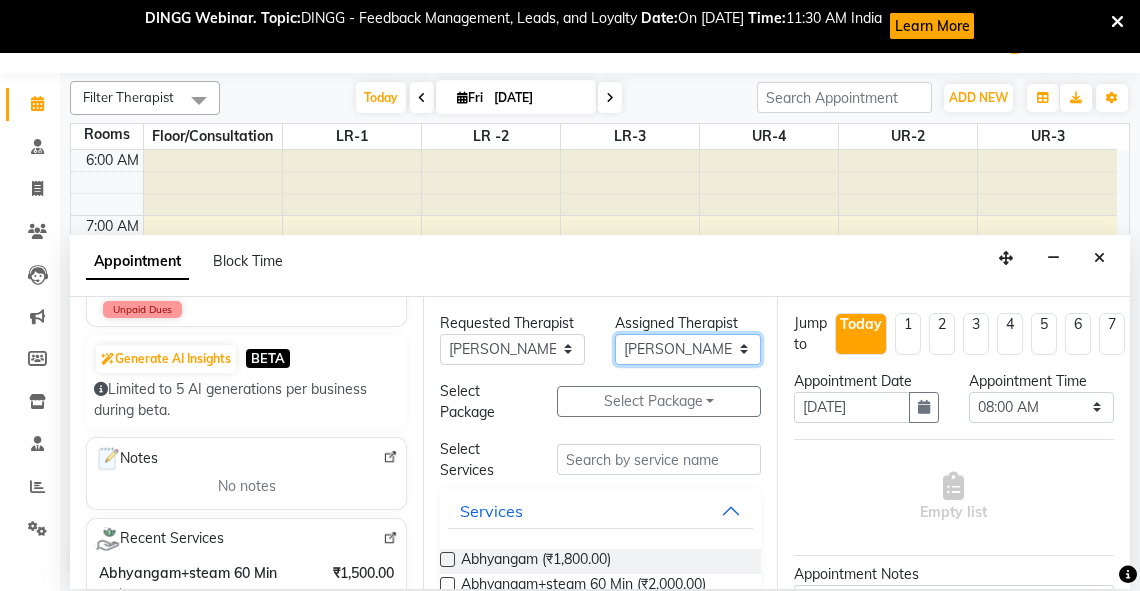 select on "58069" 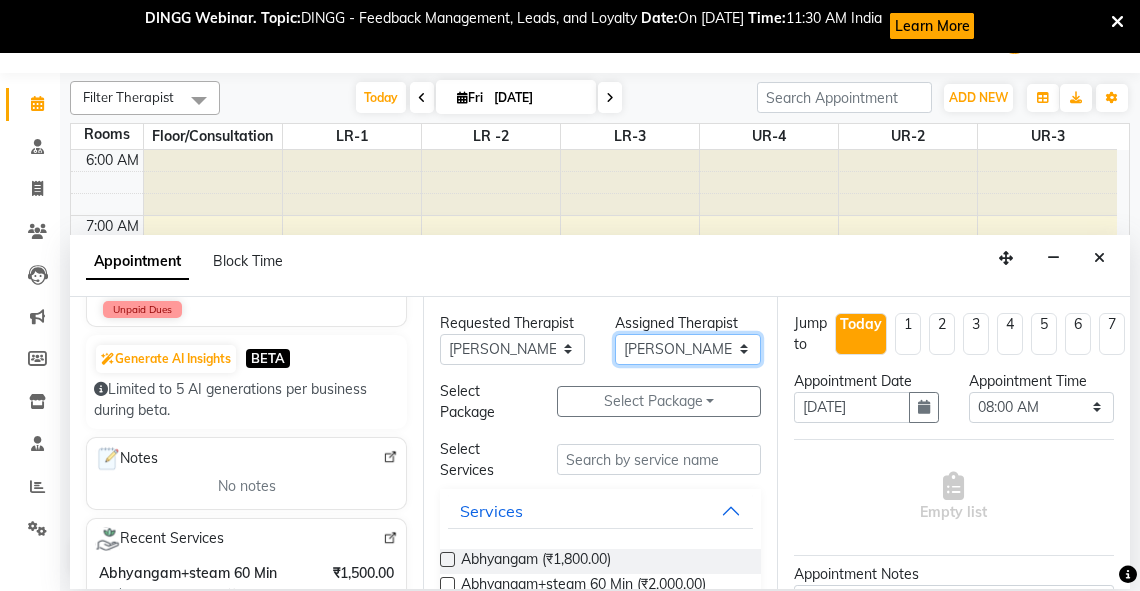 click on "Select [PERSON_NAME] V [PERSON_NAME] [PERSON_NAME] A K [PERSON_NAME] N [PERSON_NAME]  Dhaneesha [PERSON_NAME] K P [PERSON_NAME] [PERSON_NAME] [PERSON_NAME] [PERSON_NAME] [PERSON_NAME] a [PERSON_NAME] K M OTHER BRANCH Sardinia [PERSON_NAME] [PERSON_NAME] [PERSON_NAME] [PERSON_NAME]" at bounding box center (687, 349) 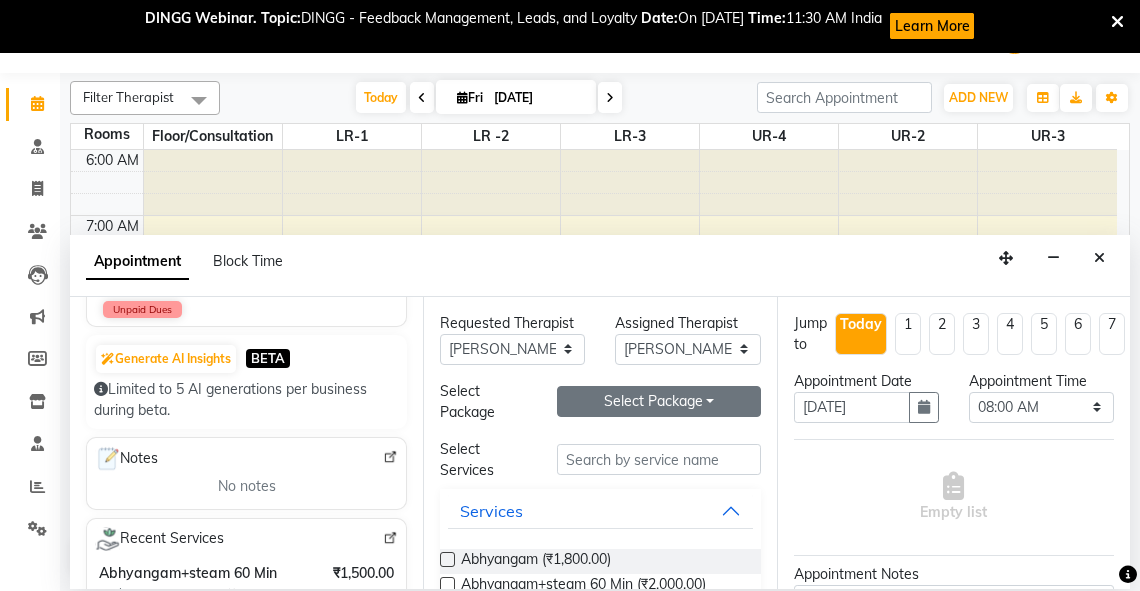 click on "Select Package  Toggle Dropdown" at bounding box center (659, 401) 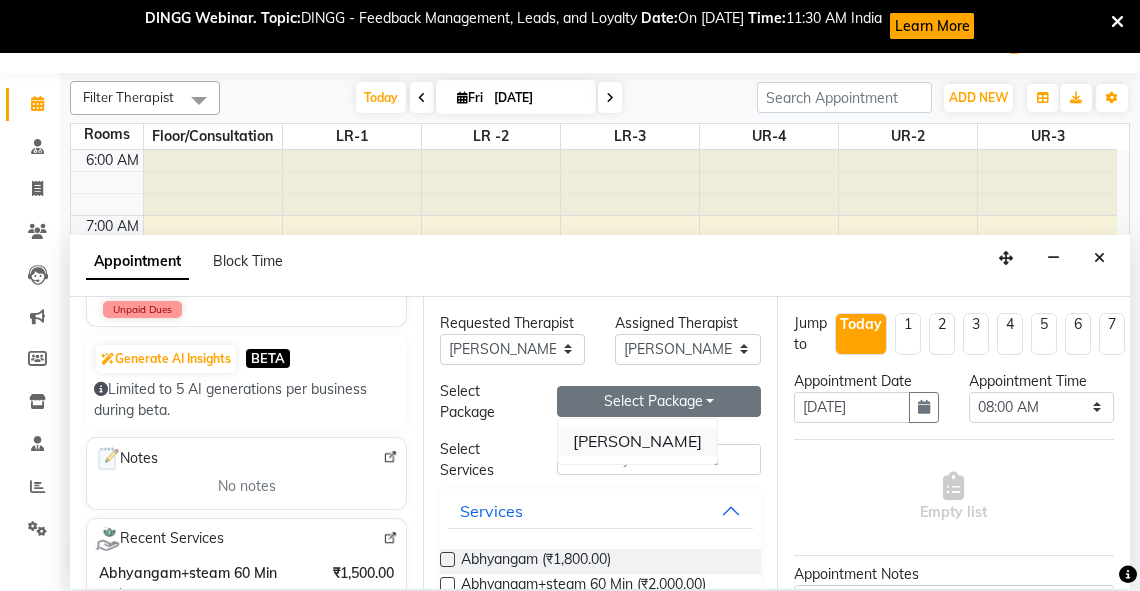 click on "[PERSON_NAME]" at bounding box center (637, 441) 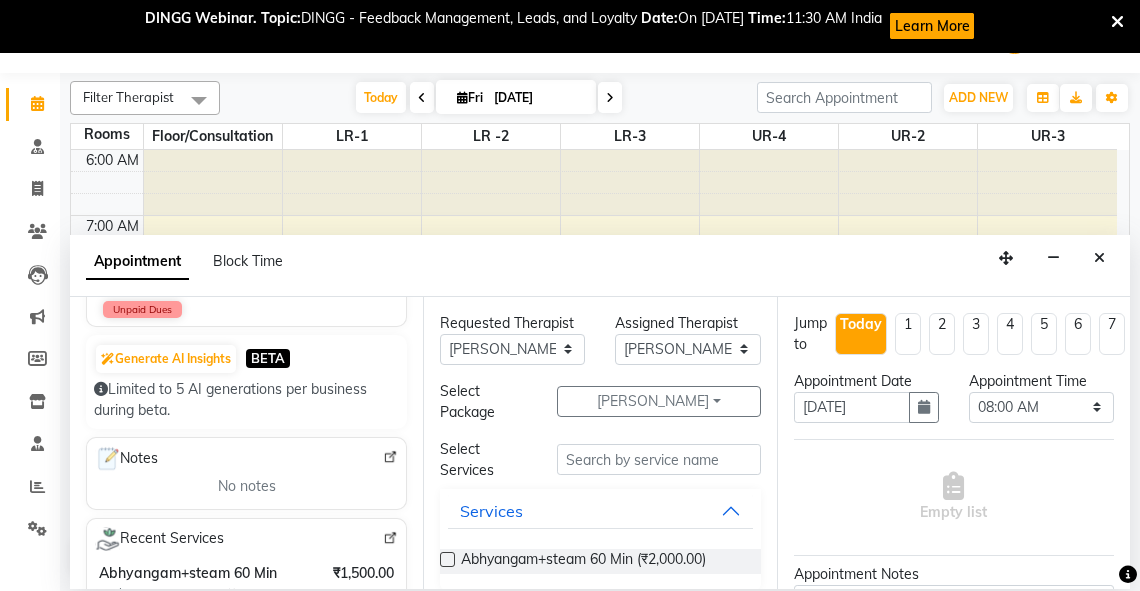 click at bounding box center [447, 559] 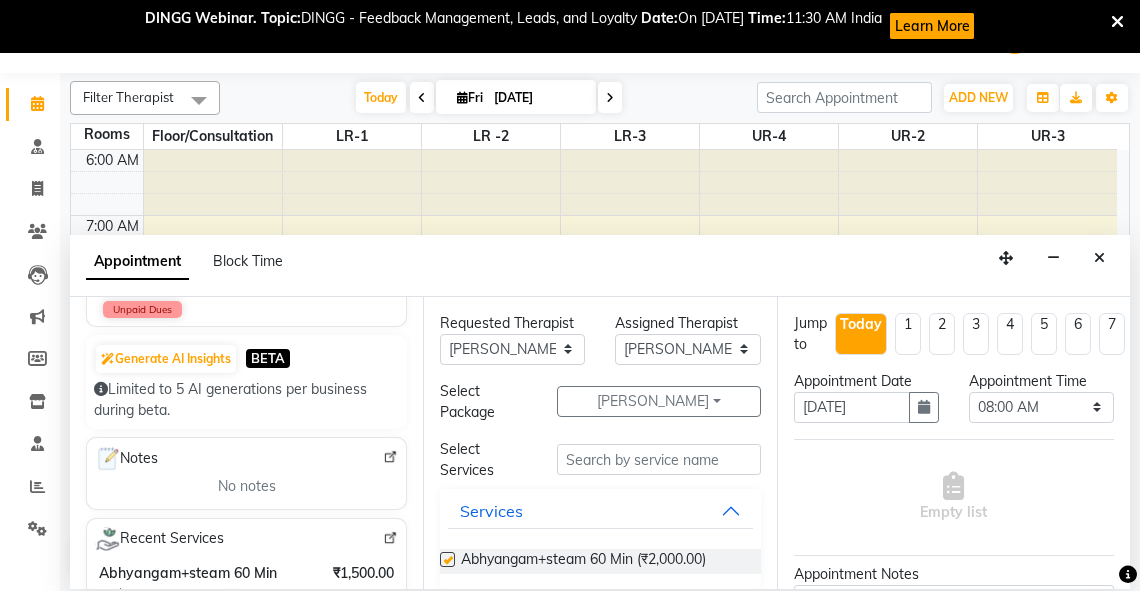 select on "2649" 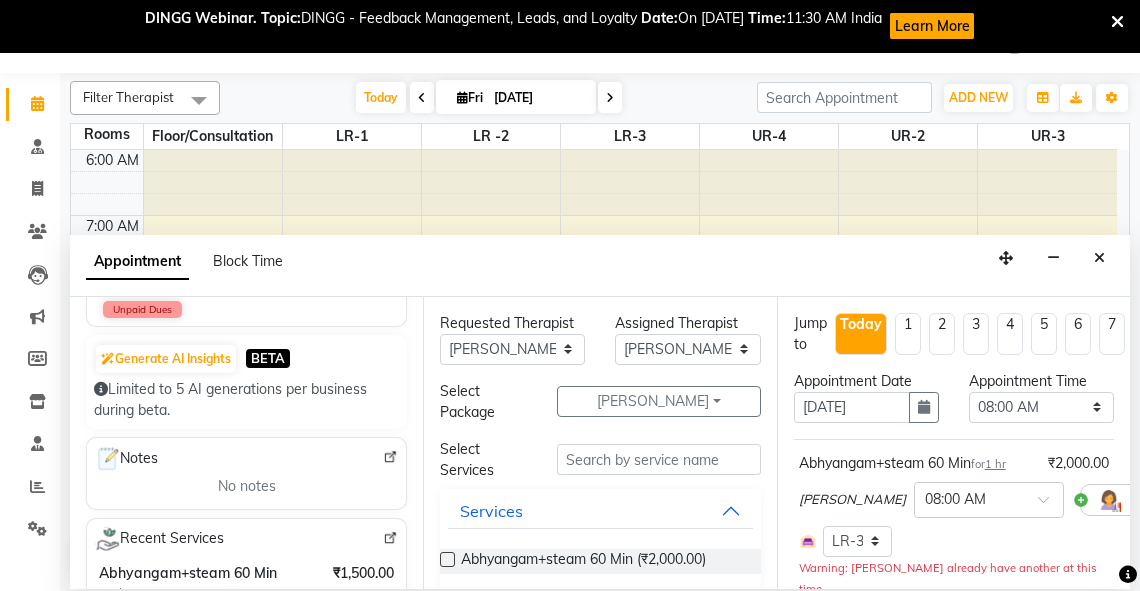 checkbox on "false" 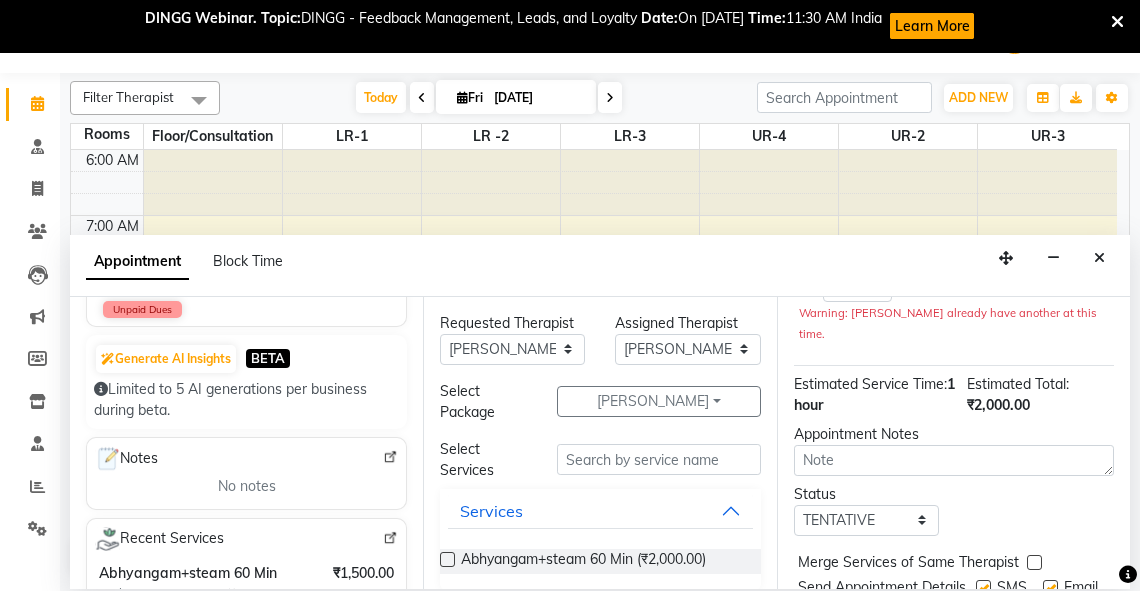 scroll, scrollTop: 335, scrollLeft: 0, axis: vertical 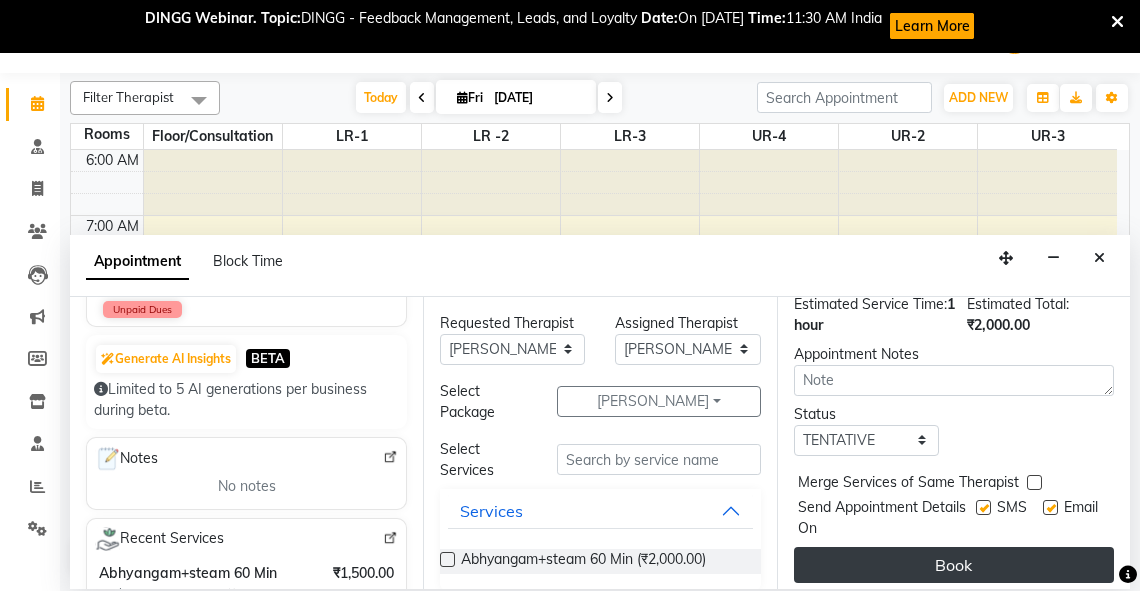 click on "Book" at bounding box center [954, 565] 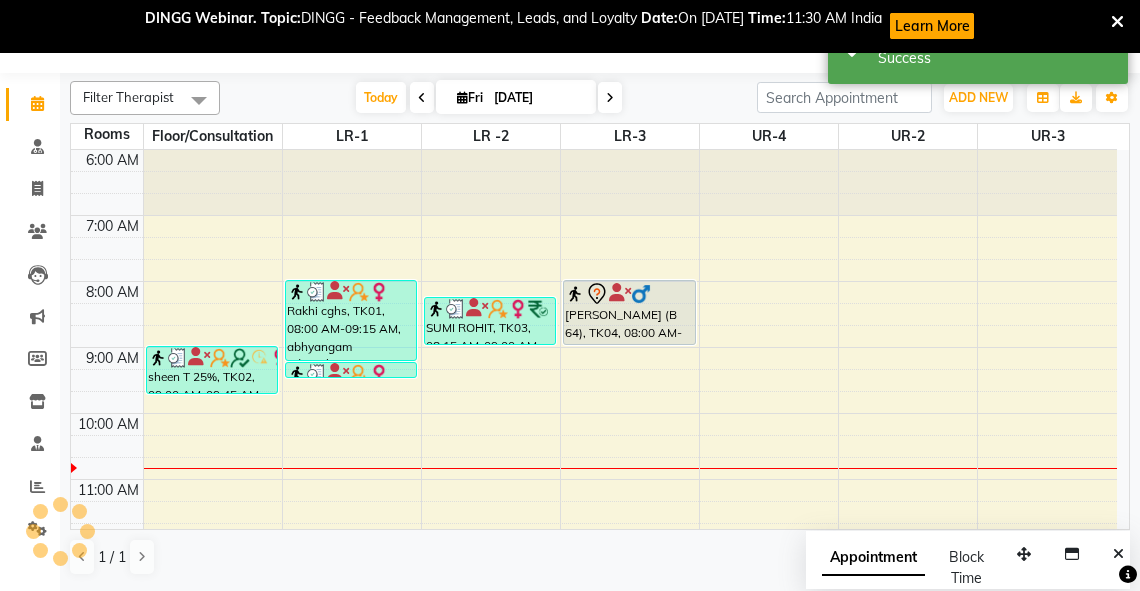 scroll, scrollTop: 0, scrollLeft: 0, axis: both 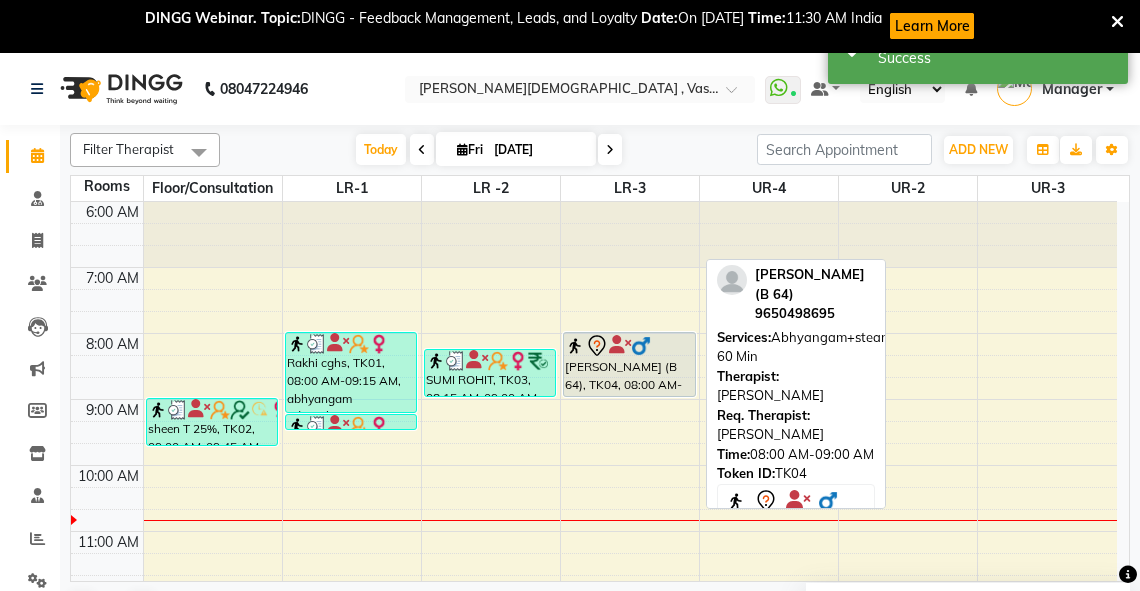 click on "[PERSON_NAME] (B 64), TK04, 08:00 AM-09:00 AM, Abhyangam+steam 60 Min" at bounding box center (629, 364) 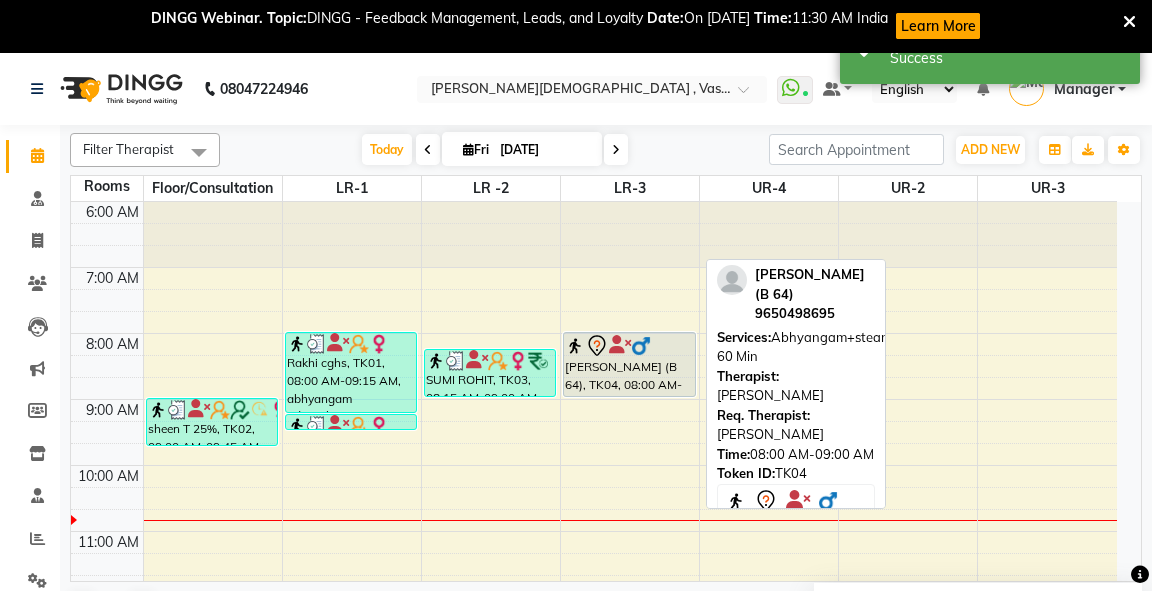 select on "7" 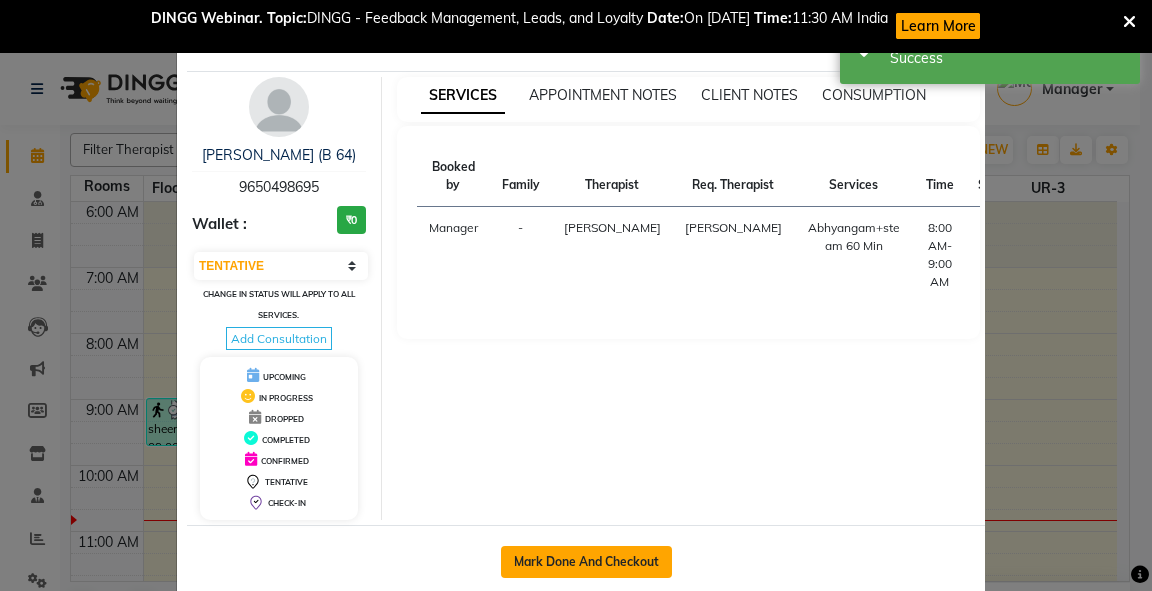 click on "Mark Done And Checkout" 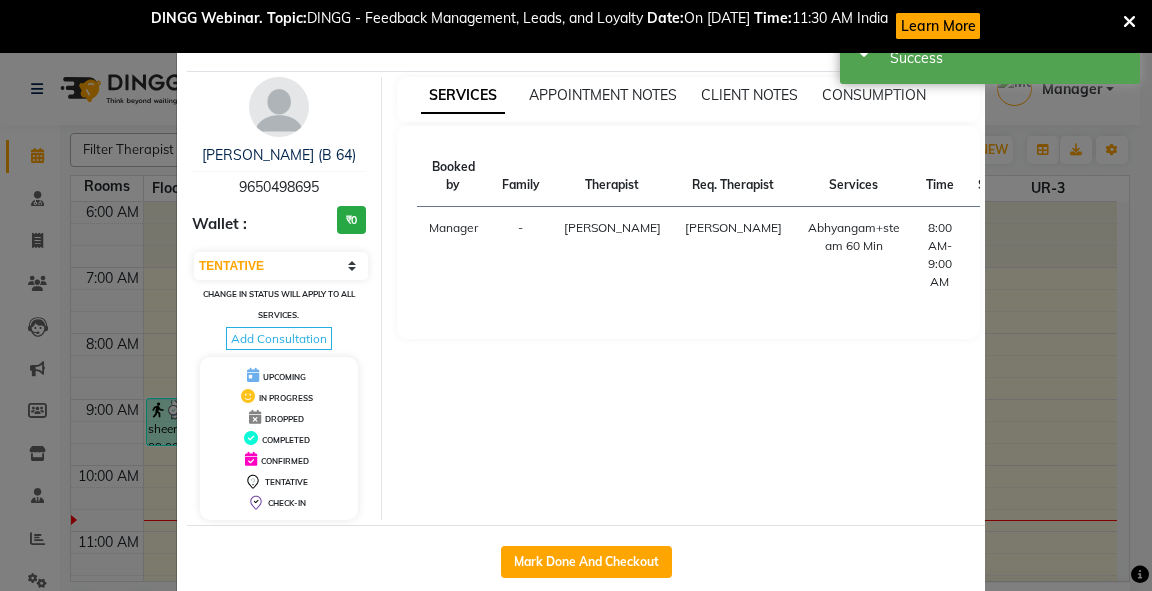 select on "5571" 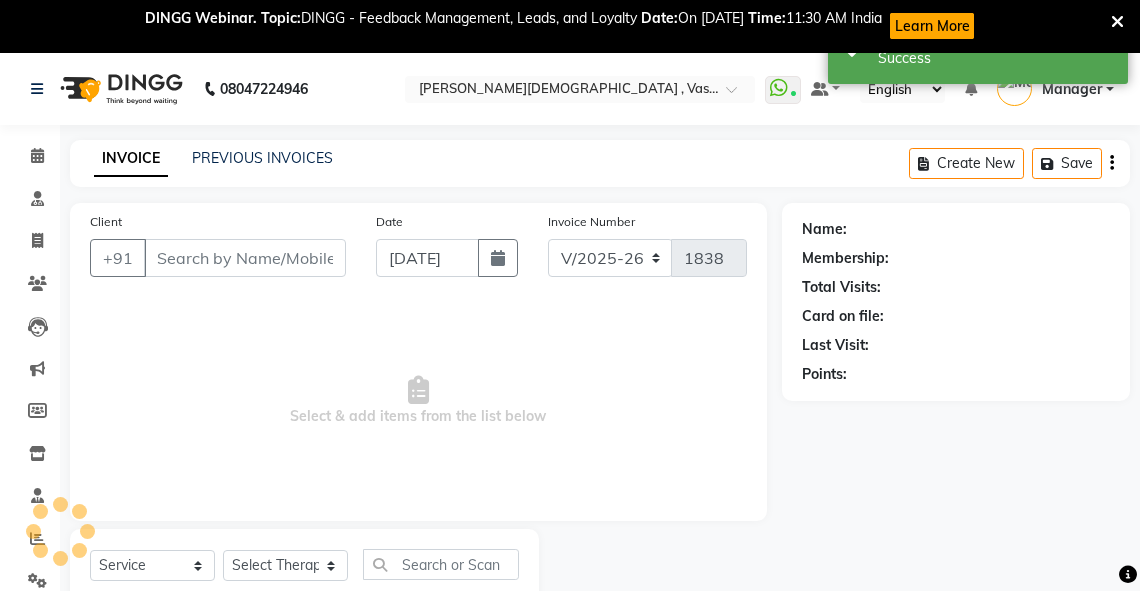 type on "9650498695" 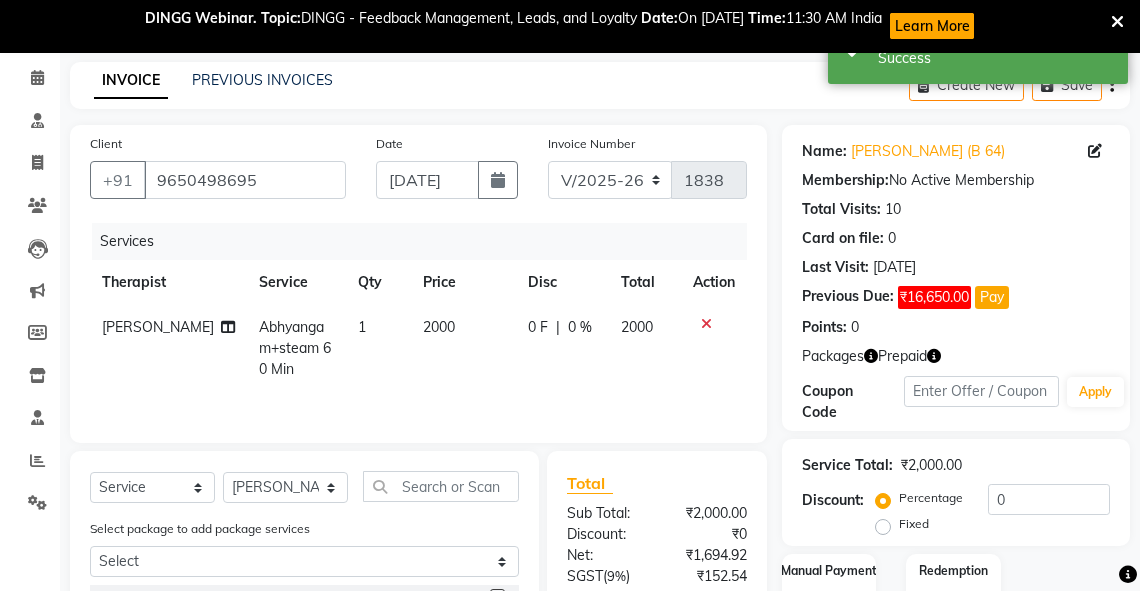scroll, scrollTop: 332, scrollLeft: 0, axis: vertical 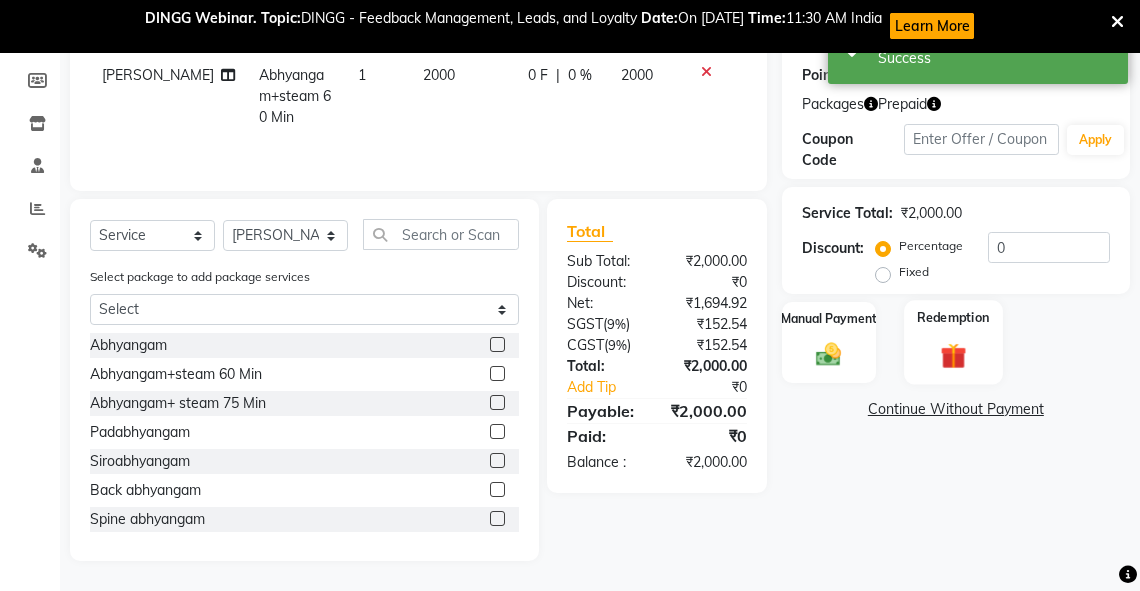 click 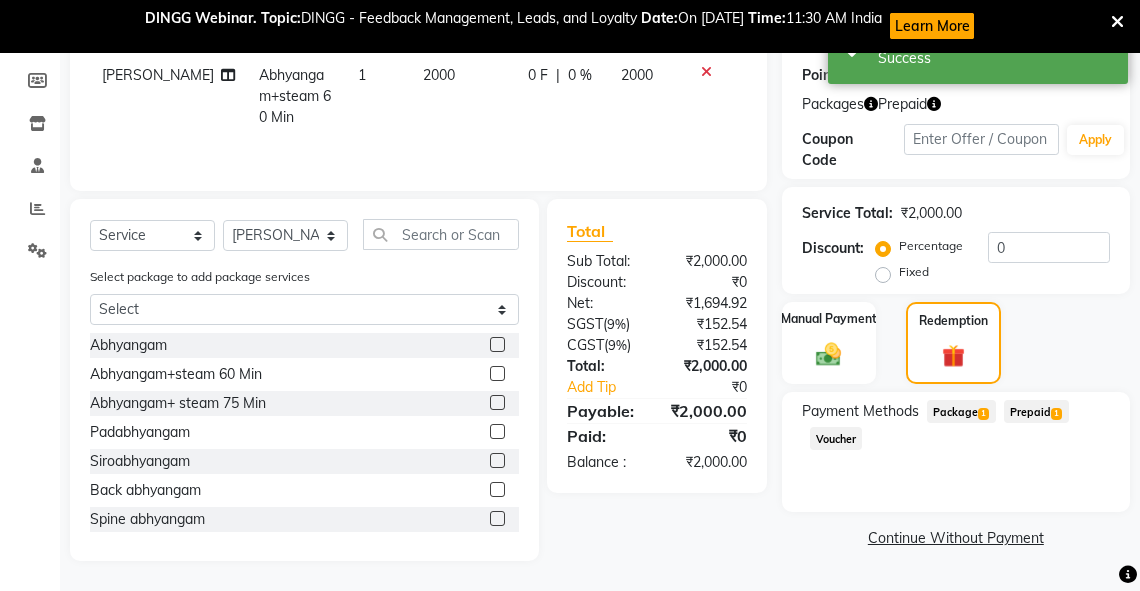 click on "Package  1" 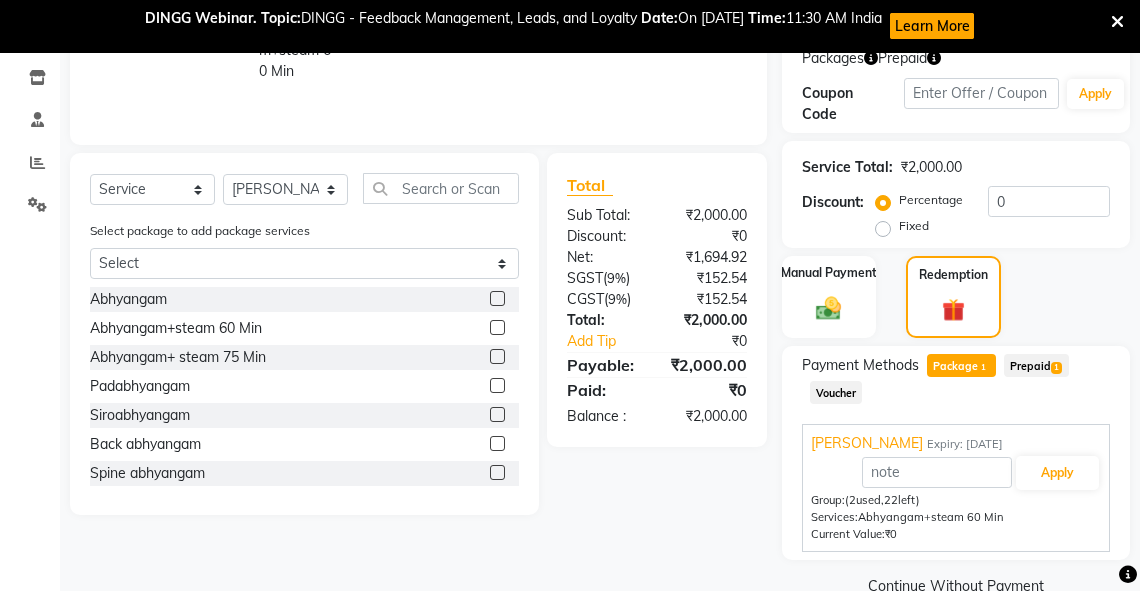 scroll, scrollTop: 382, scrollLeft: 0, axis: vertical 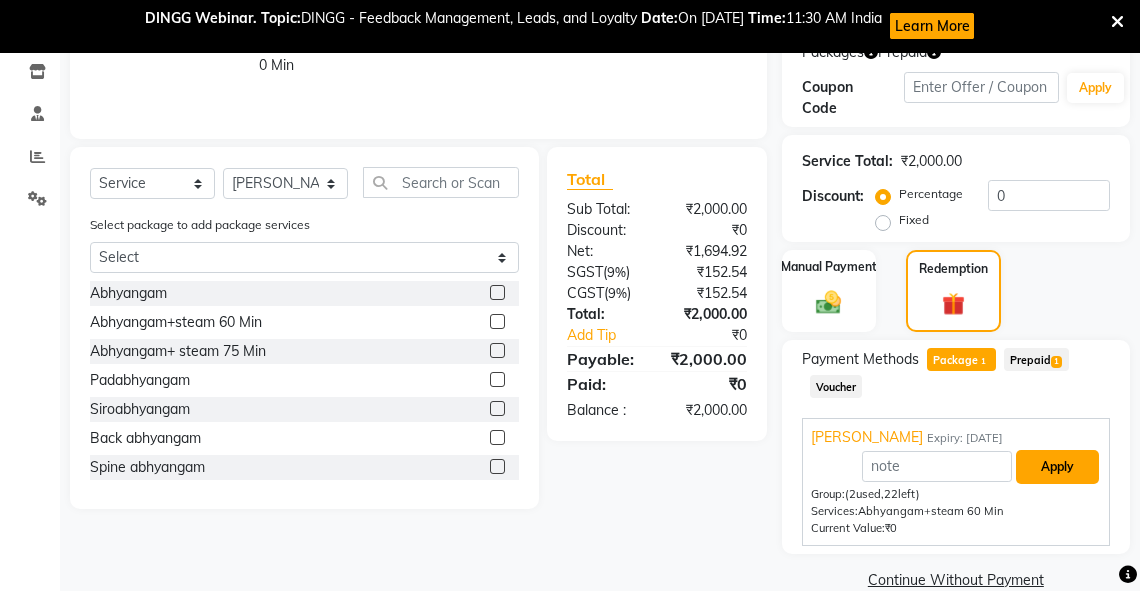 click on "Apply" at bounding box center (1057, 467) 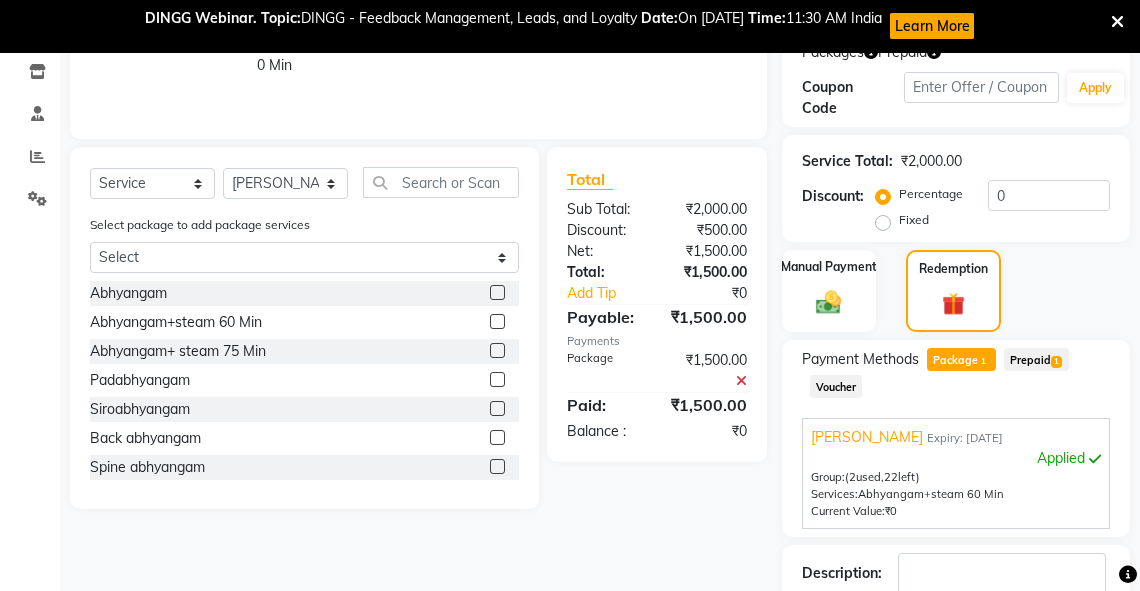 scroll, scrollTop: 511, scrollLeft: 0, axis: vertical 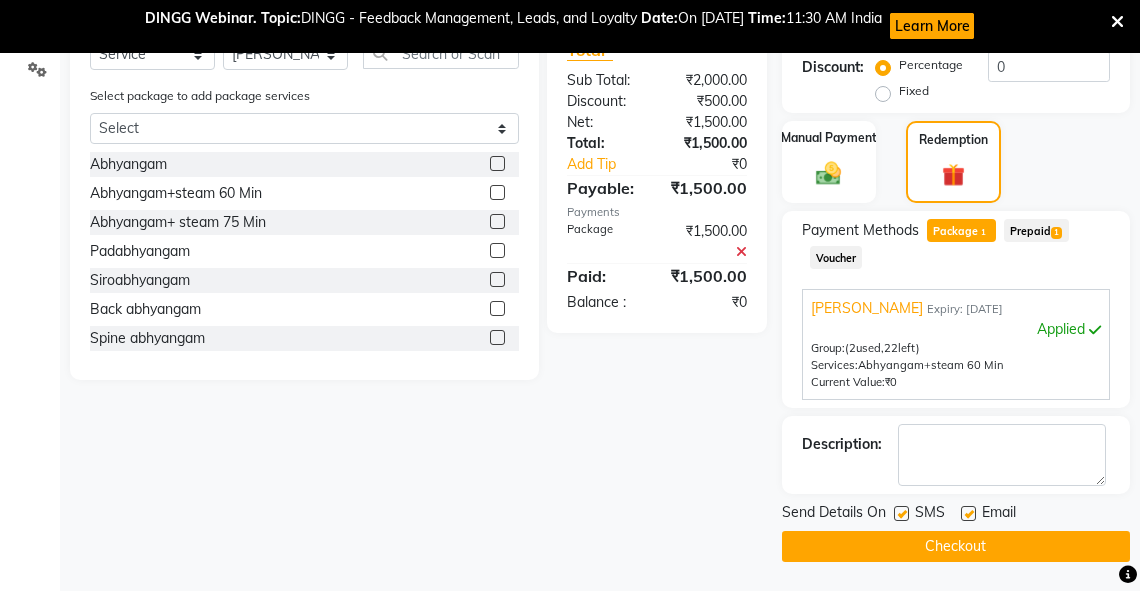 click on "Checkout" 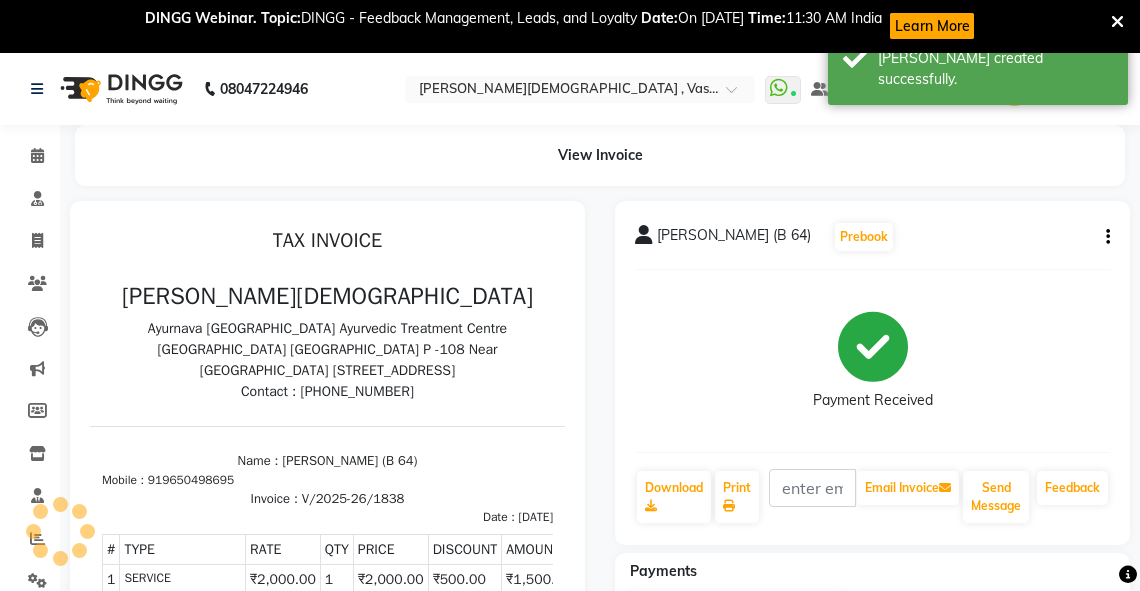 scroll, scrollTop: 0, scrollLeft: 0, axis: both 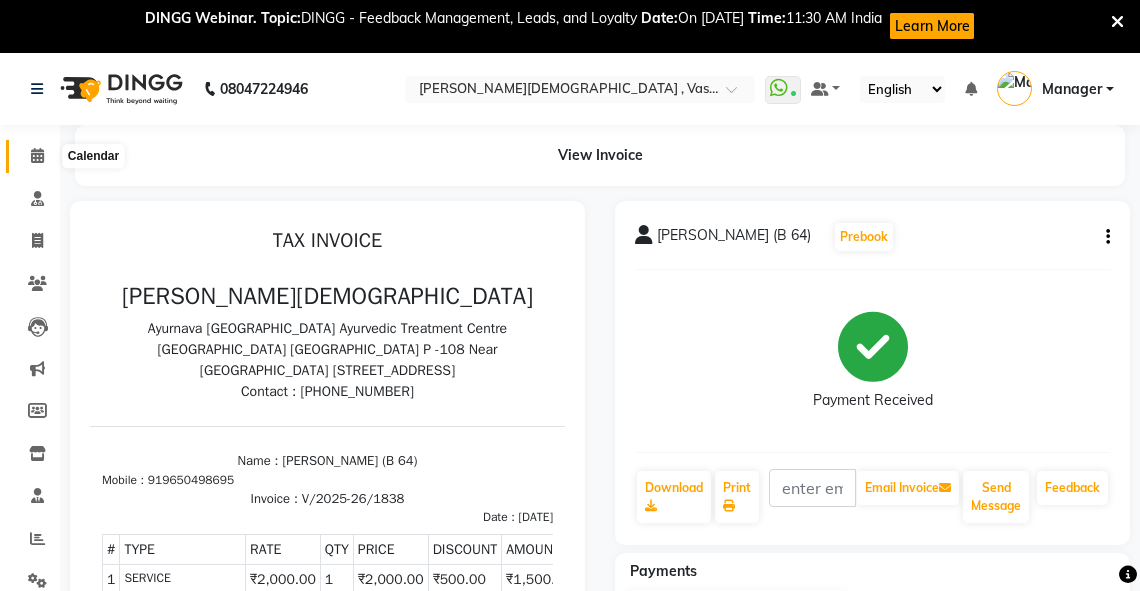 click 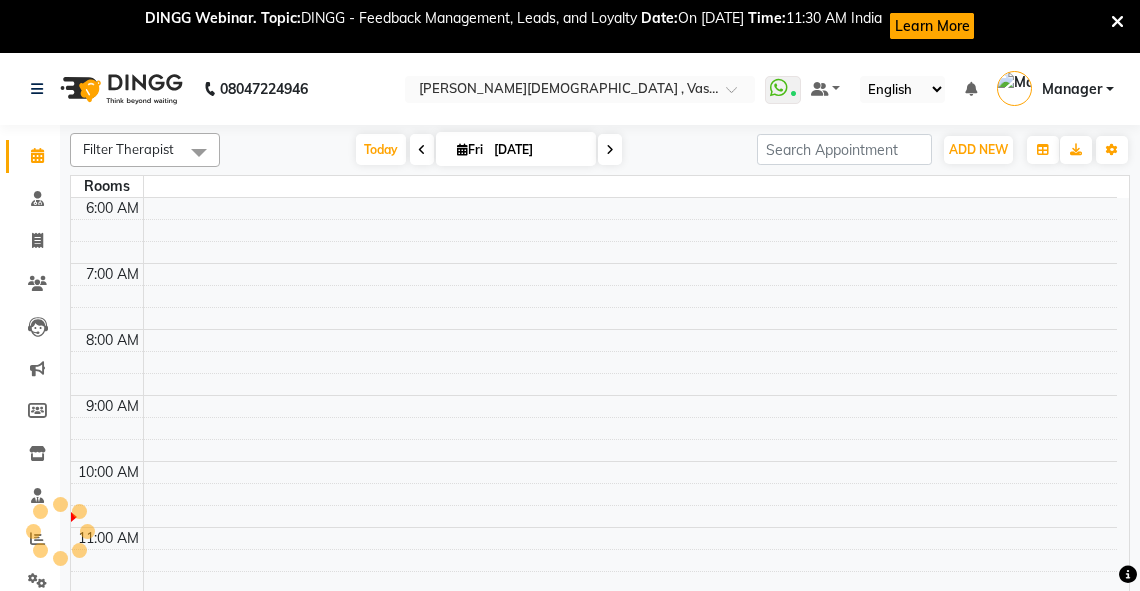 scroll, scrollTop: 0, scrollLeft: 0, axis: both 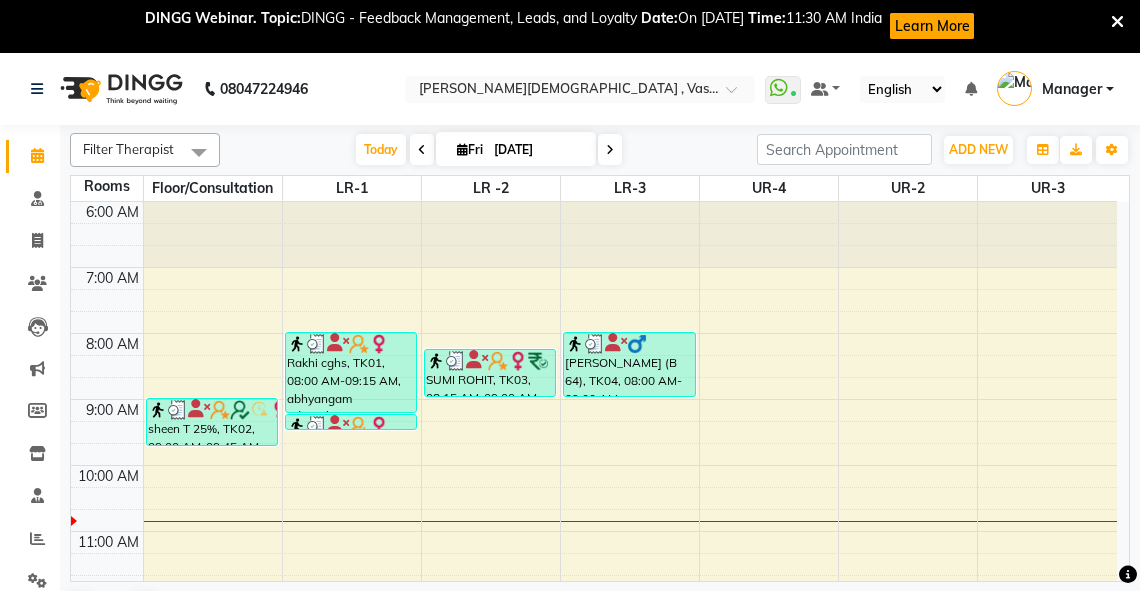 click on "6:00 AM 7:00 AM 8:00 AM 9:00 AM 10:00 AM 11:00 AM 12:00 PM 1:00 PM 2:00 PM 3:00 PM 4:00 PM 5:00 PM 6:00 PM 7:00 PM 8:00 PM     sheen T 25%, TK02, 09:00 AM-09:45 AM,  abhyangam(L)+Potli(L)     Rakhi cghs, TK01, 08:00 AM-09:15 AM, abhyangam udwarthanam STEAM     Rakhi cghs, TK01, 09:15 AM-09:30 AM, matra [PERSON_NAME] ROHIT, TK03, 08:15 AM-09:00 AM, Abhyangam     [PERSON_NAME] (B 64), TK04, 08:00 AM-09:00 AM, Abhyangam+steam 60 Min" at bounding box center [594, 696] 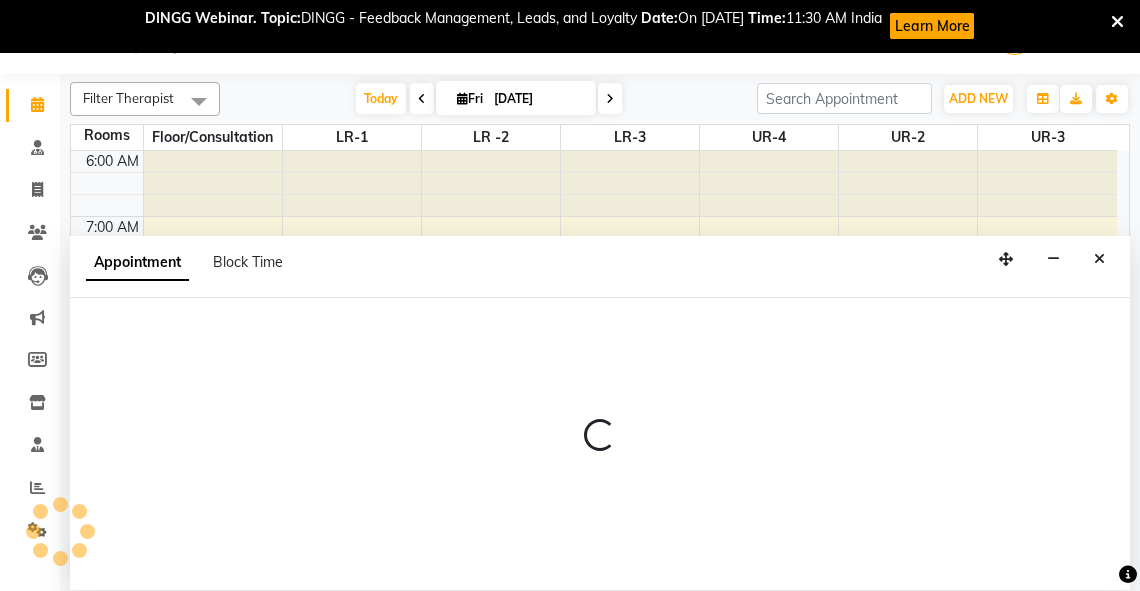 scroll, scrollTop: 52, scrollLeft: 0, axis: vertical 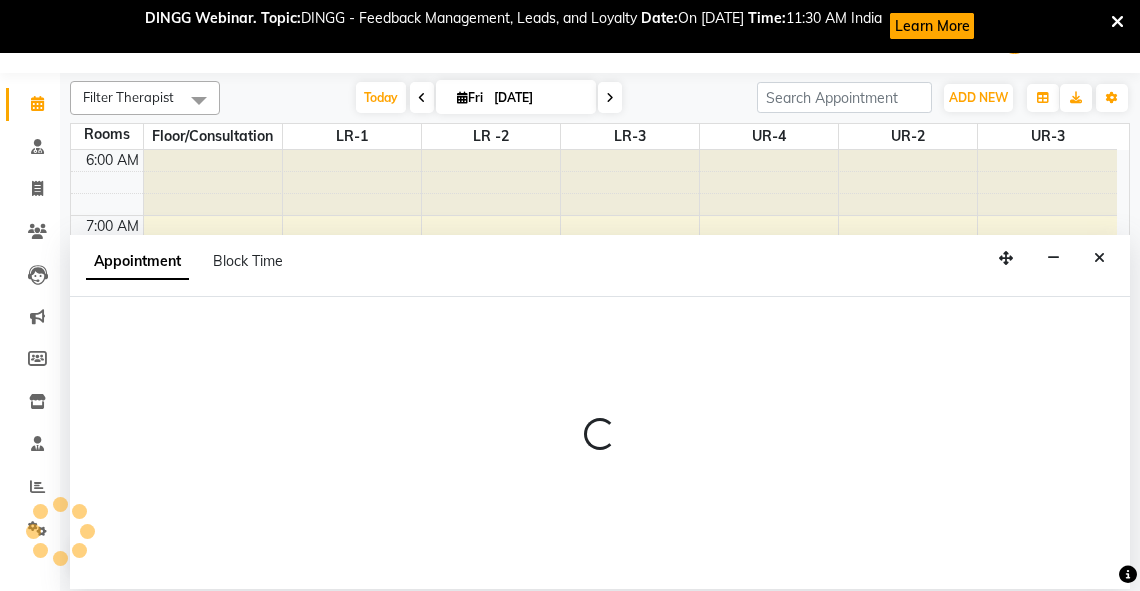 select on "480" 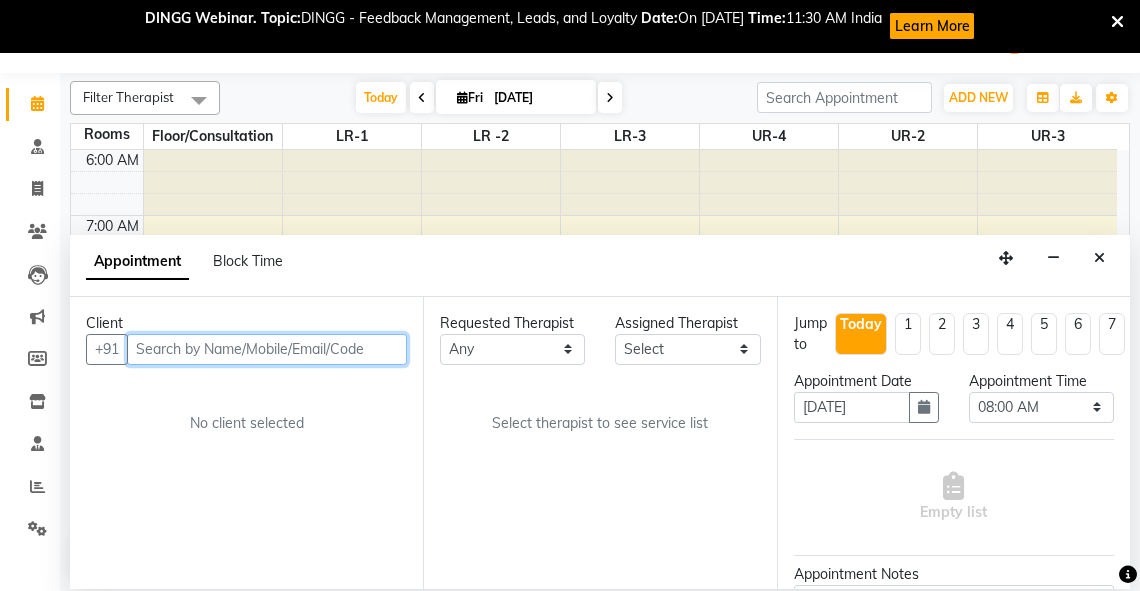 click at bounding box center [267, 349] 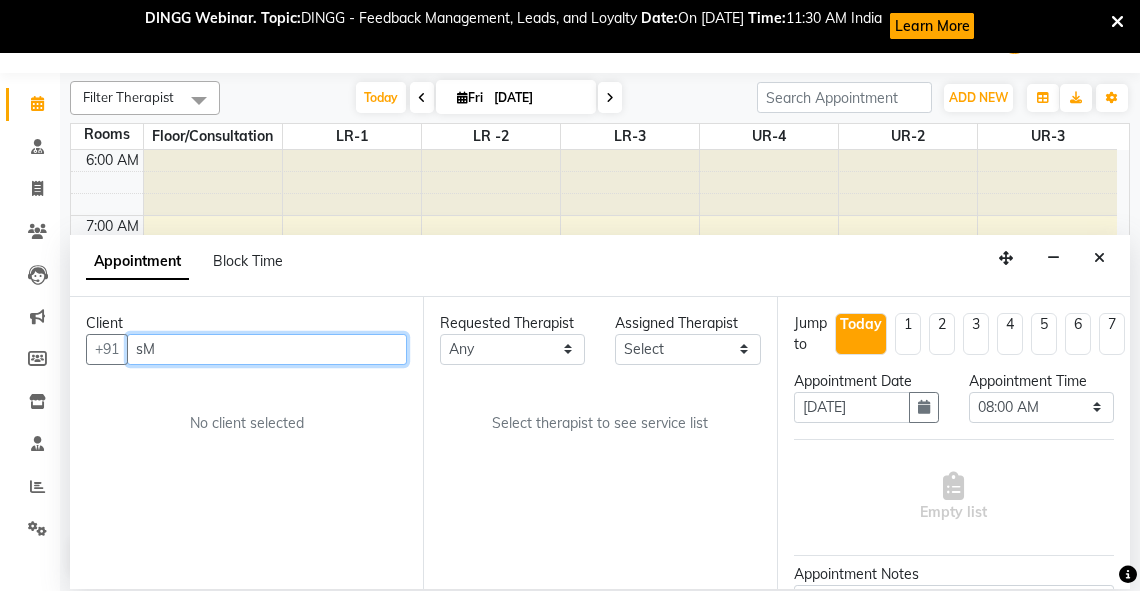 type on "s" 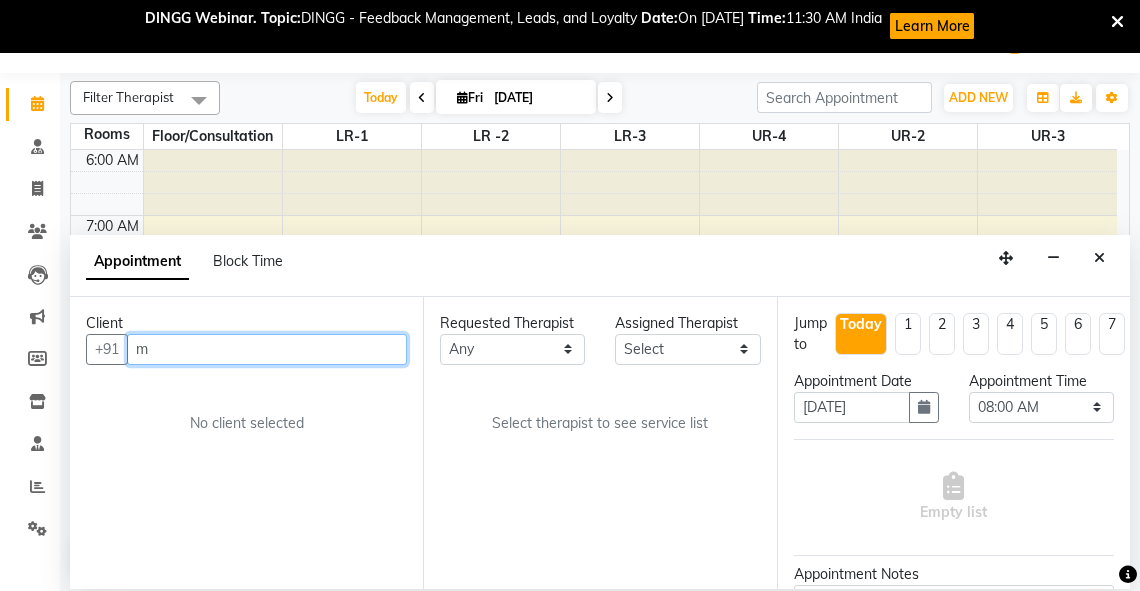 type on "m" 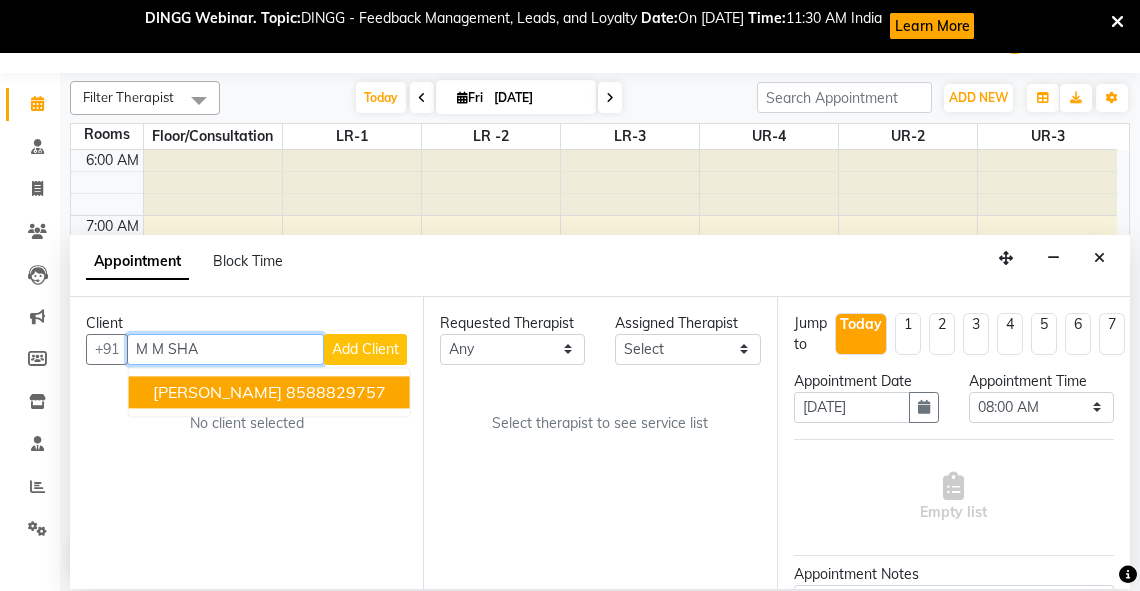 click on "[PERSON_NAME]" at bounding box center [217, 392] 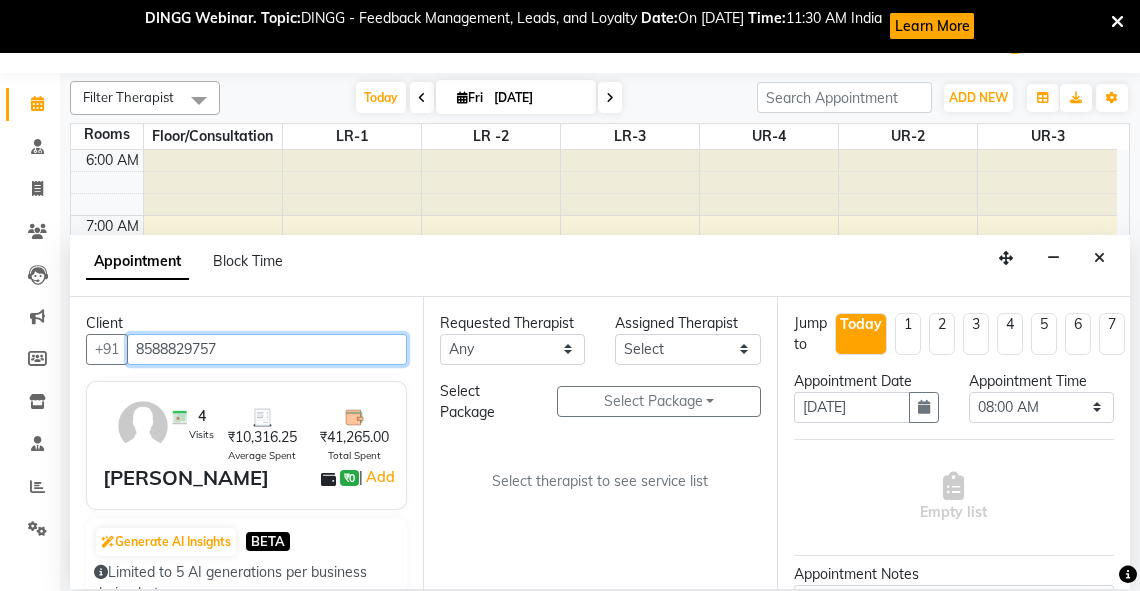 type on "8588829757" 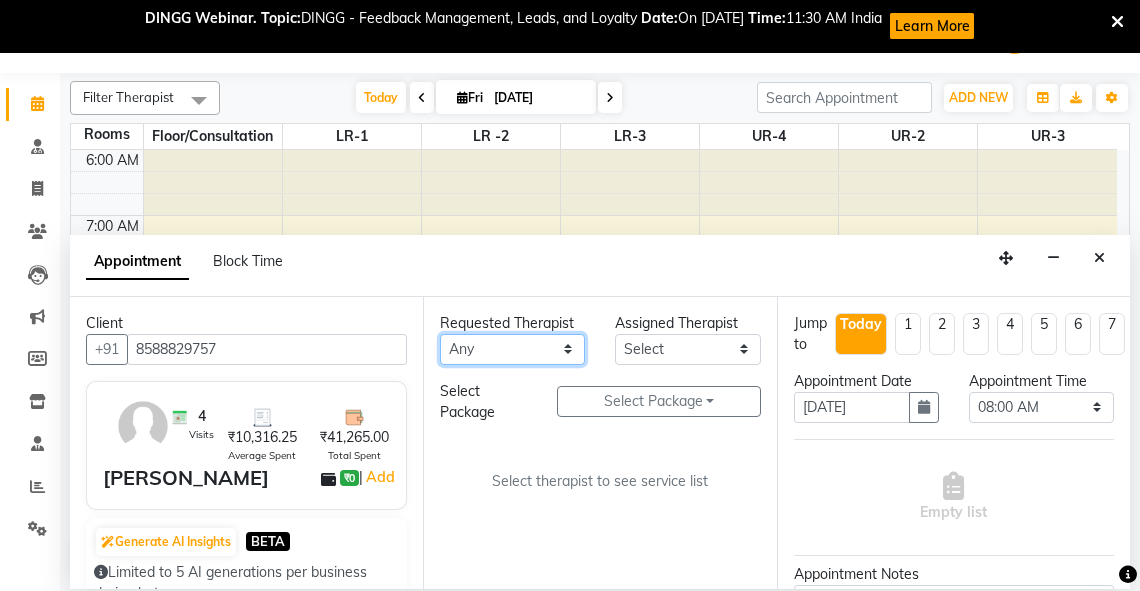 click on "Any [PERSON_NAME] V [PERSON_NAME] [PERSON_NAME] A K [PERSON_NAME] N [PERSON_NAME]  Dhaneesha [PERSON_NAME] K P [PERSON_NAME] [PERSON_NAME] [PERSON_NAME] [PERSON_NAME] [PERSON_NAME] a [PERSON_NAME] K M OTHER BRANCH Sardinia [PERSON_NAME] [PERSON_NAME] [PERSON_NAME] [PERSON_NAME]" at bounding box center (512, 349) 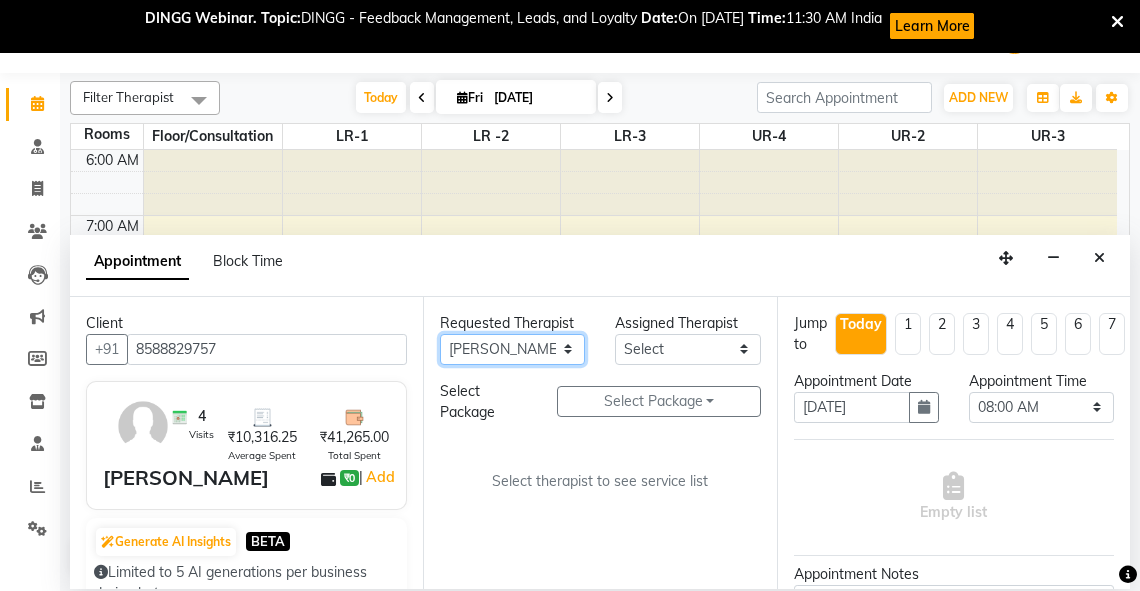click on "Any [PERSON_NAME] V [PERSON_NAME] [PERSON_NAME] A K [PERSON_NAME] N [PERSON_NAME]  Dhaneesha [PERSON_NAME] K P [PERSON_NAME] [PERSON_NAME] [PERSON_NAME] [PERSON_NAME] [PERSON_NAME] a [PERSON_NAME] K M OTHER BRANCH Sardinia [PERSON_NAME] [PERSON_NAME] [PERSON_NAME] [PERSON_NAME]" at bounding box center [512, 349] 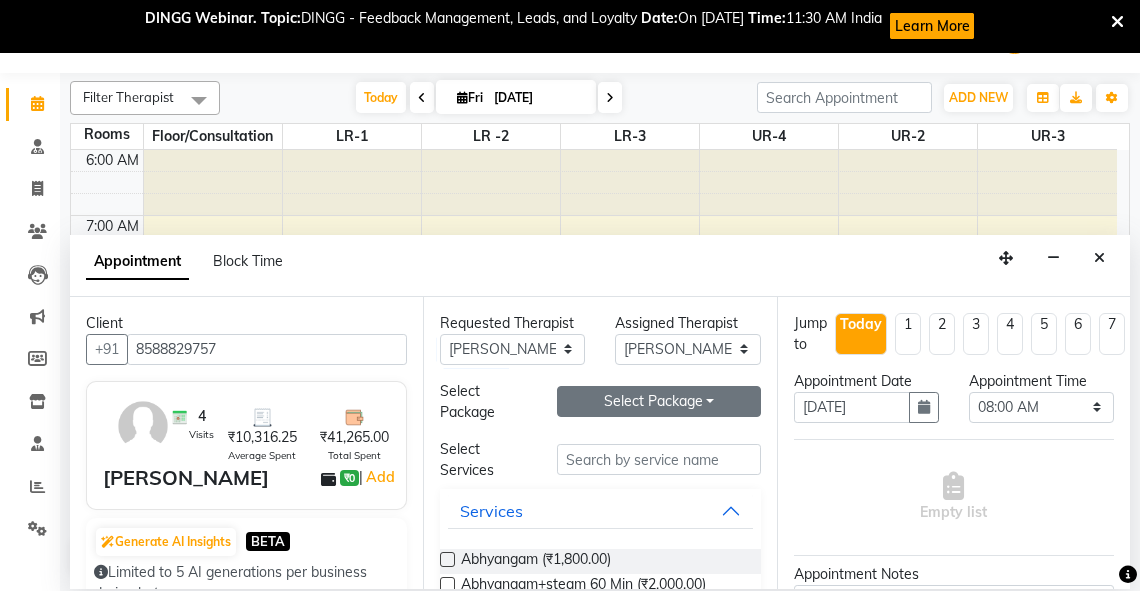 click on "Select Package  Toggle Dropdown" at bounding box center (659, 401) 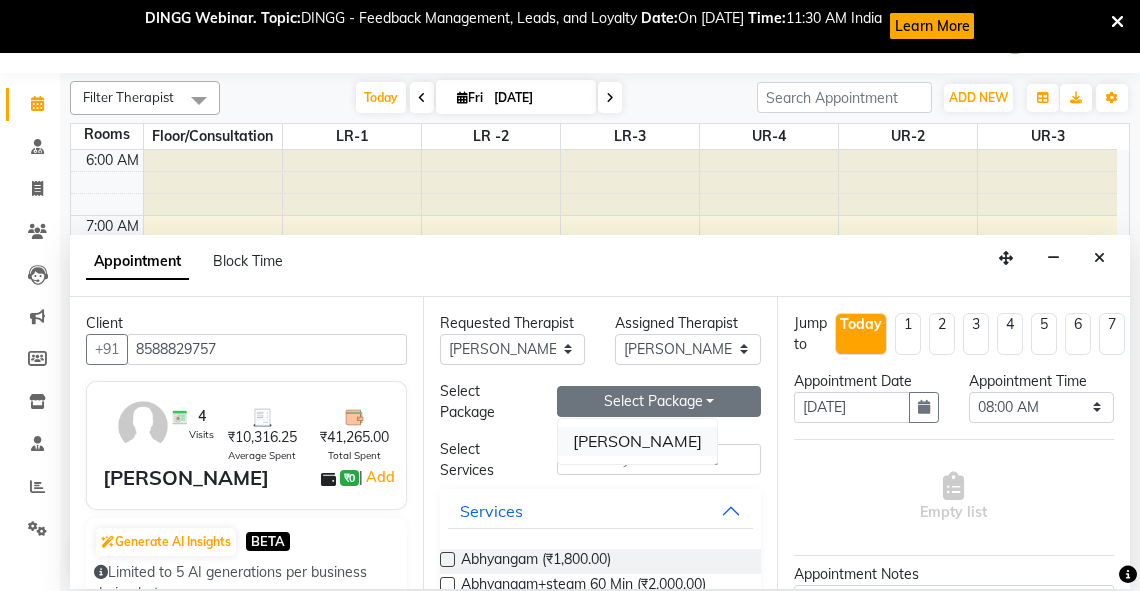 click on "[PERSON_NAME]" at bounding box center (637, 441) 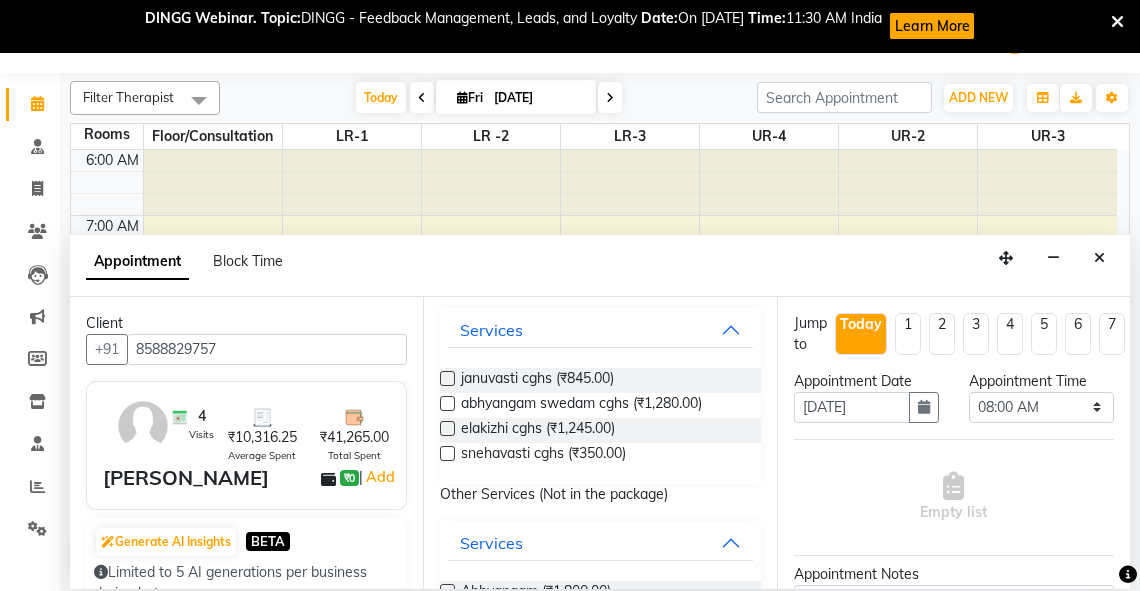 scroll, scrollTop: 190, scrollLeft: 0, axis: vertical 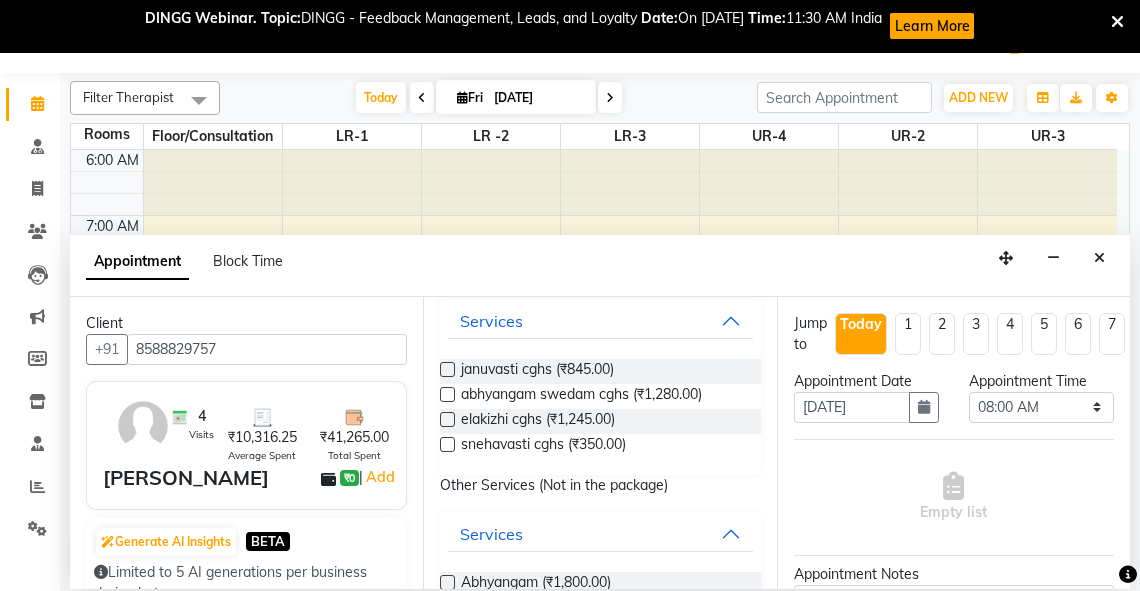 click at bounding box center (447, 394) 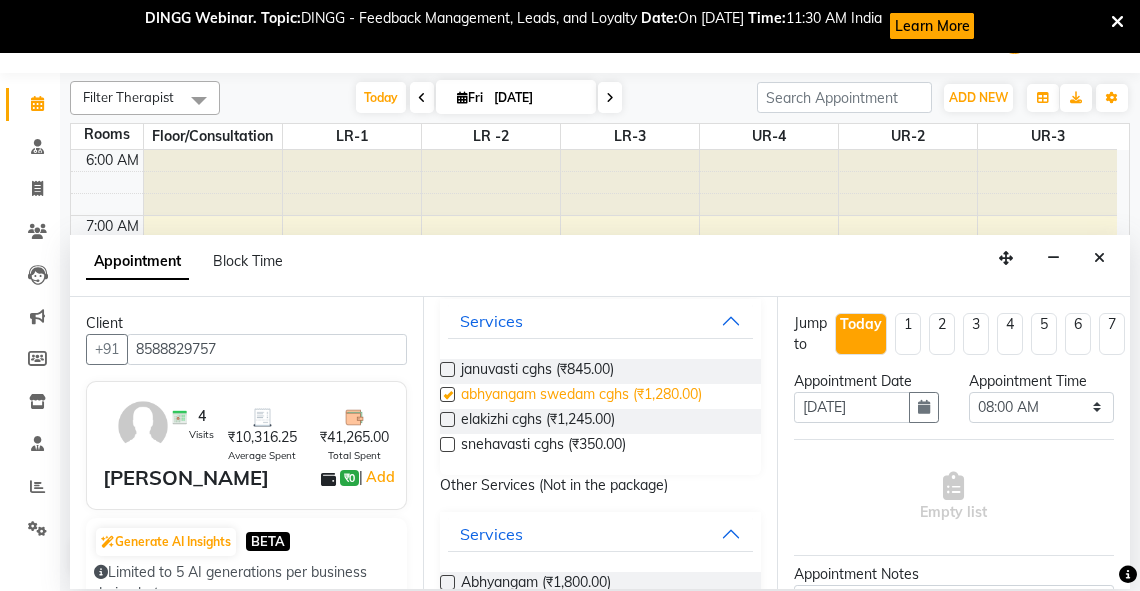 select on "2650" 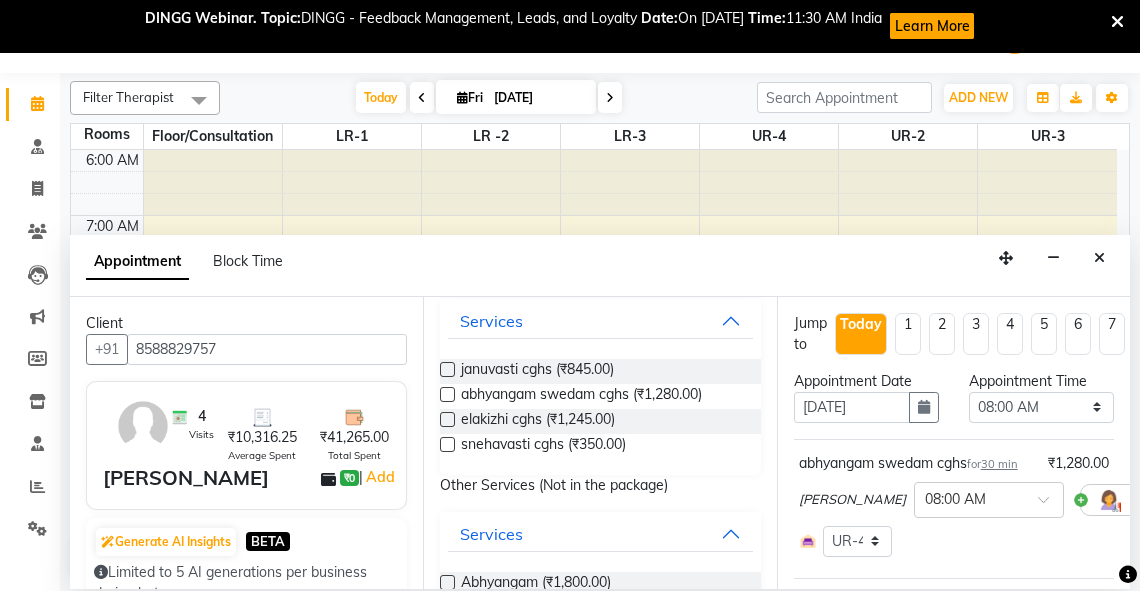 checkbox on "false" 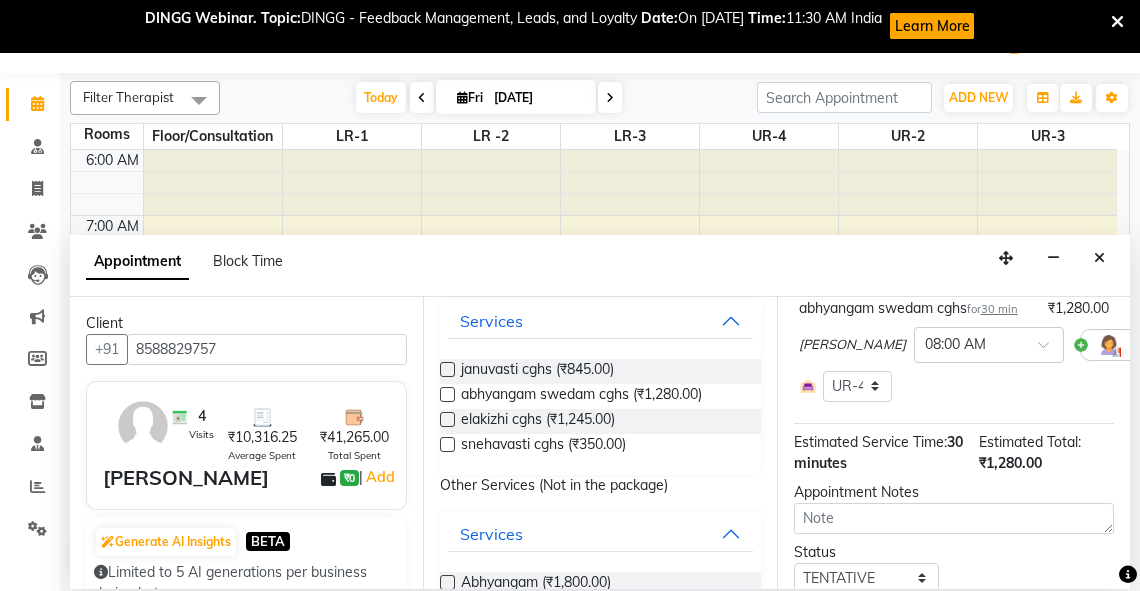 scroll, scrollTop: 337, scrollLeft: 0, axis: vertical 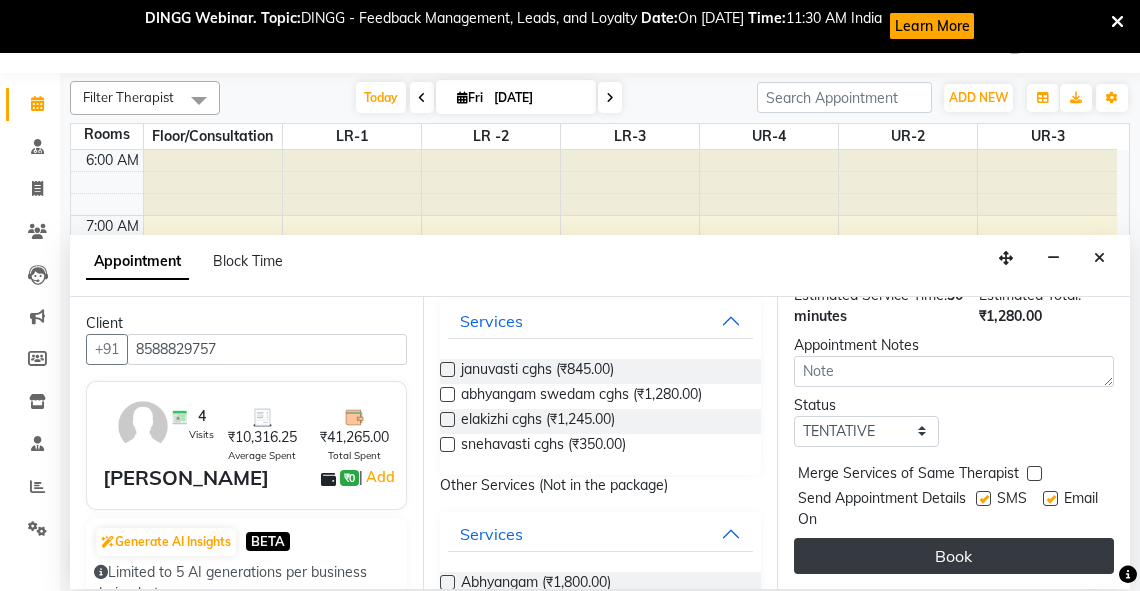 click on "Book" at bounding box center (954, 556) 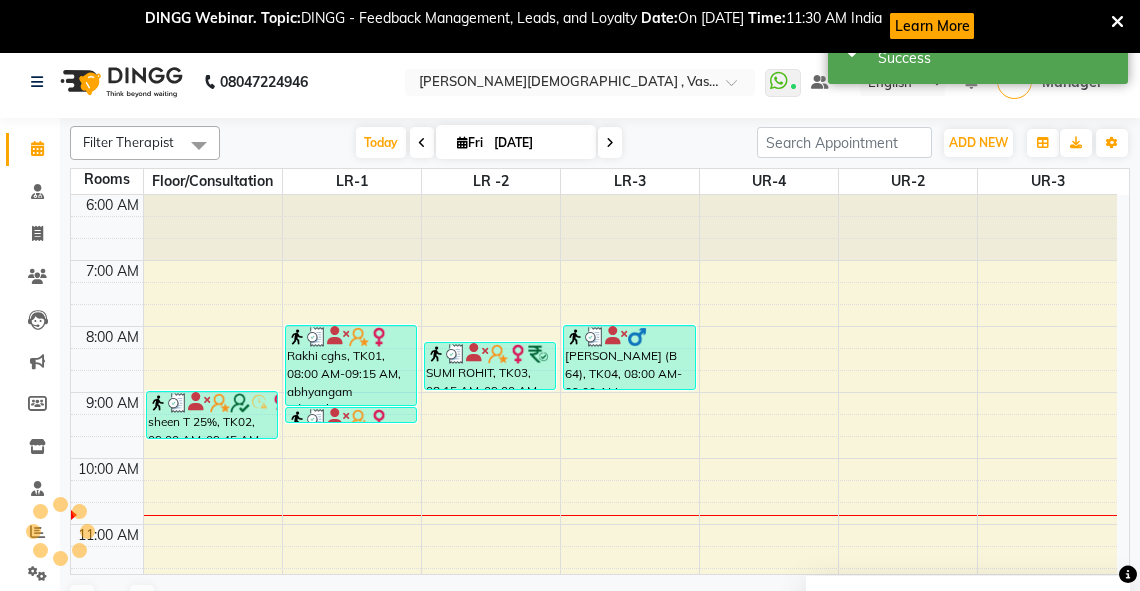 scroll, scrollTop: 0, scrollLeft: 0, axis: both 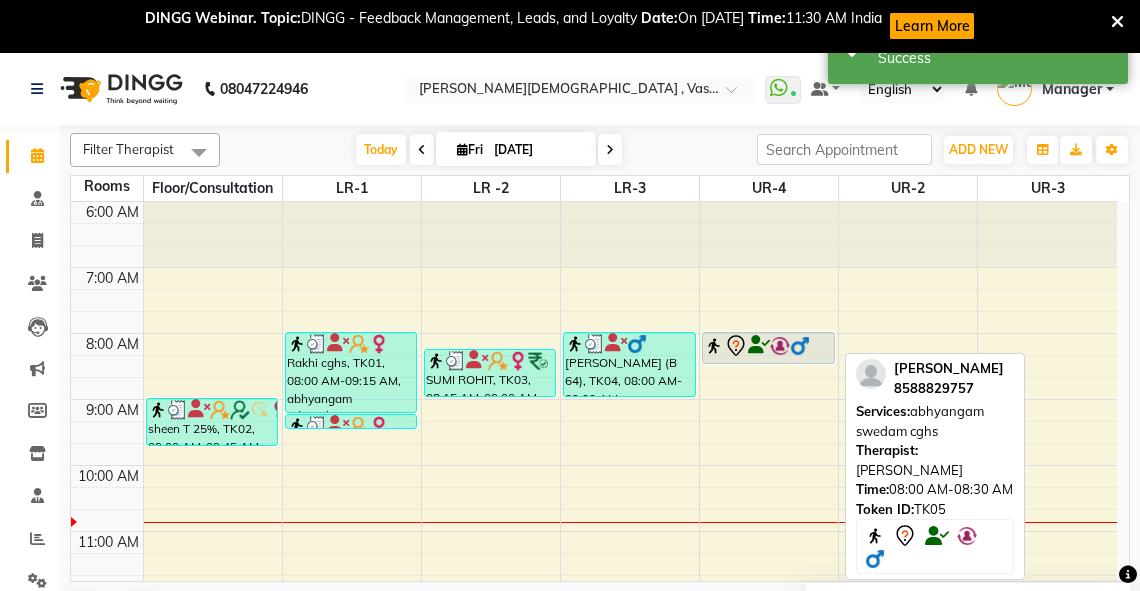 click 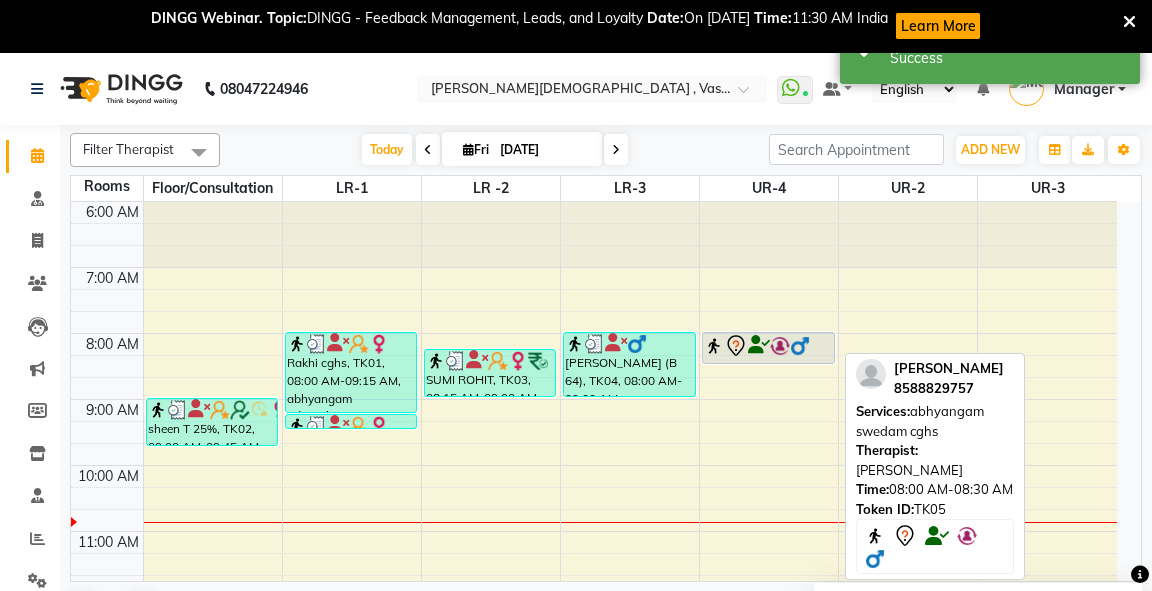 select on "7" 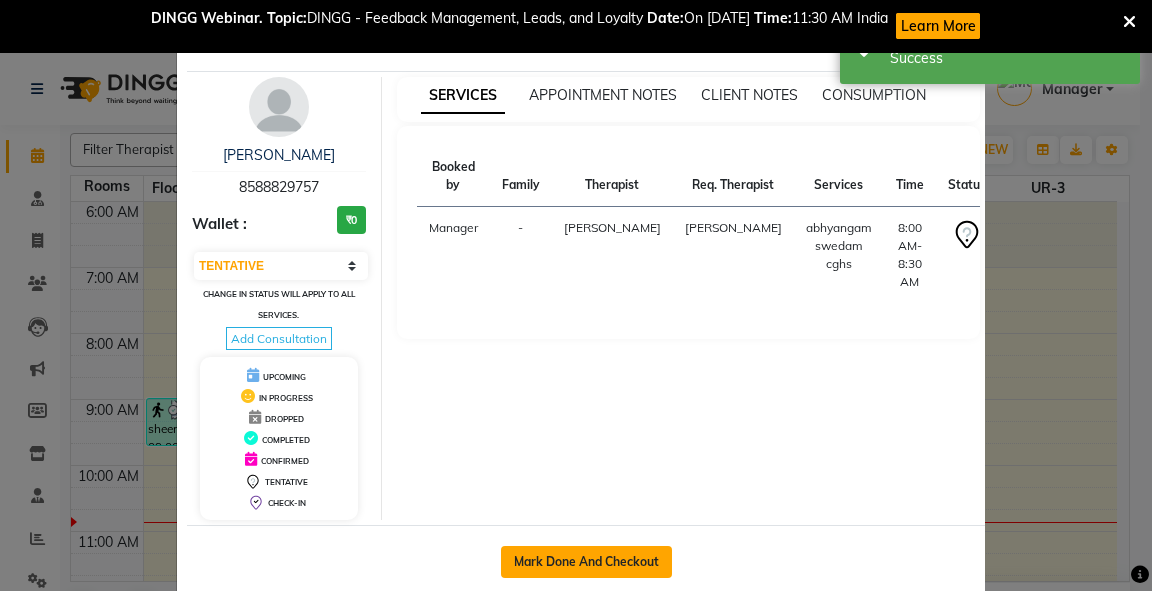 click on "Mark Done And Checkout" 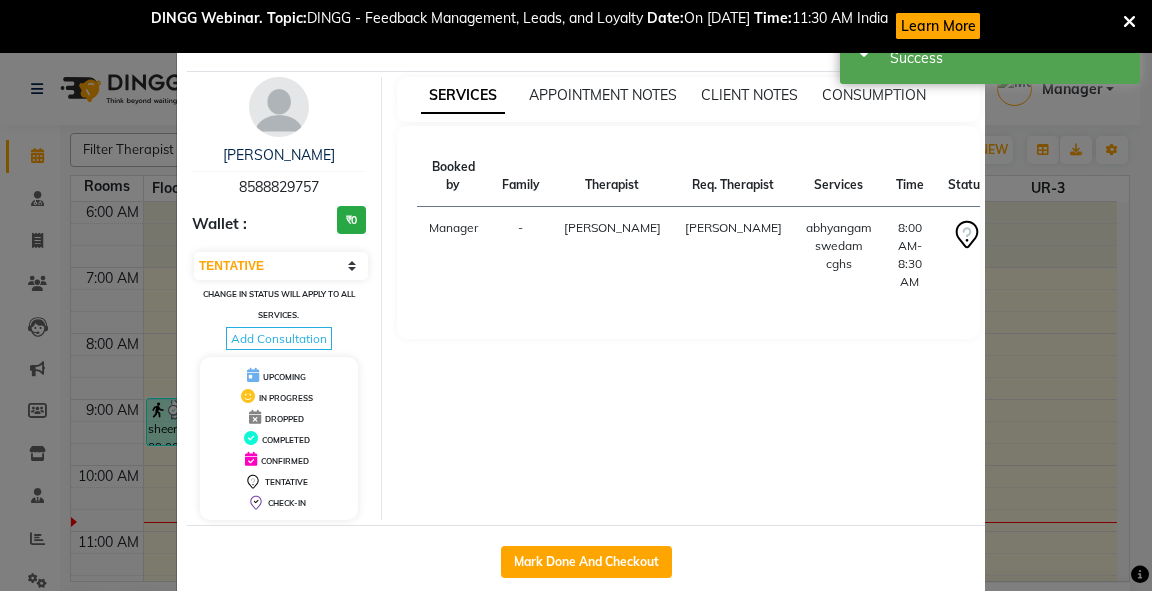 select on "service" 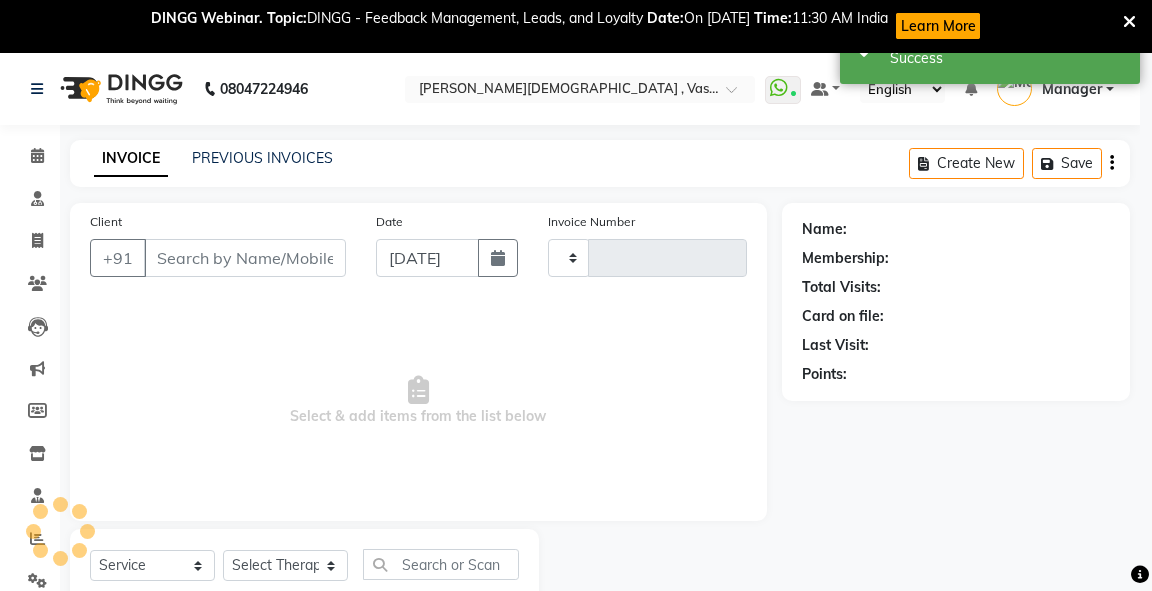 type on "1839" 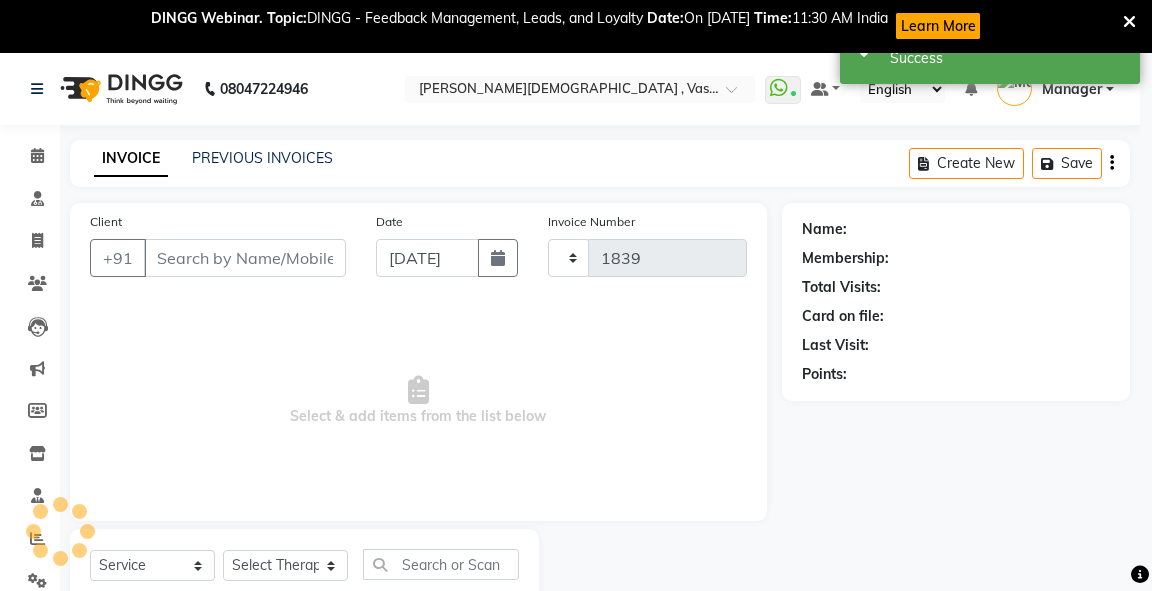 select on "3" 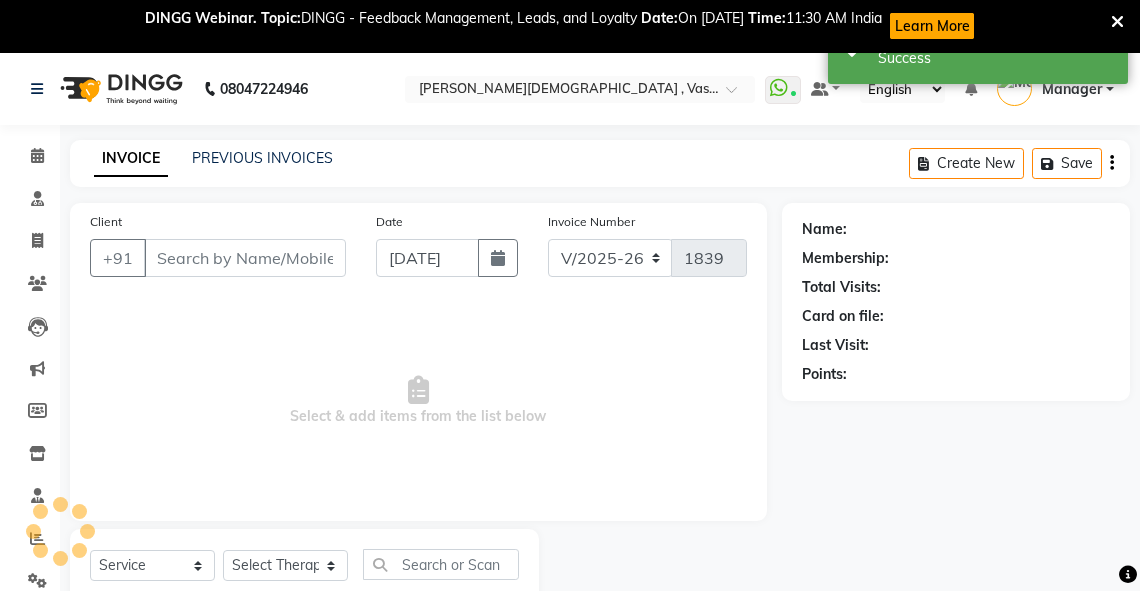 type on "8588829757" 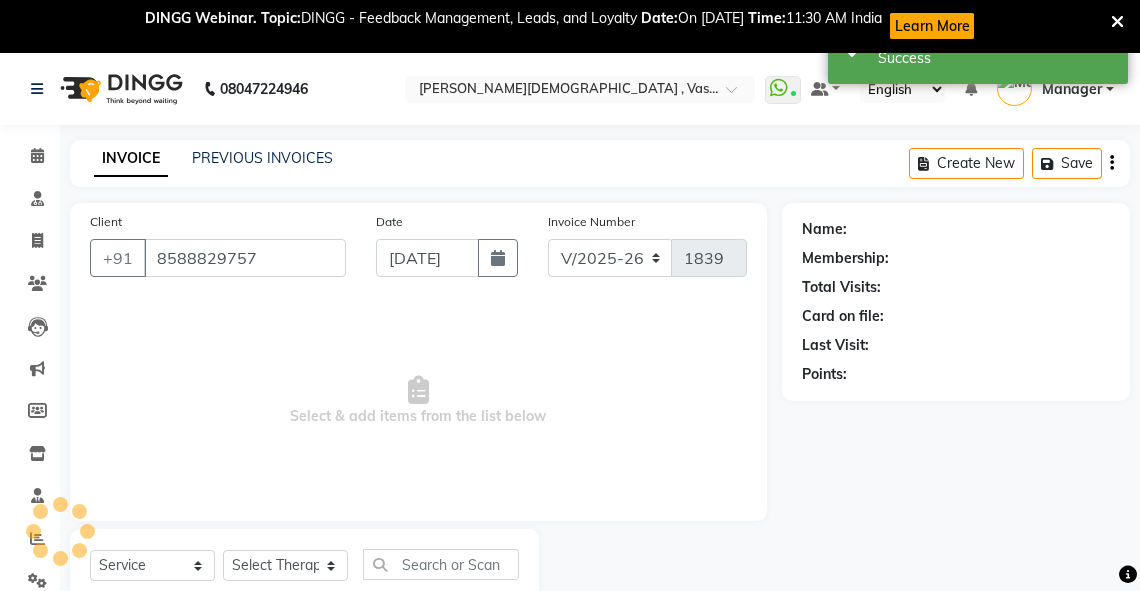 select on "39036" 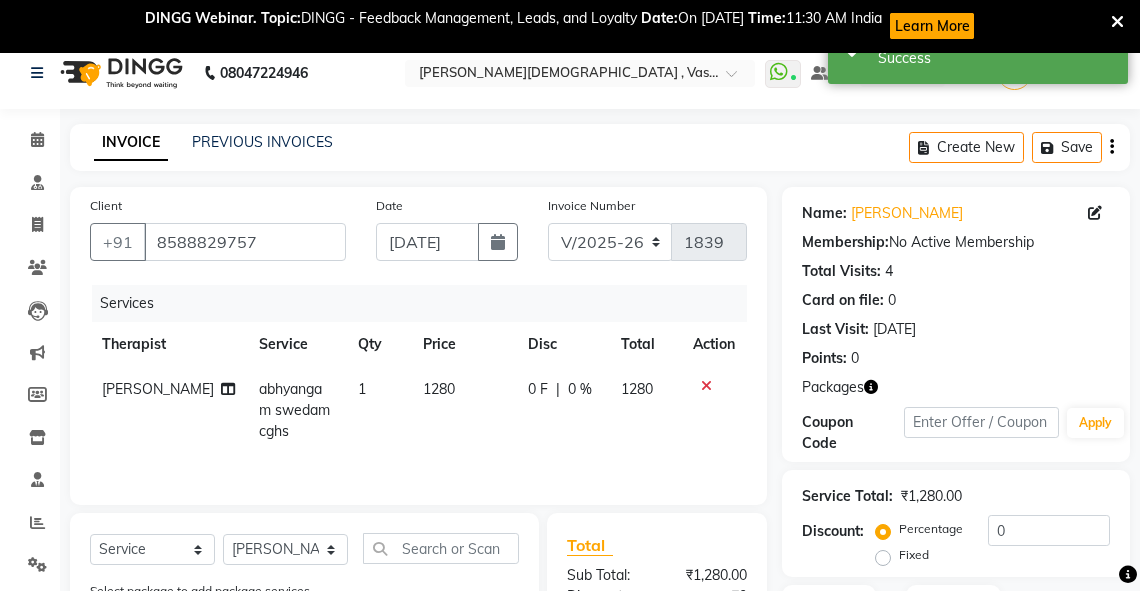 scroll, scrollTop: 332, scrollLeft: 0, axis: vertical 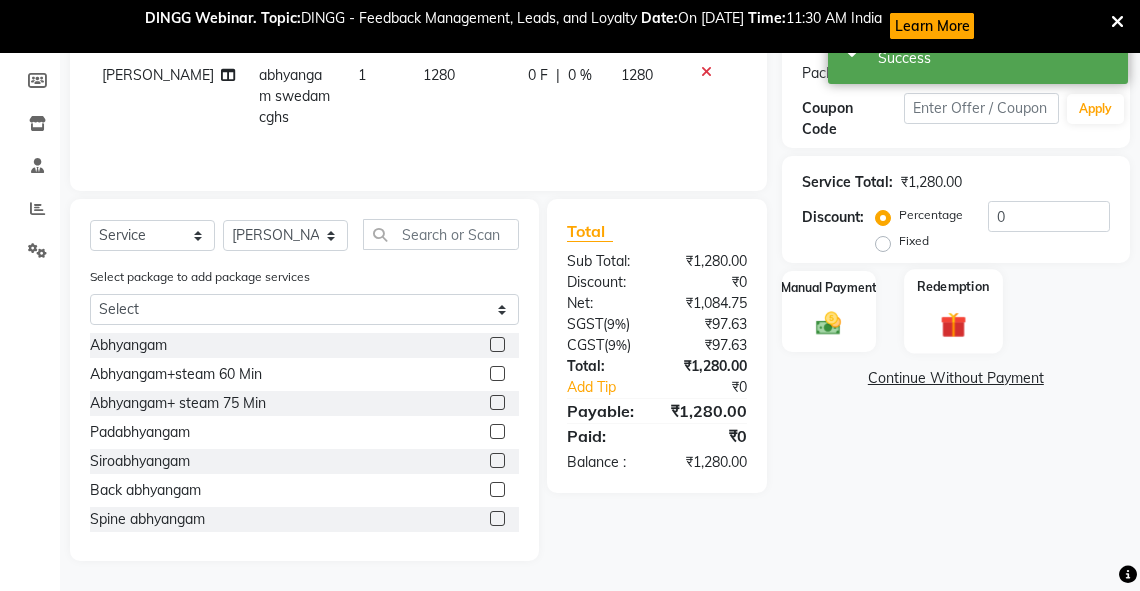 click on "Redemption" 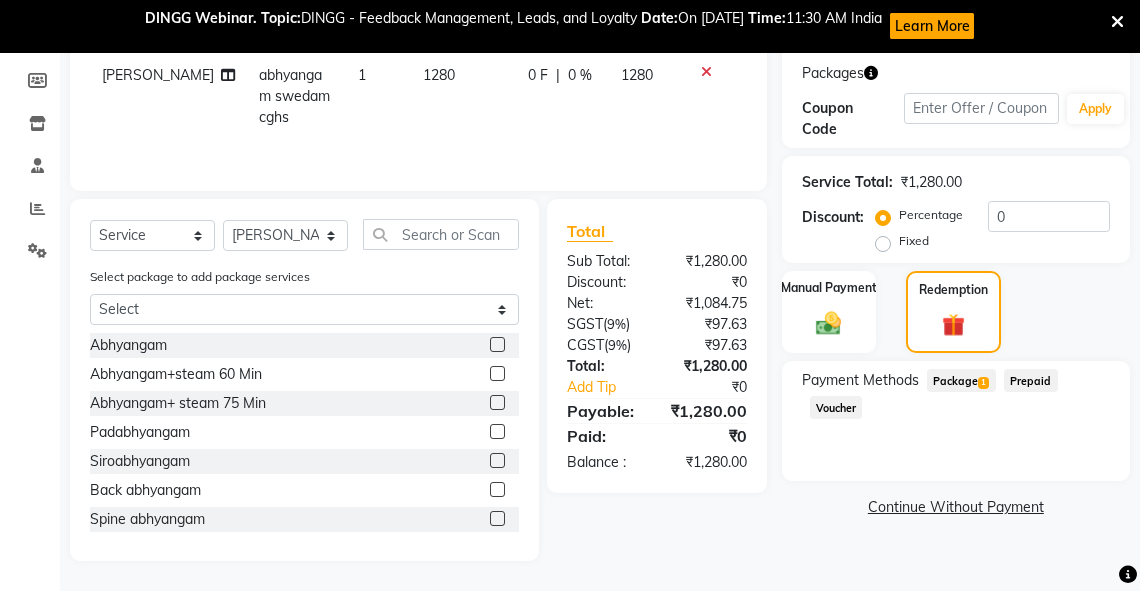 drag, startPoint x: 957, startPoint y: 376, endPoint x: 1151, endPoint y: 364, distance: 194.37077 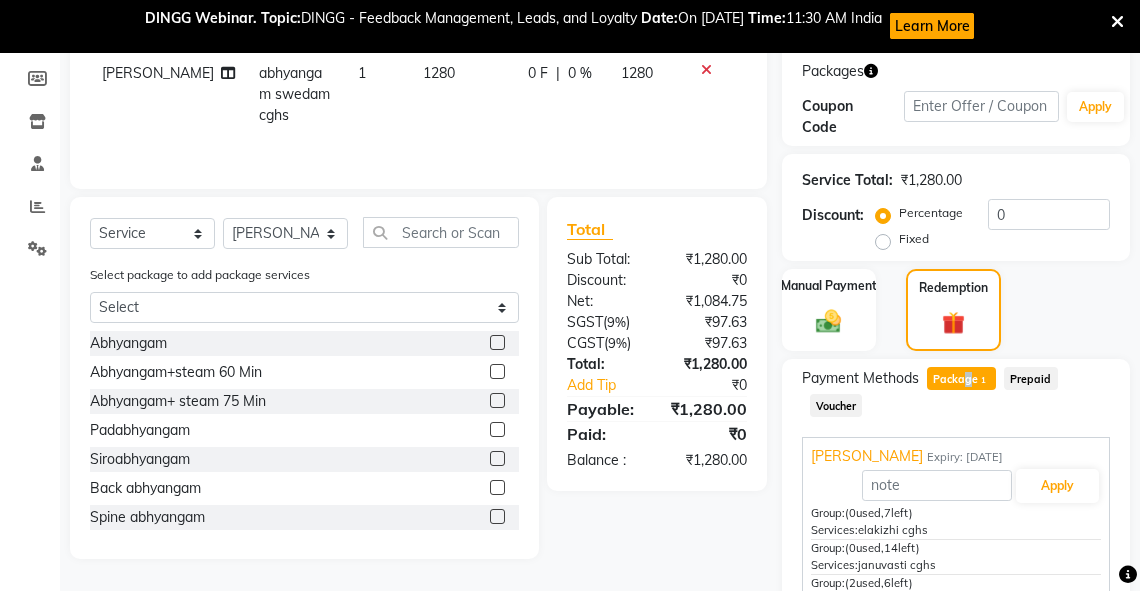 scroll, scrollTop: 480, scrollLeft: 0, axis: vertical 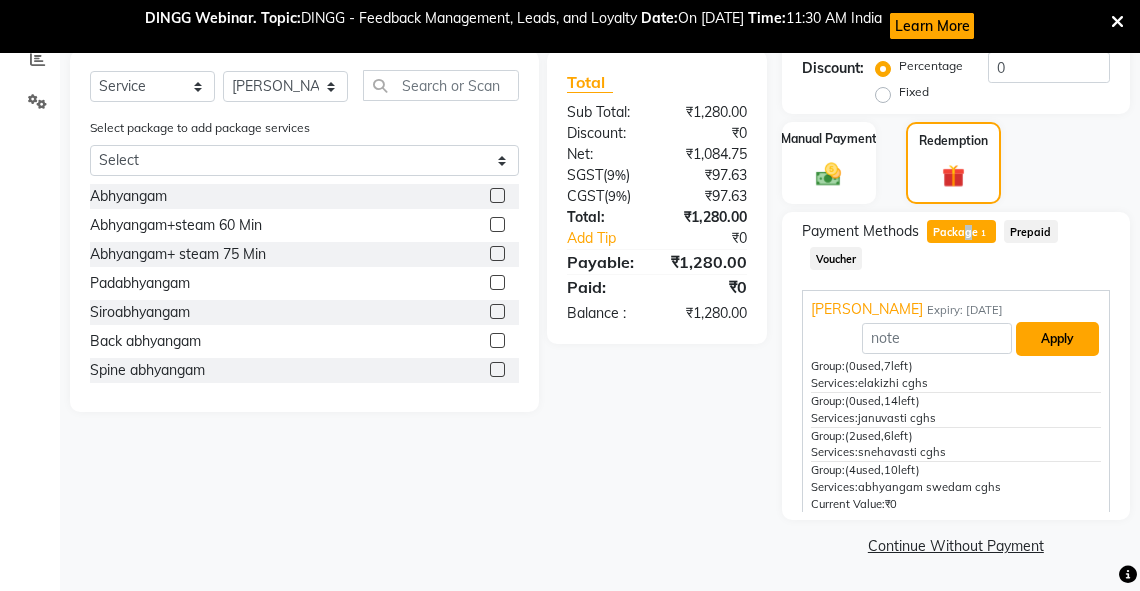 click on "Apply" at bounding box center [1057, 339] 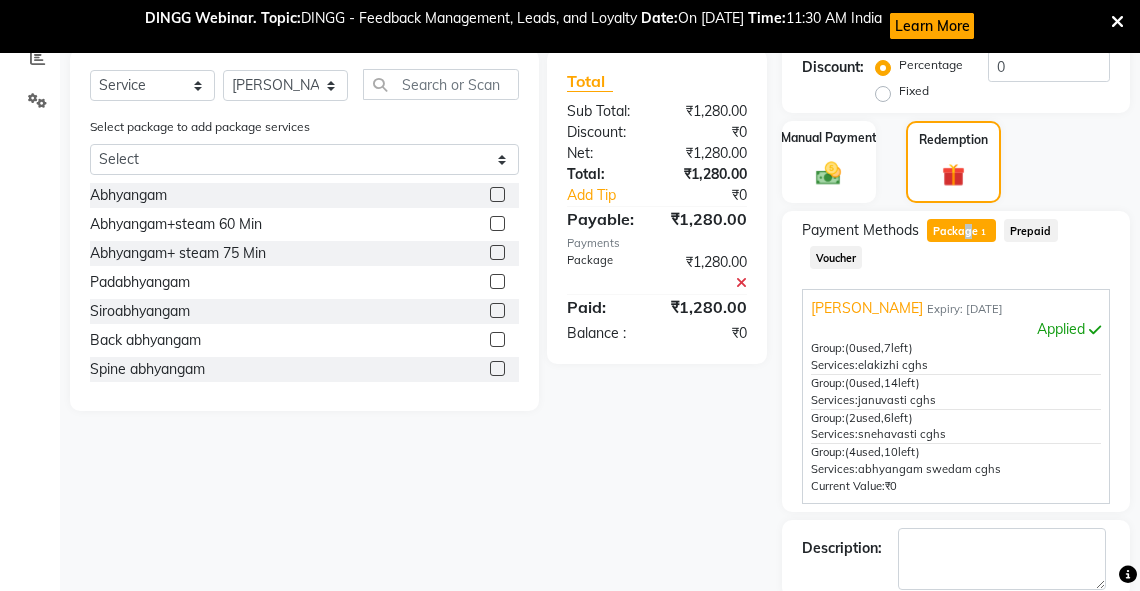 scroll, scrollTop: 583, scrollLeft: 0, axis: vertical 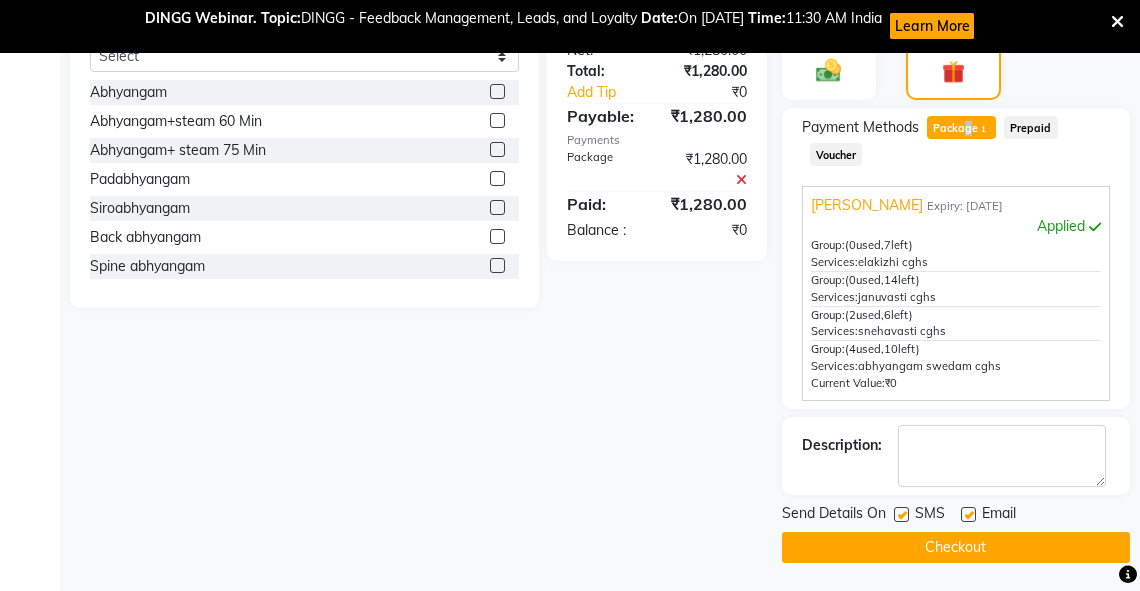 click on "Checkout" 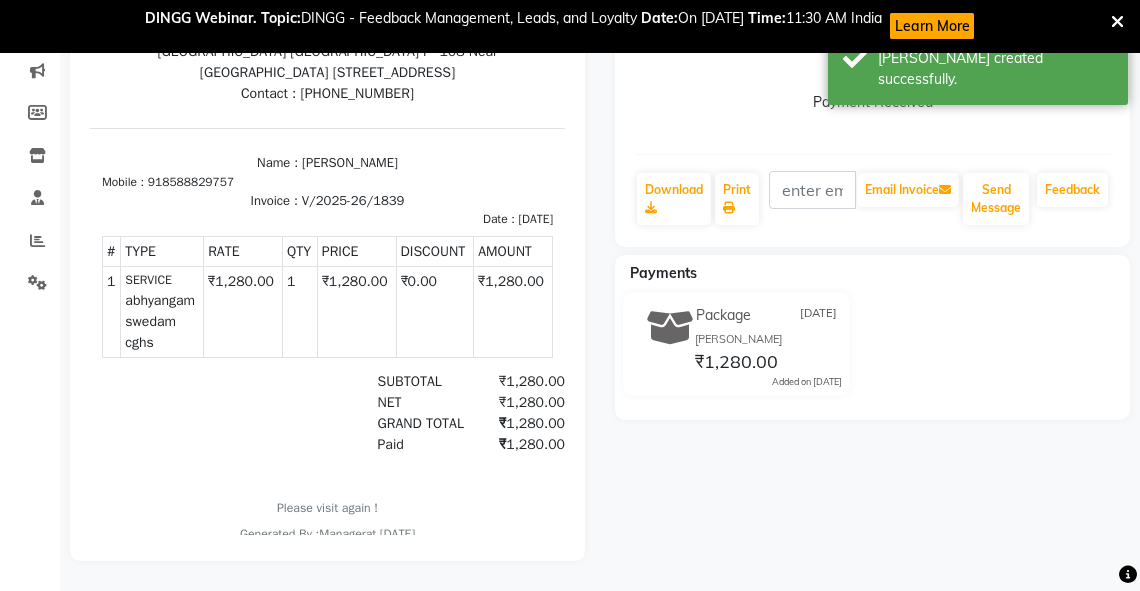 scroll, scrollTop: 0, scrollLeft: 0, axis: both 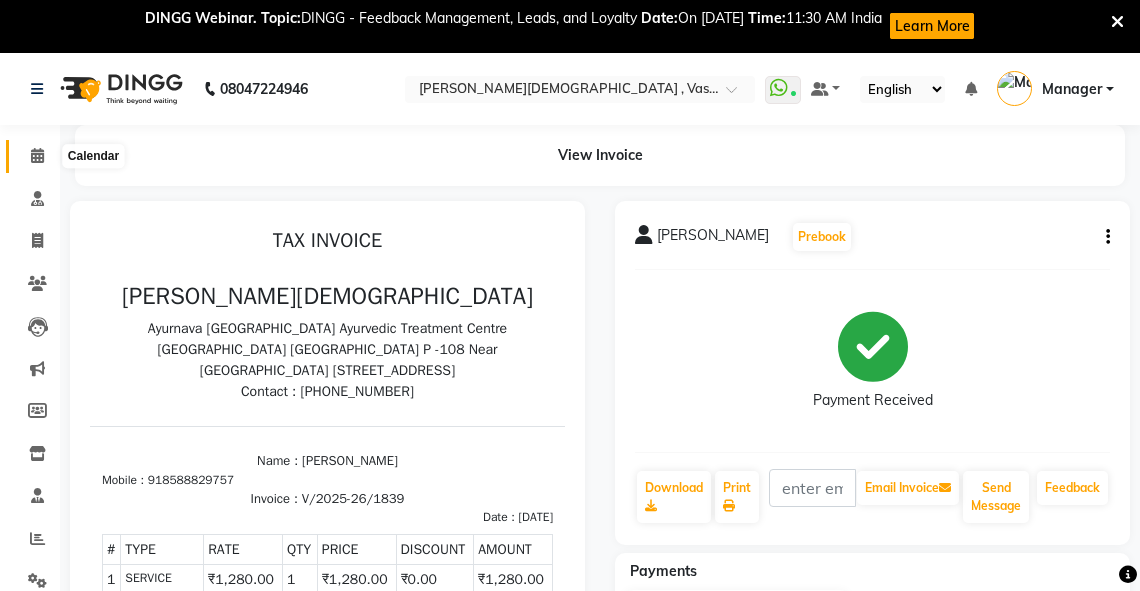 click 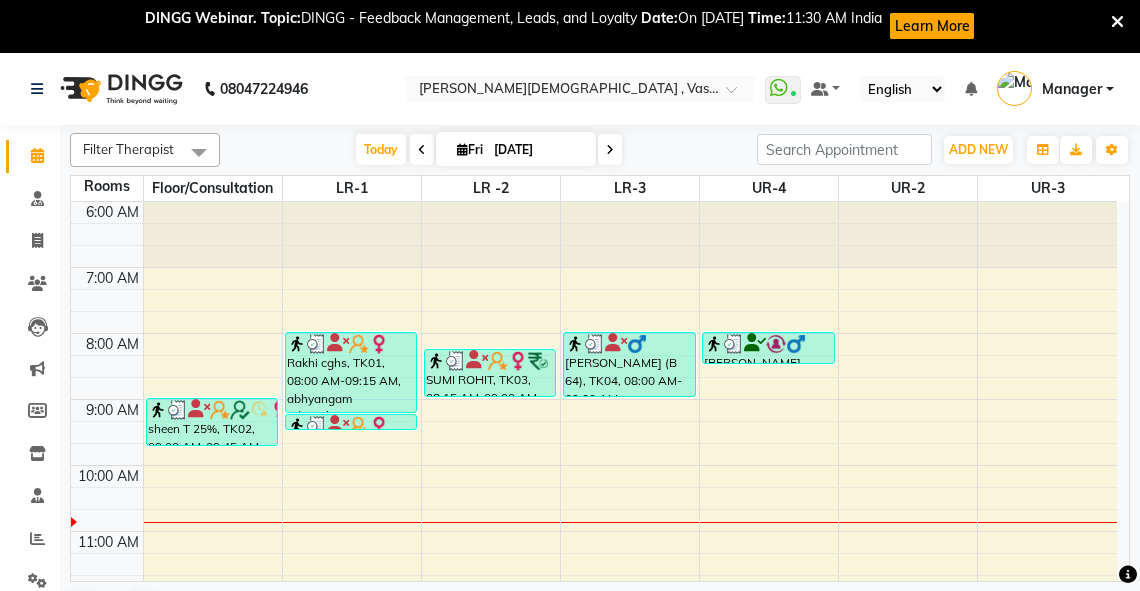 click on "6:00 AM 7:00 AM 8:00 AM 9:00 AM 10:00 AM 11:00 AM 12:00 PM 1:00 PM 2:00 PM 3:00 PM 4:00 PM 5:00 PM 6:00 PM 7:00 PM 8:00 PM     sheen T 25%, TK02, 09:00 AM-09:45 AM,  abhyangam(L)+Potli(L)     Rakhi cghs, TK01, 08:00 AM-09:15 AM, abhyangam udwarthanam STEAM     Rakhi cghs, TK01, 09:15 AM-09:30 AM, matra [PERSON_NAME] ROHIT, TK03, 08:15 AM-09:00 AM, Abhyangam     [PERSON_NAME] (B 64), TK04, 08:00 AM-09:00 AM, Abhyangam+steam 60 [PERSON_NAME], TK05, 08:00 AM-08:30 AM, abhyangam swedam cghs" at bounding box center [594, 696] 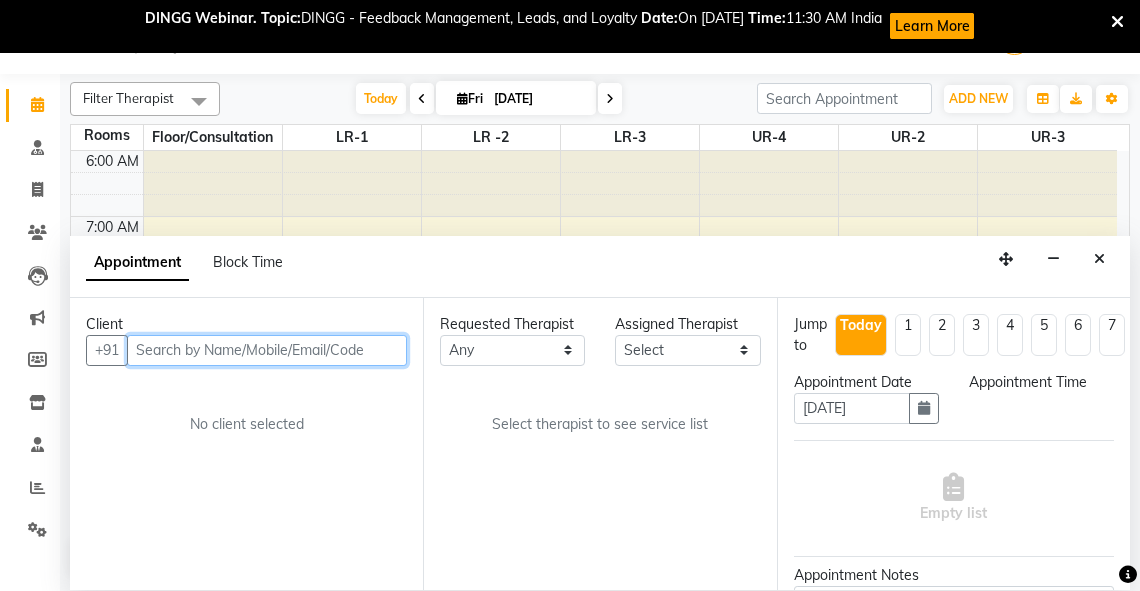 select on "480" 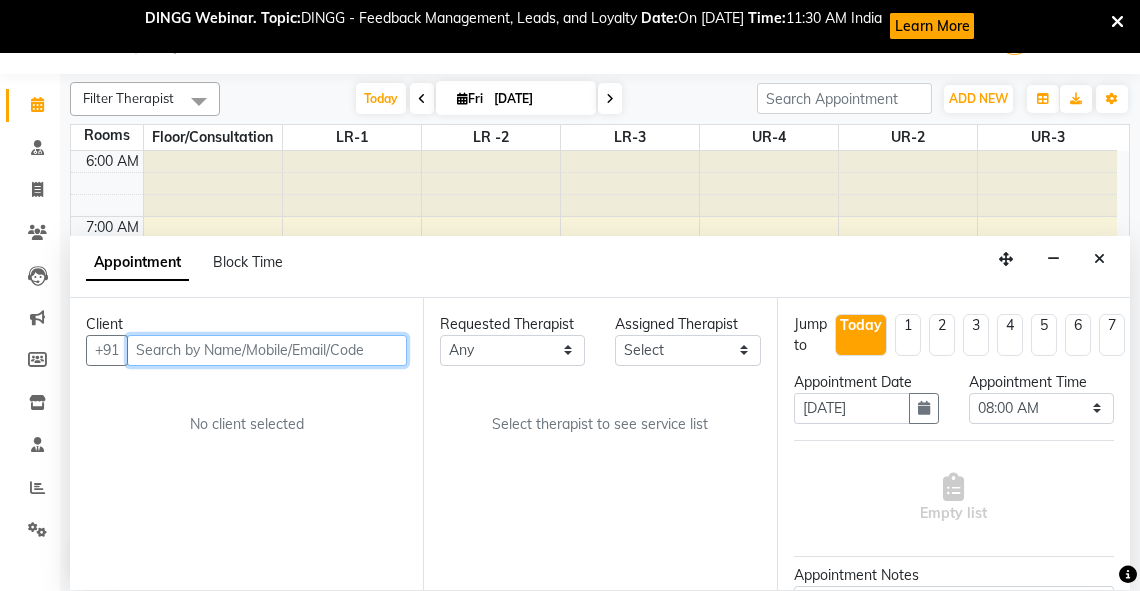 scroll, scrollTop: 52, scrollLeft: 0, axis: vertical 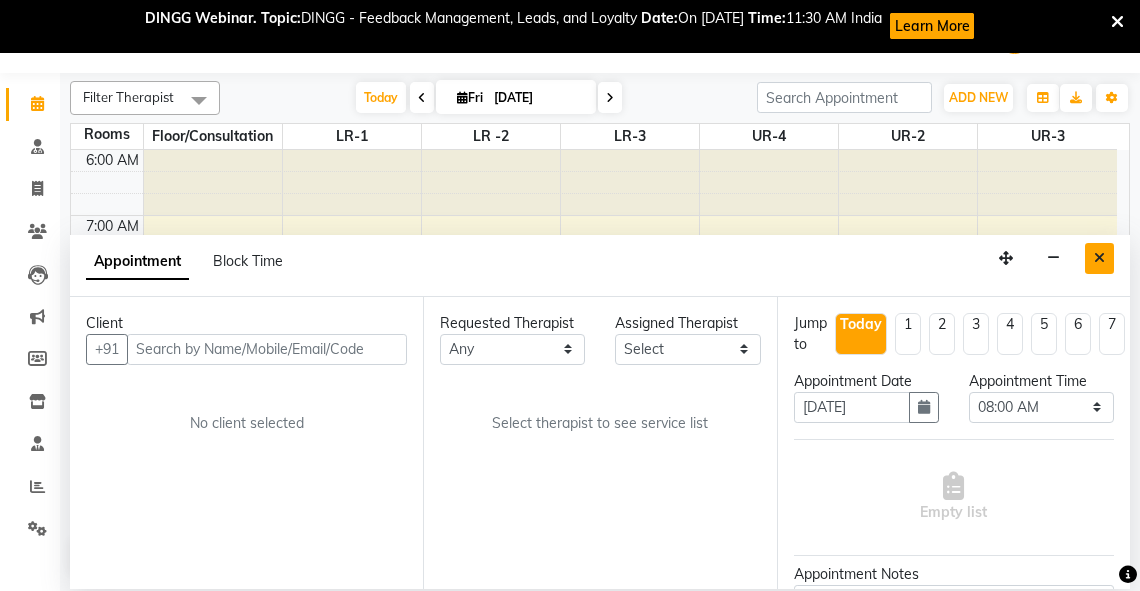 click at bounding box center (1099, 258) 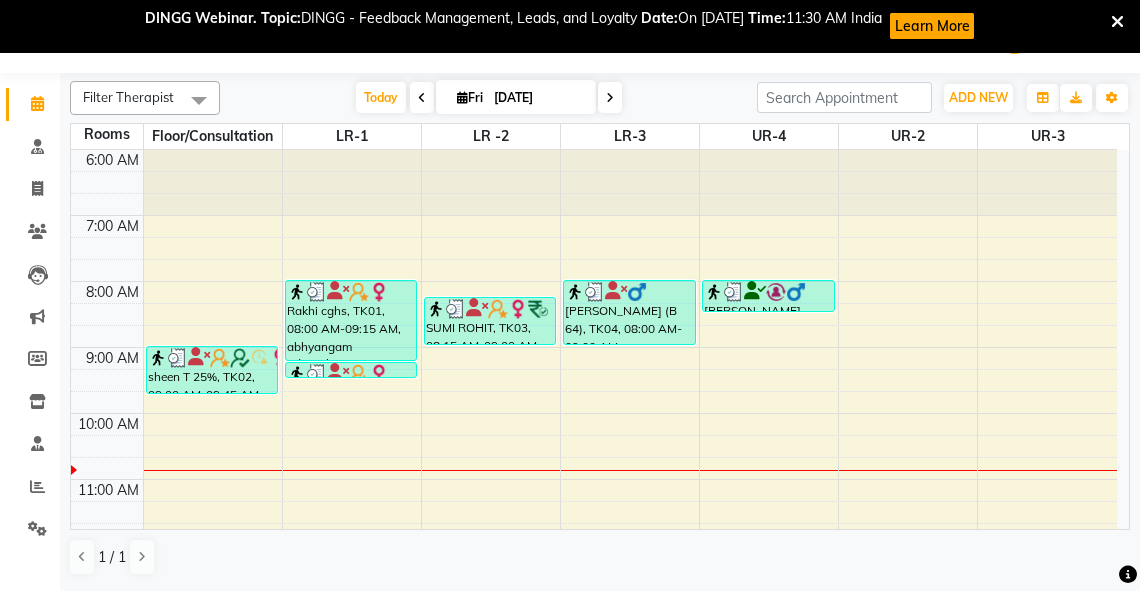 click on "6:00 AM 7:00 AM 8:00 AM 9:00 AM 10:00 AM 11:00 AM 12:00 PM 1:00 PM 2:00 PM 3:00 PM 4:00 PM 5:00 PM 6:00 PM 7:00 PM 8:00 PM     sheen T 25%, TK02, 09:00 AM-09:45 AM,  abhyangam(L)+Potli(L)     Rakhi cghs, TK01, 08:00 AM-09:15 AM, abhyangam udwarthanam STEAM     Rakhi cghs, TK01, 09:15 AM-09:30 AM, matra [PERSON_NAME] ROHIT, TK03, 08:15 AM-09:00 AM, Abhyangam     [PERSON_NAME] (B 64), TK04, 08:00 AM-09:00 AM, Abhyangam+steam 60 [PERSON_NAME], TK05, 08:00 AM-08:30 AM, abhyangam swedam cghs" at bounding box center [594, 644] 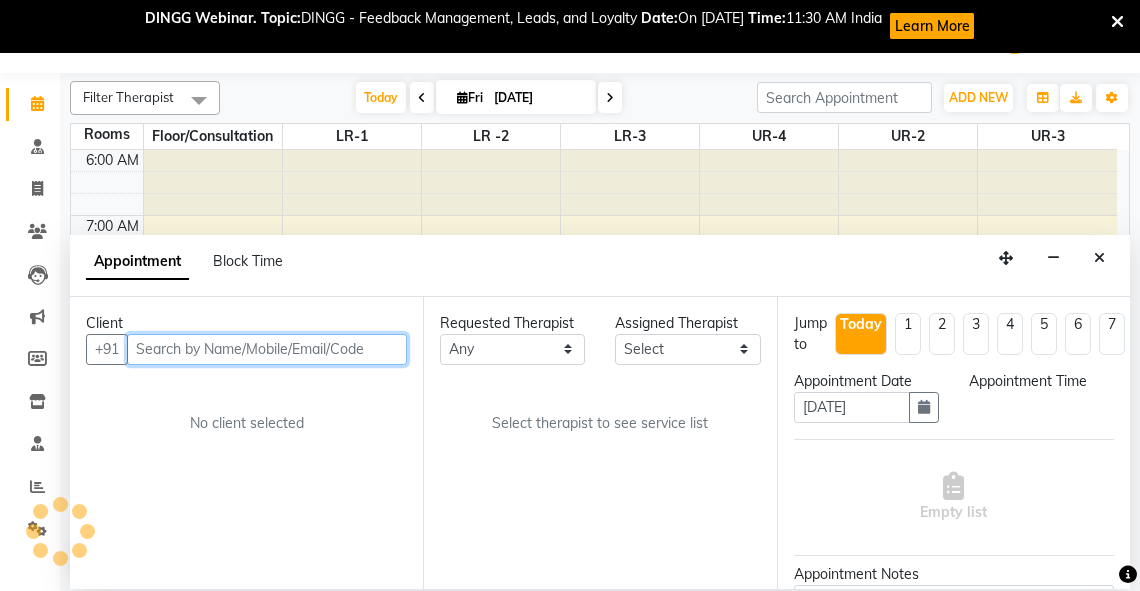 select on "600" 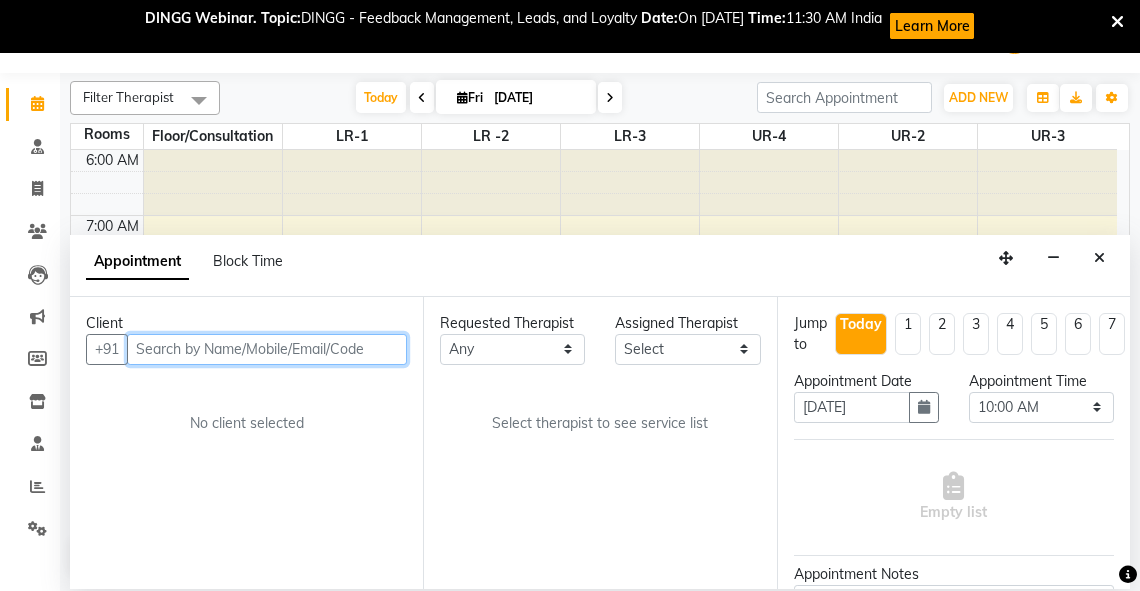 click at bounding box center [267, 349] 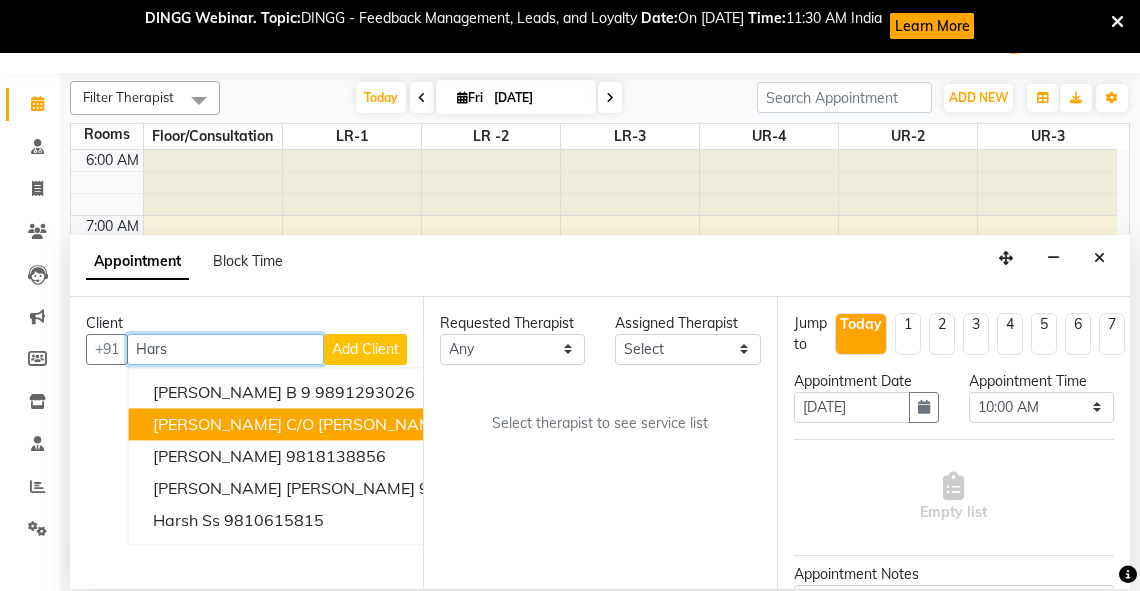 drag, startPoint x: 219, startPoint y: 428, endPoint x: 302, endPoint y: 397, distance: 88.60023 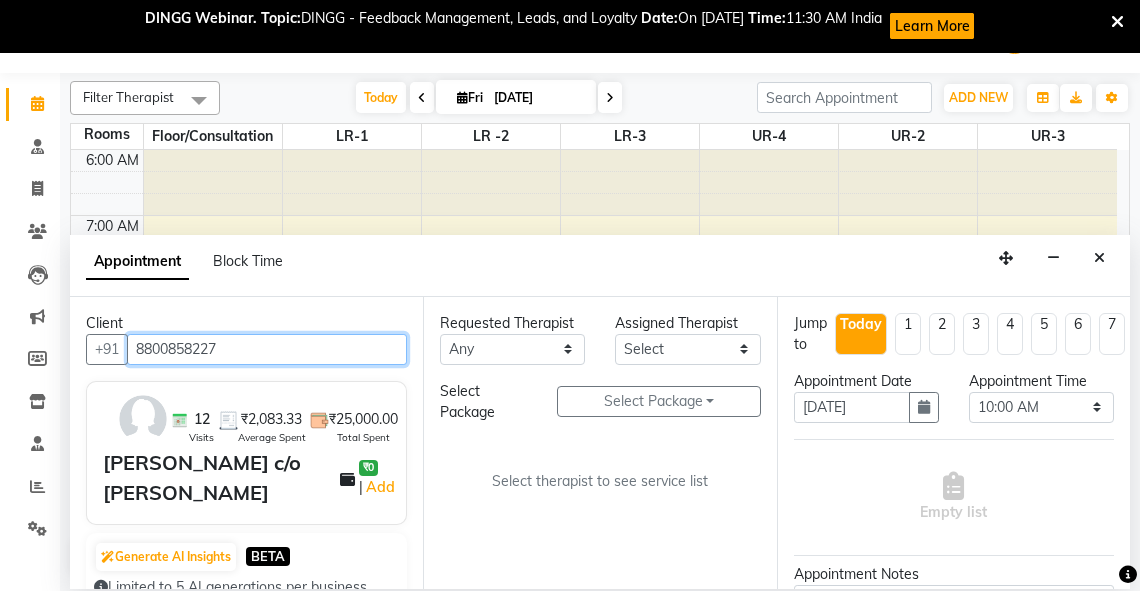 type on "8800858227" 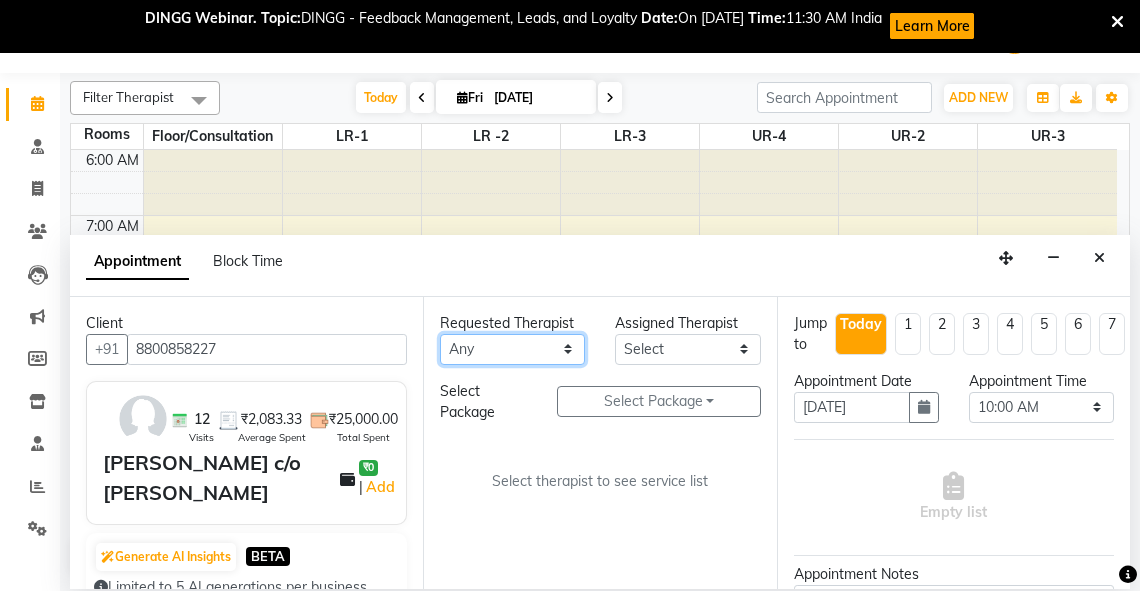 click on "Any [PERSON_NAME] V [PERSON_NAME] [PERSON_NAME] A K [PERSON_NAME] N [PERSON_NAME]  Dhaneesha [PERSON_NAME] K P [PERSON_NAME] [PERSON_NAME] [PERSON_NAME] [PERSON_NAME] [PERSON_NAME] a [PERSON_NAME] K M OTHER BRANCH Sardinia [PERSON_NAME] [PERSON_NAME] [PERSON_NAME] [PERSON_NAME]" at bounding box center [512, 349] 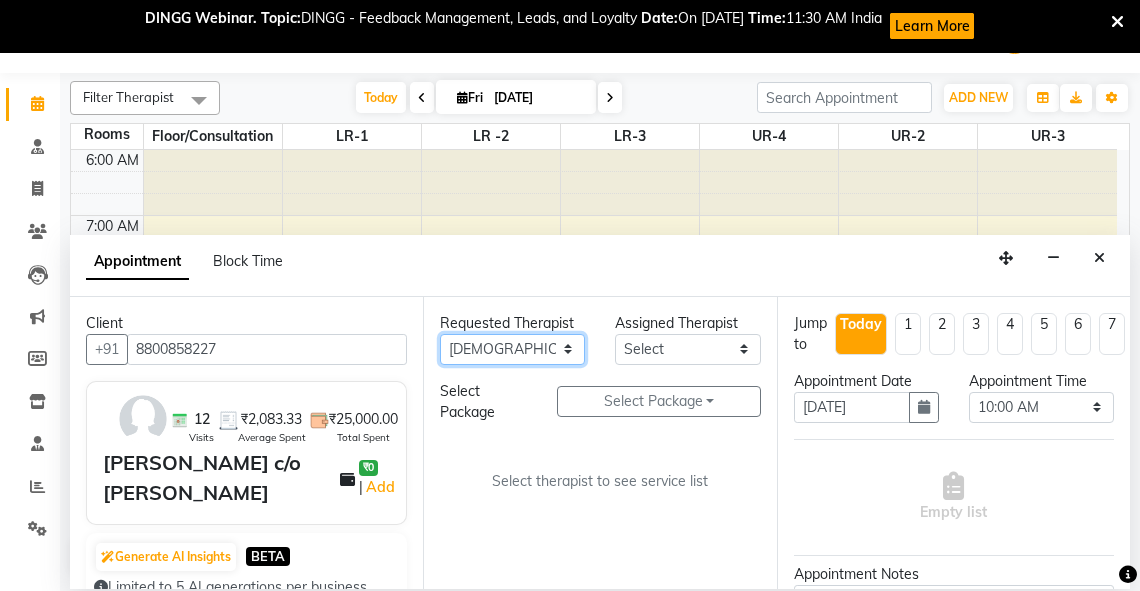 click on "Any [PERSON_NAME] V [PERSON_NAME] [PERSON_NAME] A K [PERSON_NAME] N [PERSON_NAME]  Dhaneesha [PERSON_NAME] K P [PERSON_NAME] [PERSON_NAME] [PERSON_NAME] [PERSON_NAME] [PERSON_NAME] a [PERSON_NAME] K M OTHER BRANCH Sardinia [PERSON_NAME] [PERSON_NAME] [PERSON_NAME] [PERSON_NAME]" at bounding box center (512, 349) 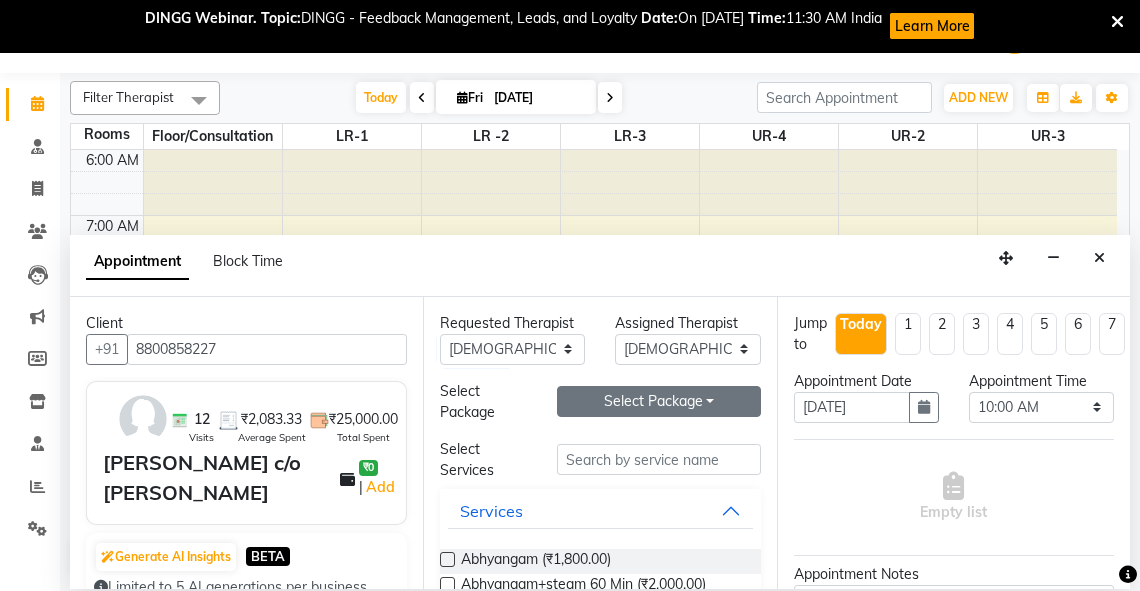 click on "Select Package  Toggle Dropdown" at bounding box center [659, 401] 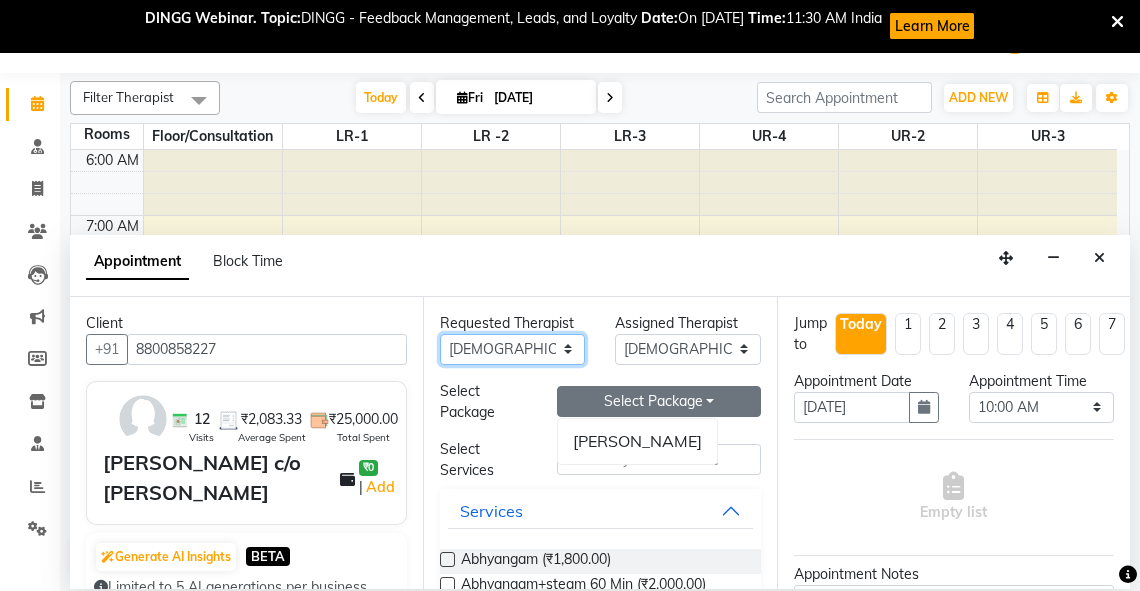 click on "Any [PERSON_NAME] V [PERSON_NAME] [PERSON_NAME] A K [PERSON_NAME] N [PERSON_NAME]  Dhaneesha [PERSON_NAME] K P [PERSON_NAME] [PERSON_NAME] [PERSON_NAME] [PERSON_NAME] [PERSON_NAME] a [PERSON_NAME] K M OTHER BRANCH Sardinia [PERSON_NAME] [PERSON_NAME] [PERSON_NAME] [PERSON_NAME]" at bounding box center (512, 349) 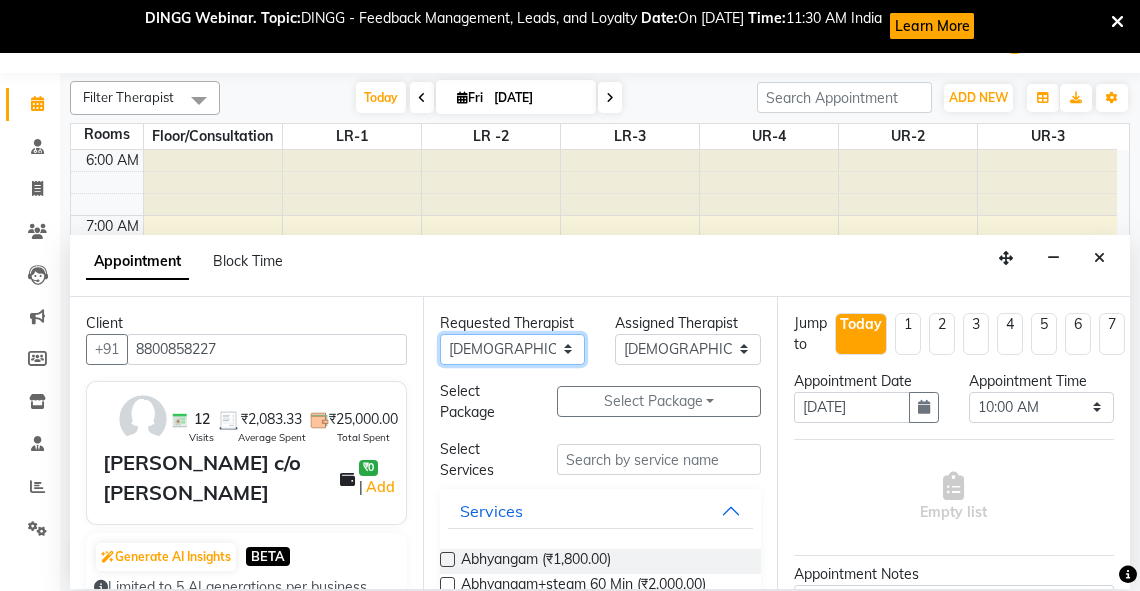 select on "81006" 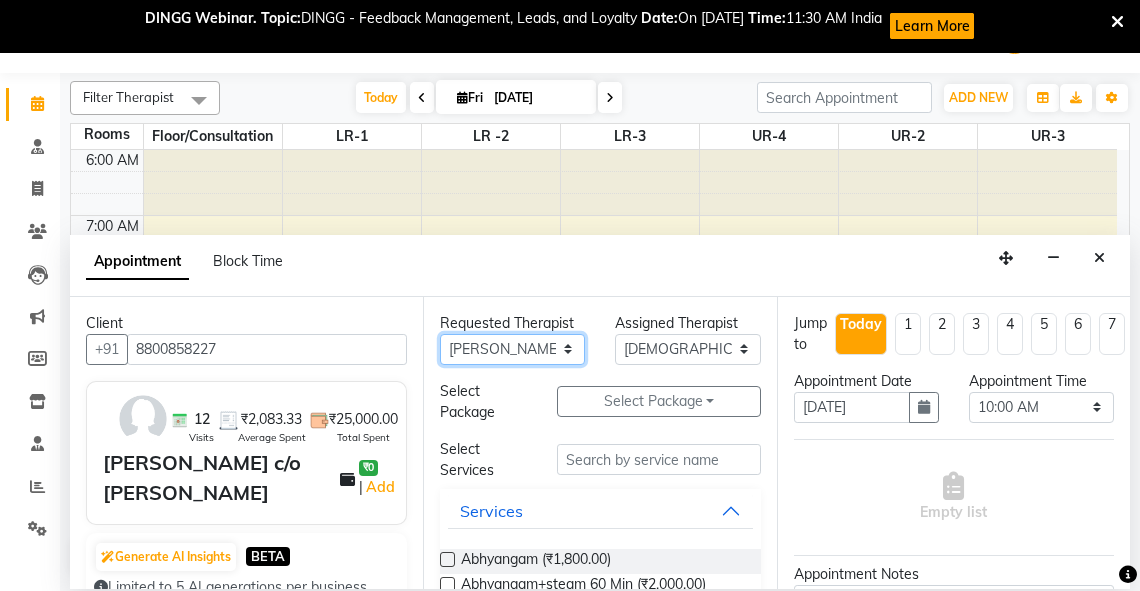 click on "Any [PERSON_NAME] V [PERSON_NAME] [PERSON_NAME] A K [PERSON_NAME] N [PERSON_NAME]  Dhaneesha [PERSON_NAME] K P [PERSON_NAME] [PERSON_NAME] [PERSON_NAME] [PERSON_NAME] [PERSON_NAME] a [PERSON_NAME] K M OTHER BRANCH Sardinia [PERSON_NAME] [PERSON_NAME] [PERSON_NAME] [PERSON_NAME]" at bounding box center [512, 349] 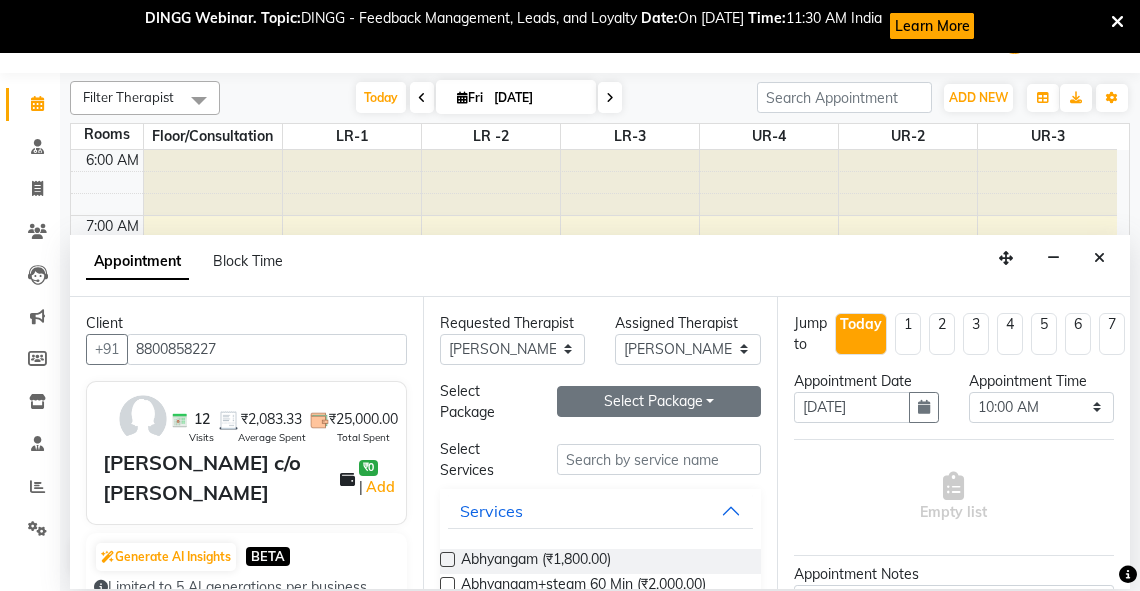 click on "Select Package  Toggle Dropdown" at bounding box center (659, 401) 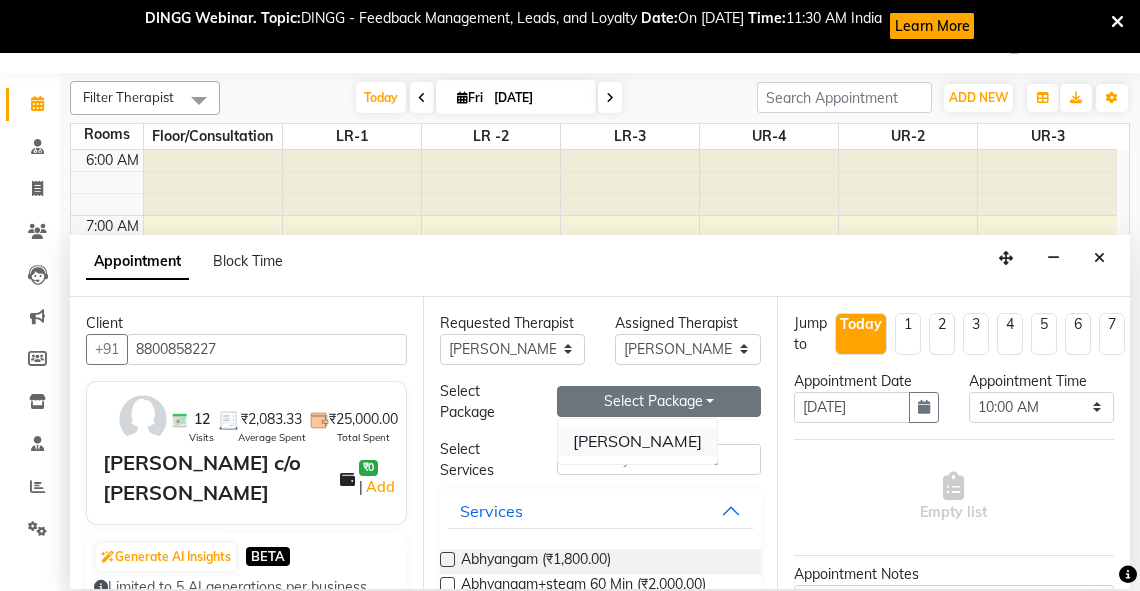 click on "[PERSON_NAME]" at bounding box center (637, 441) 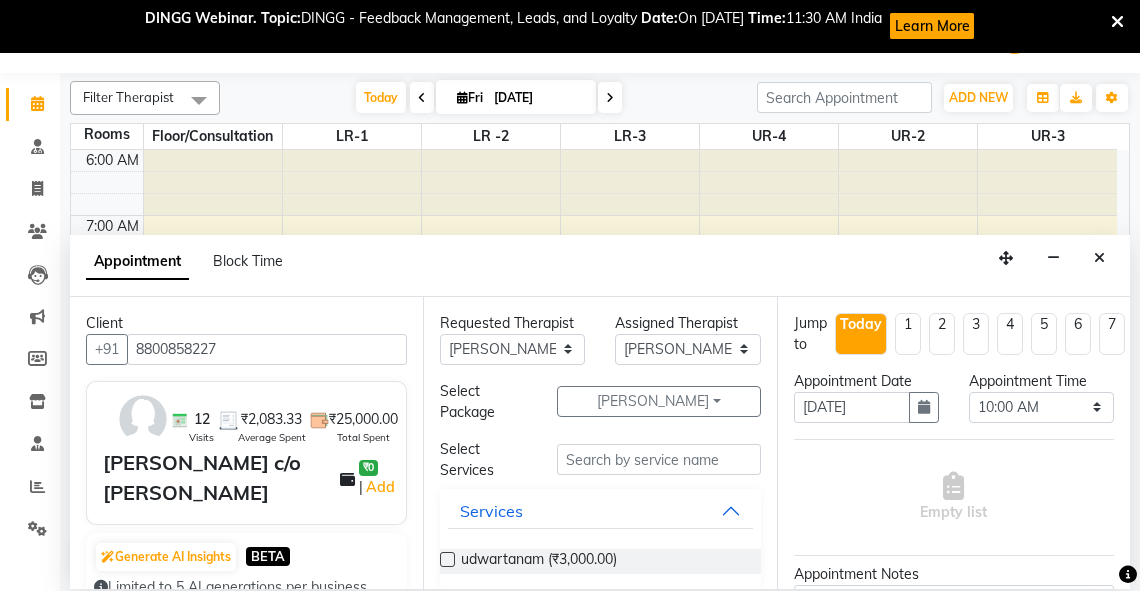 click at bounding box center [447, 559] 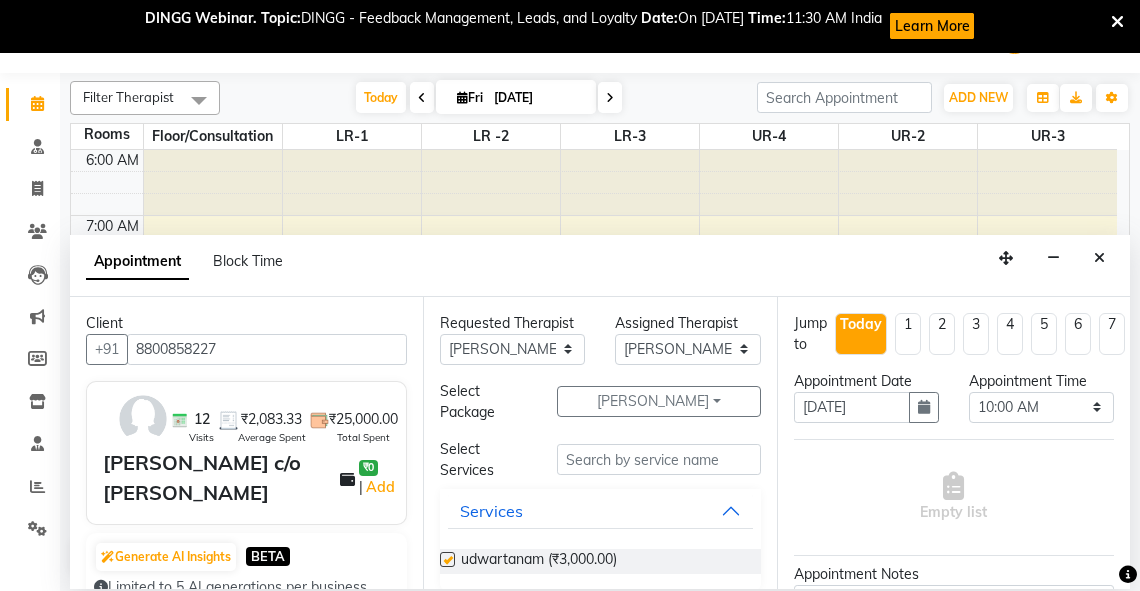 select on "2650" 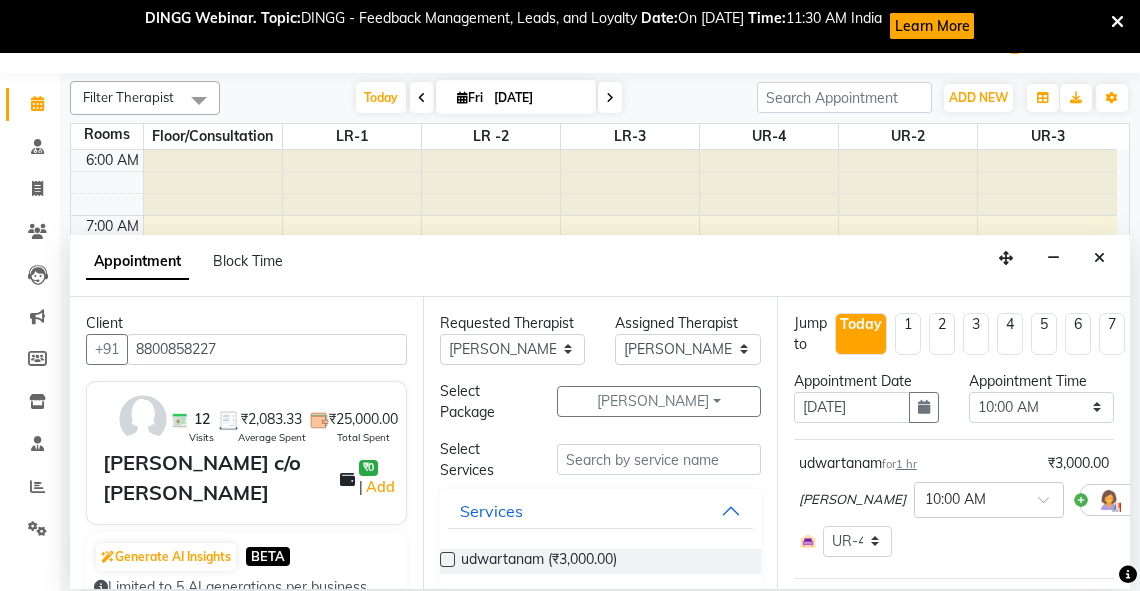 checkbox on "false" 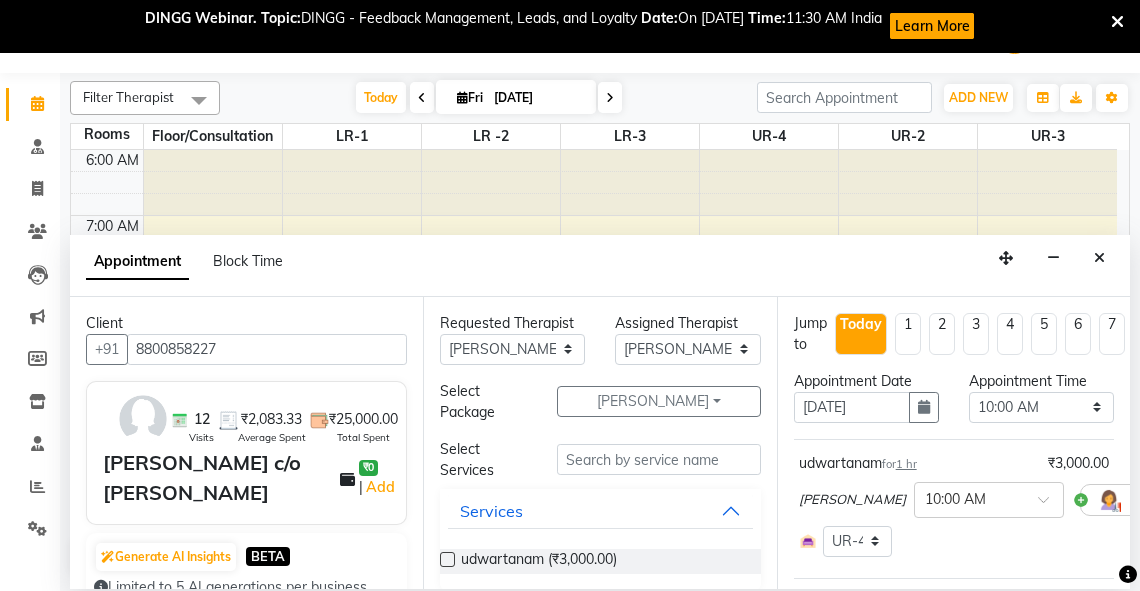 scroll, scrollTop: 316, scrollLeft: 0, axis: vertical 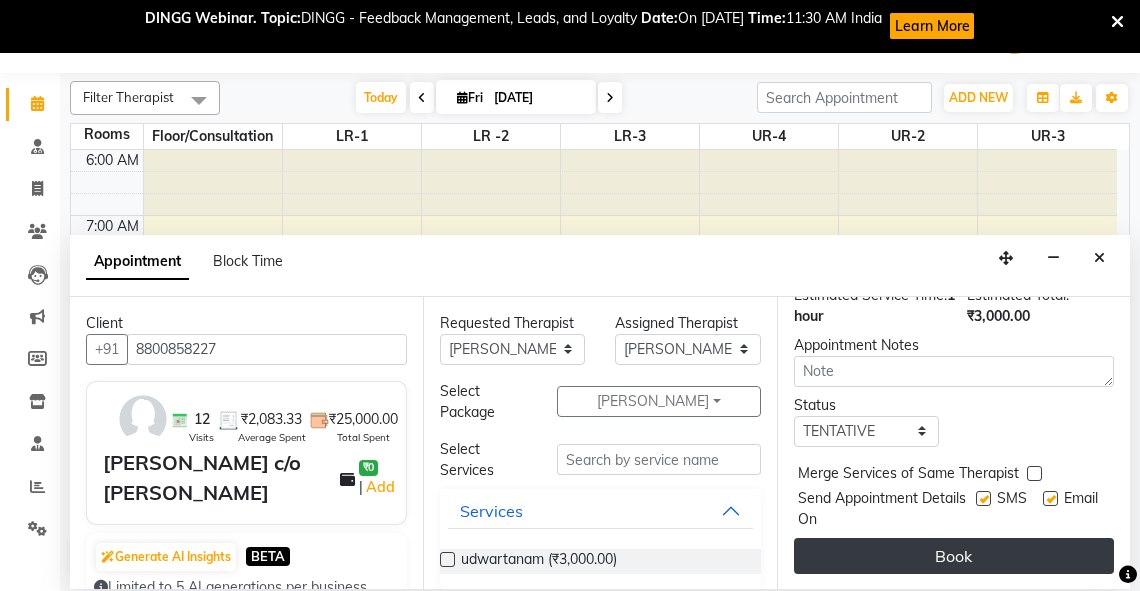 click on "Book" at bounding box center (954, 556) 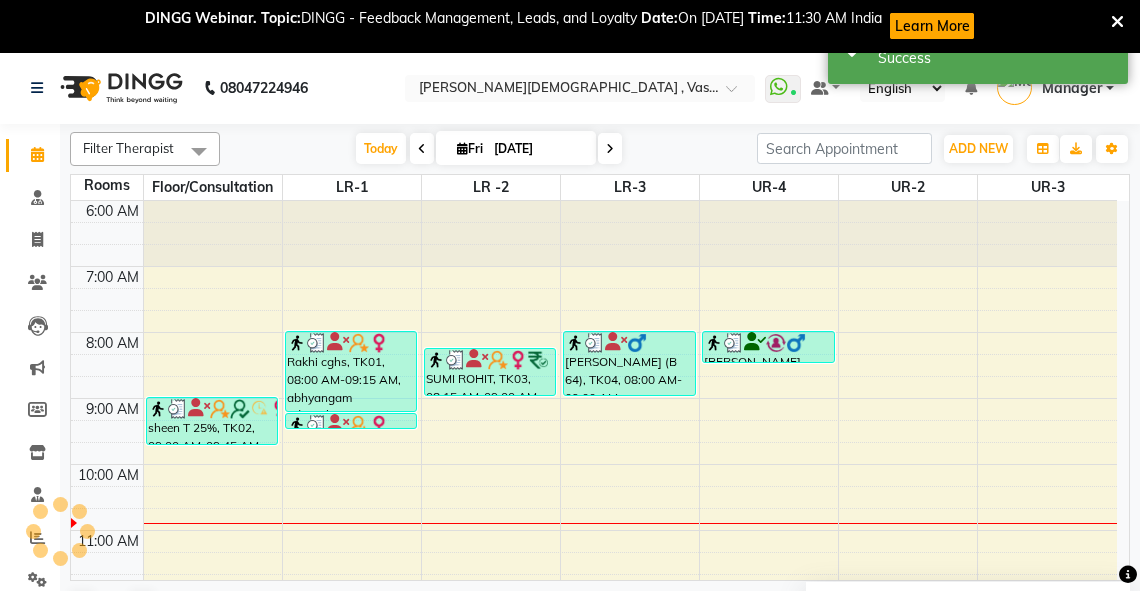 scroll, scrollTop: 0, scrollLeft: 0, axis: both 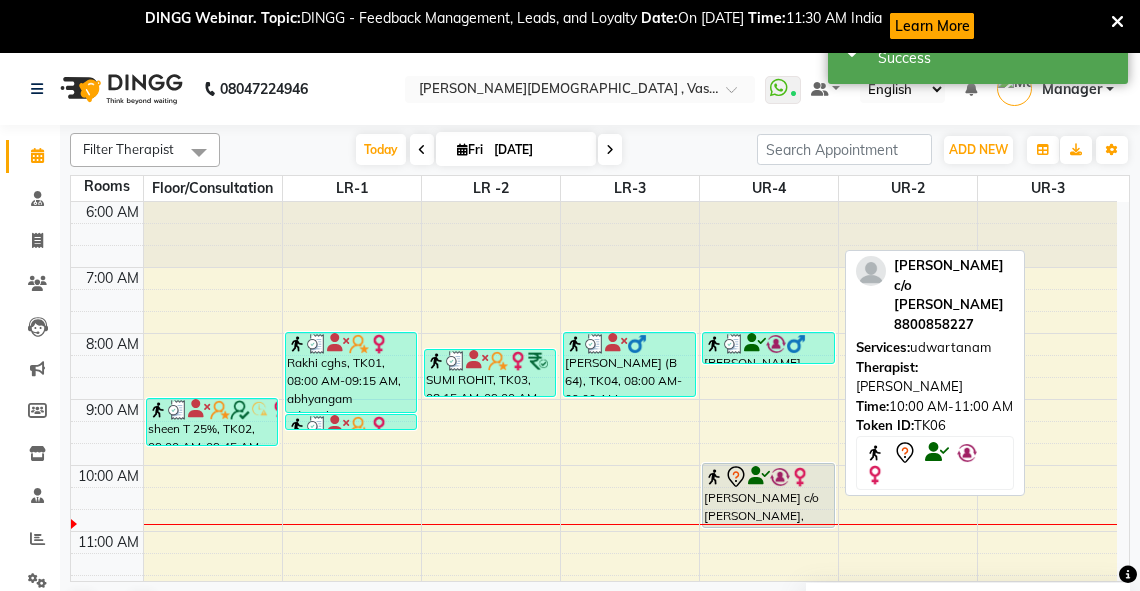 click at bounding box center [800, 477] 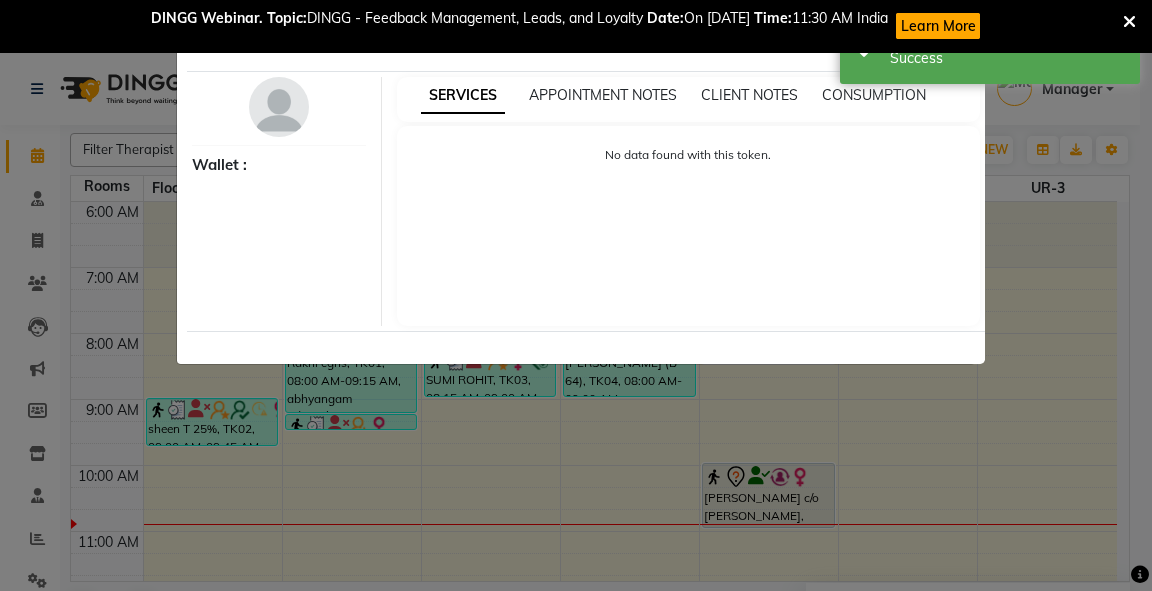 select on "7" 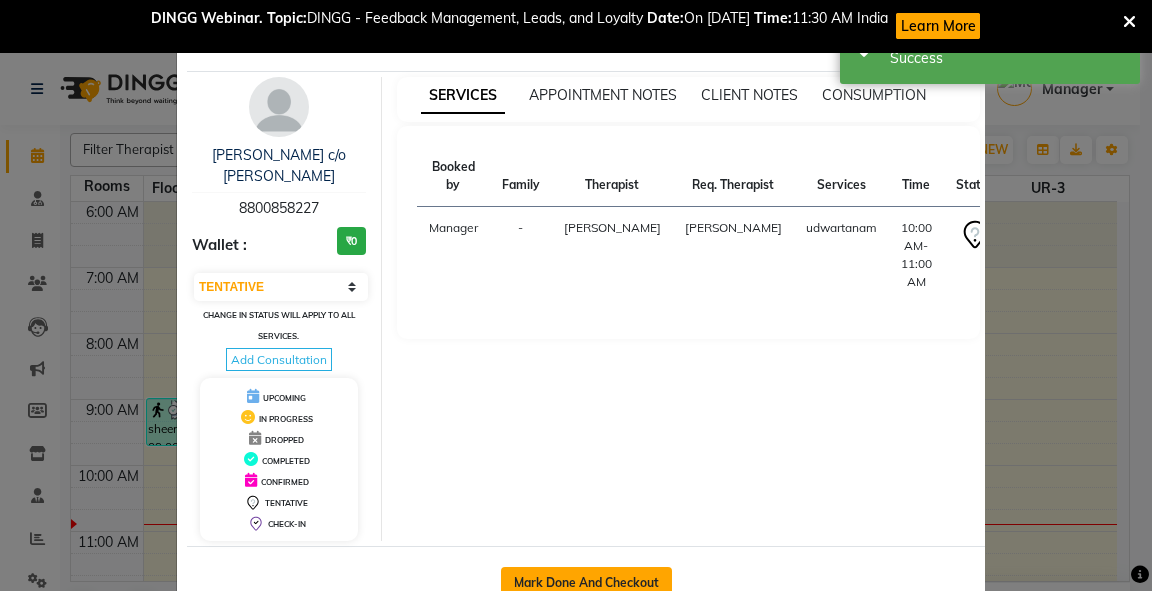 click on "Mark Done And Checkout" 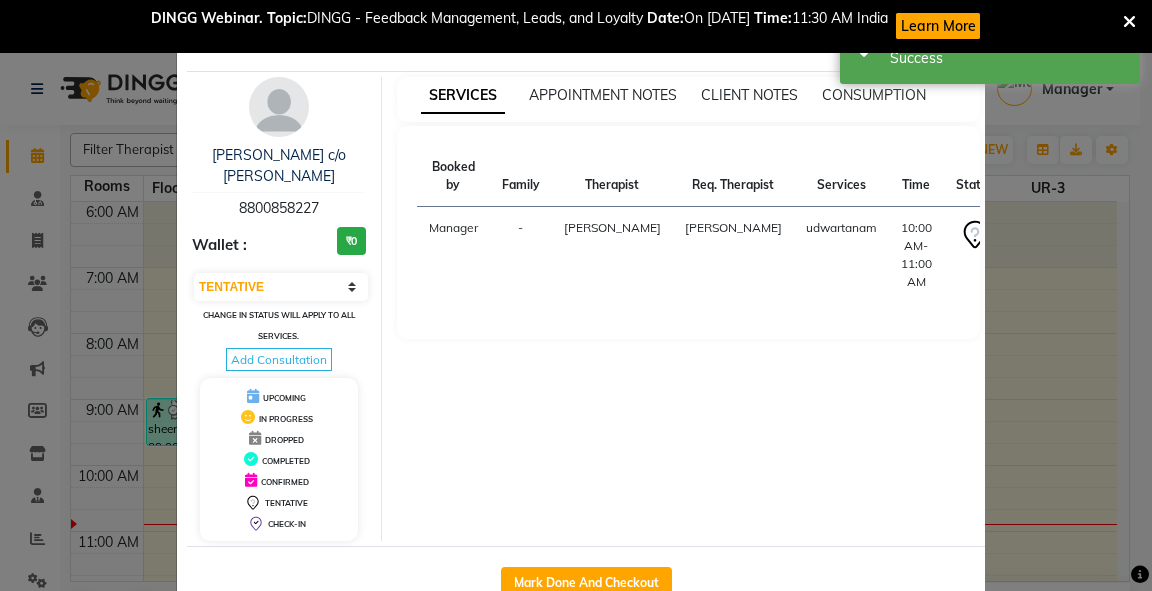 select on "5571" 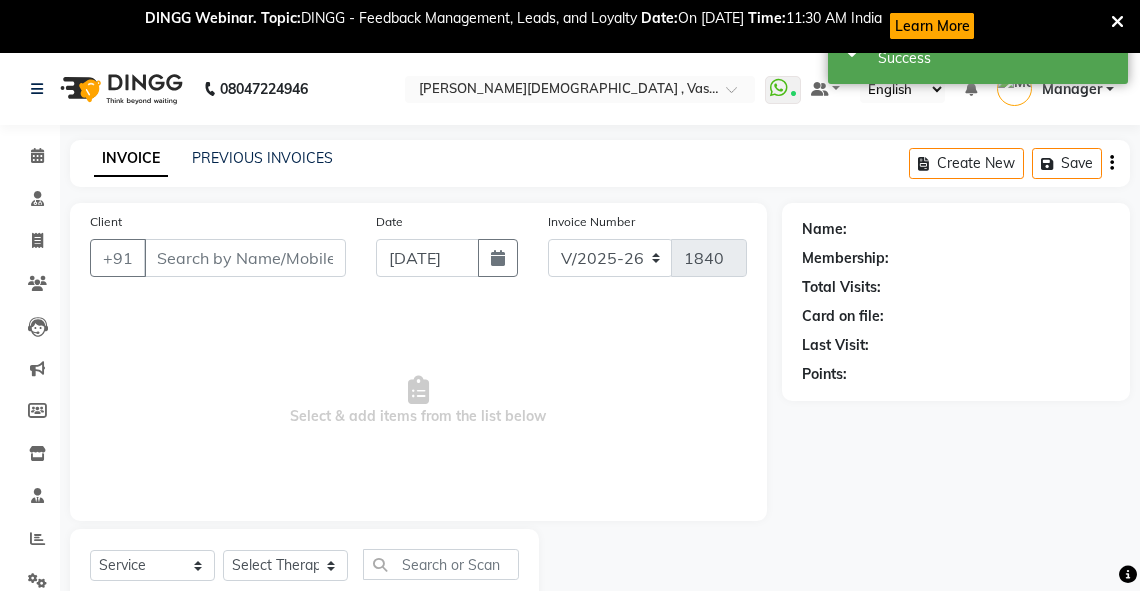 type on "8800858227" 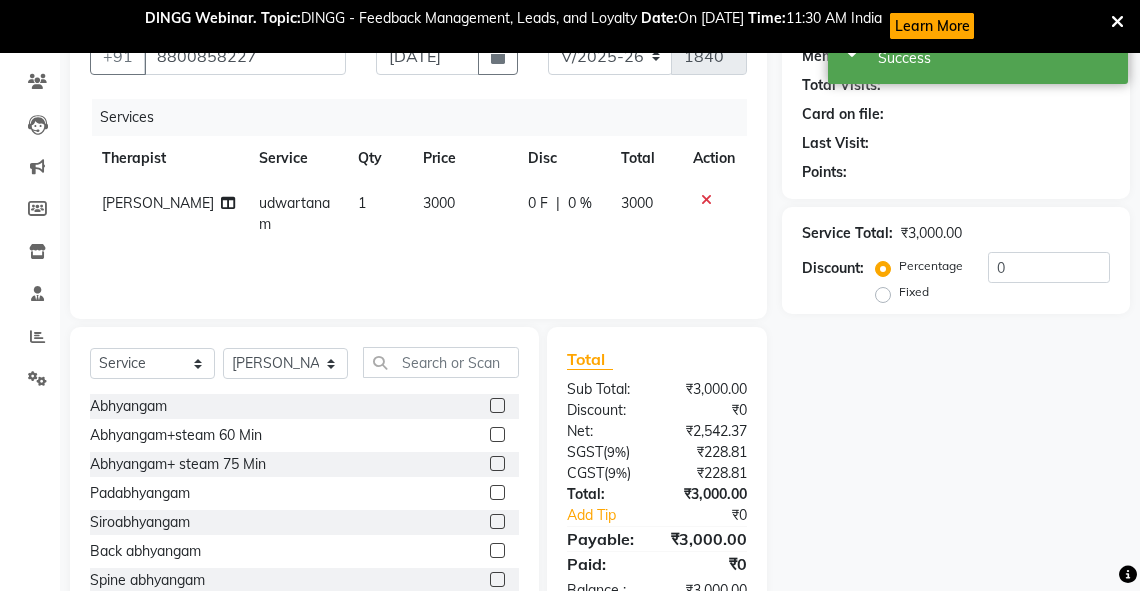 scroll, scrollTop: 255, scrollLeft: 0, axis: vertical 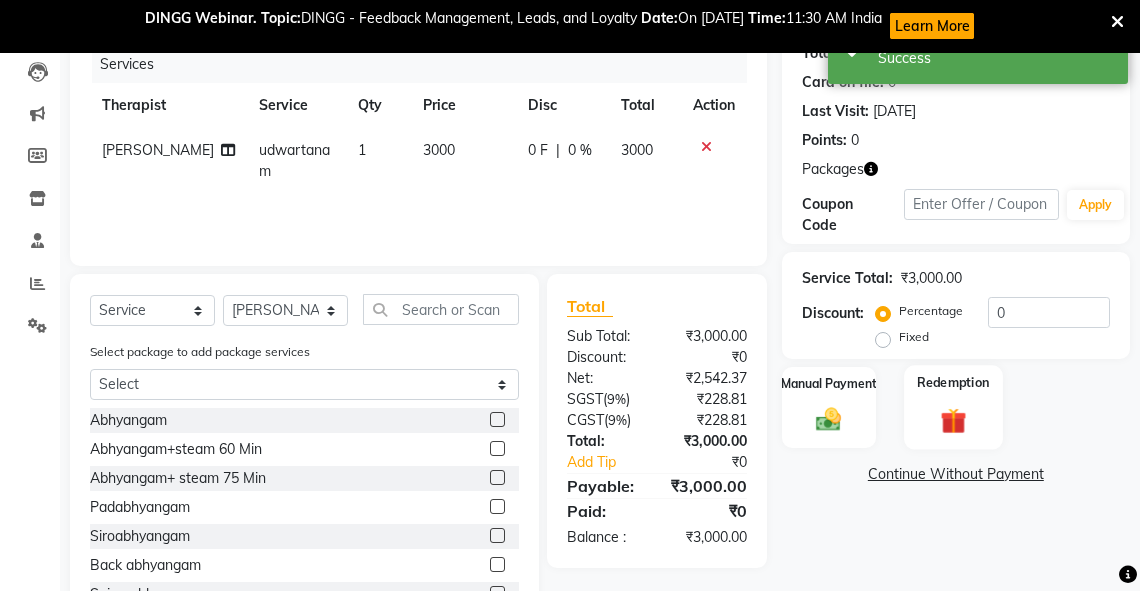 click on "Redemption" 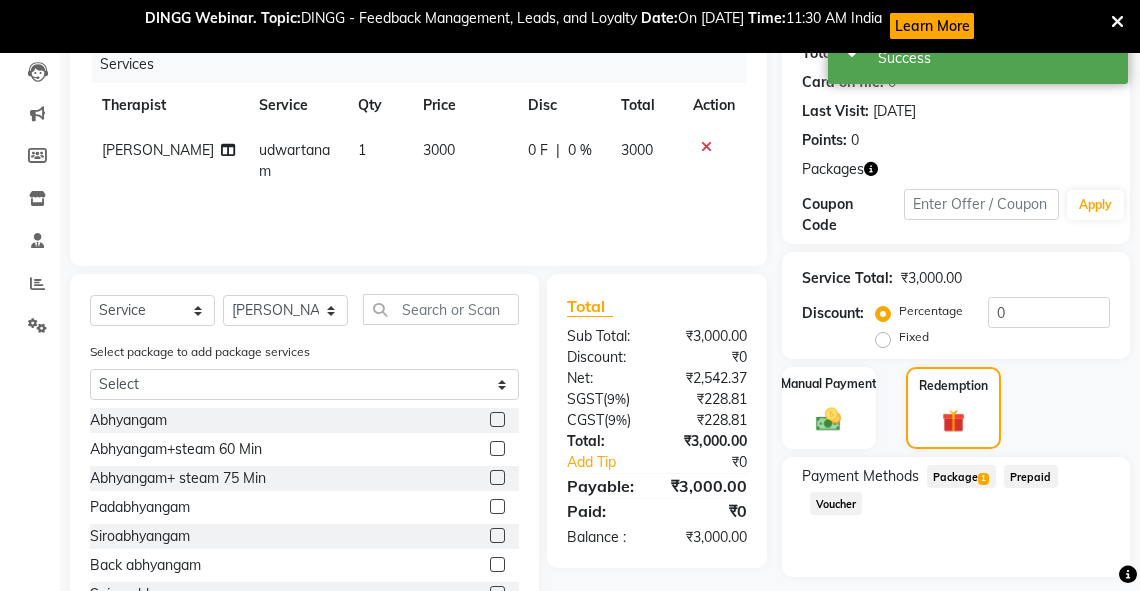 drag, startPoint x: 957, startPoint y: 454, endPoint x: 1151, endPoint y: 446, distance: 194.16487 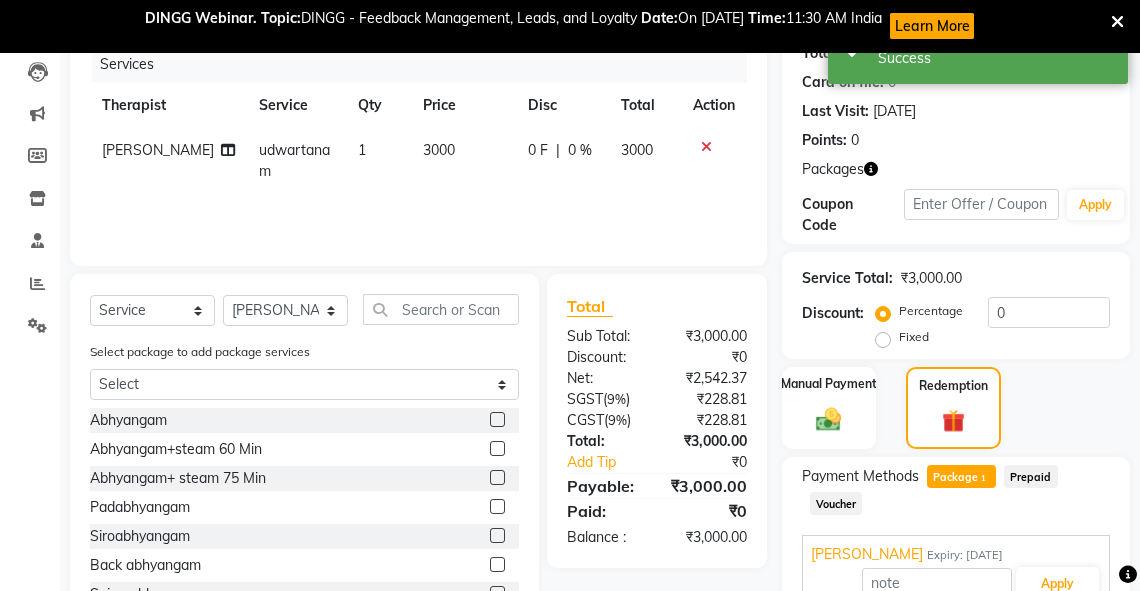 scroll, scrollTop: 384, scrollLeft: 0, axis: vertical 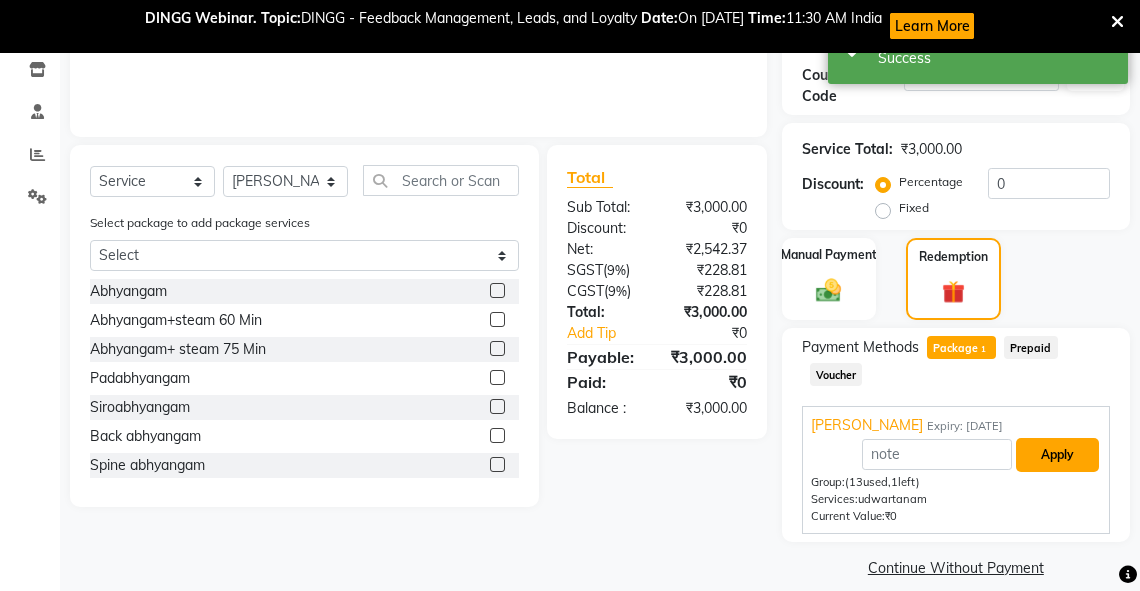 click on "Apply" at bounding box center (1057, 455) 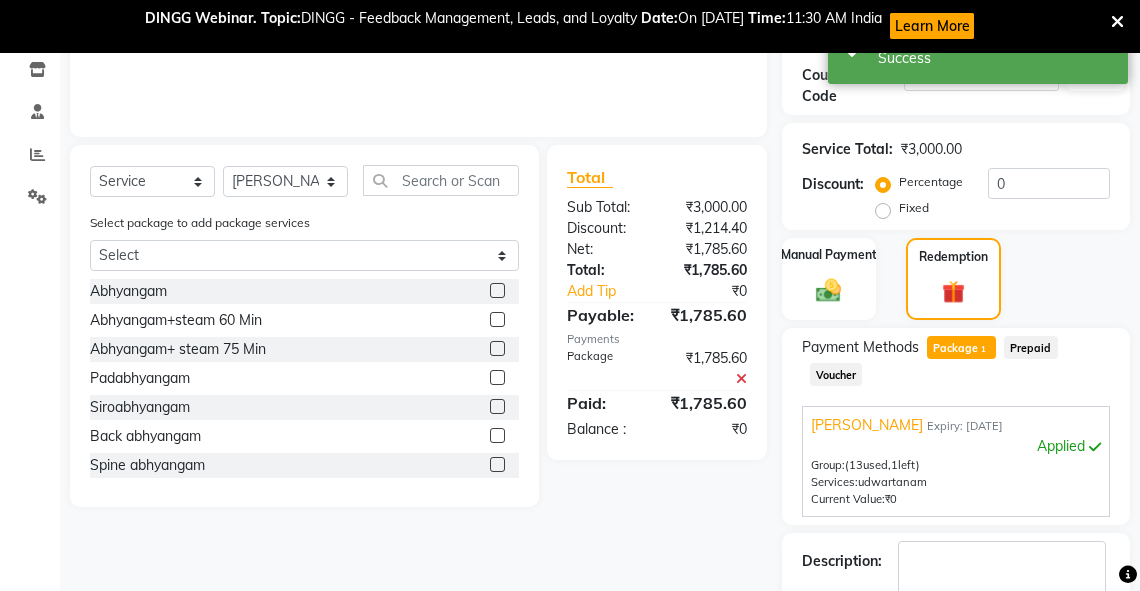 scroll, scrollTop: 480, scrollLeft: 0, axis: vertical 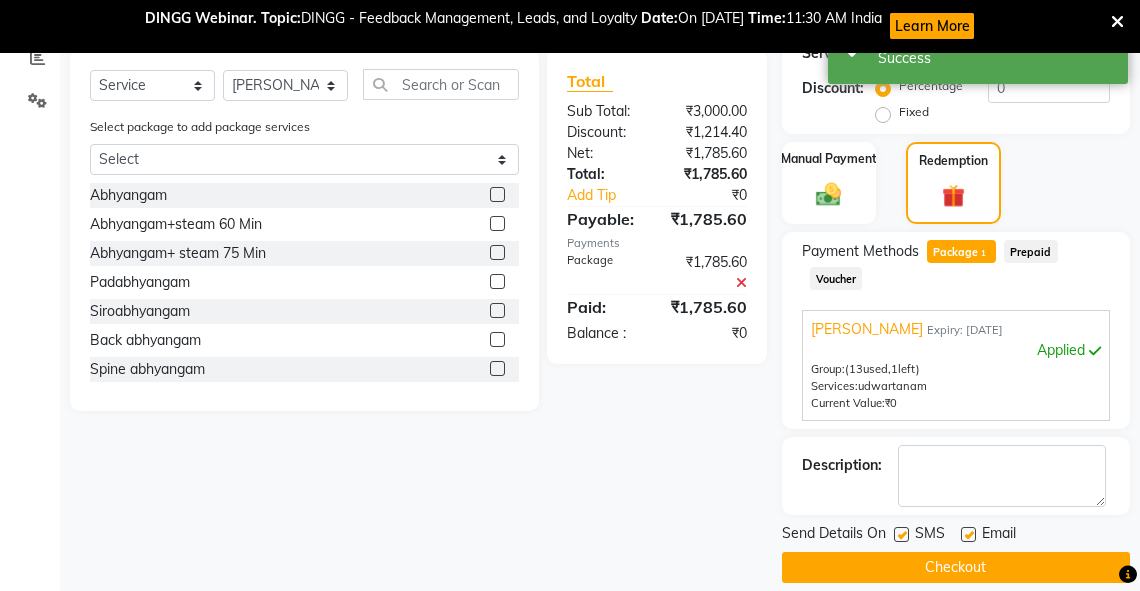 click 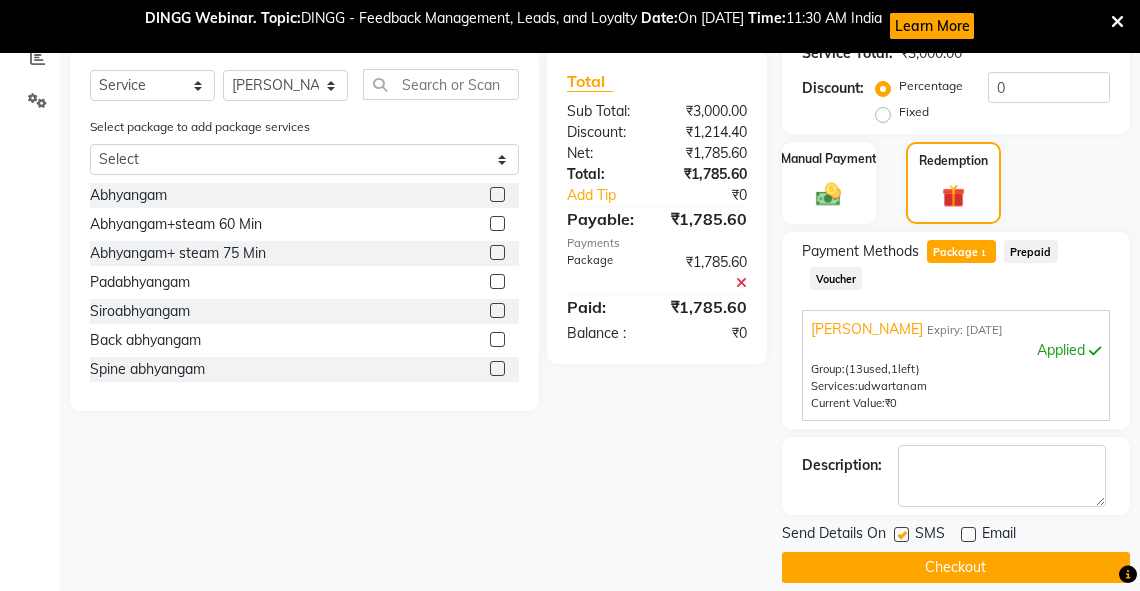 click 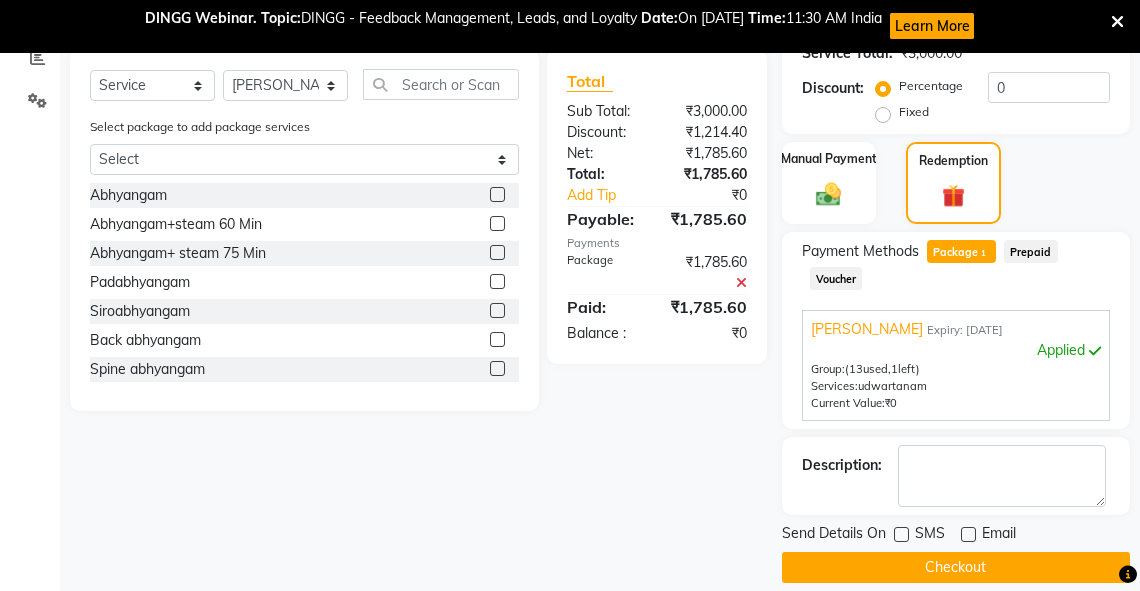 click on "Checkout" 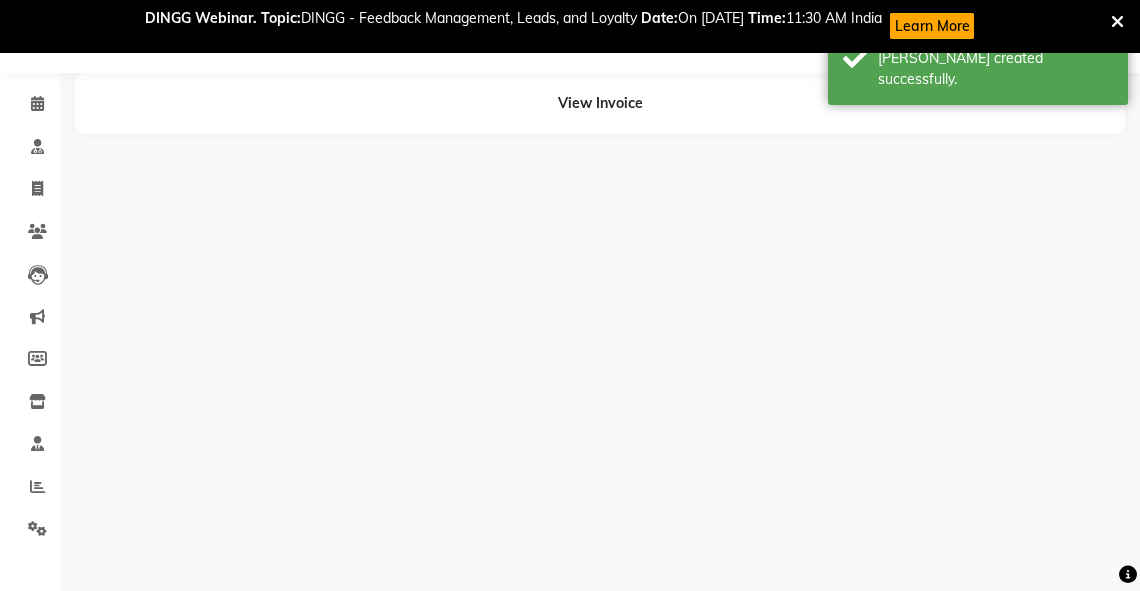 scroll, scrollTop: 0, scrollLeft: 0, axis: both 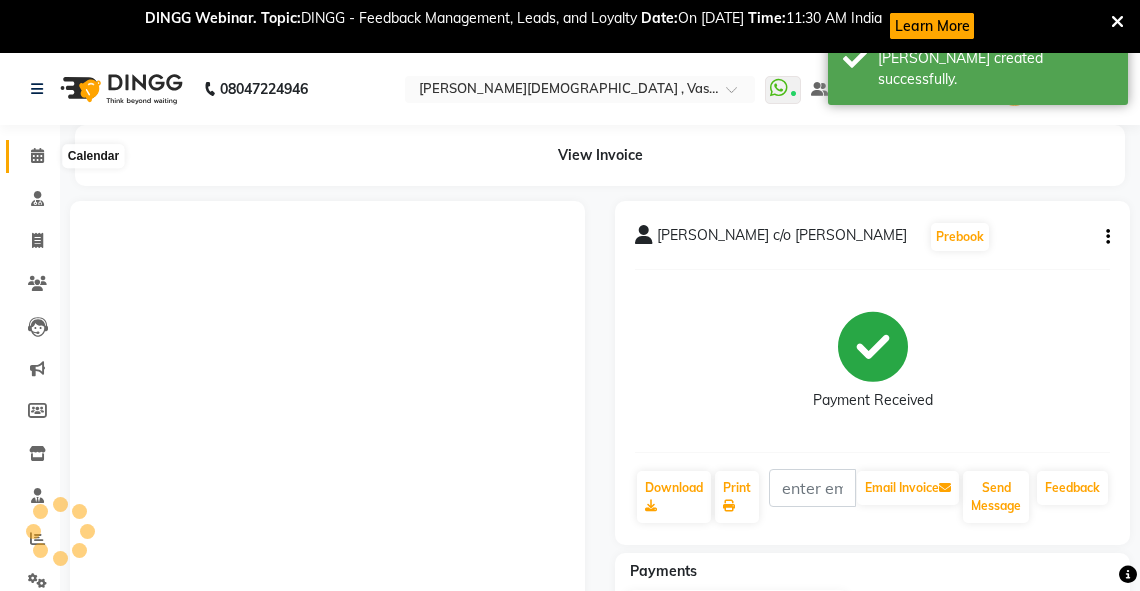click 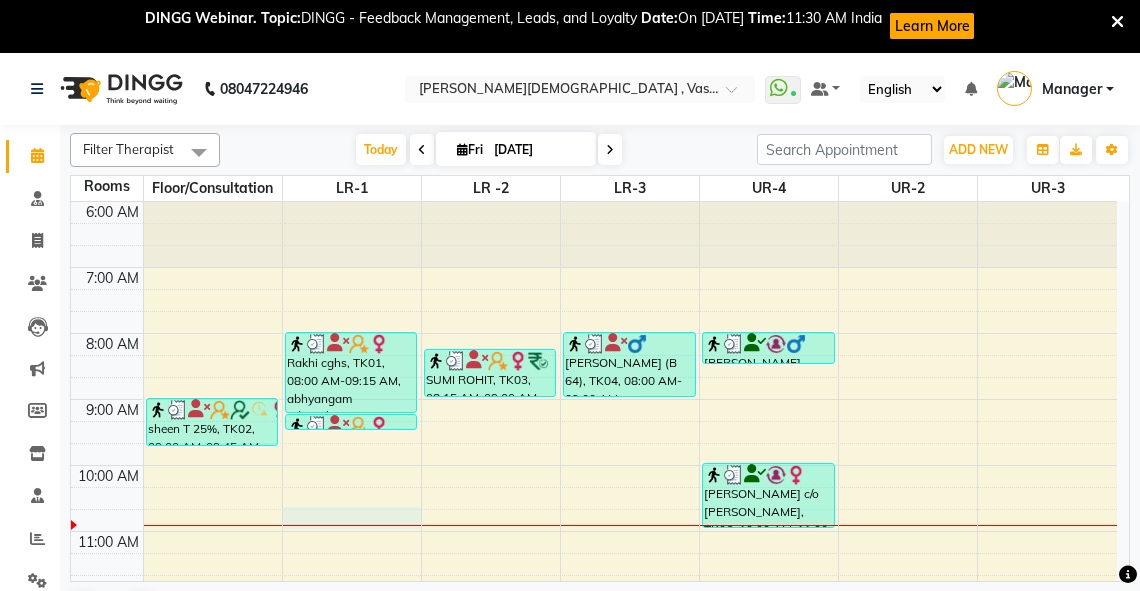 click on "6:00 AM 7:00 AM 8:00 AM 9:00 AM 10:00 AM 11:00 AM 12:00 PM 1:00 PM 2:00 PM 3:00 PM 4:00 PM 5:00 PM 6:00 PM 7:00 PM 8:00 PM     sheen T 25%, TK02, 09:00 AM-09:45 AM,  abhyangam(L)+Potli(L)     Rakhi cghs, TK01, 08:00 AM-09:15 AM, abhyangam udwarthanam STEAM     Rakhi cghs, TK01, 09:15 AM-09:30 AM, matra [PERSON_NAME] ROHIT, TK03, 08:15 AM-09:00 AM, Abhyangam     [PERSON_NAME] (B 64), TK04, 08:00 AM-09:00 AM, Abhyangam+steam 60 [PERSON_NAME], TK05, 08:00 AM-08:30 AM, abhyangam swedam cghs     [PERSON_NAME] c/o [PERSON_NAME], TK06, 10:00 AM-11:00 AM, udwartanam" at bounding box center [594, 696] 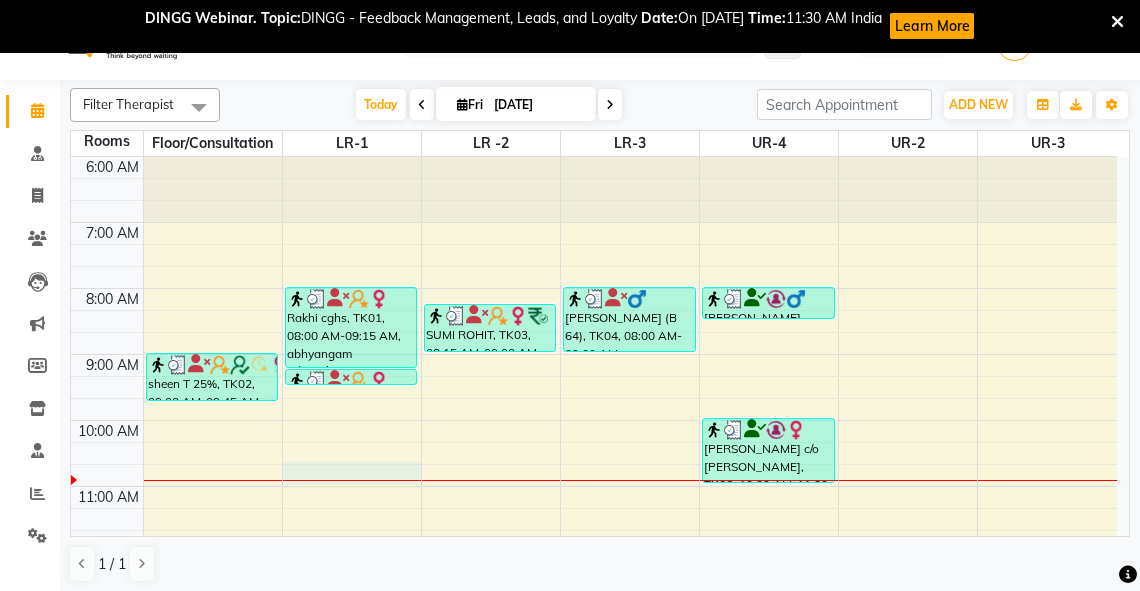 select on "645" 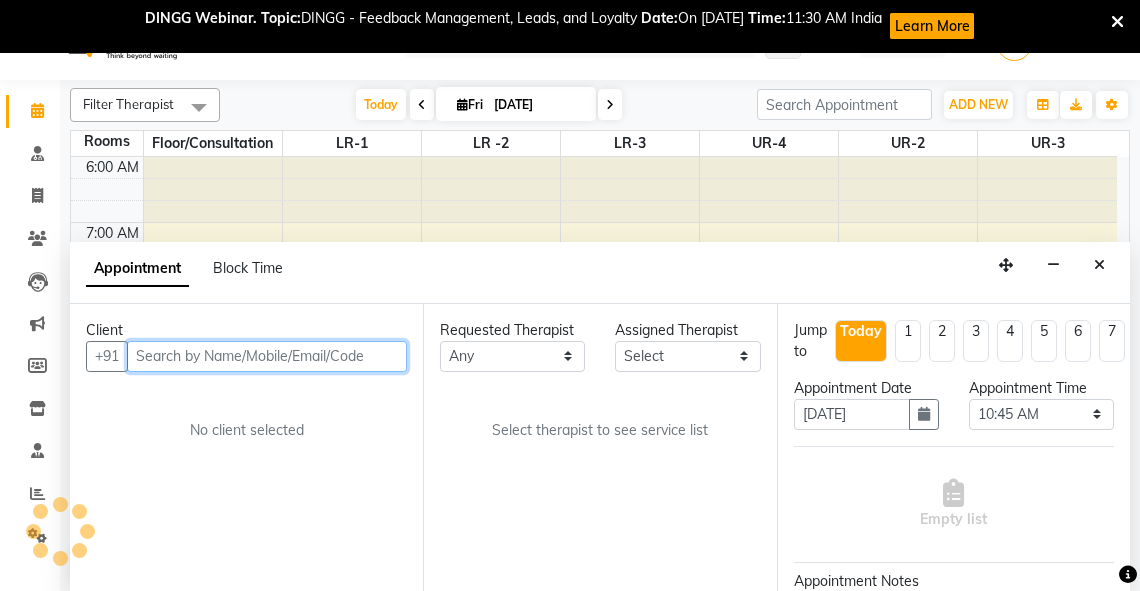 scroll, scrollTop: 52, scrollLeft: 0, axis: vertical 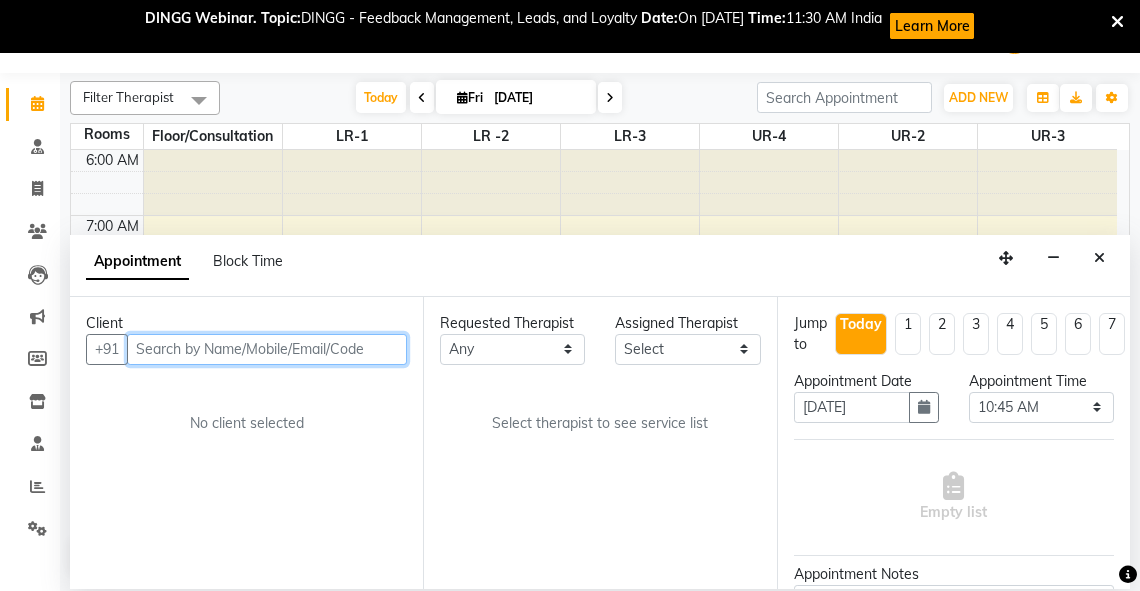 click at bounding box center (267, 349) 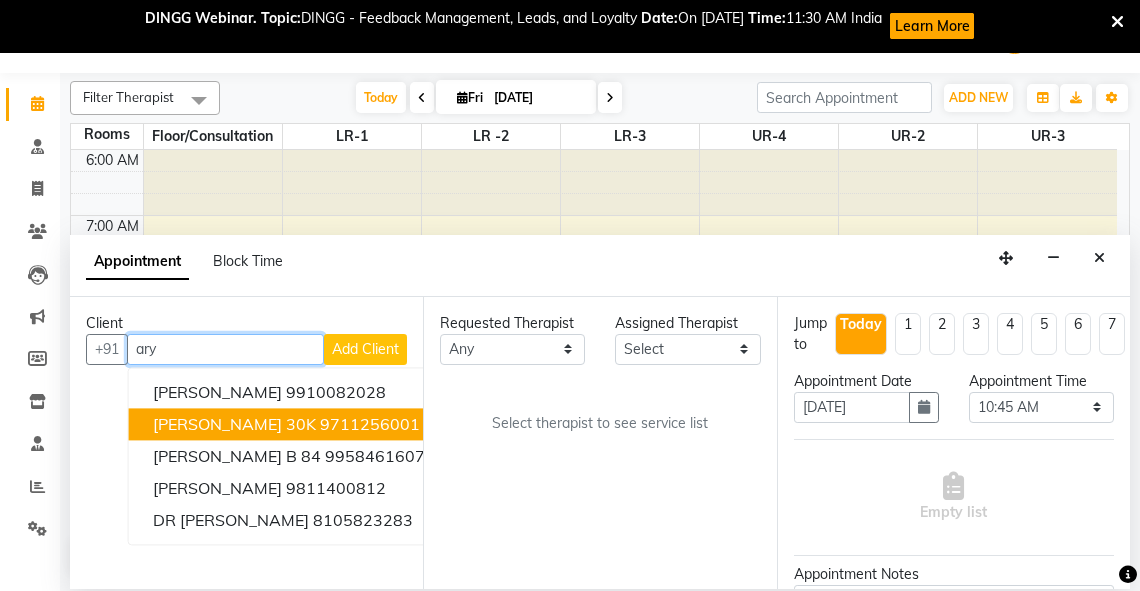 click on "[PERSON_NAME] 30K" at bounding box center [234, 424] 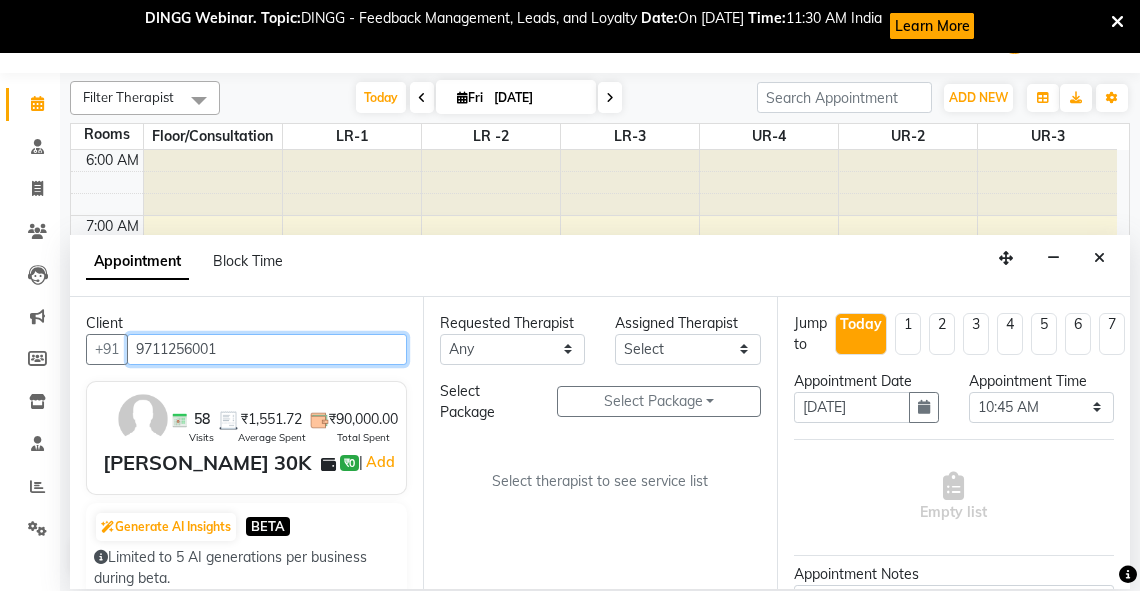 type on "9711256001" 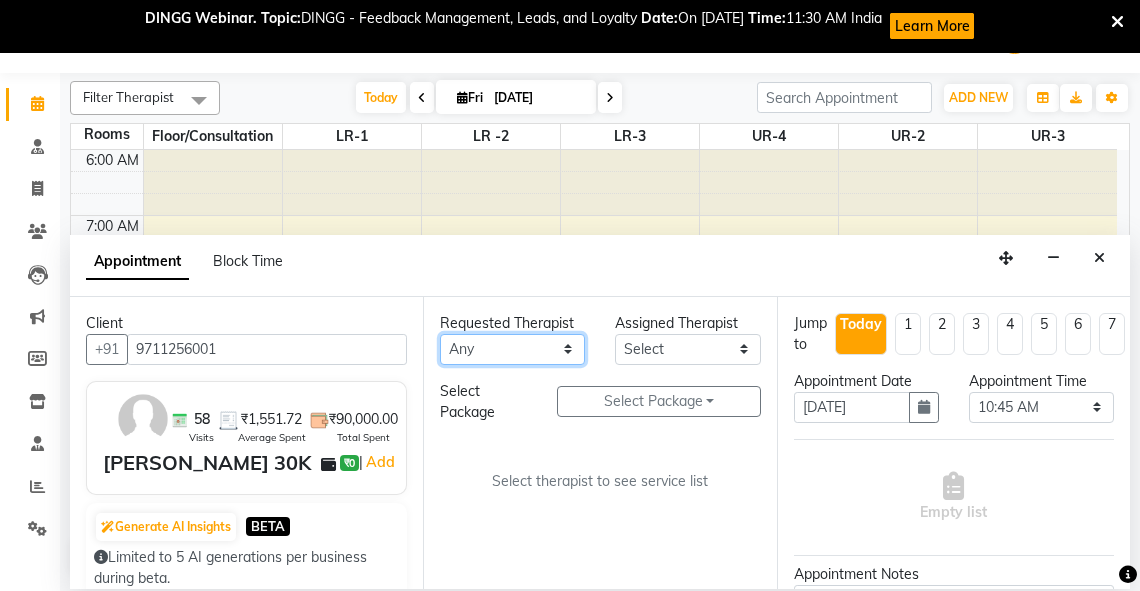 click on "Any [PERSON_NAME] V [PERSON_NAME] [PERSON_NAME] A K [PERSON_NAME] N [PERSON_NAME]  Dhaneesha [PERSON_NAME] K P [PERSON_NAME] [PERSON_NAME] [PERSON_NAME] [PERSON_NAME] [PERSON_NAME] a [PERSON_NAME] K M OTHER BRANCH Sardinia [PERSON_NAME] [PERSON_NAME] [PERSON_NAME] [PERSON_NAME]" at bounding box center (512, 349) 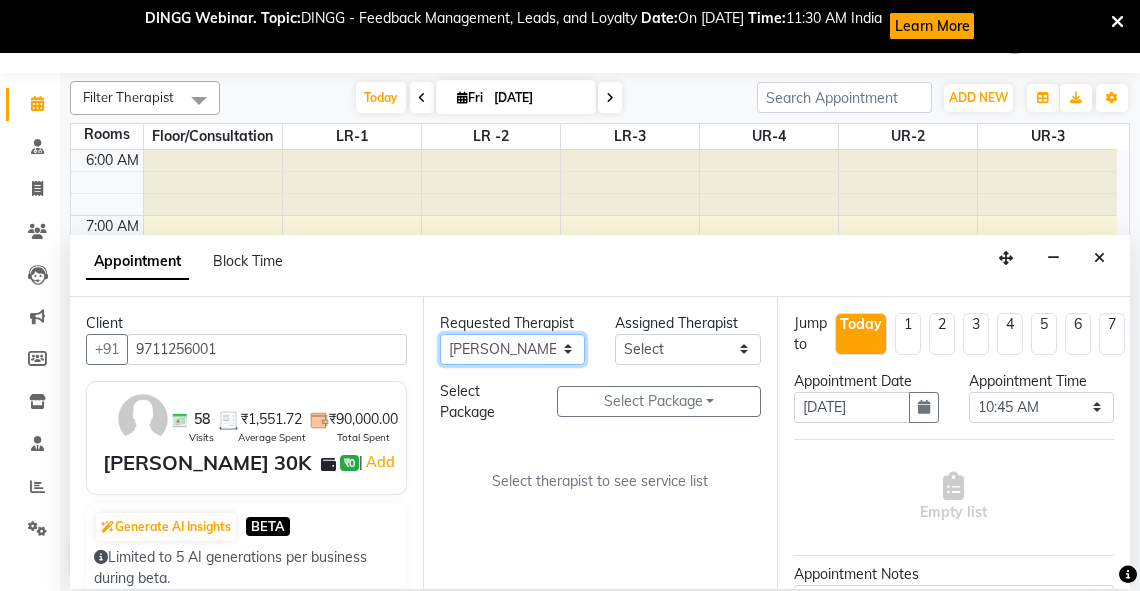click on "Any [PERSON_NAME] V [PERSON_NAME] [PERSON_NAME] A K [PERSON_NAME] N [PERSON_NAME]  Dhaneesha [PERSON_NAME] K P [PERSON_NAME] [PERSON_NAME] [PERSON_NAME] [PERSON_NAME] [PERSON_NAME] a [PERSON_NAME] K M OTHER BRANCH Sardinia [PERSON_NAME] [PERSON_NAME] [PERSON_NAME] [PERSON_NAME]" at bounding box center (512, 349) 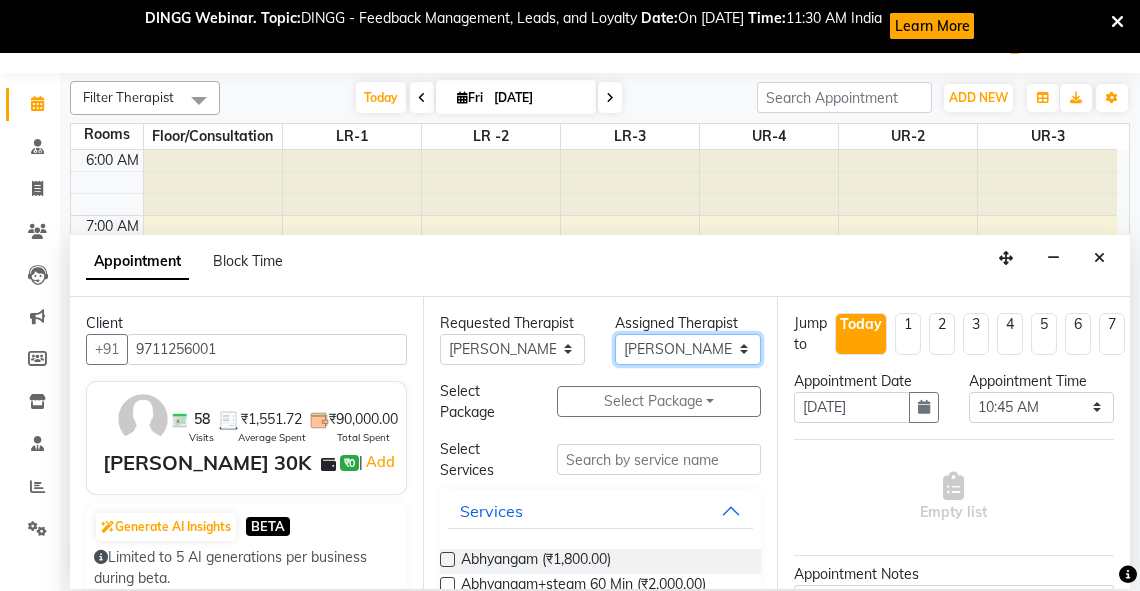 click on "Select [PERSON_NAME] V [PERSON_NAME] [PERSON_NAME] A K [PERSON_NAME] N [PERSON_NAME]  Dhaneesha [PERSON_NAME] K P [PERSON_NAME] [PERSON_NAME] [PERSON_NAME] [PERSON_NAME] [PERSON_NAME] a [PERSON_NAME] K M OTHER BRANCH Sardinia [PERSON_NAME] [PERSON_NAME] [PERSON_NAME] [PERSON_NAME]" at bounding box center [687, 349] 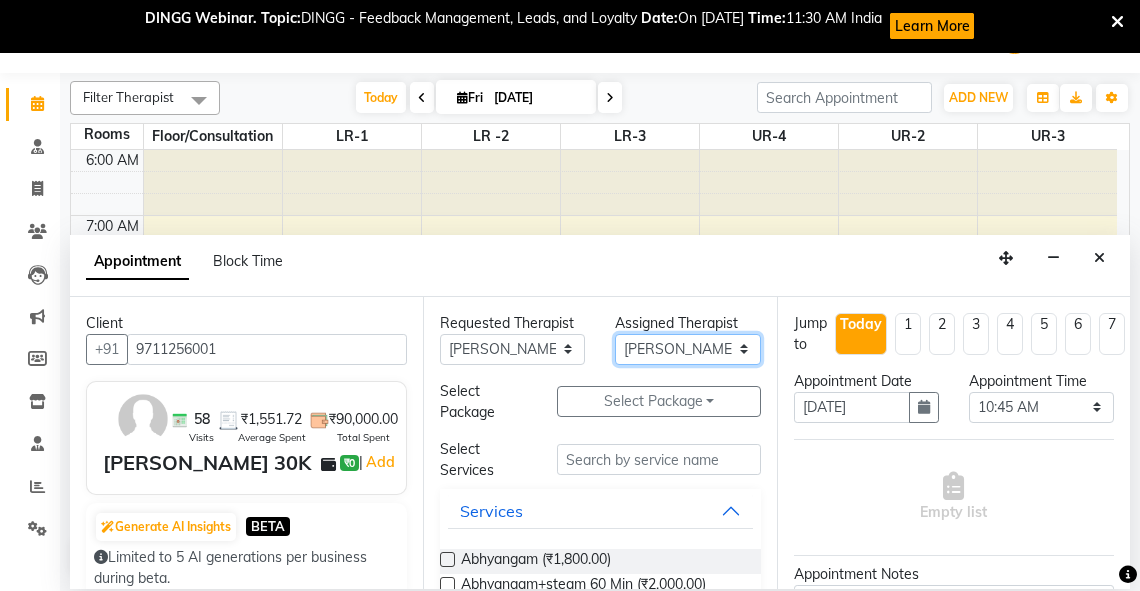 select on "58069" 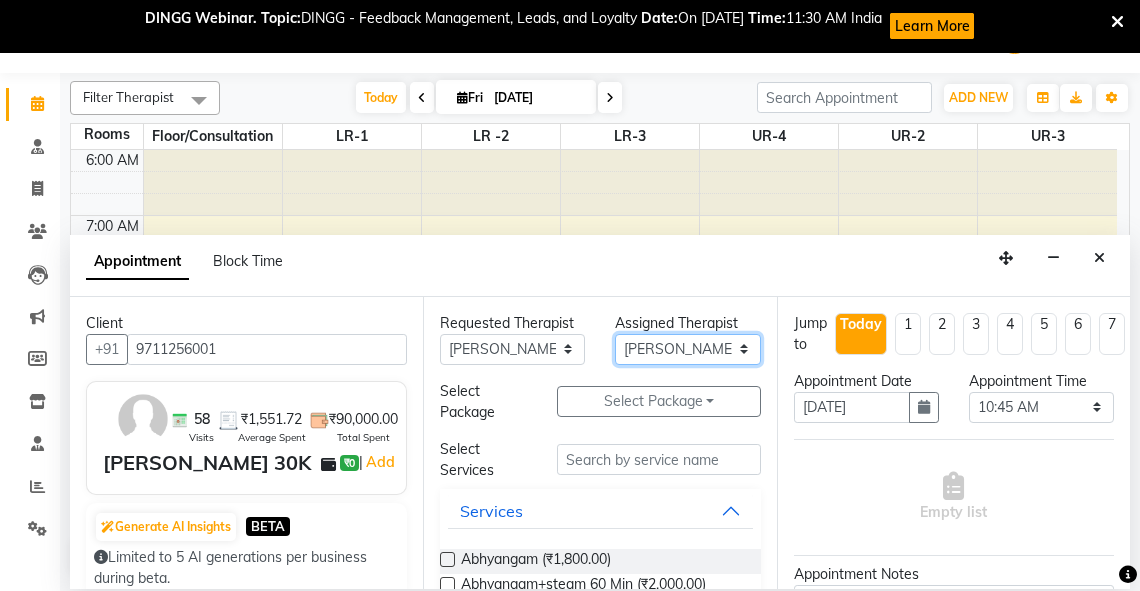 click on "Select [PERSON_NAME] V [PERSON_NAME] [PERSON_NAME] A K [PERSON_NAME] N [PERSON_NAME]  Dhaneesha [PERSON_NAME] K P [PERSON_NAME] [PERSON_NAME] [PERSON_NAME] [PERSON_NAME] [PERSON_NAME] a [PERSON_NAME] K M OTHER BRANCH Sardinia [PERSON_NAME] [PERSON_NAME] [PERSON_NAME] [PERSON_NAME]" at bounding box center (687, 349) 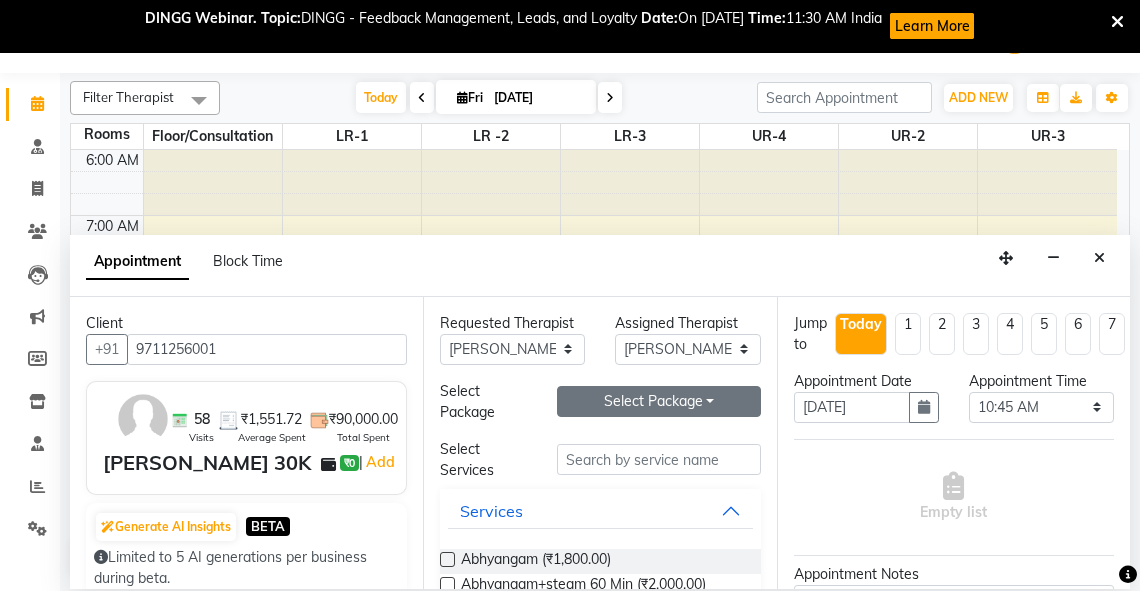 click on "Select Package  Toggle Dropdown" at bounding box center (659, 401) 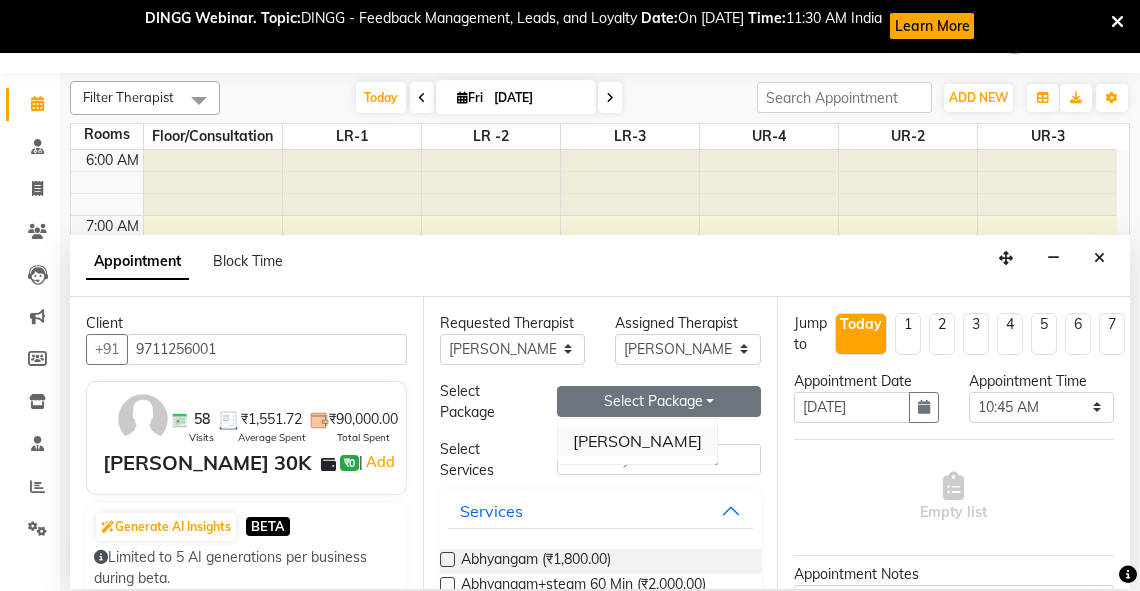 click on "[PERSON_NAME]" at bounding box center (637, 441) 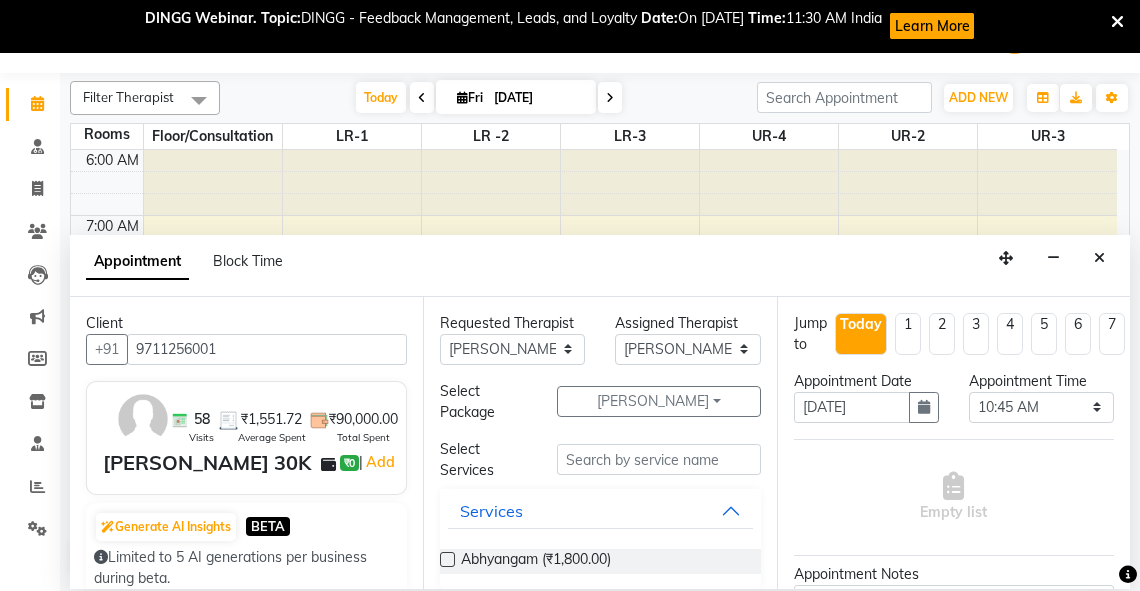 drag, startPoint x: 447, startPoint y: 556, endPoint x: 760, endPoint y: 533, distance: 313.8439 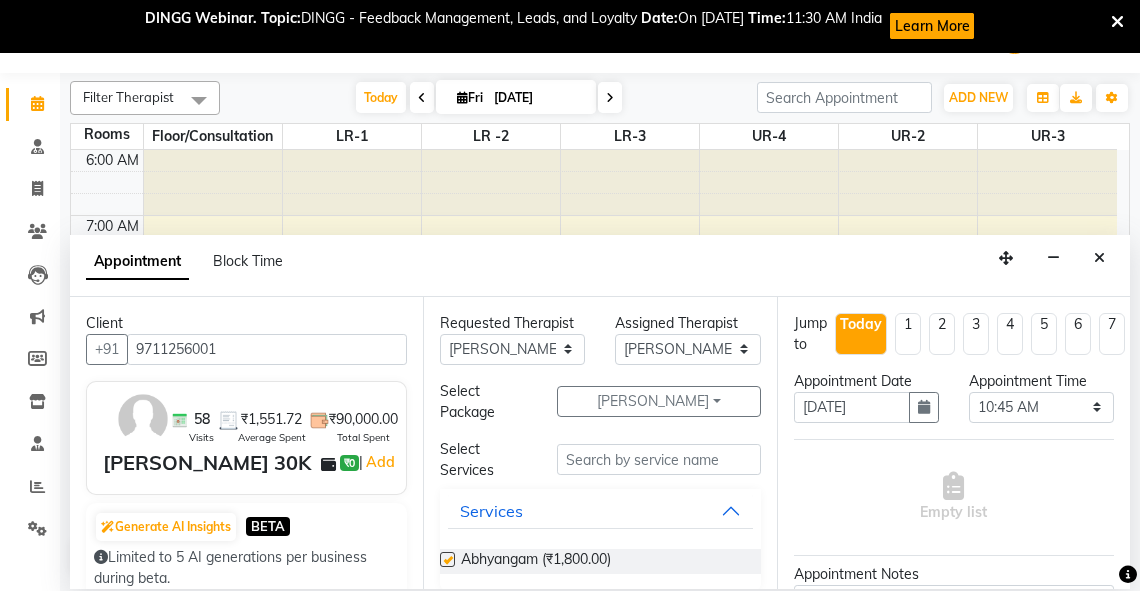 select on "2647" 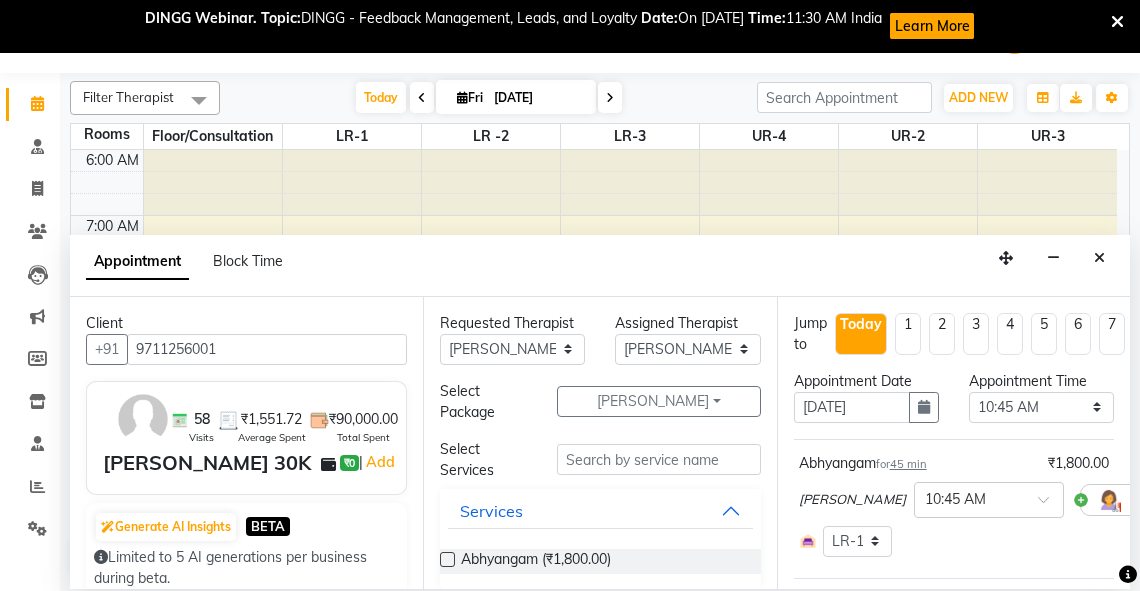 checkbox on "false" 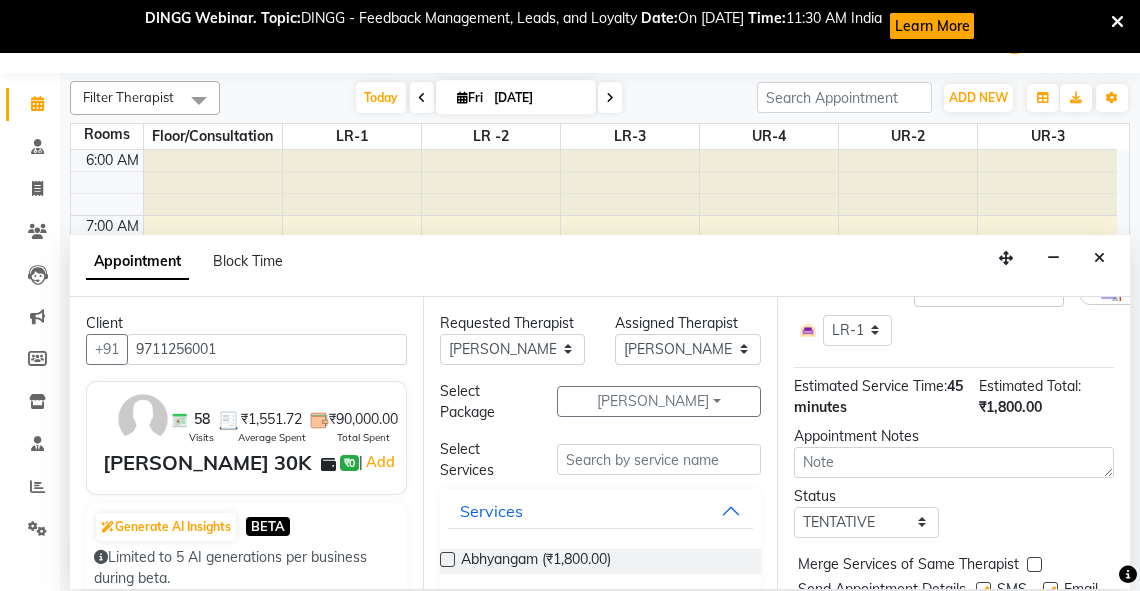 scroll, scrollTop: 313, scrollLeft: 0, axis: vertical 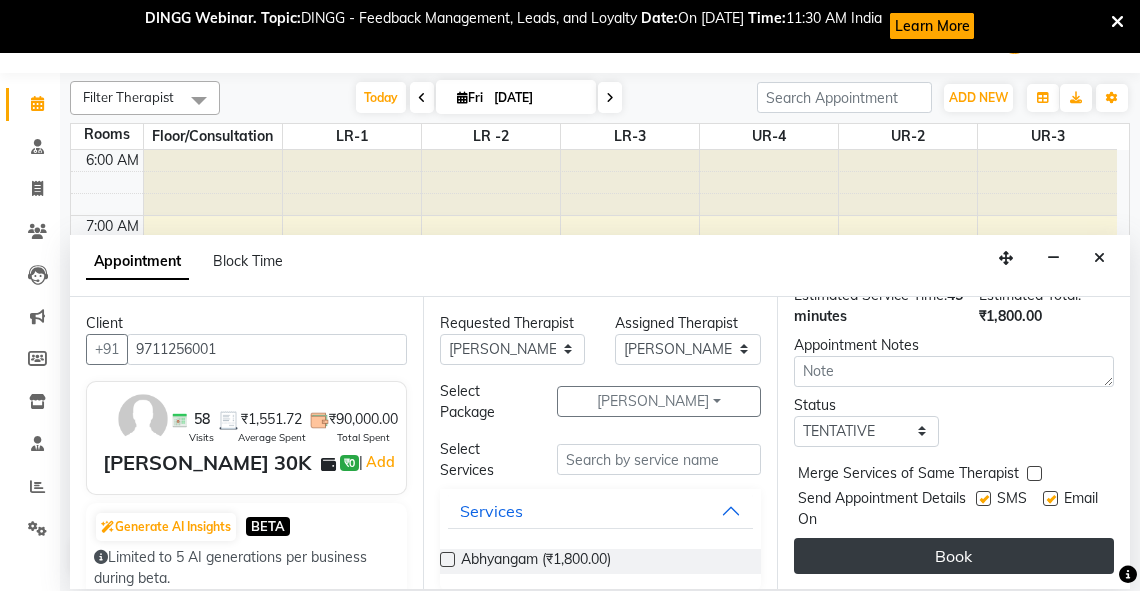click on "Book" at bounding box center (954, 556) 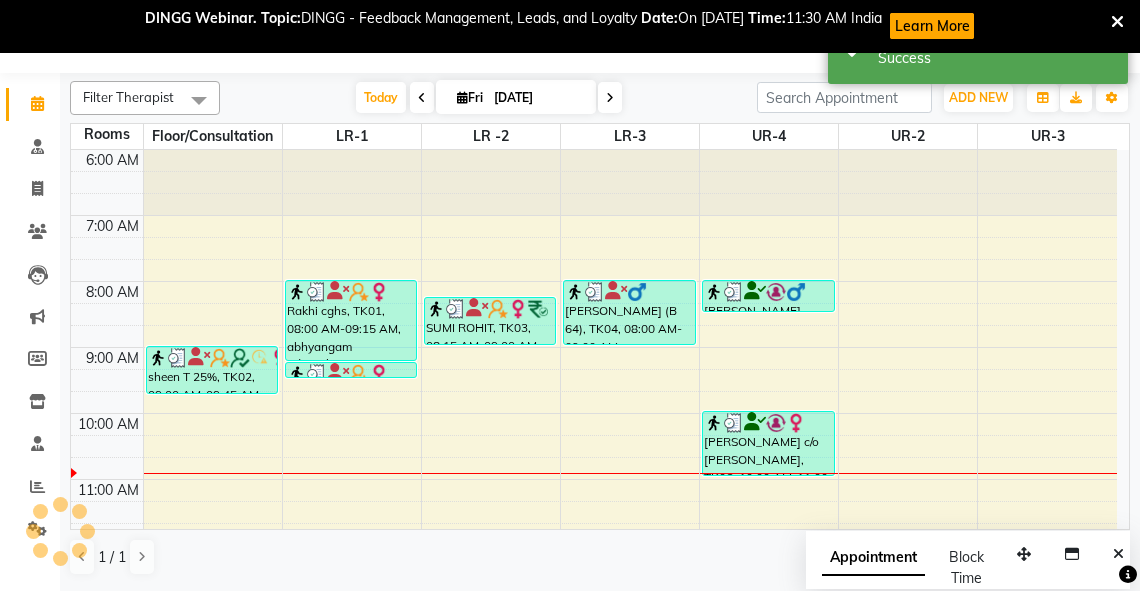scroll, scrollTop: 0, scrollLeft: 0, axis: both 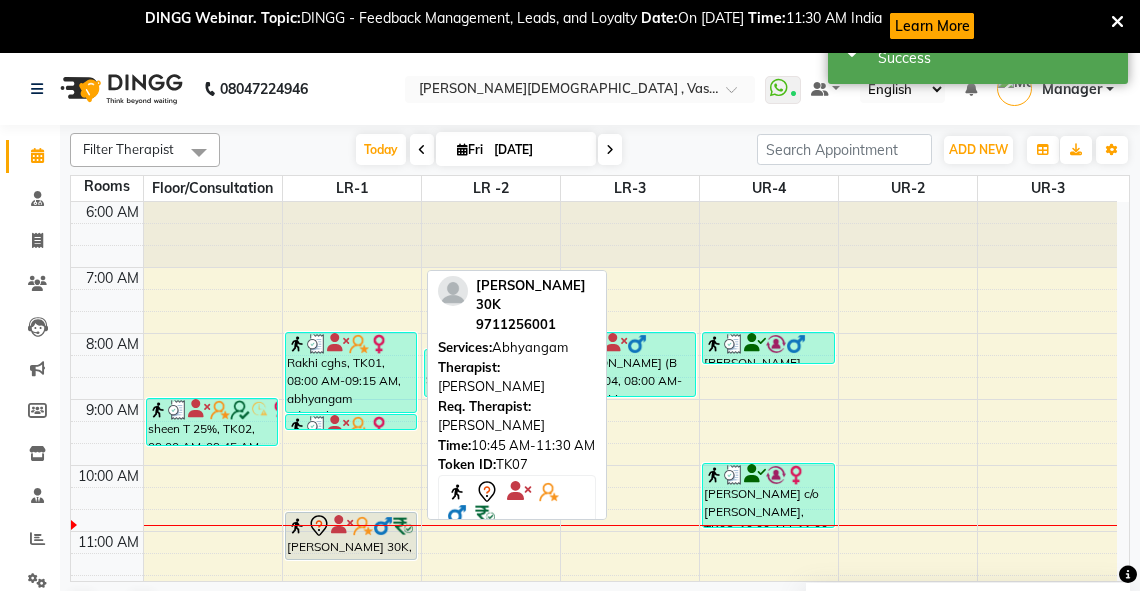 click at bounding box center (383, 526) 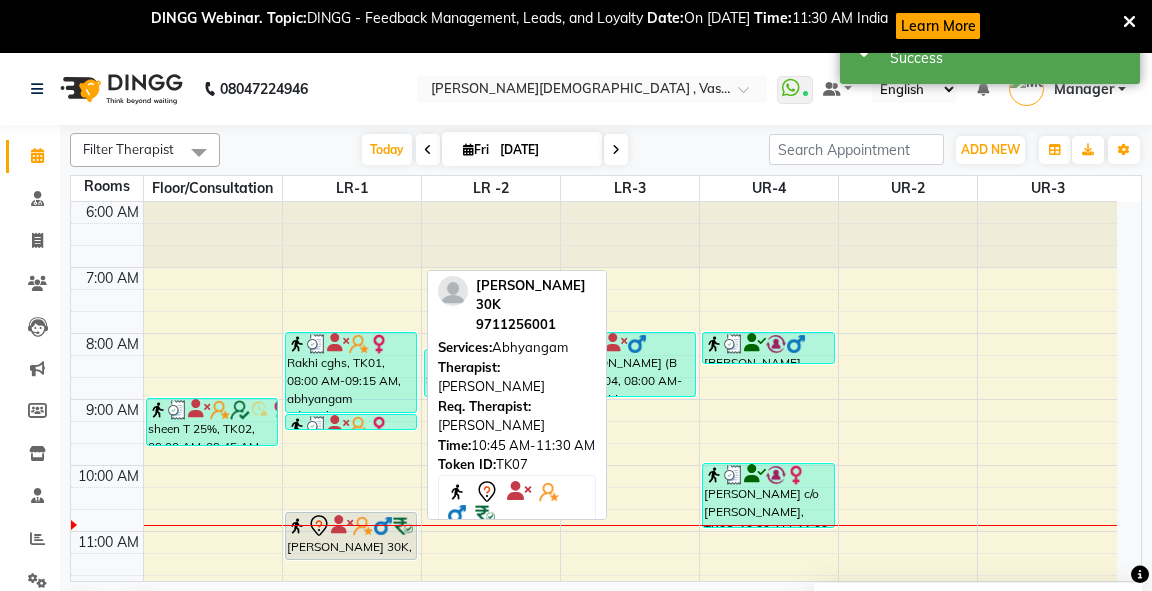 select on "7" 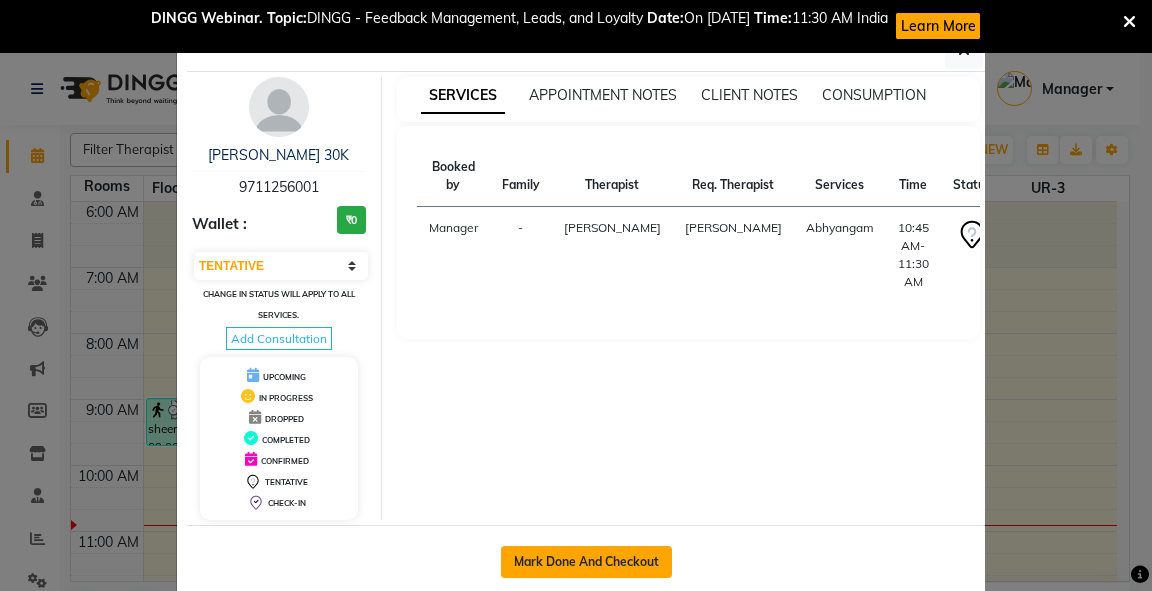 click on "Mark Done And Checkout" 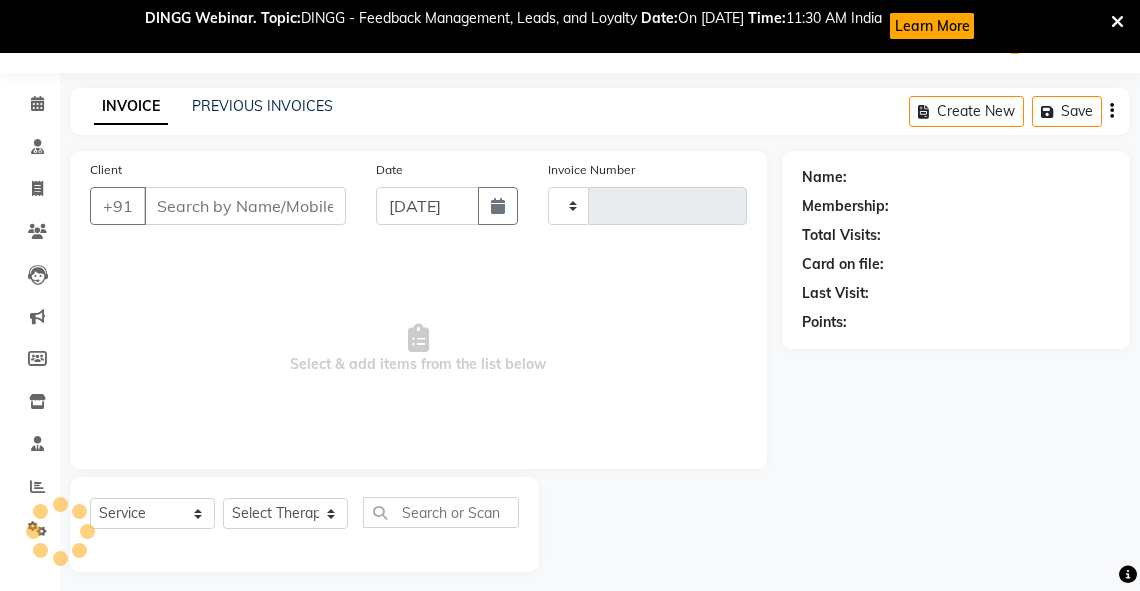 scroll, scrollTop: 64, scrollLeft: 0, axis: vertical 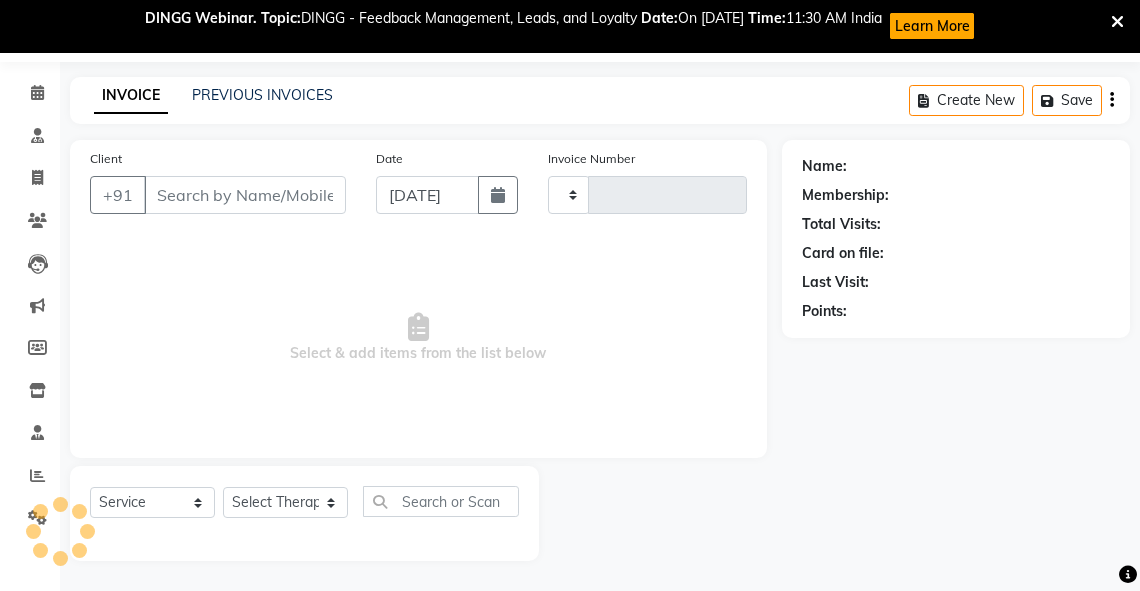 type on "1841" 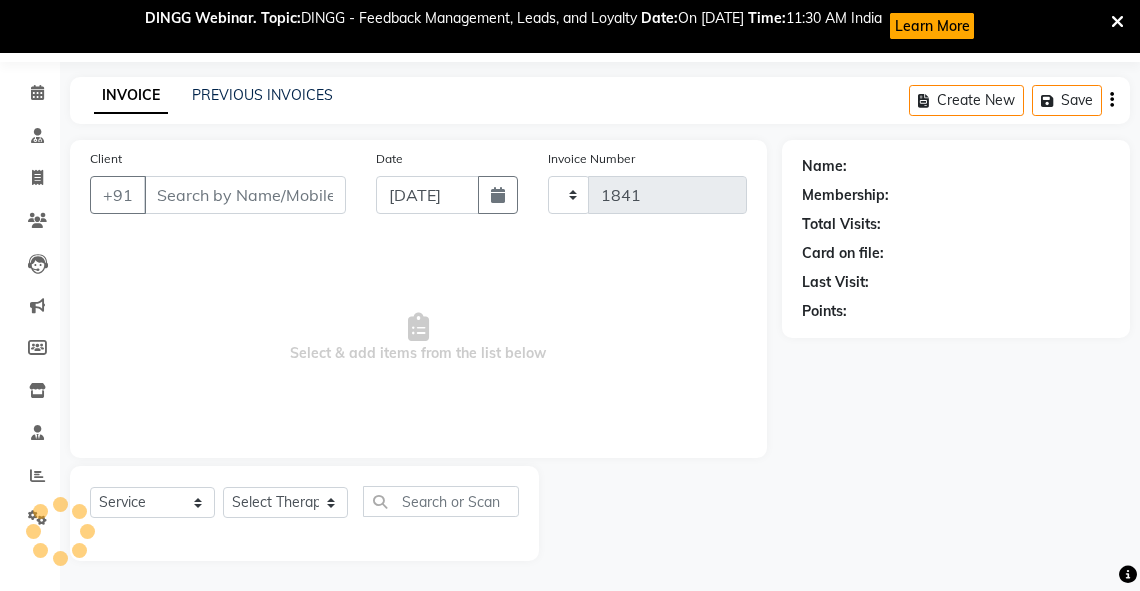 select on "5571" 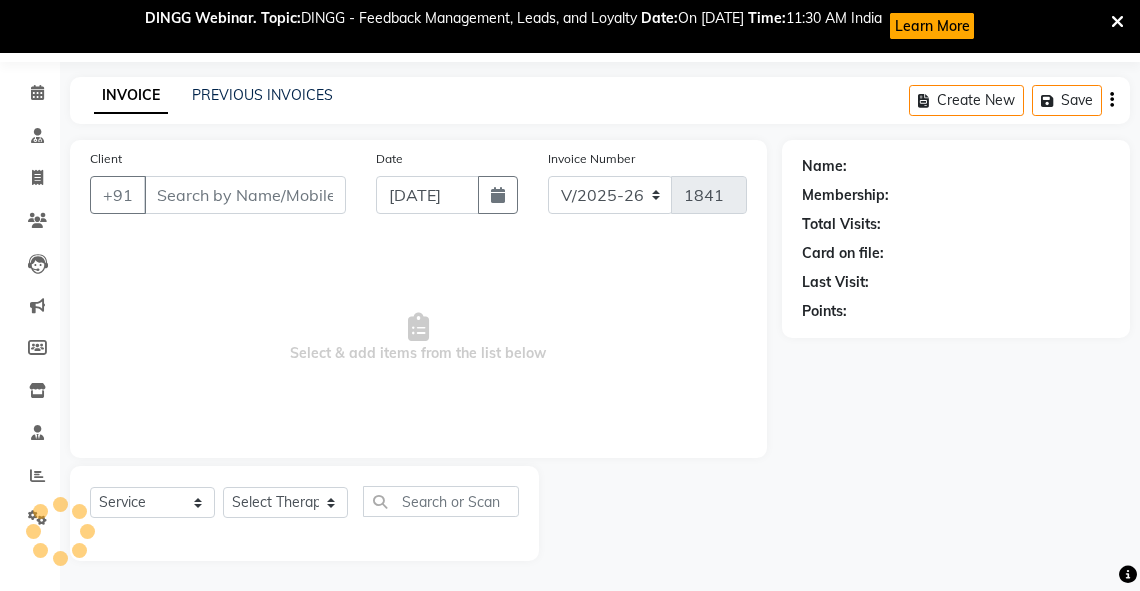 type on "9711256001" 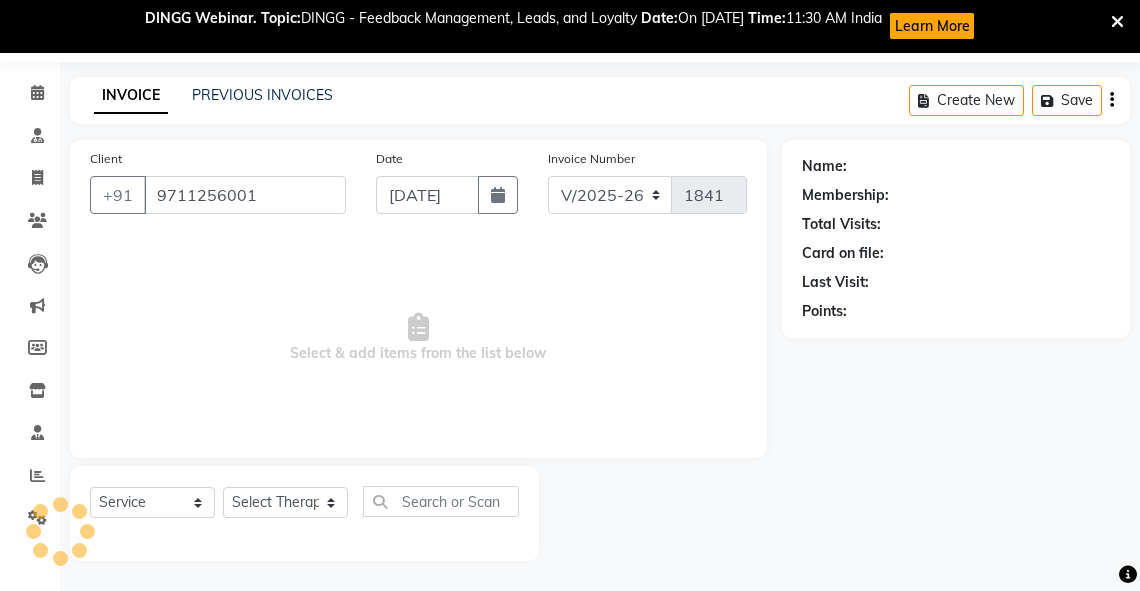 select on "58069" 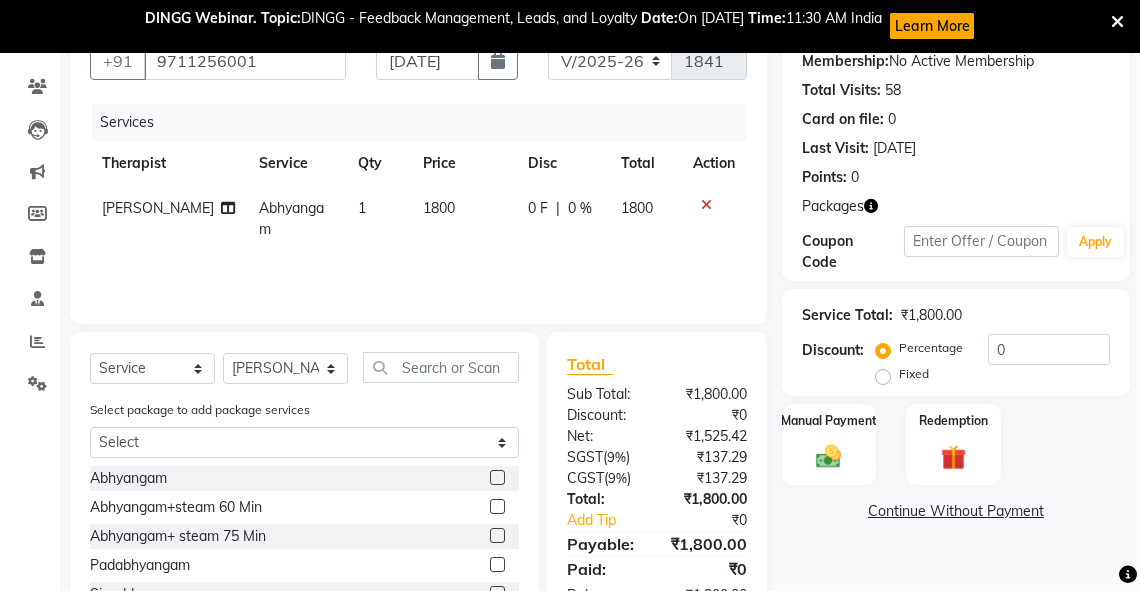 scroll, scrollTop: 332, scrollLeft: 0, axis: vertical 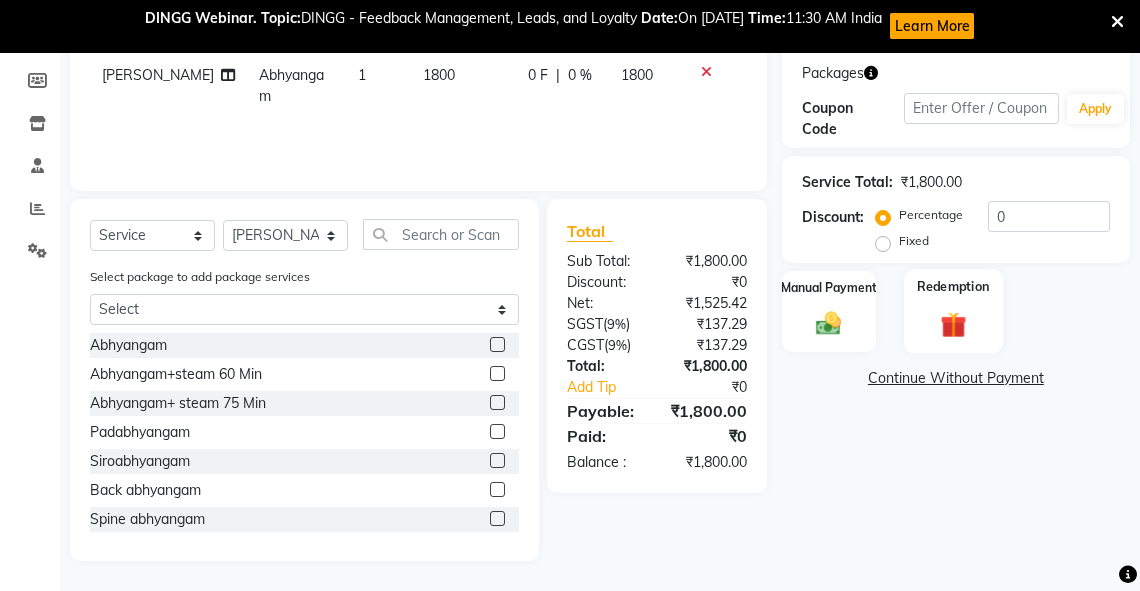 click 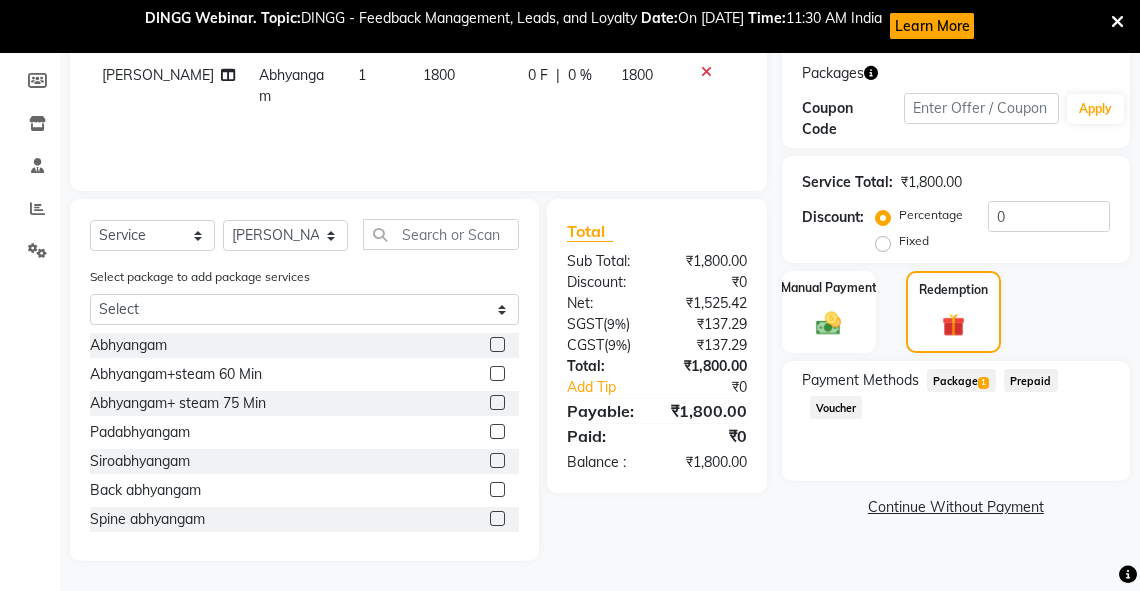 click on "Package  1" 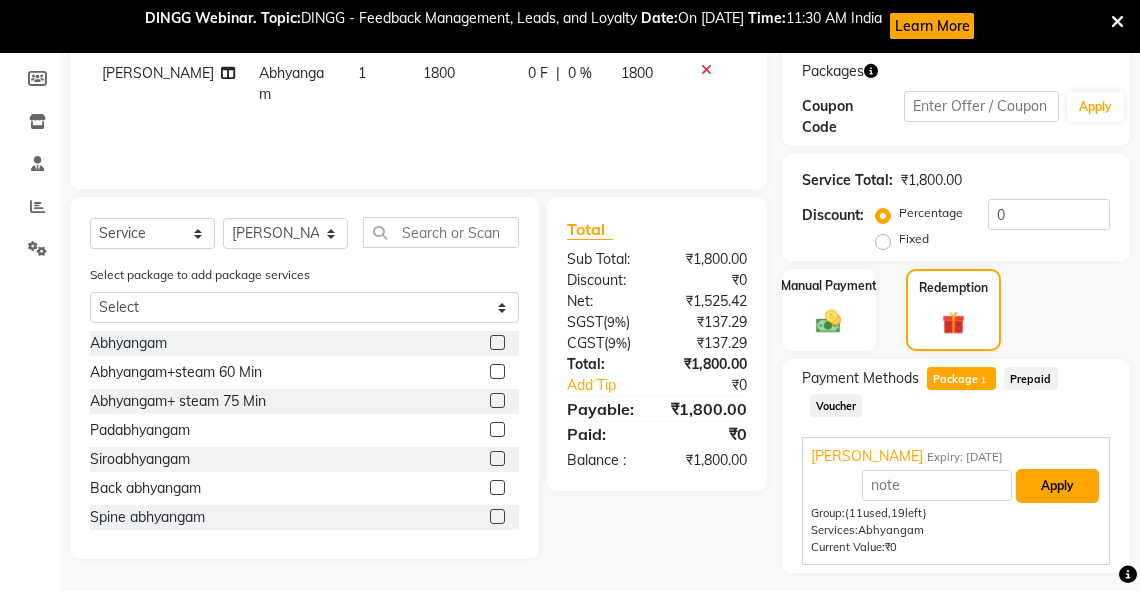 click on "Apply" at bounding box center [1057, 486] 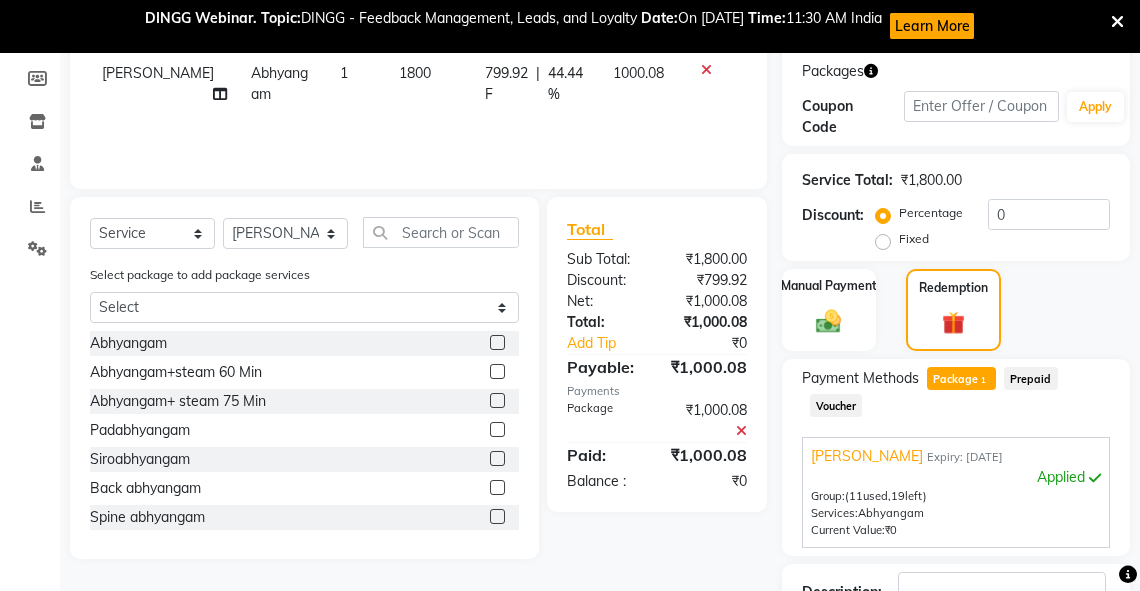 scroll, scrollTop: 480, scrollLeft: 0, axis: vertical 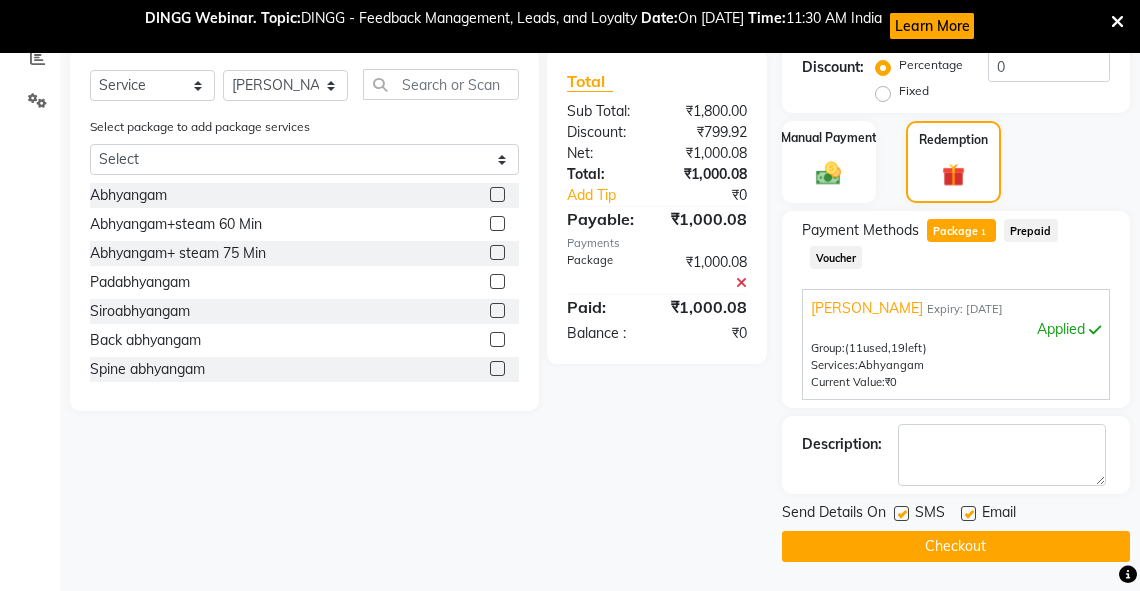 click 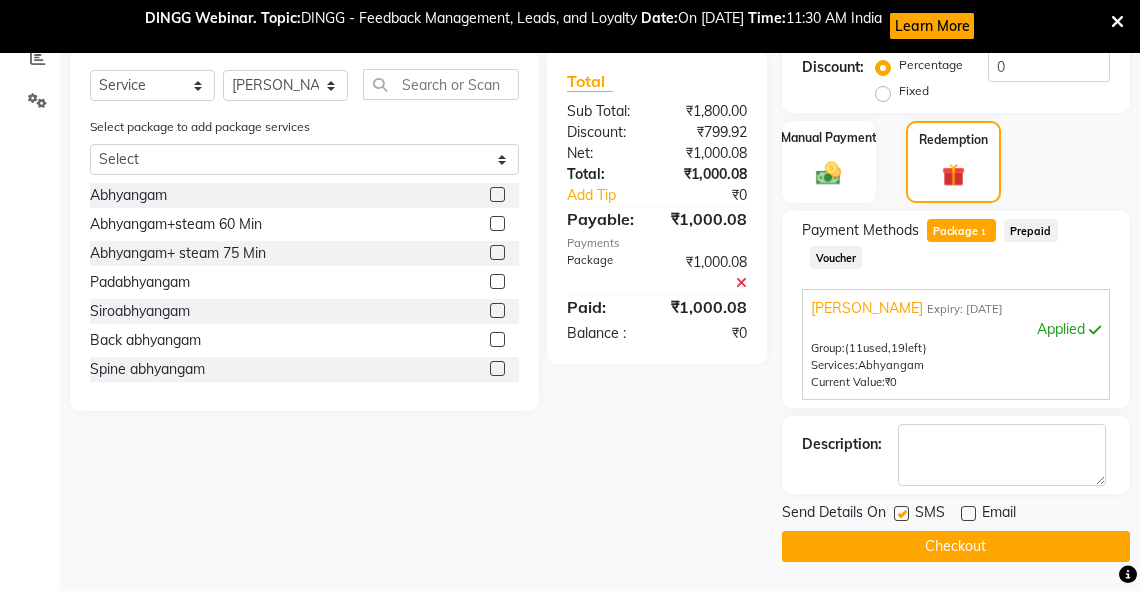 click 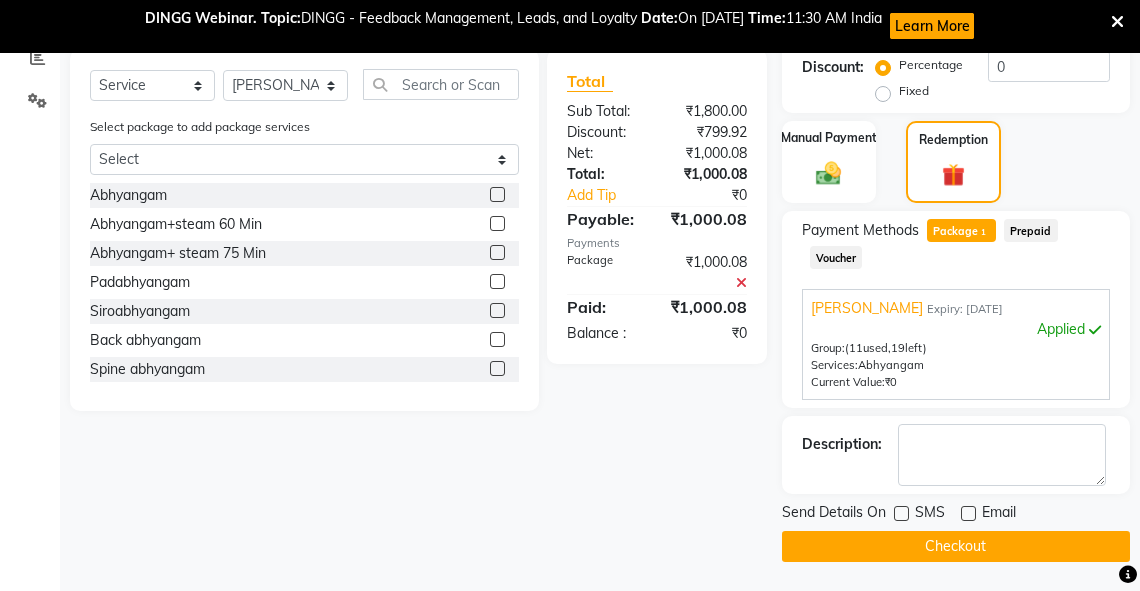 click on "Checkout" 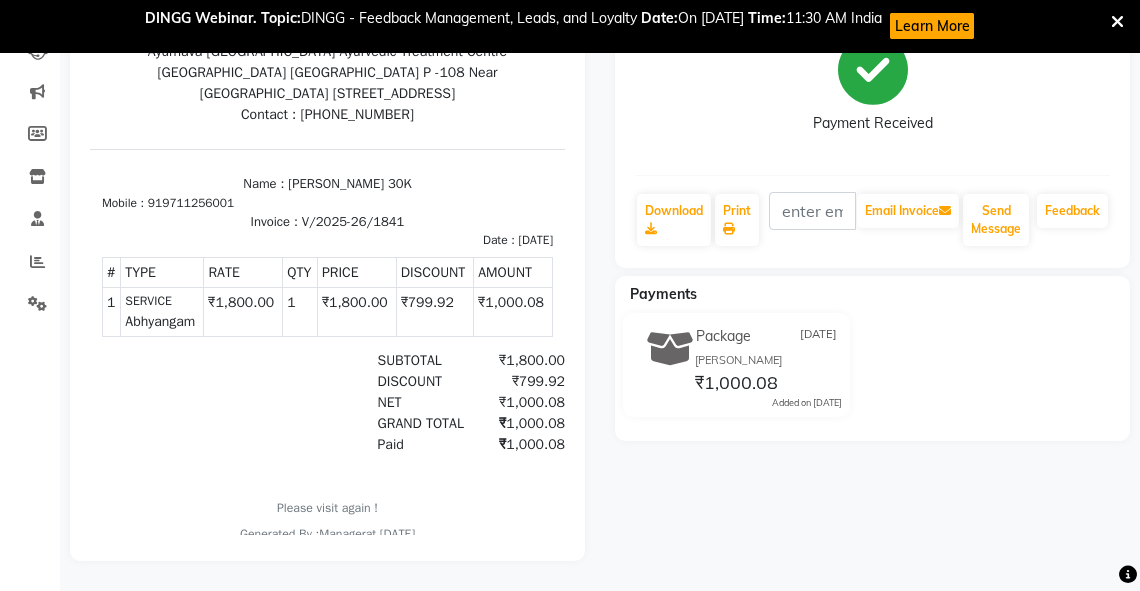 scroll, scrollTop: 0, scrollLeft: 0, axis: both 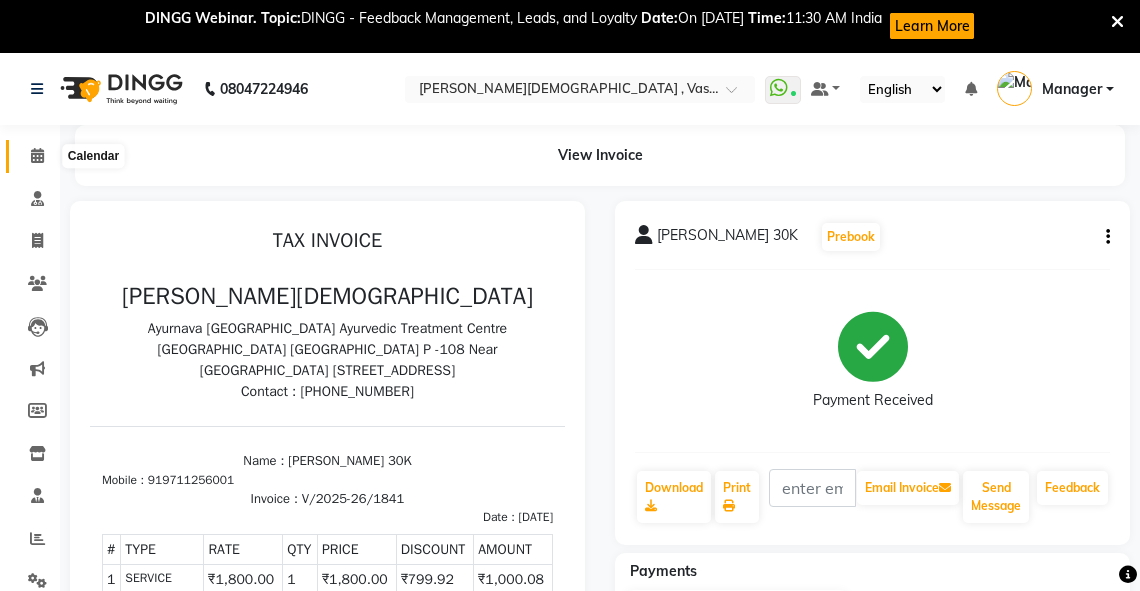 click 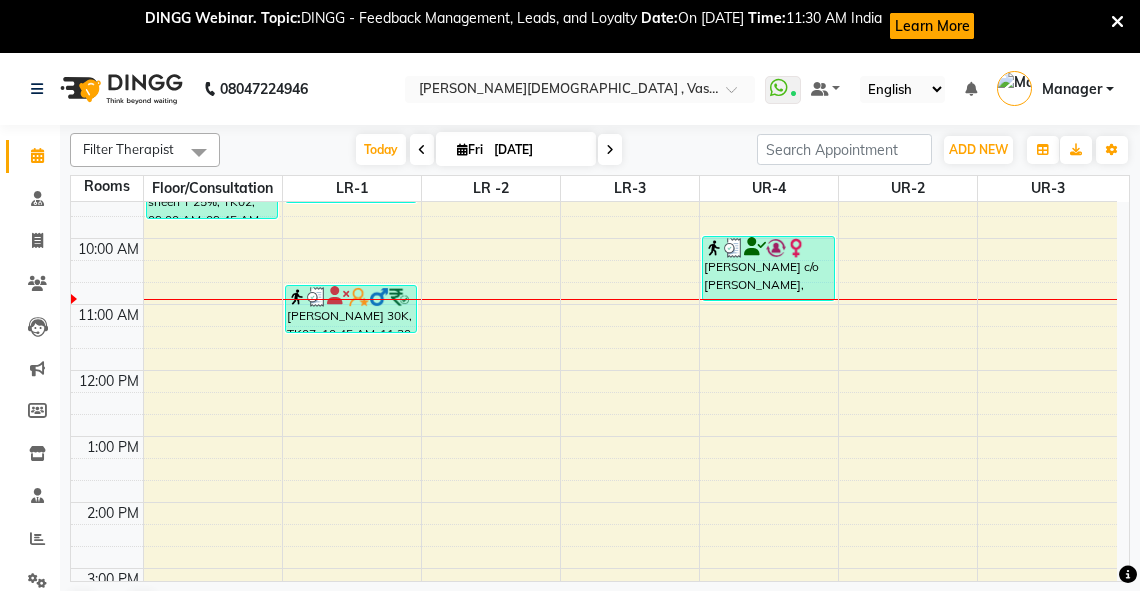 scroll, scrollTop: 218, scrollLeft: 0, axis: vertical 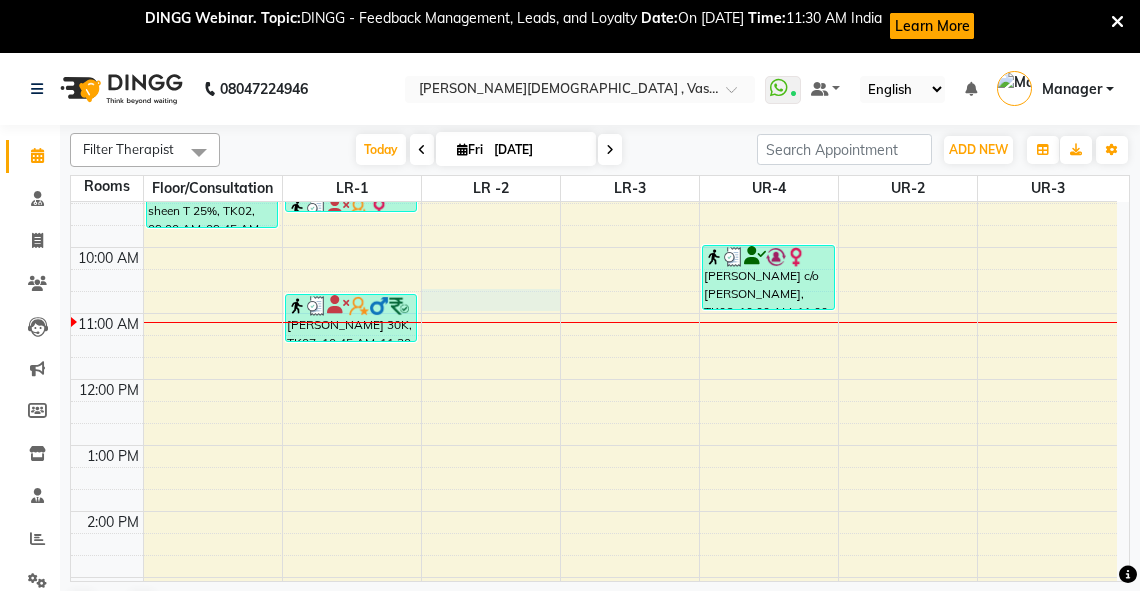 click on "6:00 AM 7:00 AM 8:00 AM 9:00 AM 10:00 AM 11:00 AM 12:00 PM 1:00 PM 2:00 PM 3:00 PM 4:00 PM 5:00 PM 6:00 PM 7:00 PM 8:00 PM     sheen T 25%, TK02, 09:00 AM-09:45 AM,  abhyangam(L)+Potli(L)     Rakhi cghs, TK01, 08:00 AM-09:15 AM, abhyangam udwarthanam STEAM     Rakhi cghs, TK01, 09:15 AM-09:30 AM, matra [PERSON_NAME] arya 30K, TK07, 10:45 AM-11:30 AM, Abhyangam     SUMI ROHIT, TK03, 08:15 AM-09:00 AM, Abhyangam     [PERSON_NAME] (B 64), TK04, 08:00 AM-09:00 AM, Abhyangam+steam 60 [PERSON_NAME], TK05, 08:00 AM-08:30 AM, abhyangam swedam cghs     [PERSON_NAME] c/o [PERSON_NAME], TK06, 10:00 AM-11:00 AM, udwartanam" at bounding box center [594, 478] 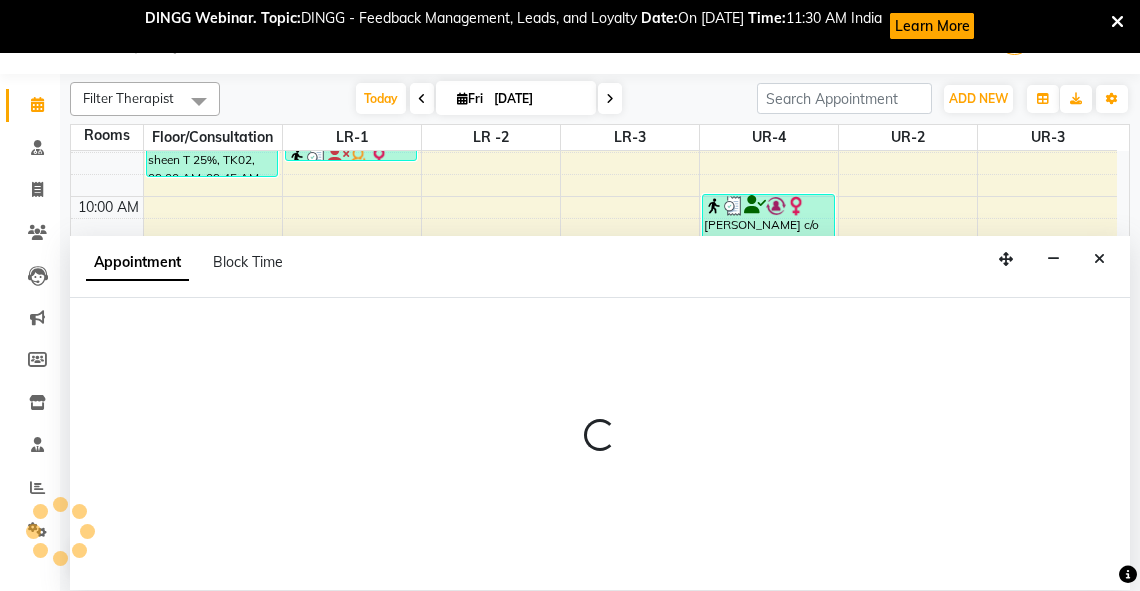scroll, scrollTop: 52, scrollLeft: 0, axis: vertical 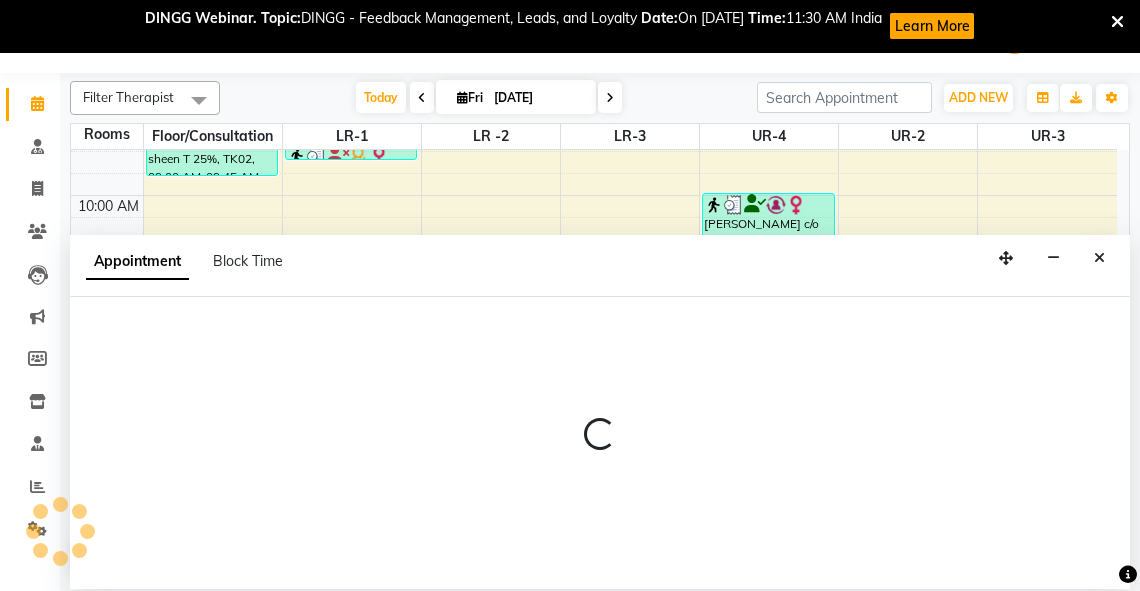 select on "645" 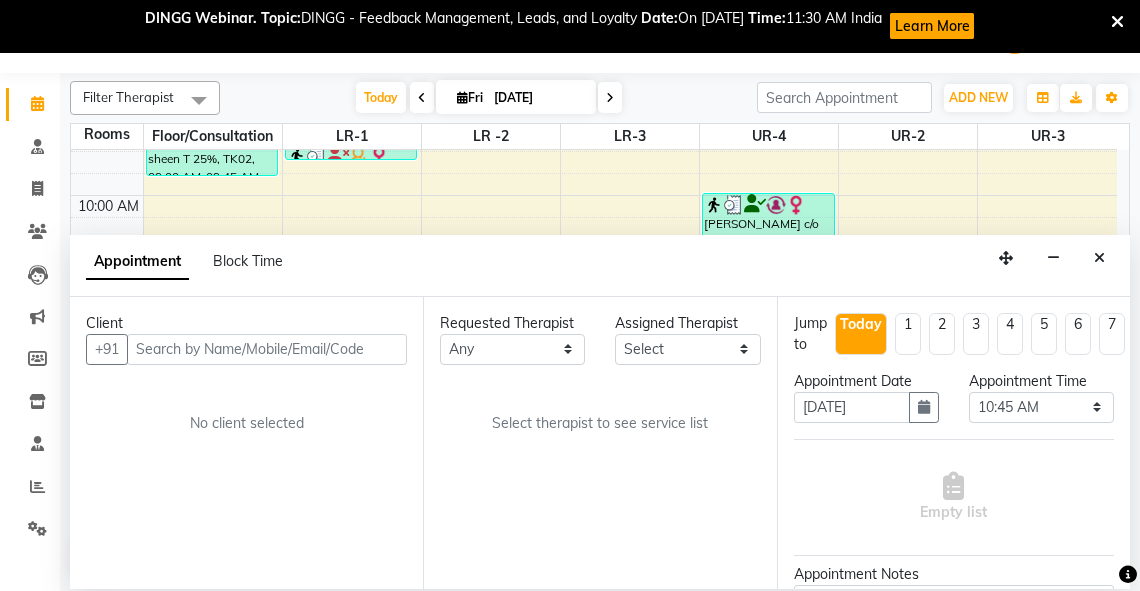 click at bounding box center (267, 349) 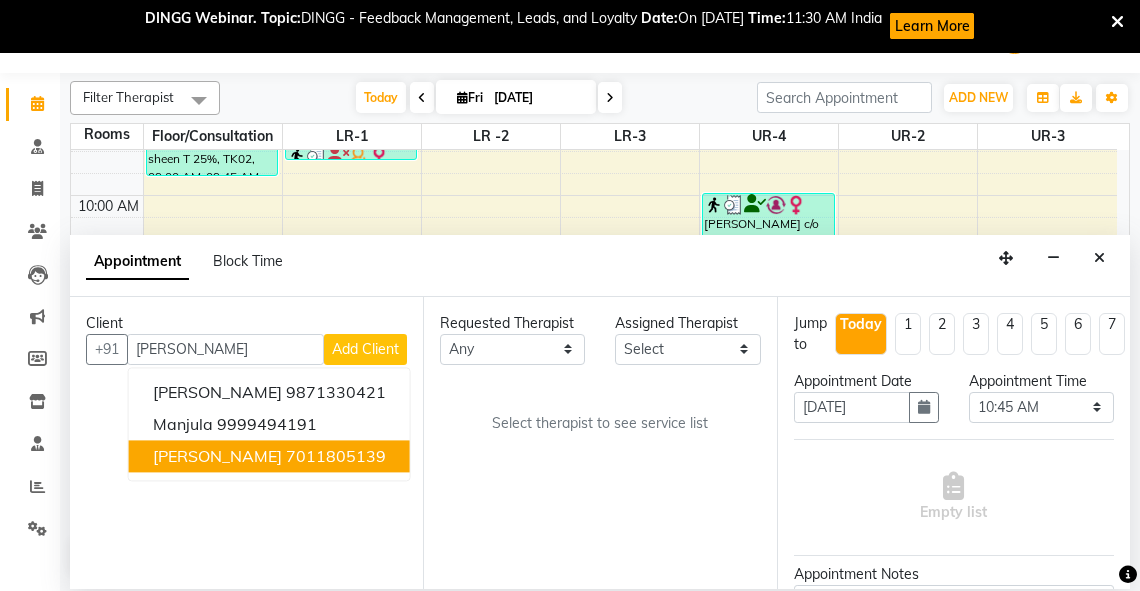 click on "[PERSON_NAME]" at bounding box center [217, 456] 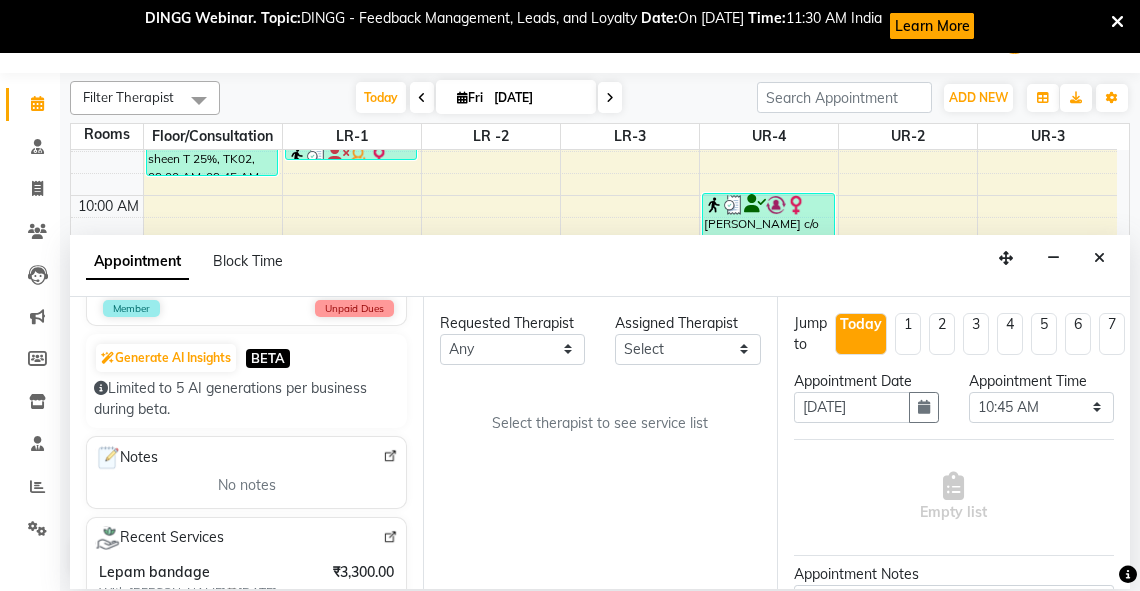 scroll, scrollTop: 319, scrollLeft: 0, axis: vertical 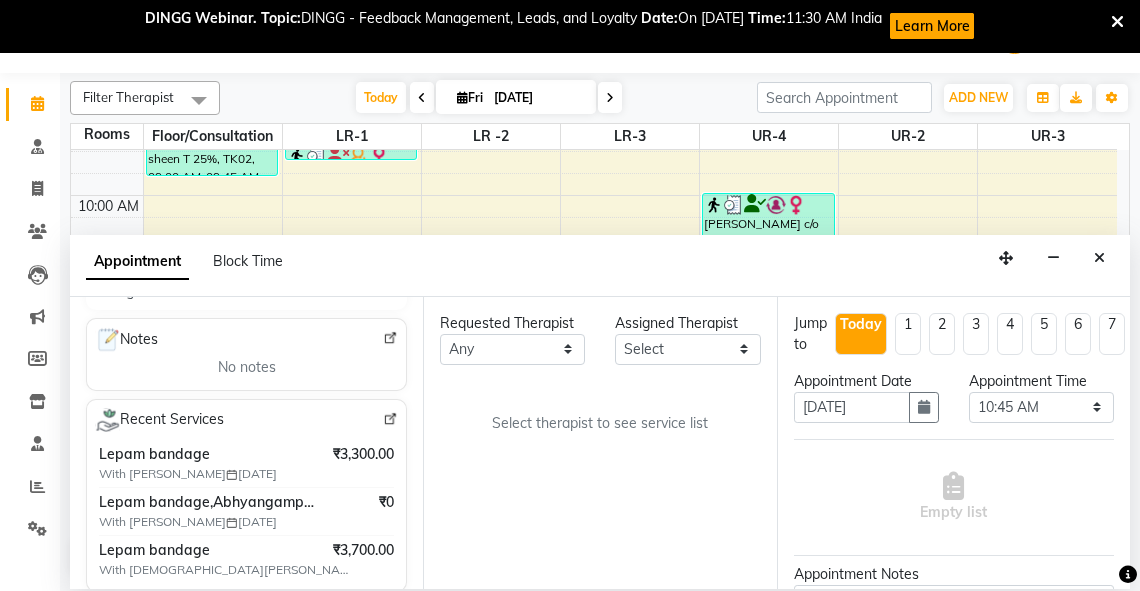 type on "7011805139" 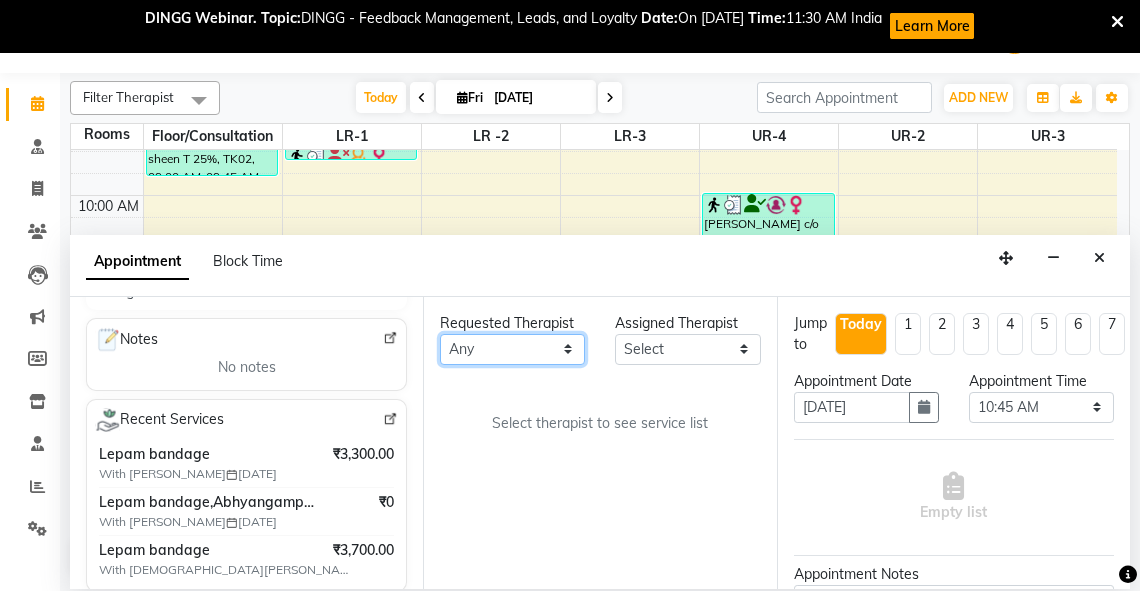 click on "Any [PERSON_NAME] V [PERSON_NAME] [PERSON_NAME] A K [PERSON_NAME] N [PERSON_NAME]  Dhaneesha [PERSON_NAME] K P [PERSON_NAME] [PERSON_NAME] [PERSON_NAME] [PERSON_NAME] [PERSON_NAME] a [PERSON_NAME] K M OTHER BRANCH Sardinia [PERSON_NAME] [PERSON_NAME] [PERSON_NAME] [PERSON_NAME]" at bounding box center (512, 349) 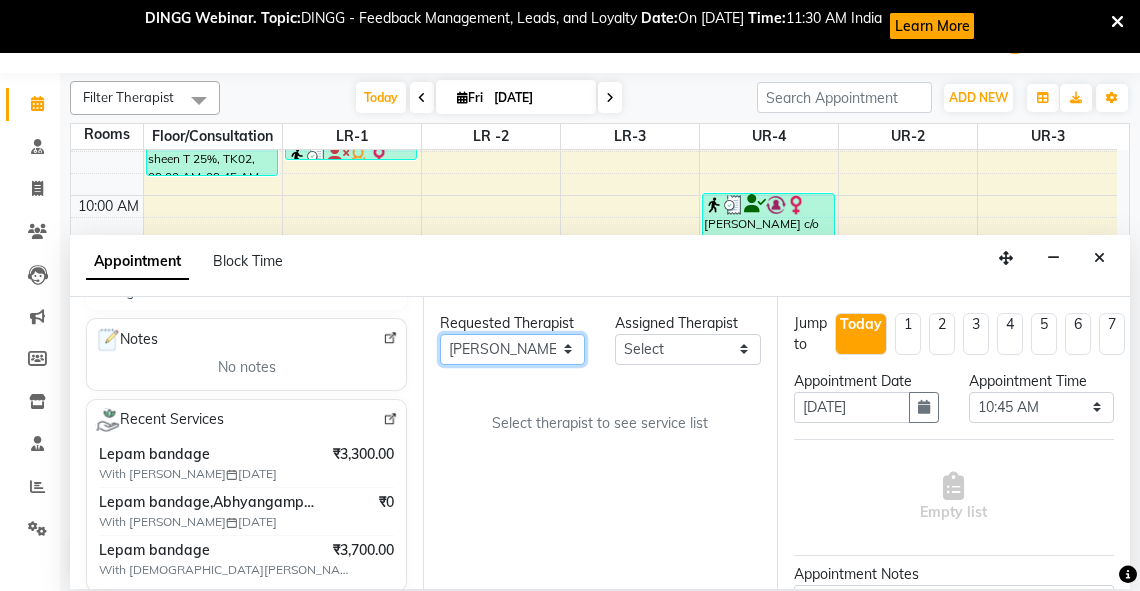click on "Any [PERSON_NAME] V [PERSON_NAME] [PERSON_NAME] A K [PERSON_NAME] N [PERSON_NAME]  Dhaneesha [PERSON_NAME] K P [PERSON_NAME] [PERSON_NAME] [PERSON_NAME] [PERSON_NAME] [PERSON_NAME] a [PERSON_NAME] K M OTHER BRANCH Sardinia [PERSON_NAME] [PERSON_NAME] [PERSON_NAME] [PERSON_NAME]" at bounding box center (512, 349) 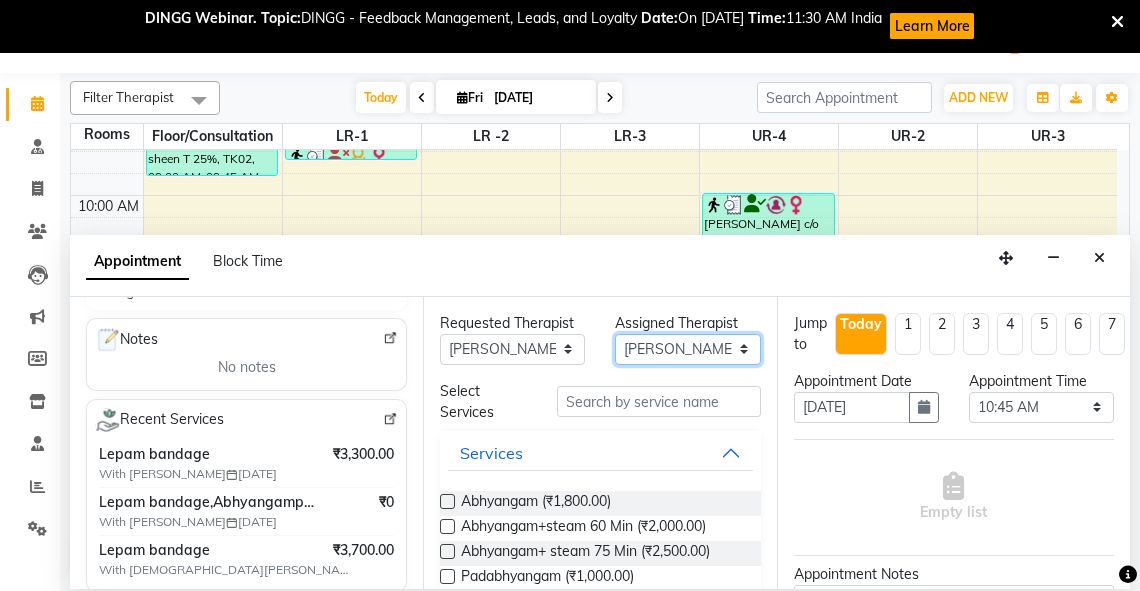 click on "Select [PERSON_NAME] V [PERSON_NAME] [PERSON_NAME] A K [PERSON_NAME] N [PERSON_NAME]  Dhaneesha [PERSON_NAME] K P [PERSON_NAME] [PERSON_NAME] [PERSON_NAME] [PERSON_NAME] [PERSON_NAME] a [PERSON_NAME] K M OTHER BRANCH Sardinia [PERSON_NAME] [PERSON_NAME] [PERSON_NAME] [PERSON_NAME]" at bounding box center (687, 349) 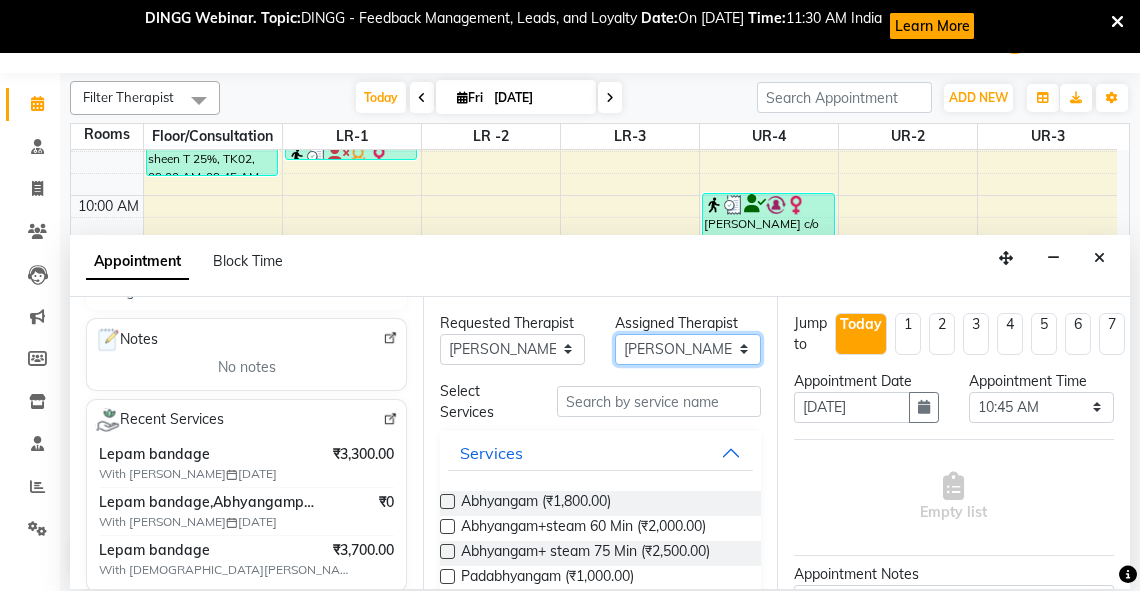 select on "41713" 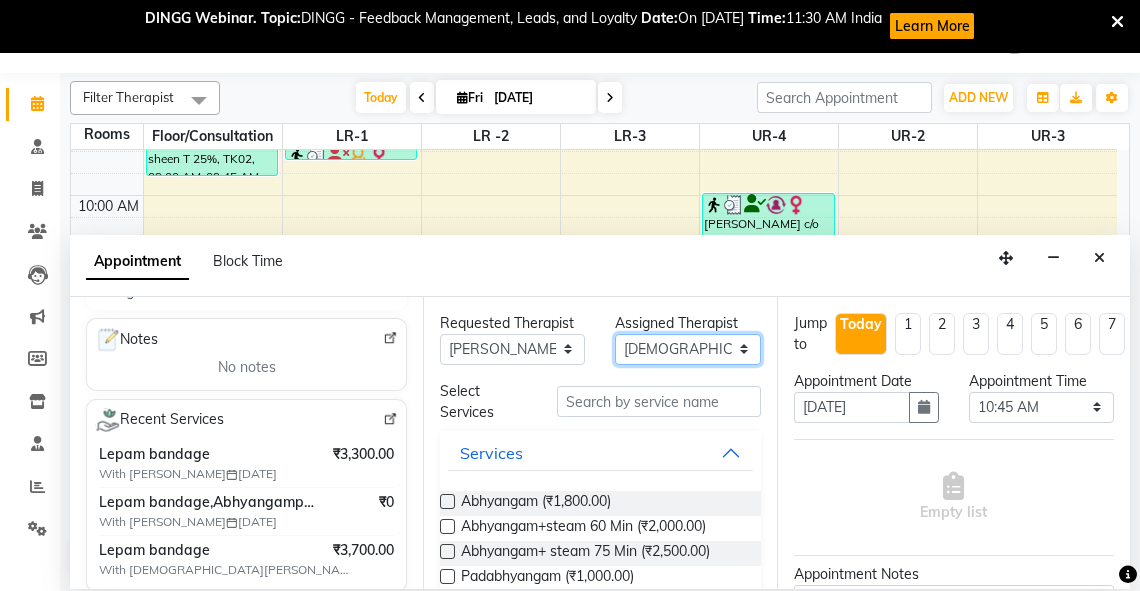 click on "Select [PERSON_NAME] V [PERSON_NAME] [PERSON_NAME] A K [PERSON_NAME] N [PERSON_NAME]  Dhaneesha [PERSON_NAME] K P [PERSON_NAME] [PERSON_NAME] [PERSON_NAME] [PERSON_NAME] [PERSON_NAME] a [PERSON_NAME] K M OTHER BRANCH Sardinia [PERSON_NAME] [PERSON_NAME] [PERSON_NAME] [PERSON_NAME]" at bounding box center (687, 349) 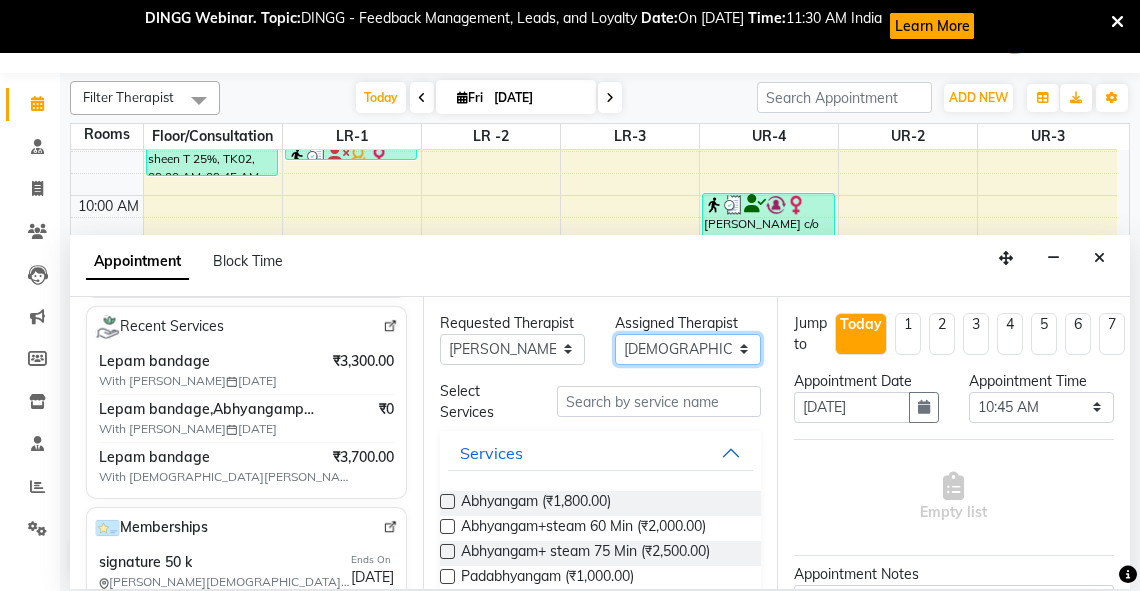 scroll, scrollTop: 418, scrollLeft: 0, axis: vertical 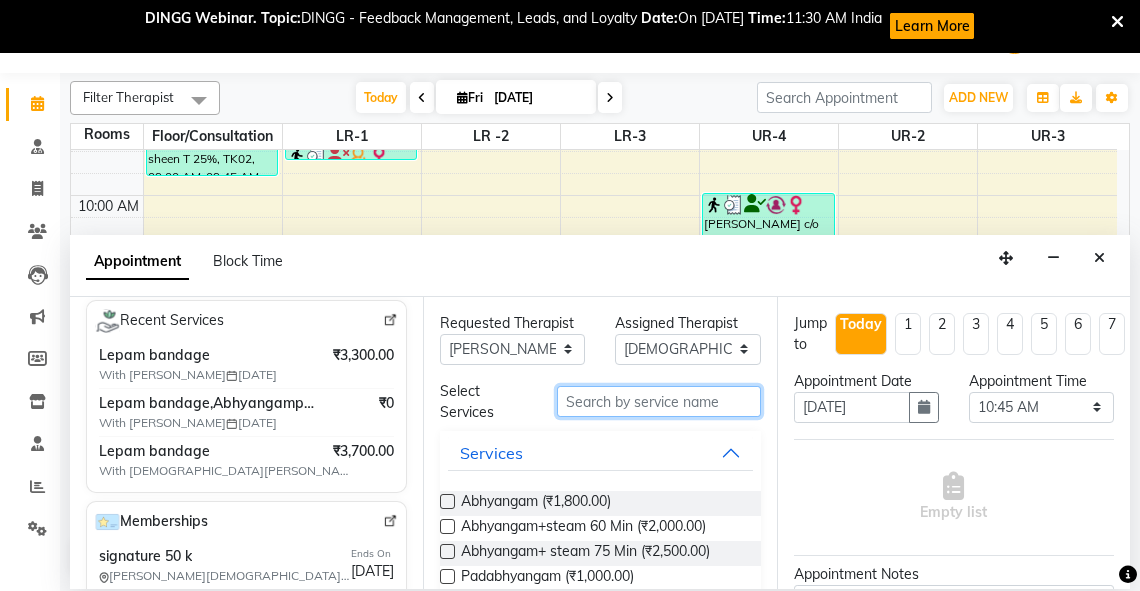 click at bounding box center [659, 401] 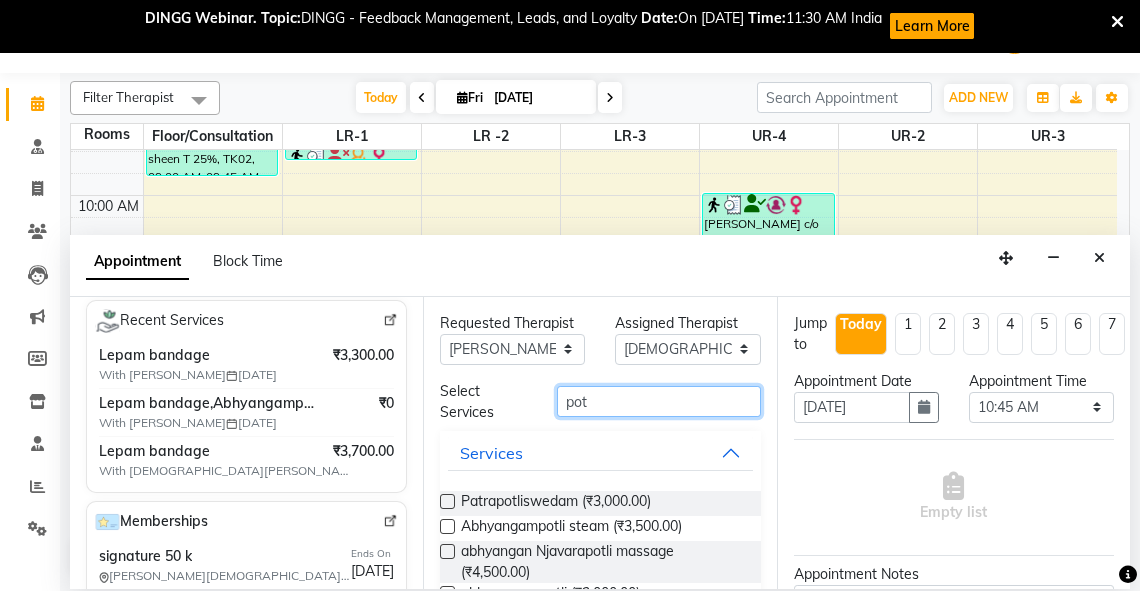 type on "pot" 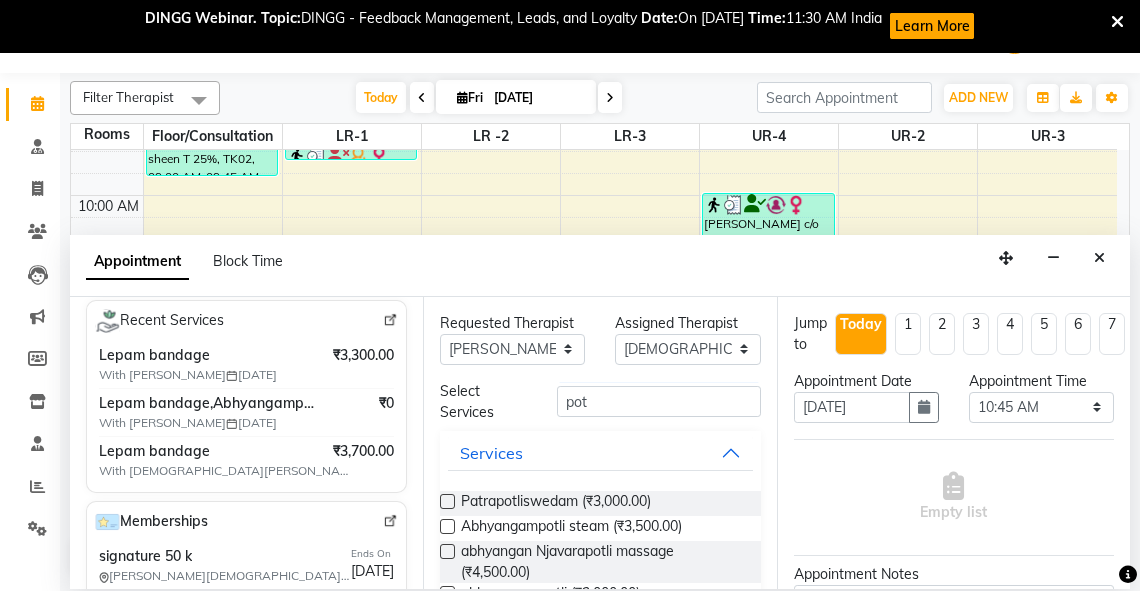 click at bounding box center (447, 526) 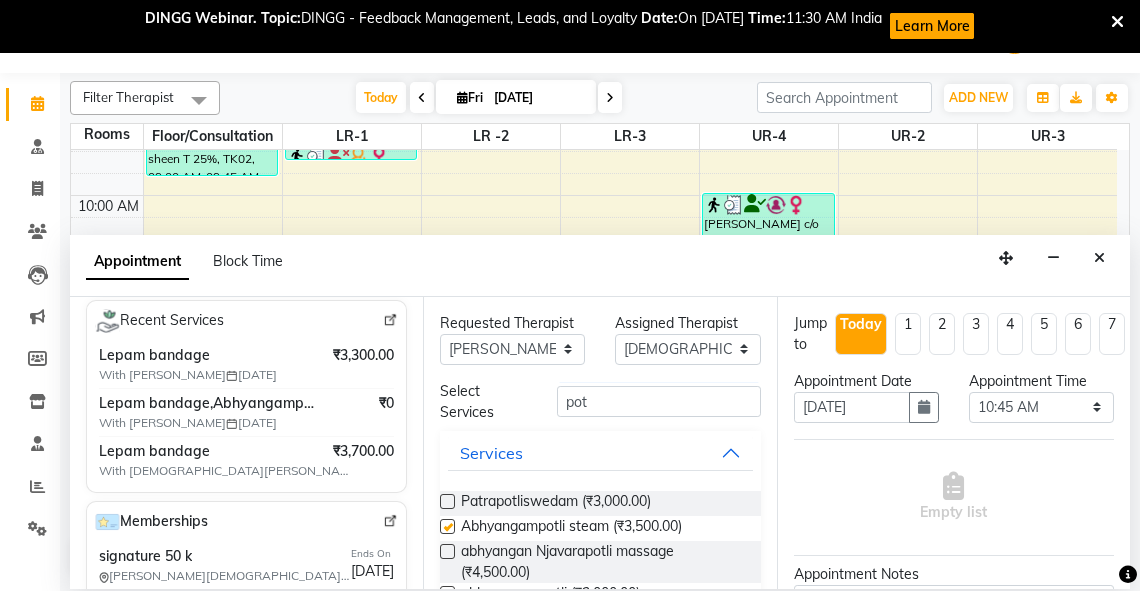 select on "2648" 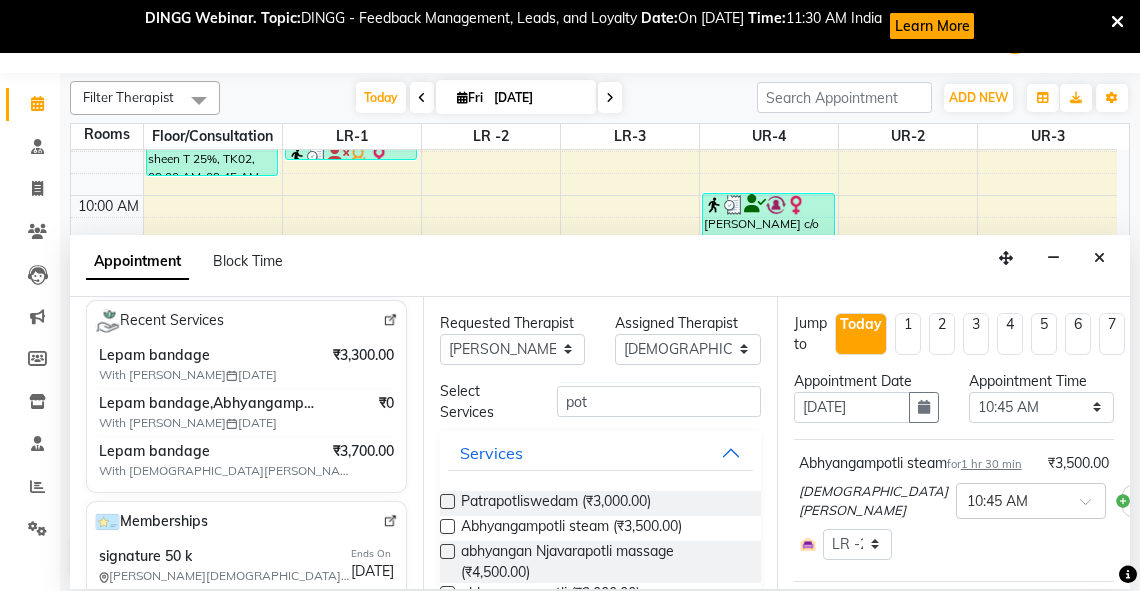 checkbox on "false" 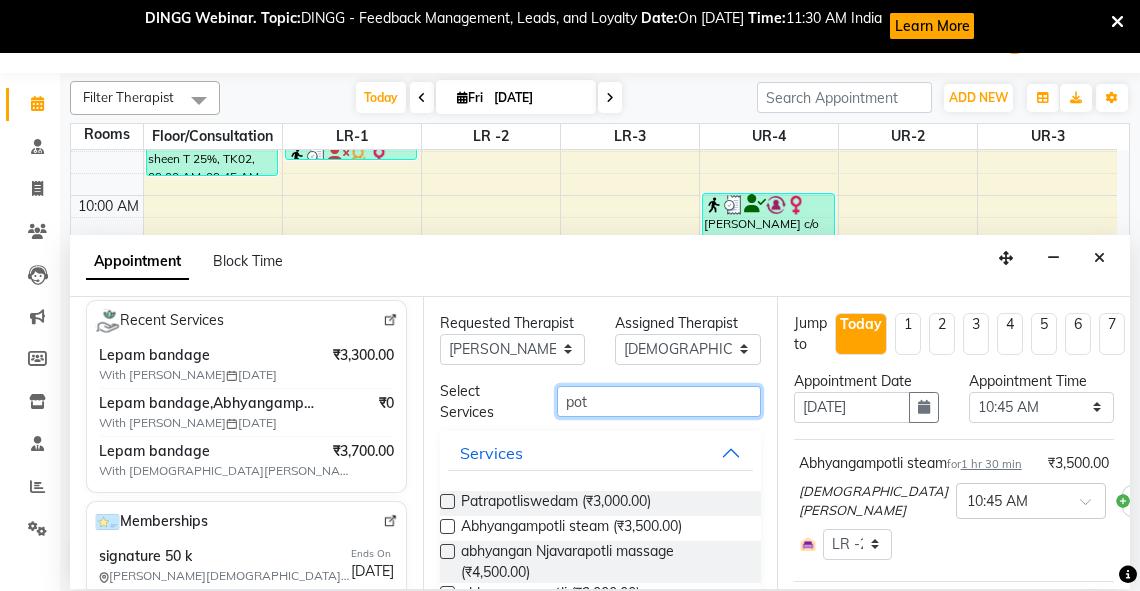 drag, startPoint x: 603, startPoint y: 399, endPoint x: 531, endPoint y: 414, distance: 73.545906 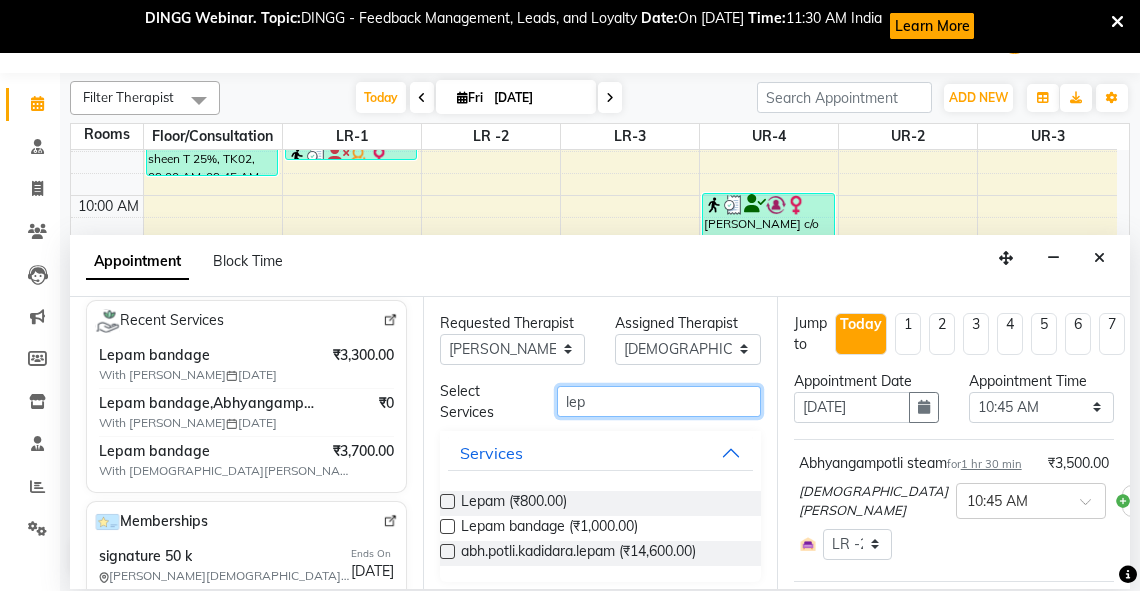 type on "lep" 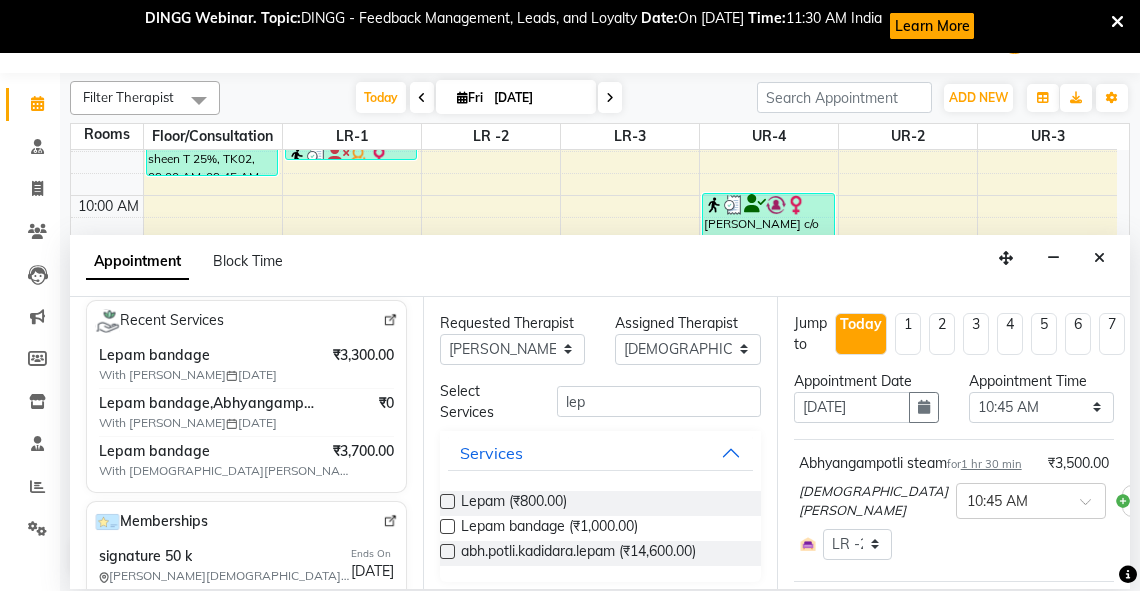 click at bounding box center [447, 526] 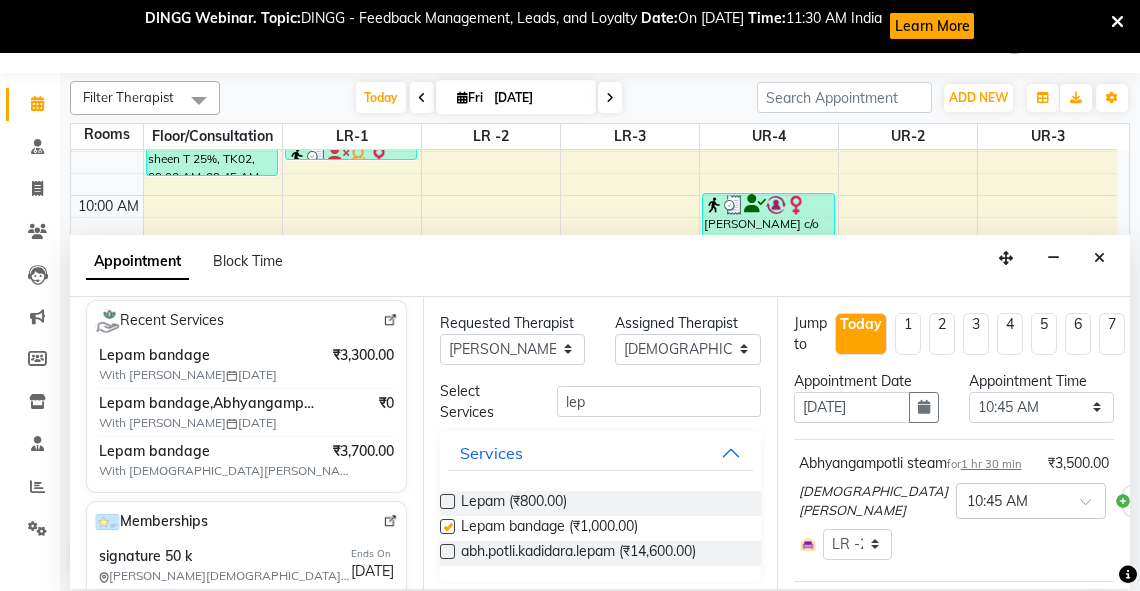 select on "2648" 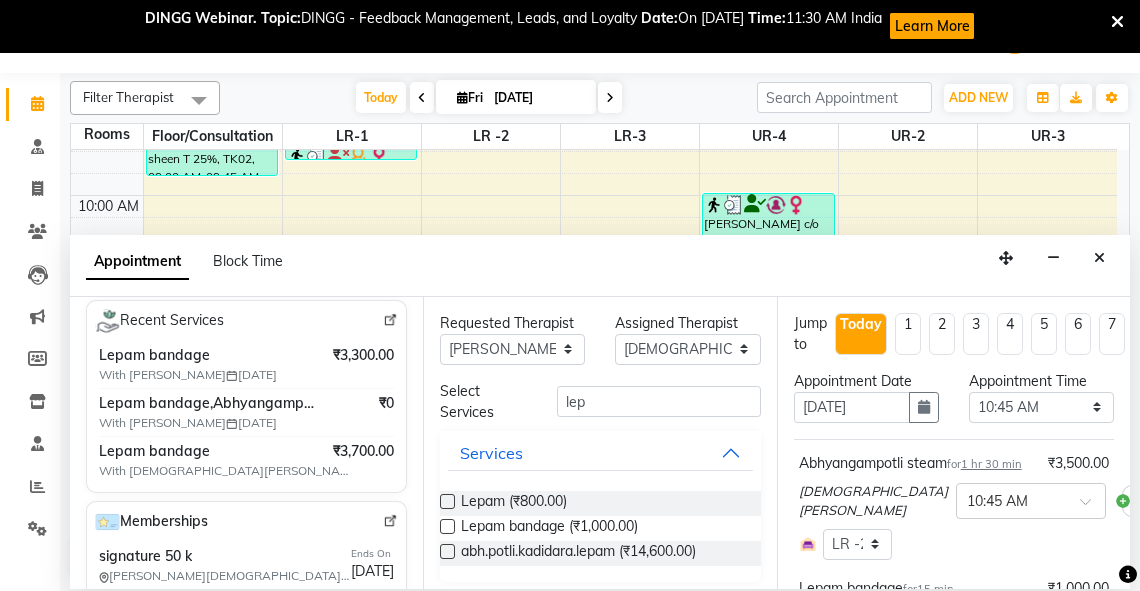 click at bounding box center (447, 526) 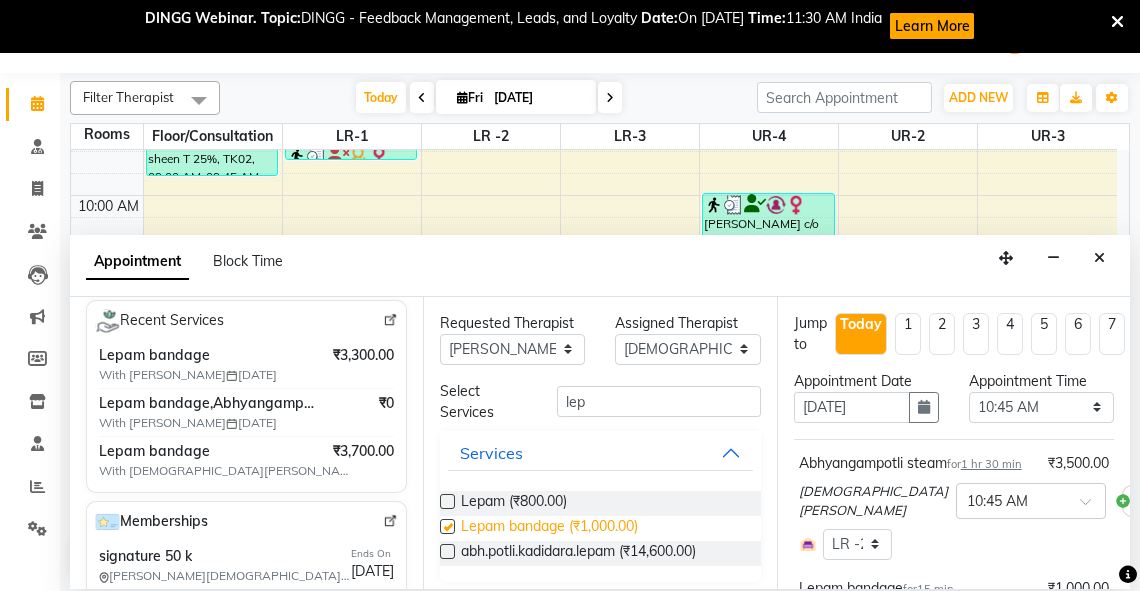 select on "2648" 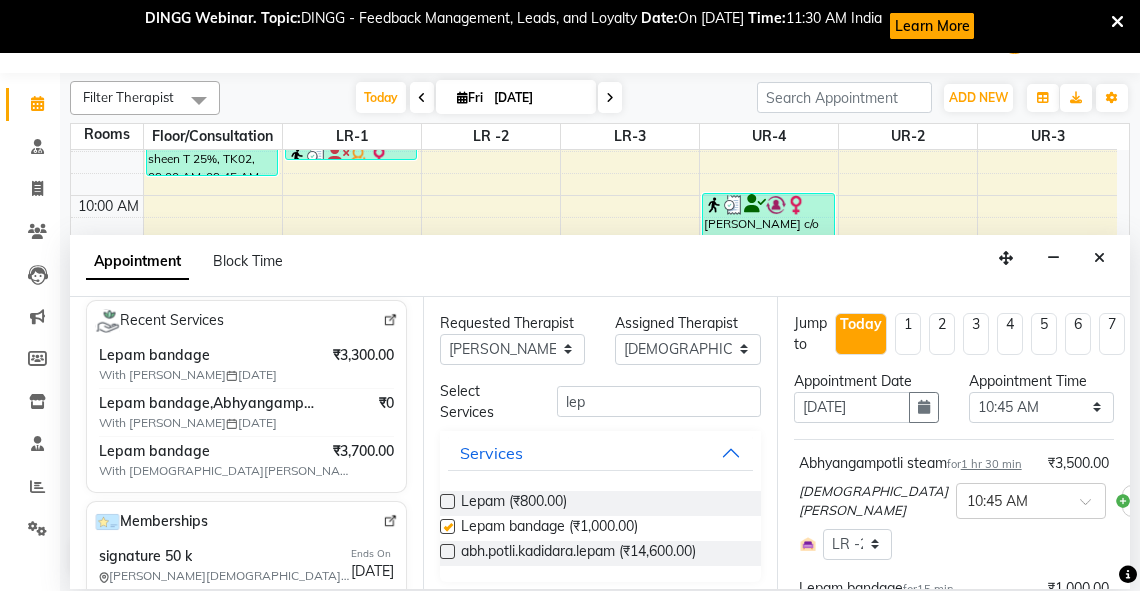 checkbox on "false" 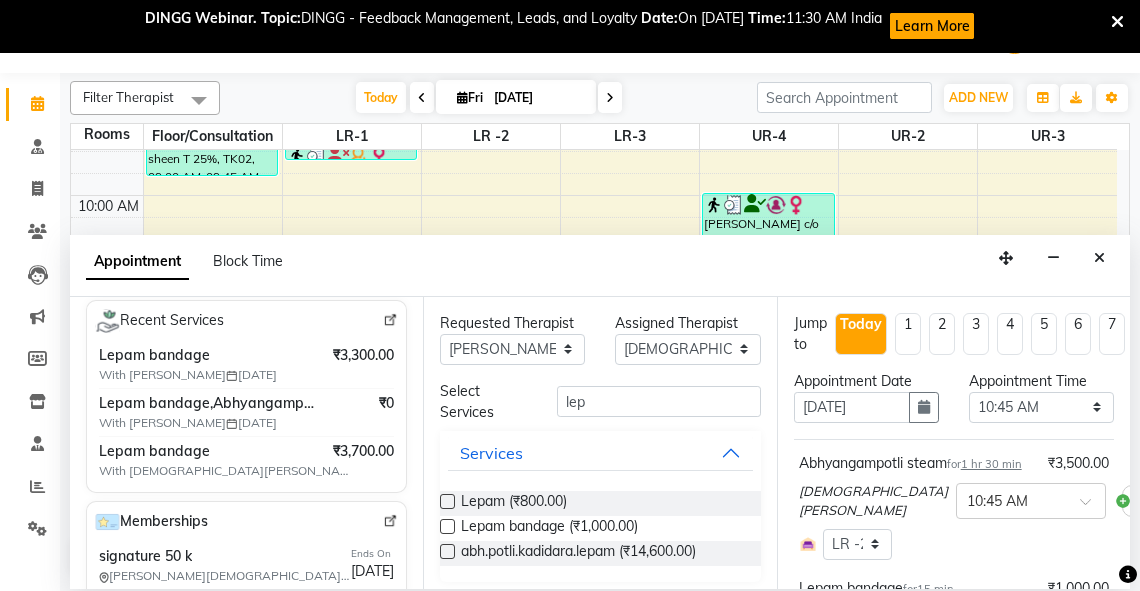 scroll, scrollTop: 588, scrollLeft: 0, axis: vertical 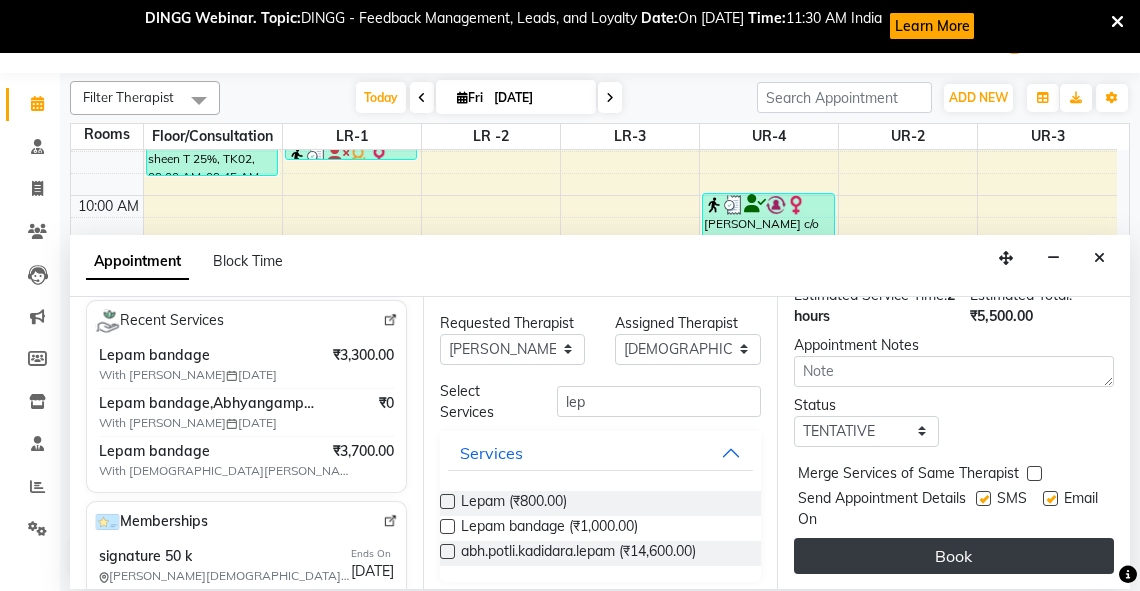 click on "Book" at bounding box center (954, 556) 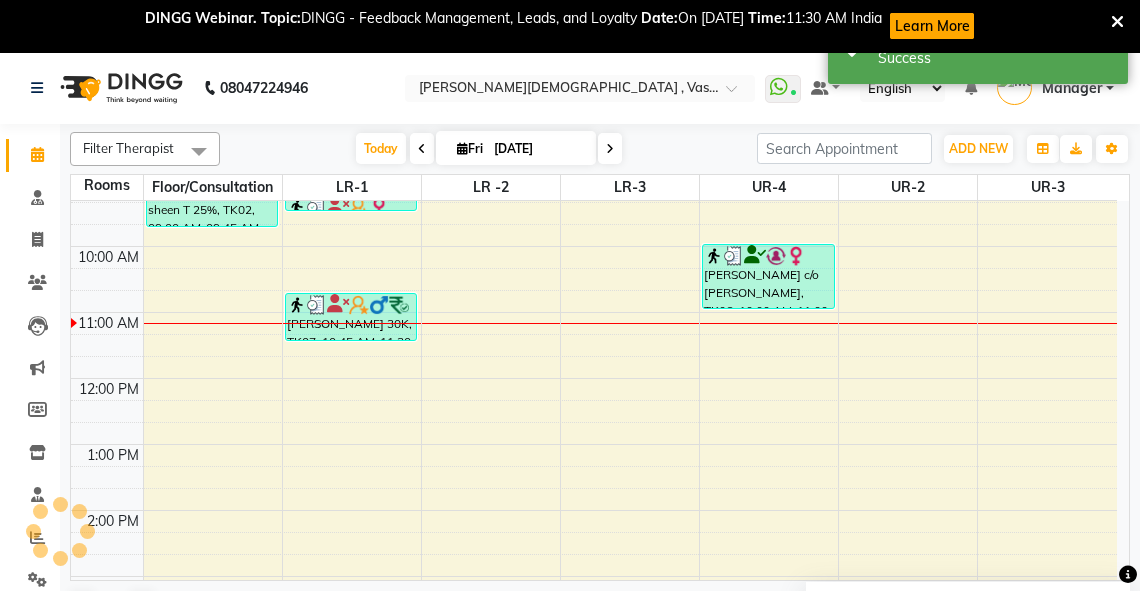 scroll, scrollTop: 0, scrollLeft: 0, axis: both 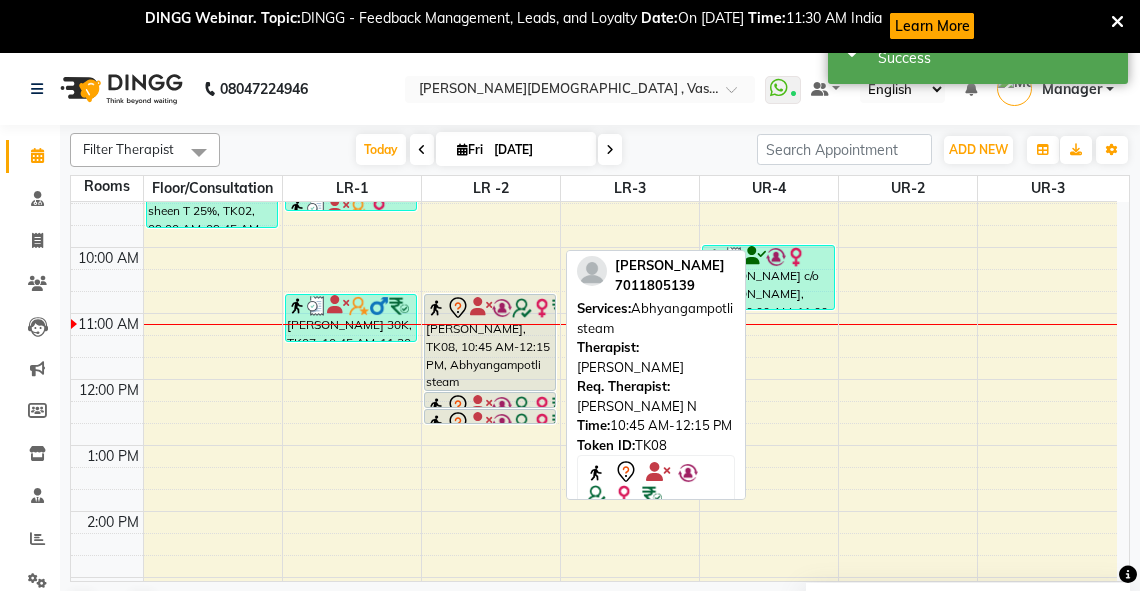 click on "[PERSON_NAME], TK08, 10:45 AM-12:15 PM, Abhyangampotli steam" at bounding box center [490, 342] 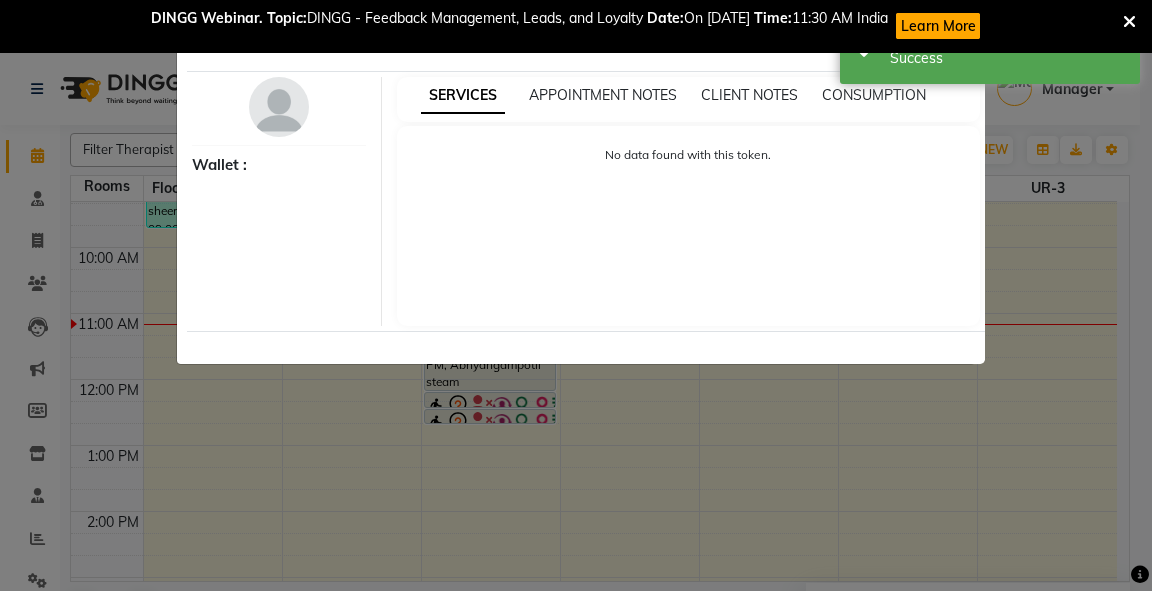select on "7" 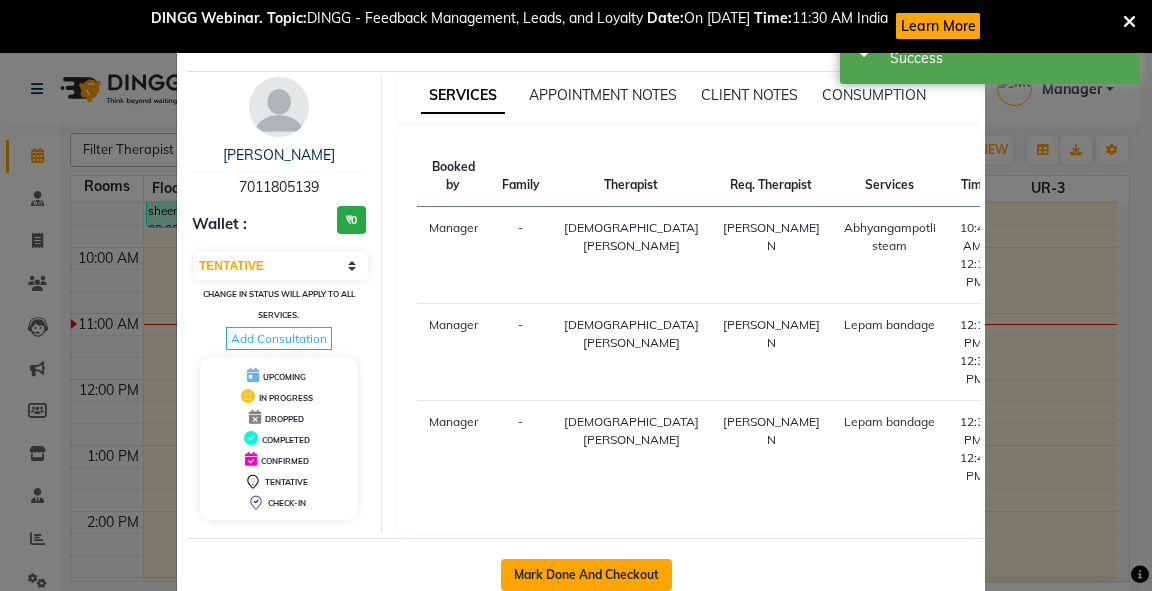 click on "Mark Done And Checkout" 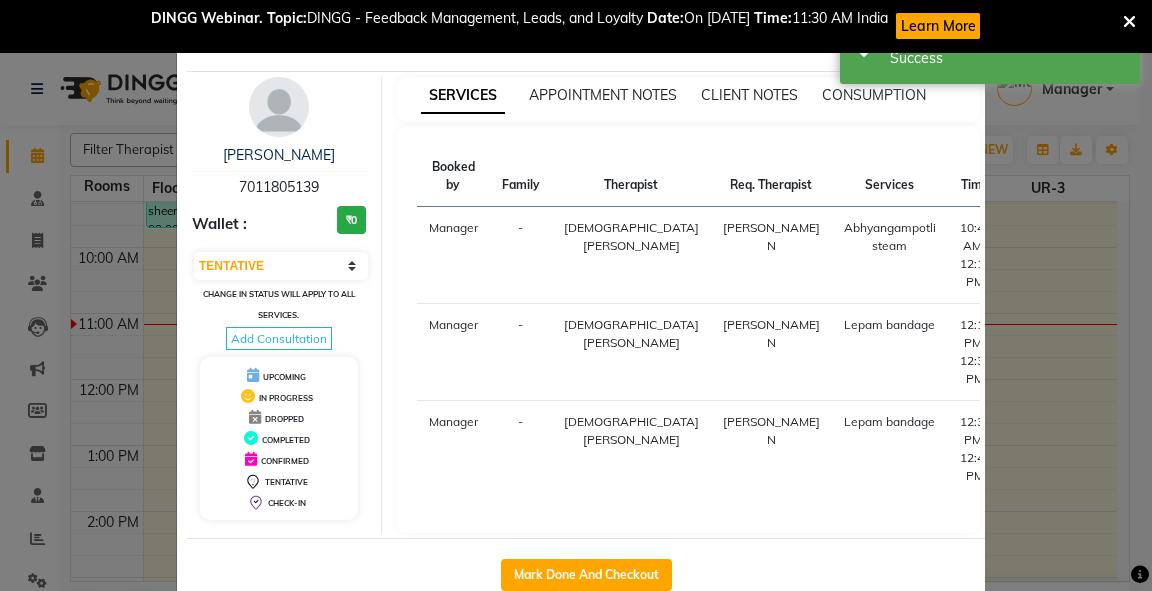 select on "service" 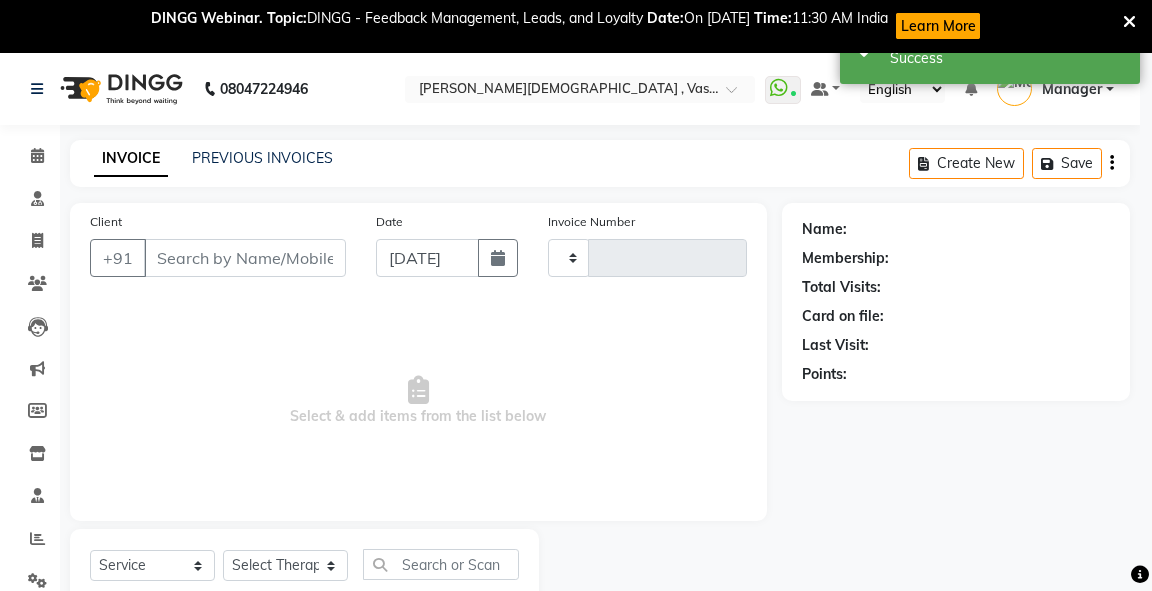 type on "1842" 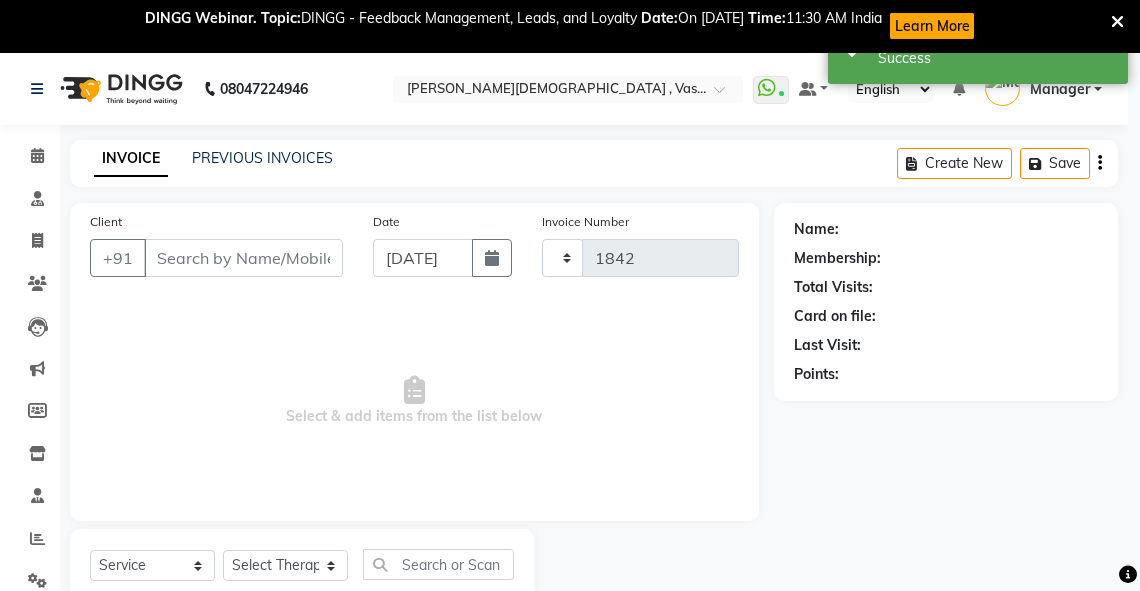 select on "5571" 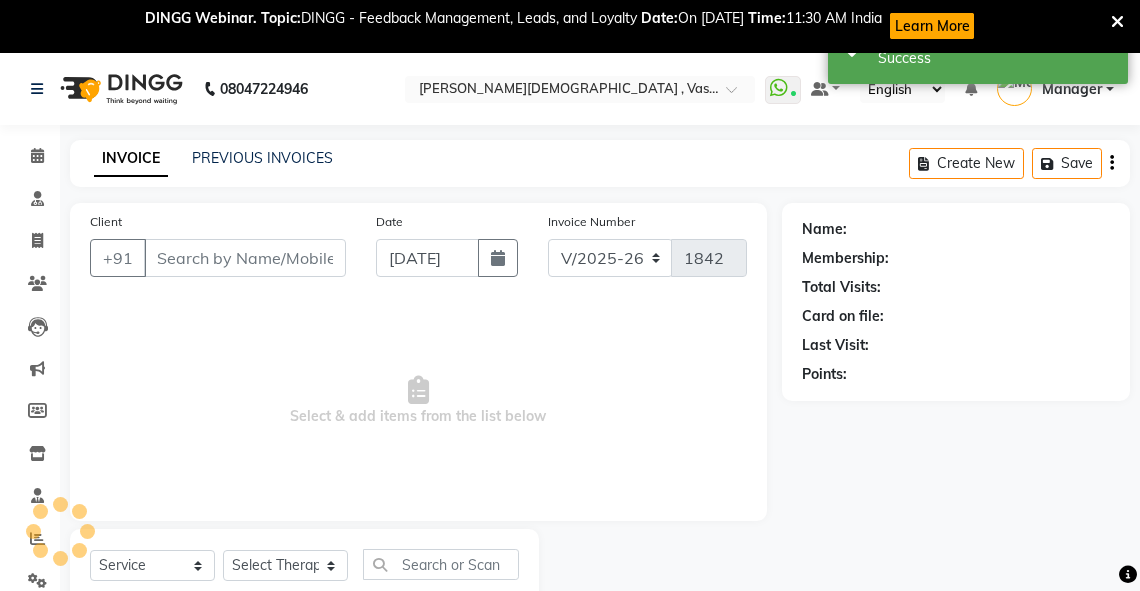 type on "7011805139" 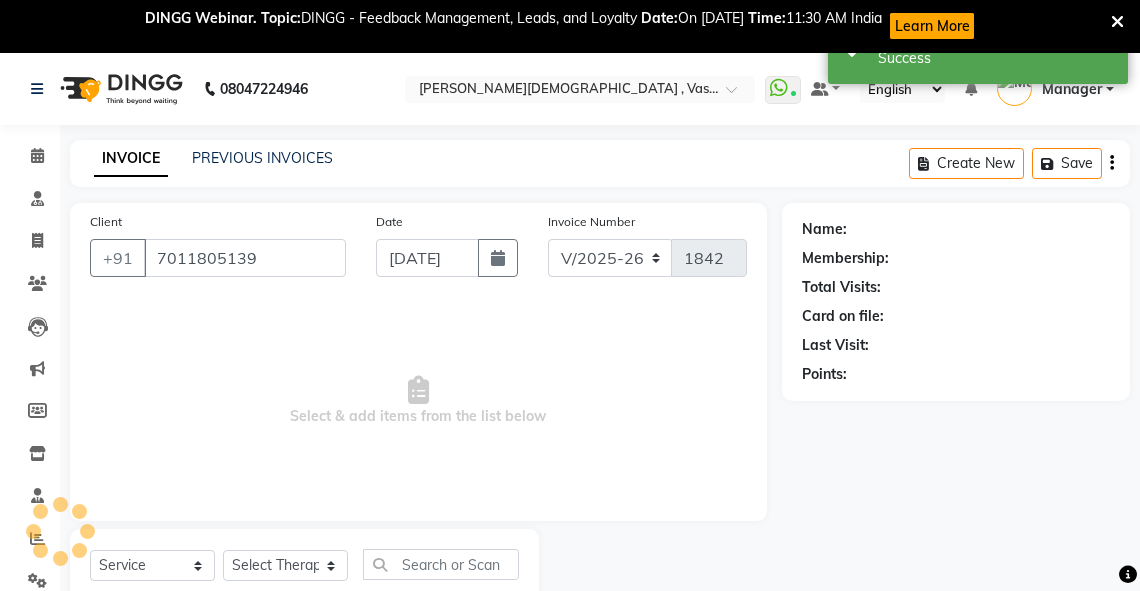 select on "41713" 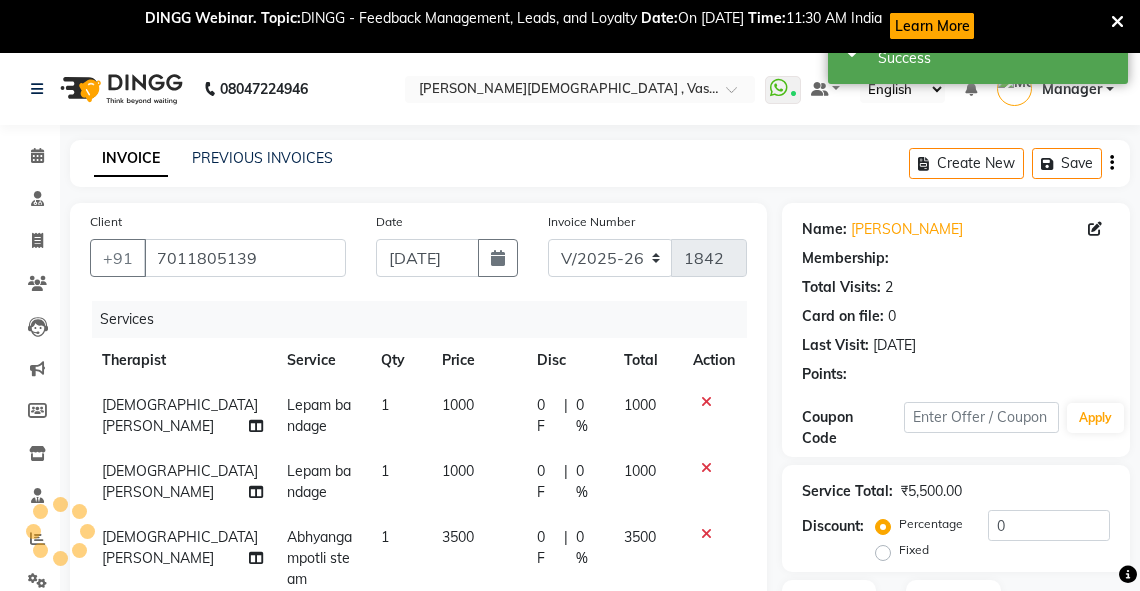 select on "1: Object" 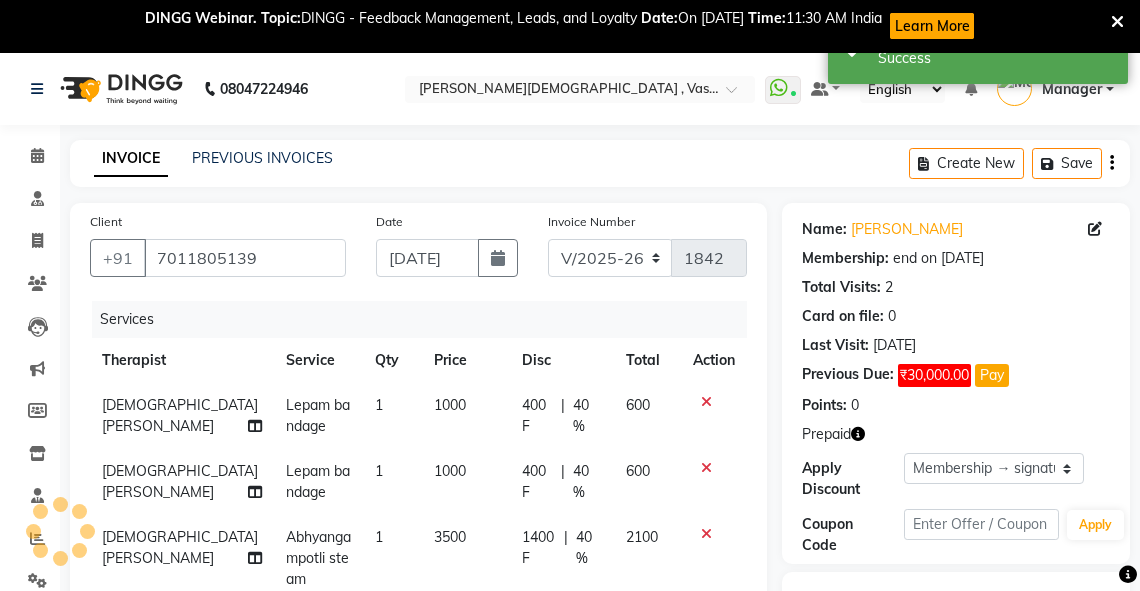 type on "40" 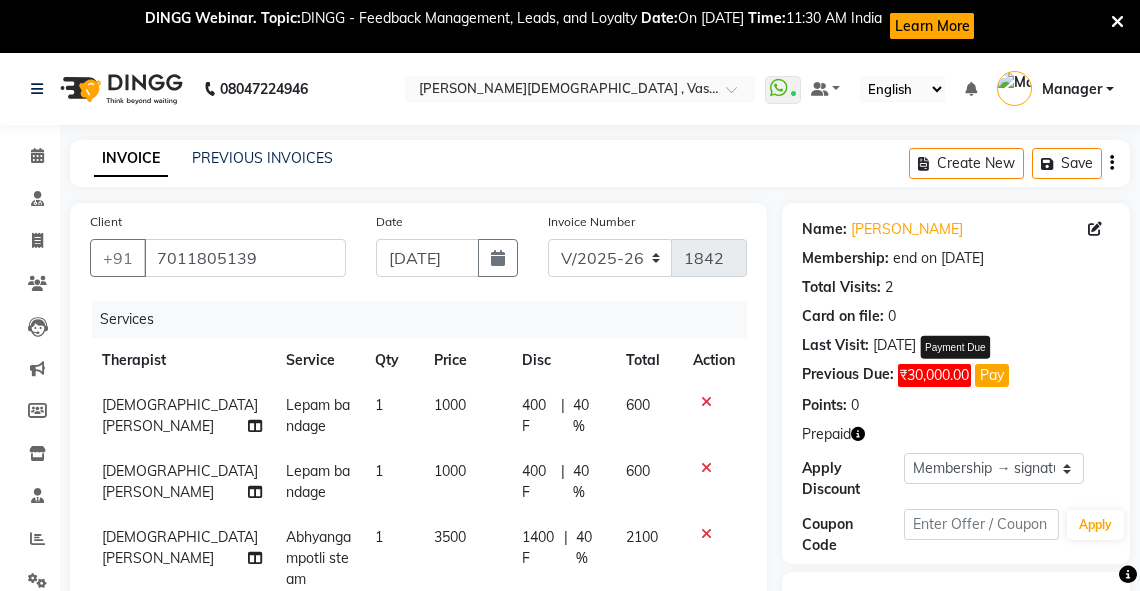 click on "Pay" 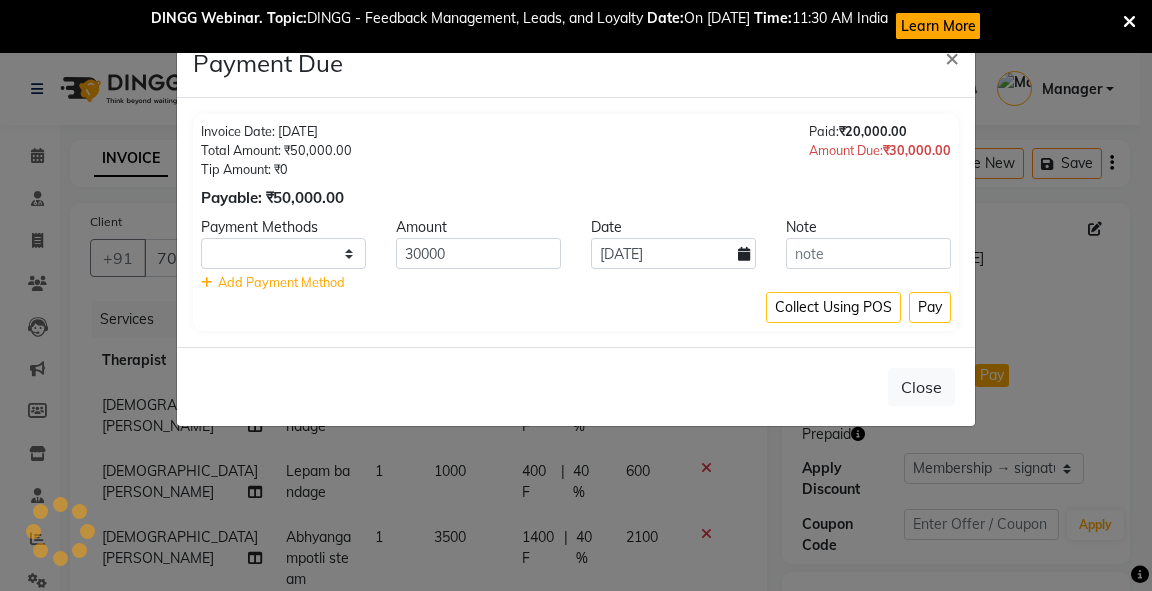 select on "1" 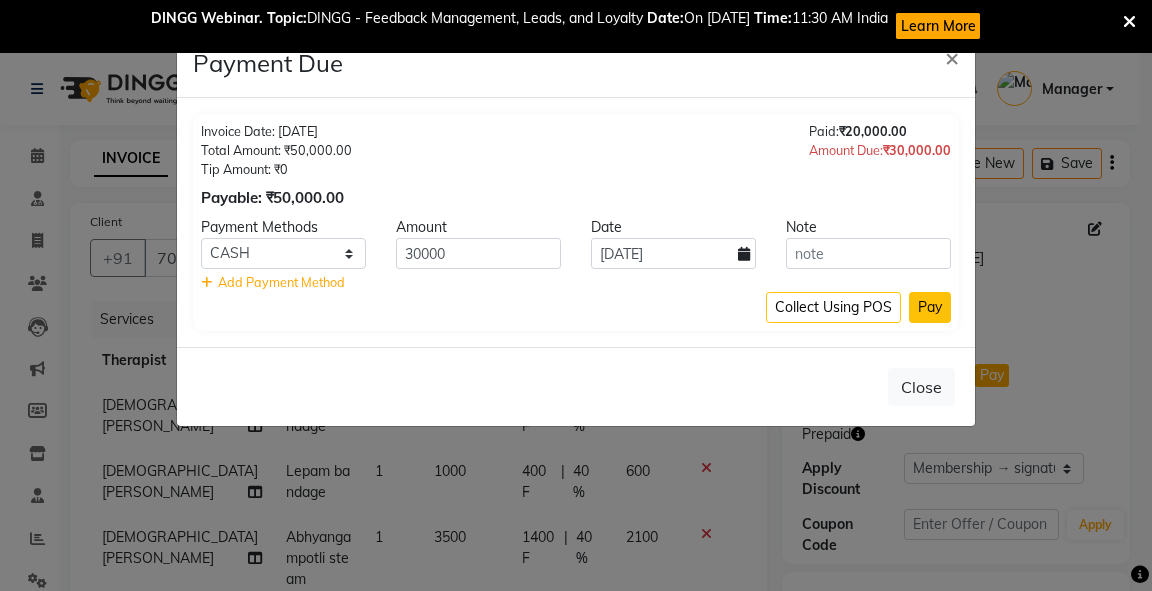 click on "Pay" 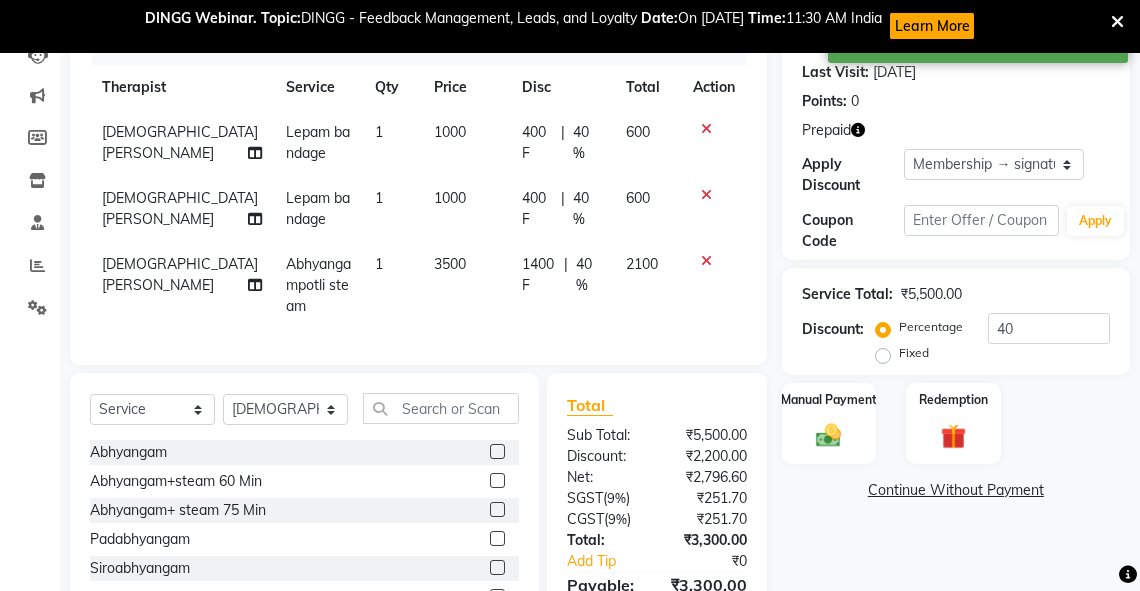 scroll, scrollTop: 376, scrollLeft: 0, axis: vertical 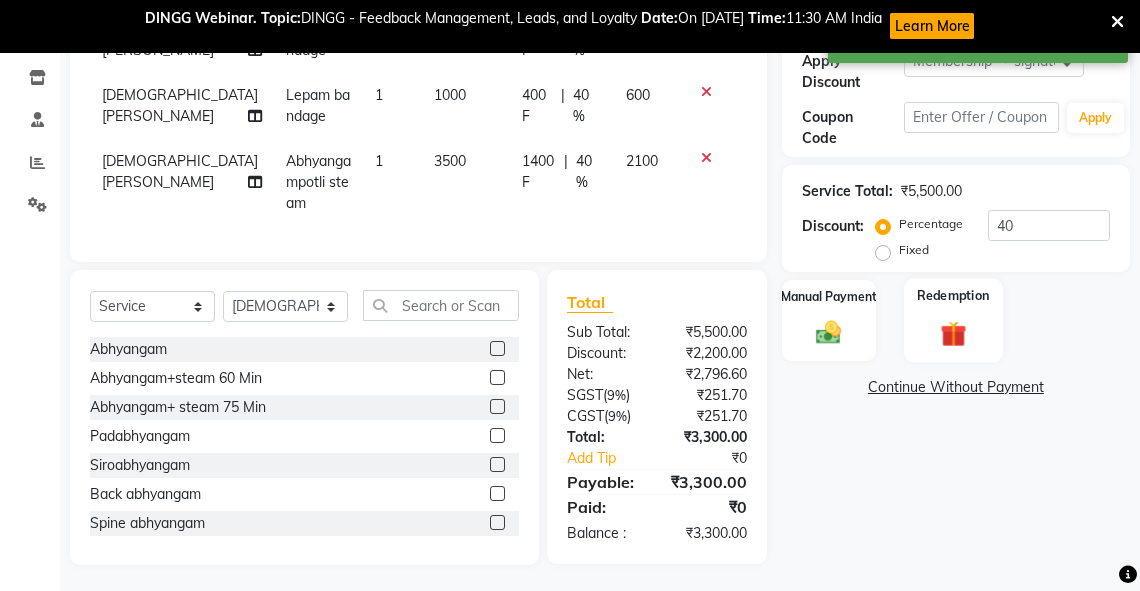 click 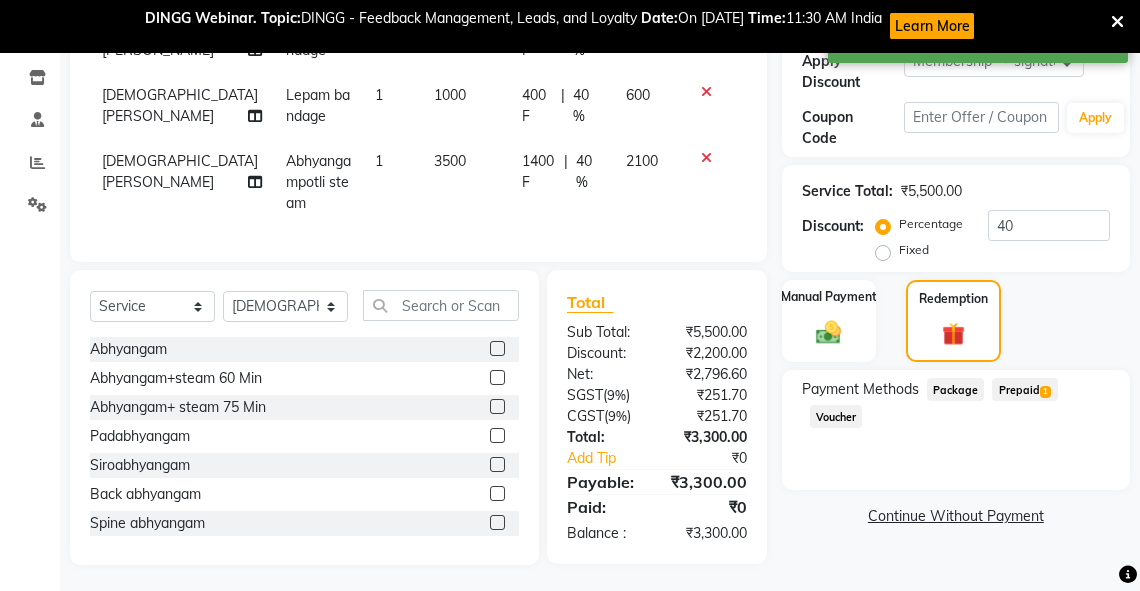 click on "Prepaid  1" 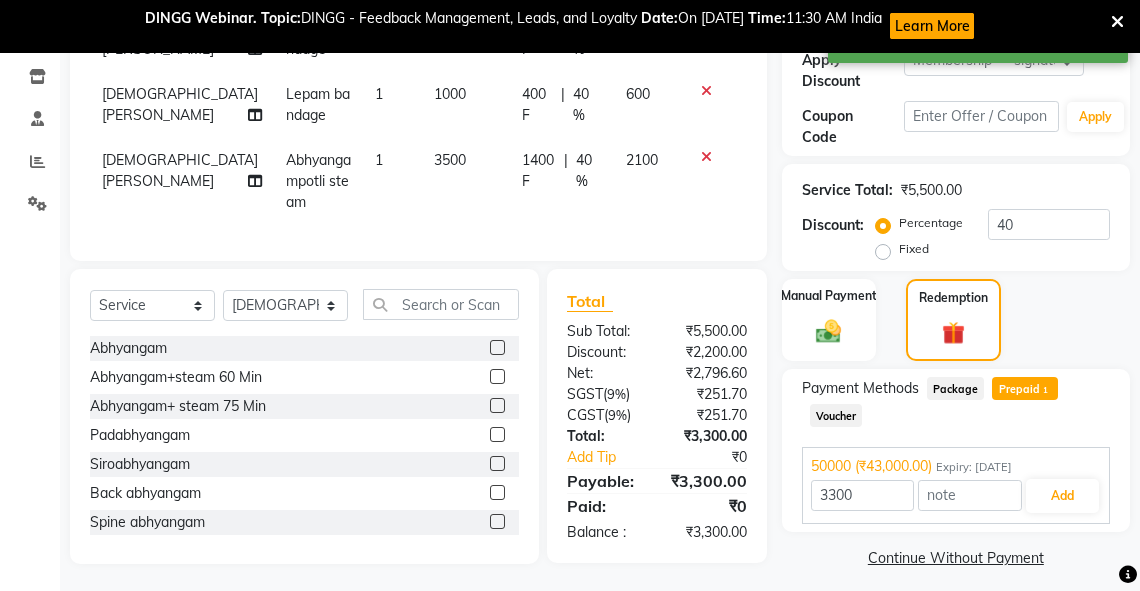 scroll, scrollTop: 392, scrollLeft: 0, axis: vertical 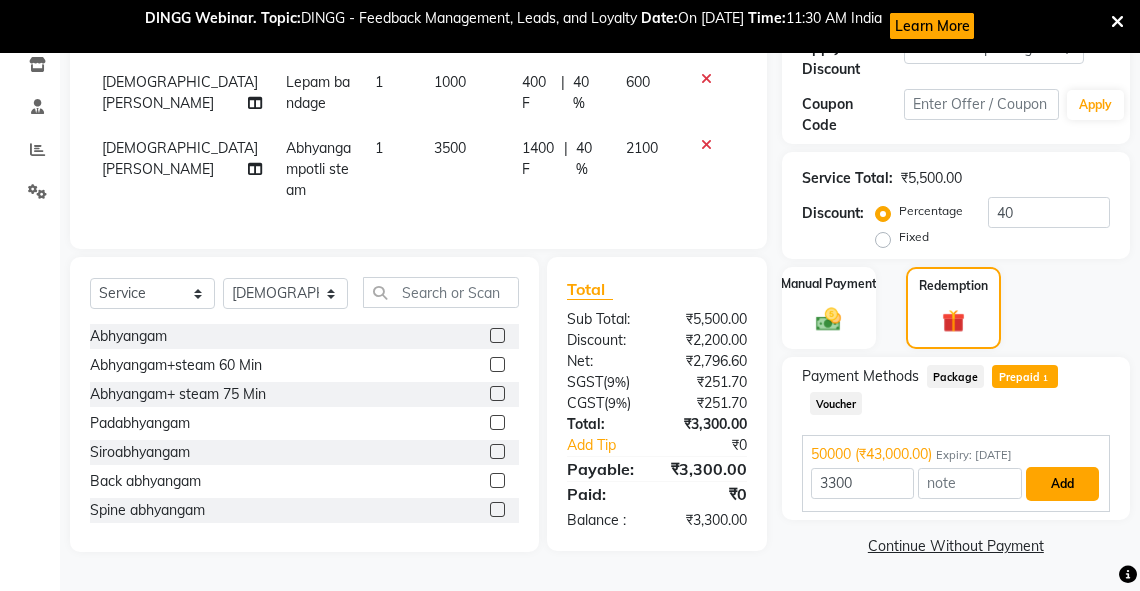 click on "Add" at bounding box center (1062, 484) 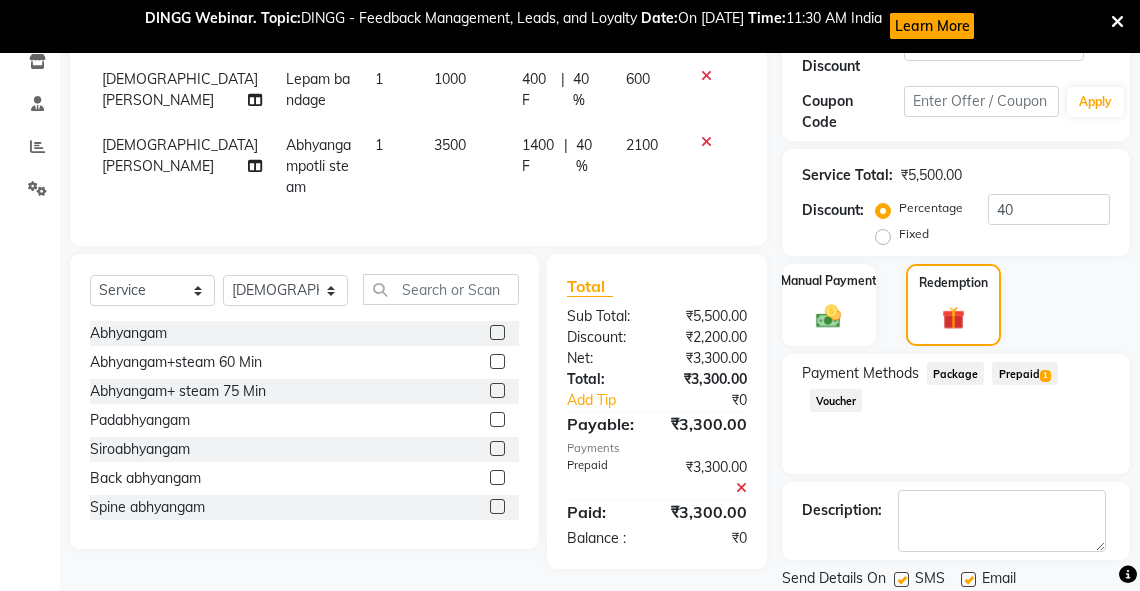 scroll, scrollTop: 457, scrollLeft: 0, axis: vertical 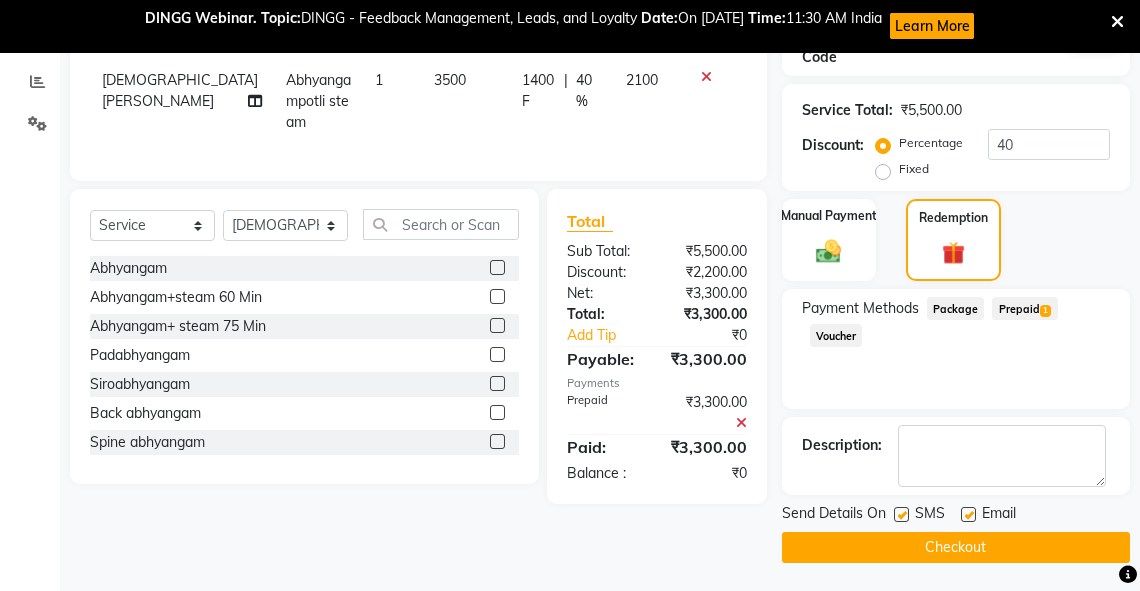 click on "Checkout" 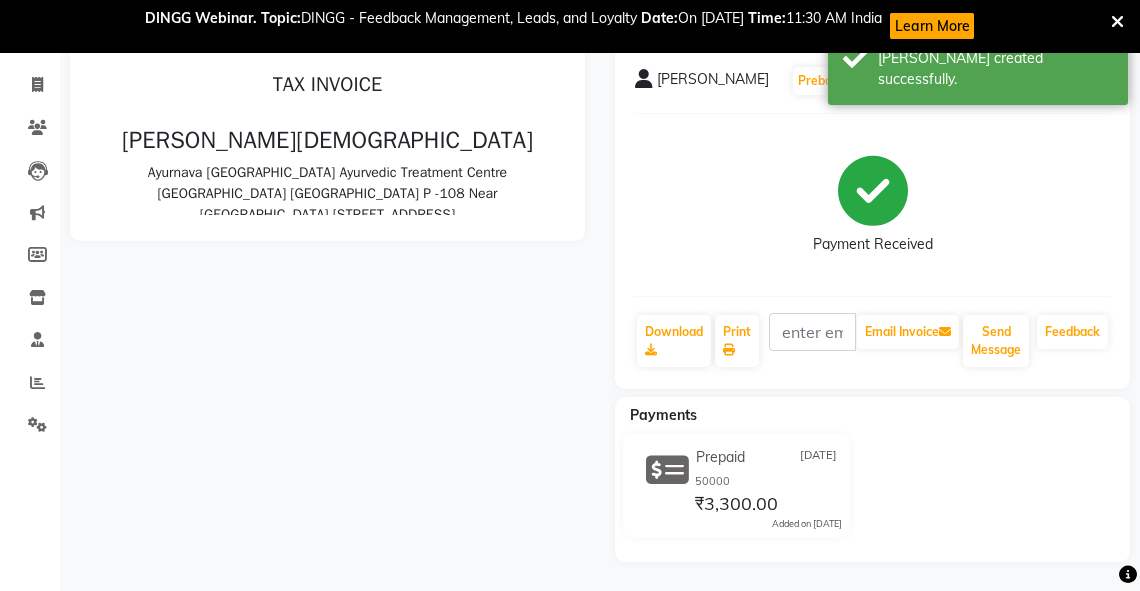 scroll, scrollTop: 0, scrollLeft: 0, axis: both 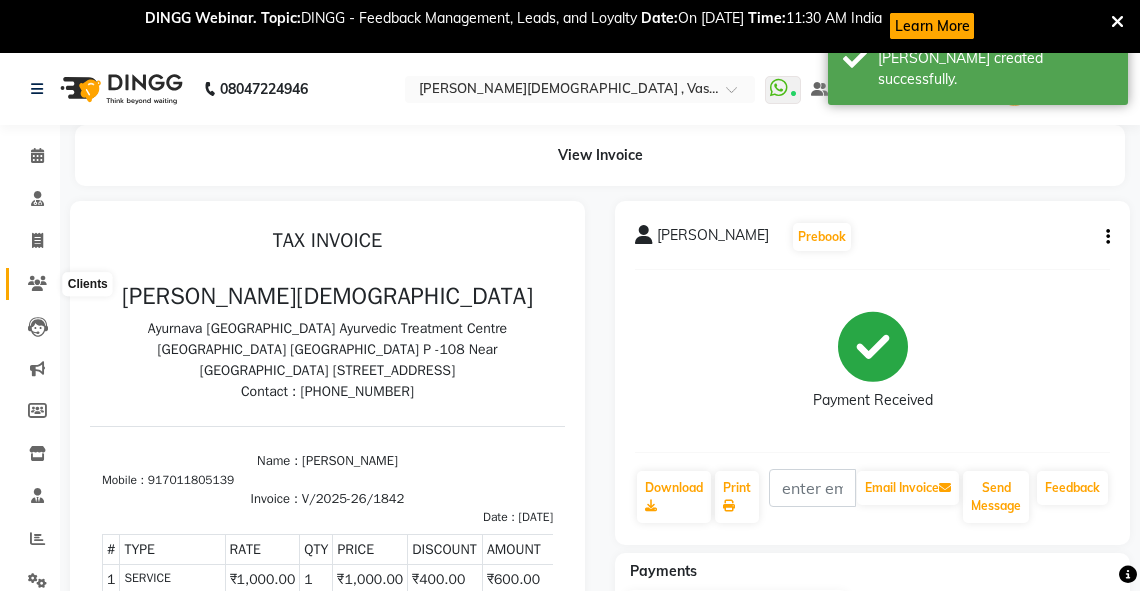 click 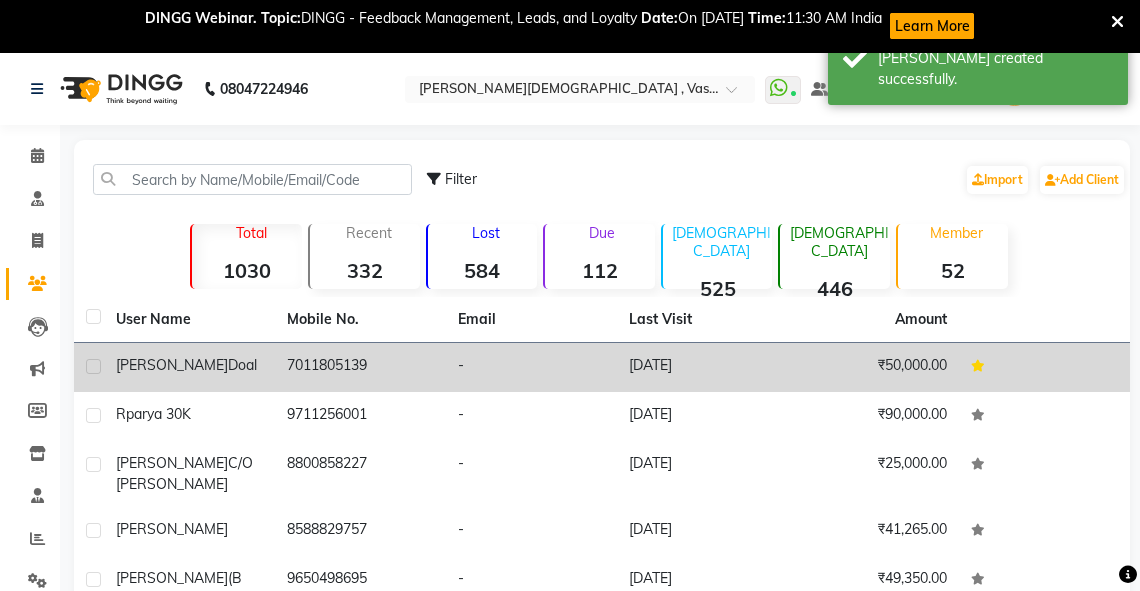 click on "[PERSON_NAME]" 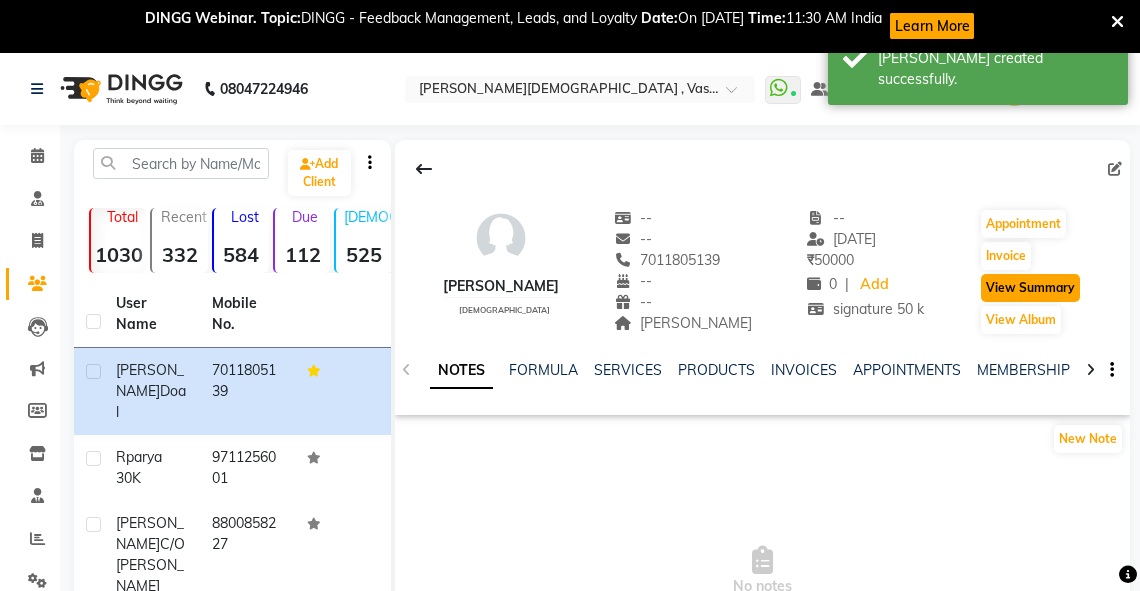 click on "View Summary" 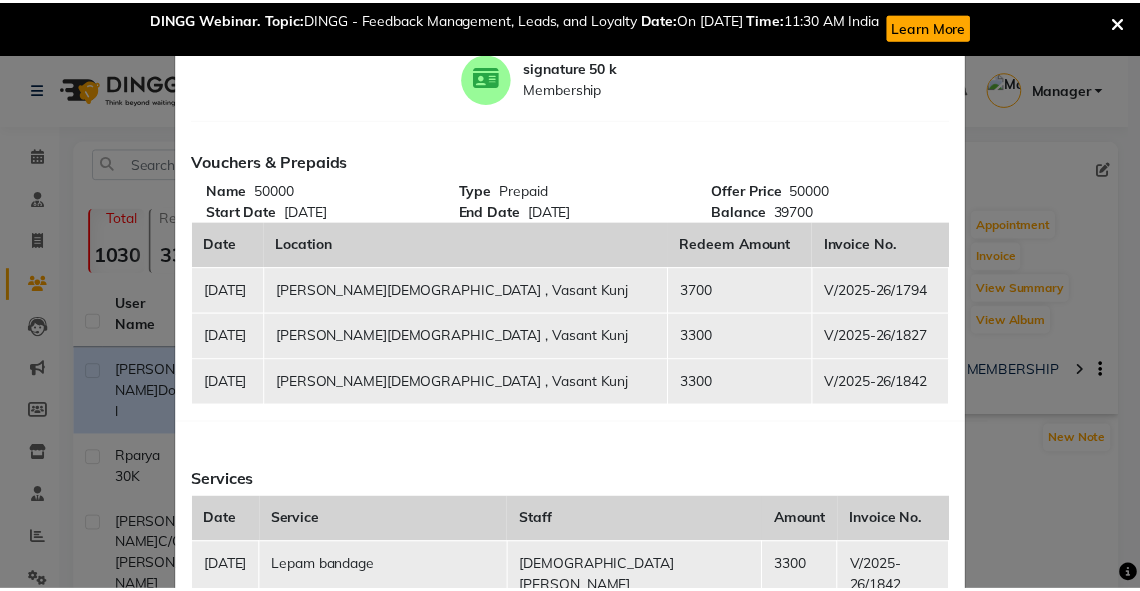 scroll, scrollTop: 0, scrollLeft: 0, axis: both 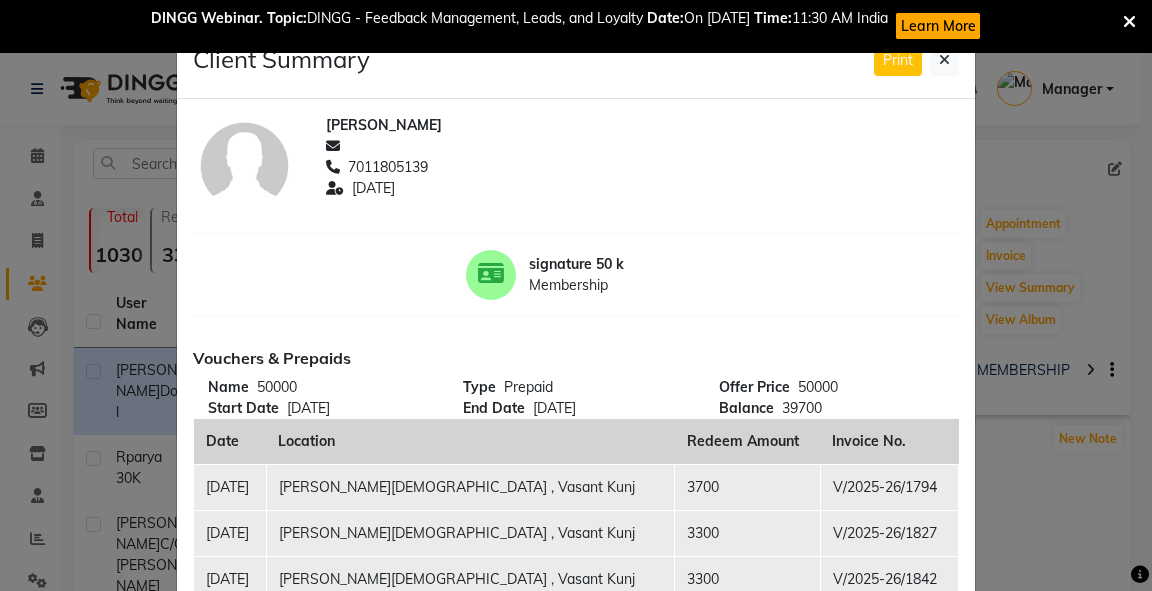 drag, startPoint x: 952, startPoint y: 63, endPoint x: 858, endPoint y: 75, distance: 94.76286 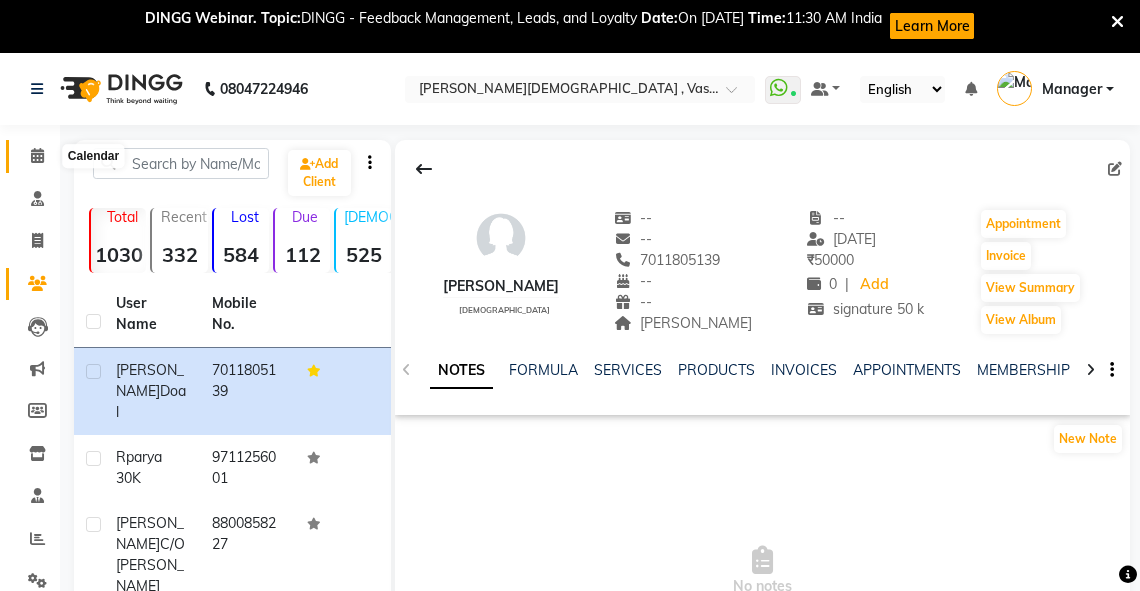 click 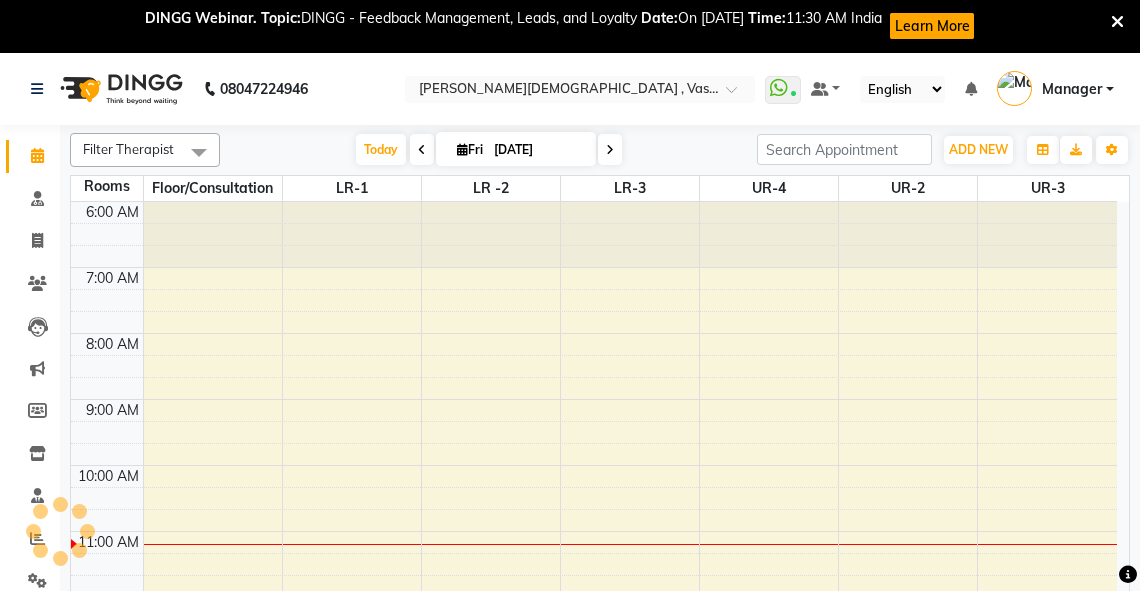 scroll, scrollTop: 328, scrollLeft: 0, axis: vertical 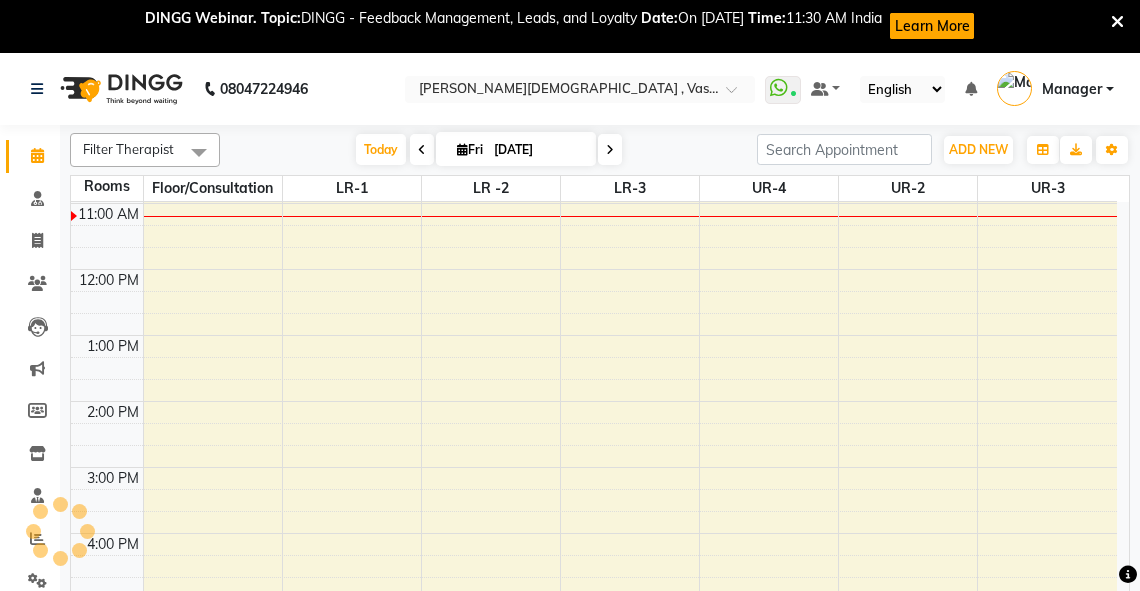 click at bounding box center [462, 149] 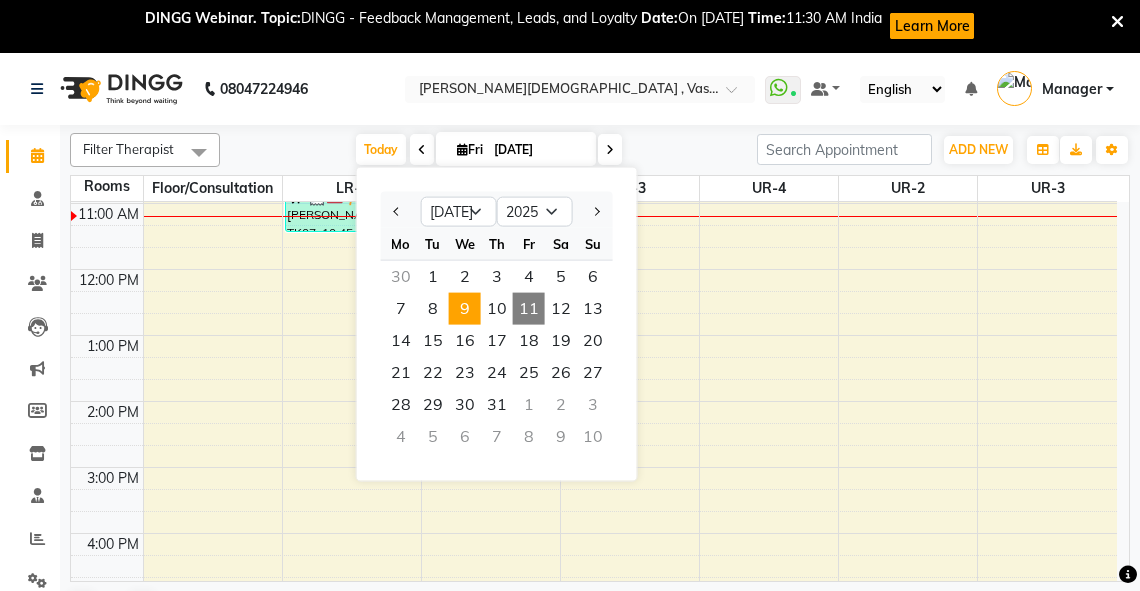 click on "9" at bounding box center (465, 309) 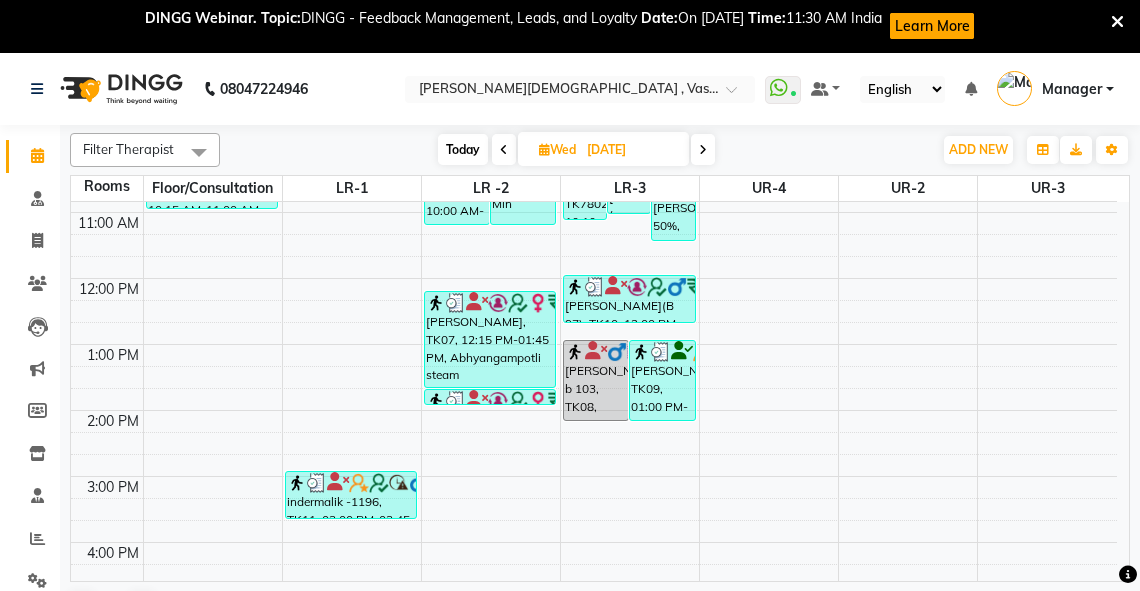 scroll, scrollTop: 316, scrollLeft: 0, axis: vertical 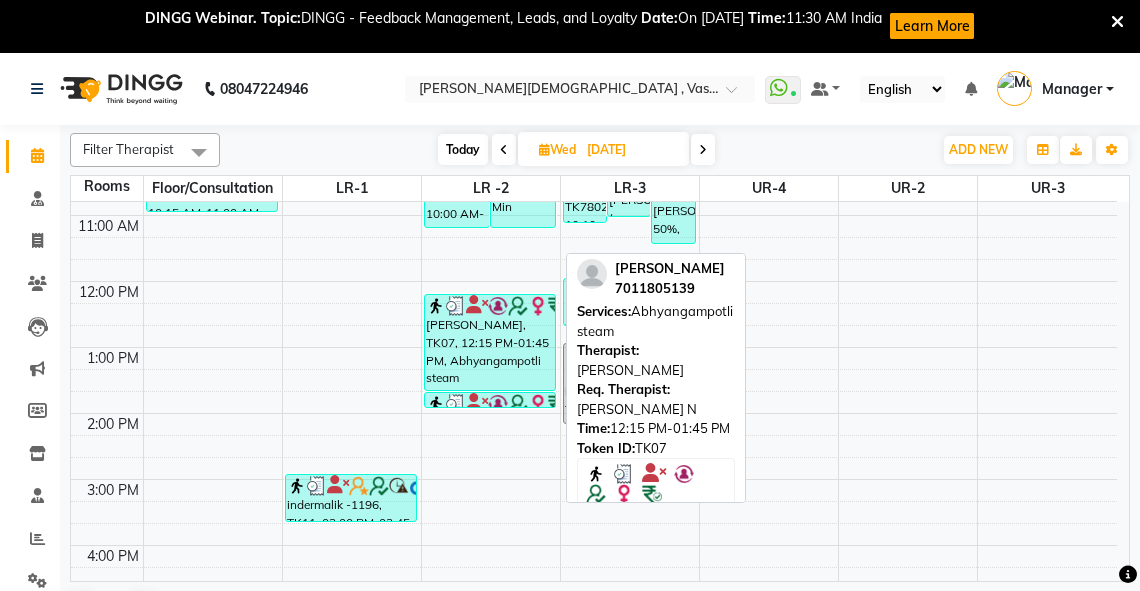 click on "[PERSON_NAME], TK07, 12:15 PM-01:45 PM, Abhyangampotli steam" at bounding box center (490, 342) 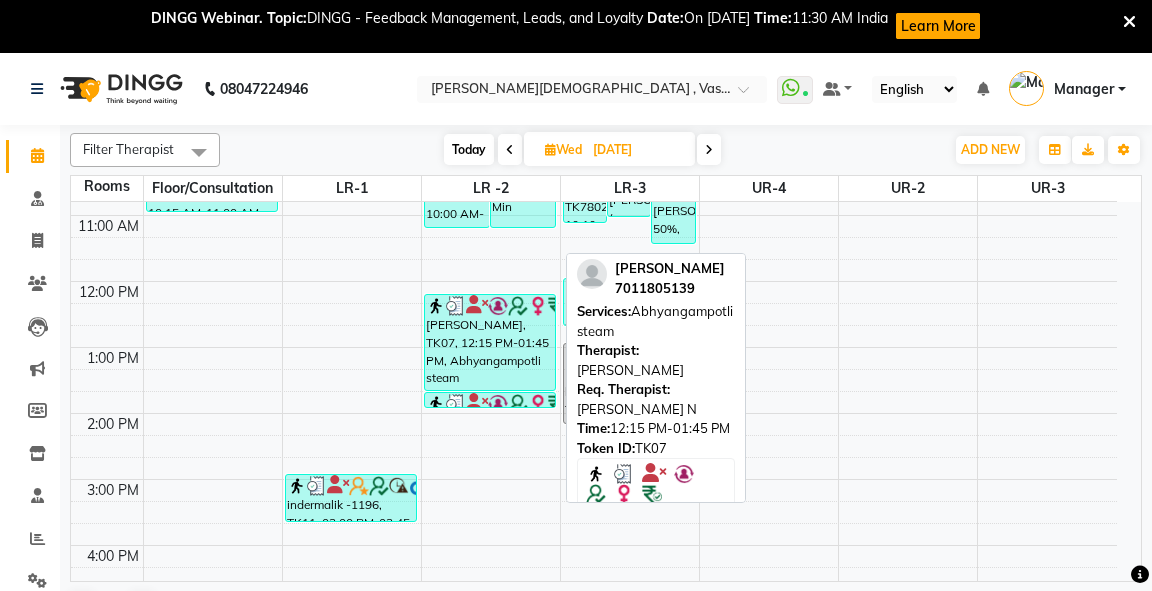 select on "3" 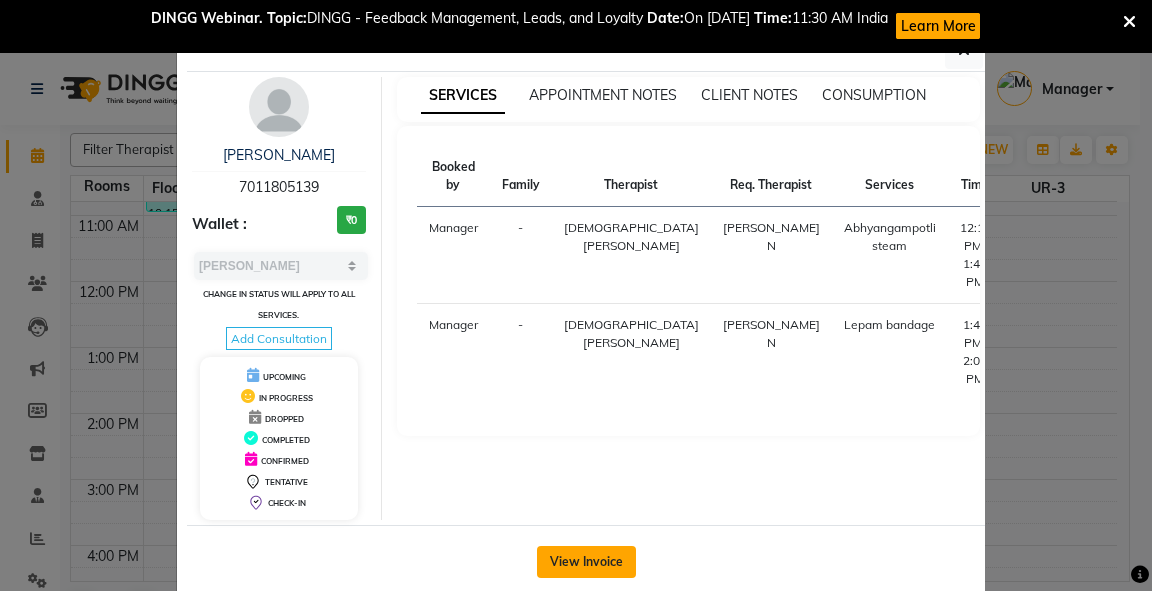 click on "View Invoice" 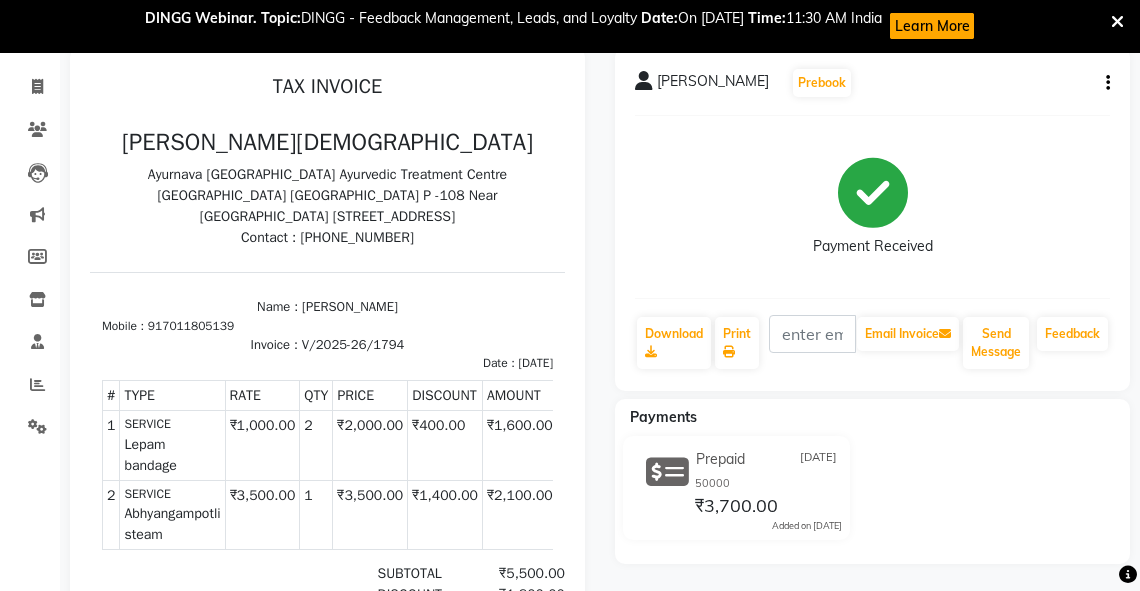 scroll, scrollTop: 0, scrollLeft: 0, axis: both 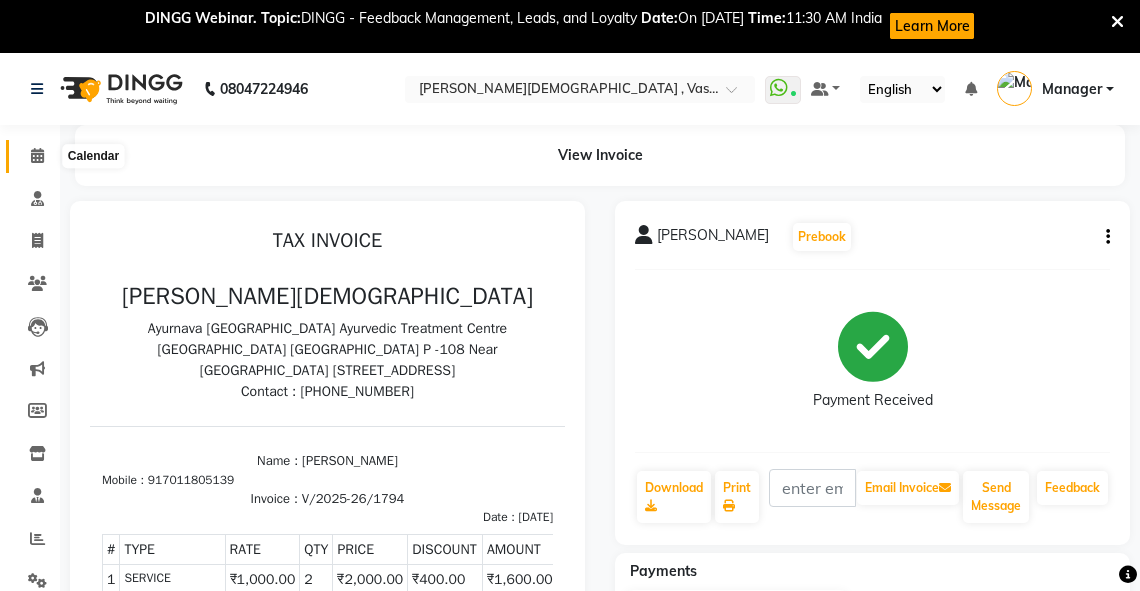 click 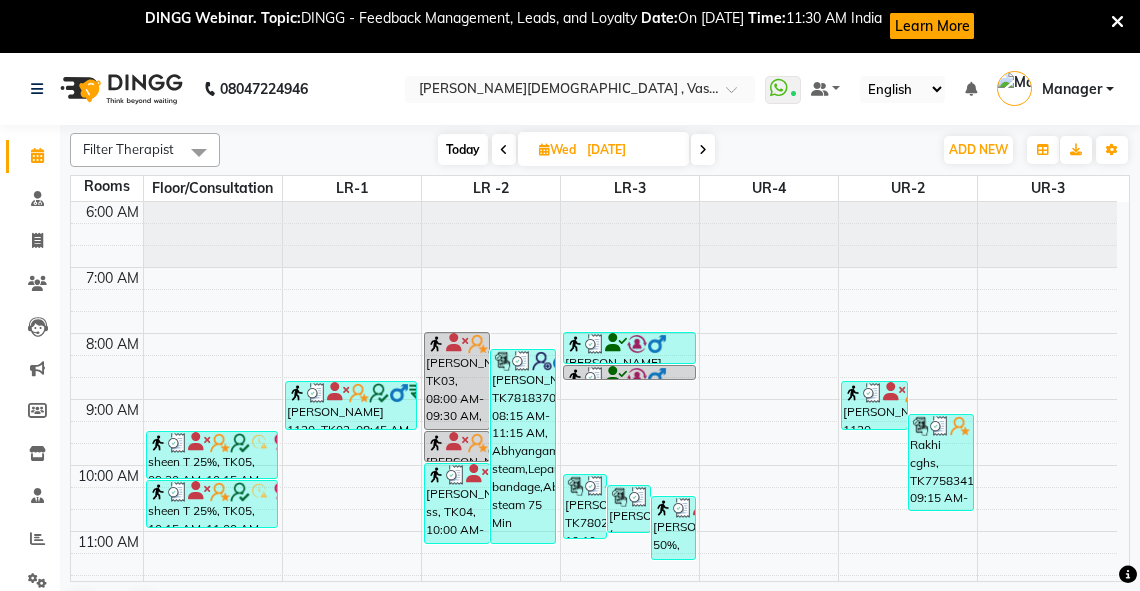click at bounding box center [544, 149] 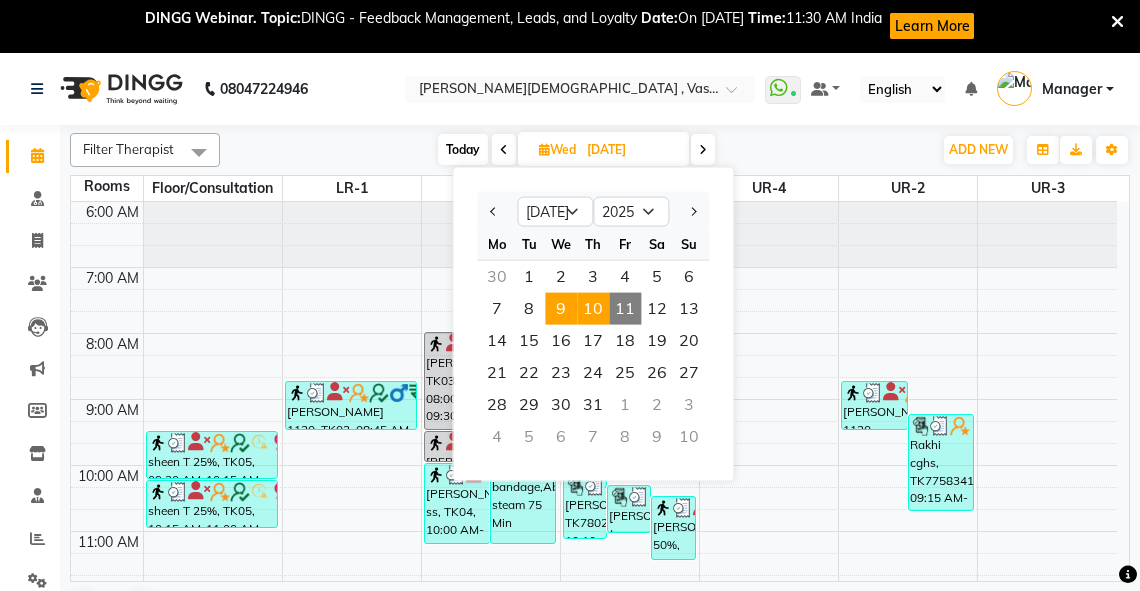 click on "10" at bounding box center [593, 309] 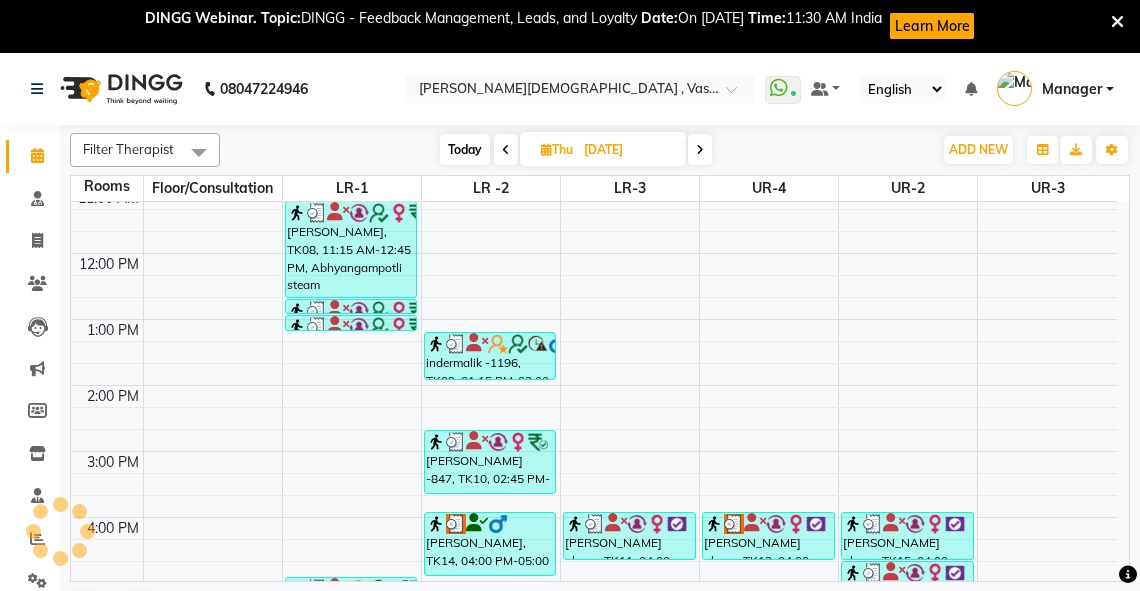 scroll, scrollTop: 308, scrollLeft: 0, axis: vertical 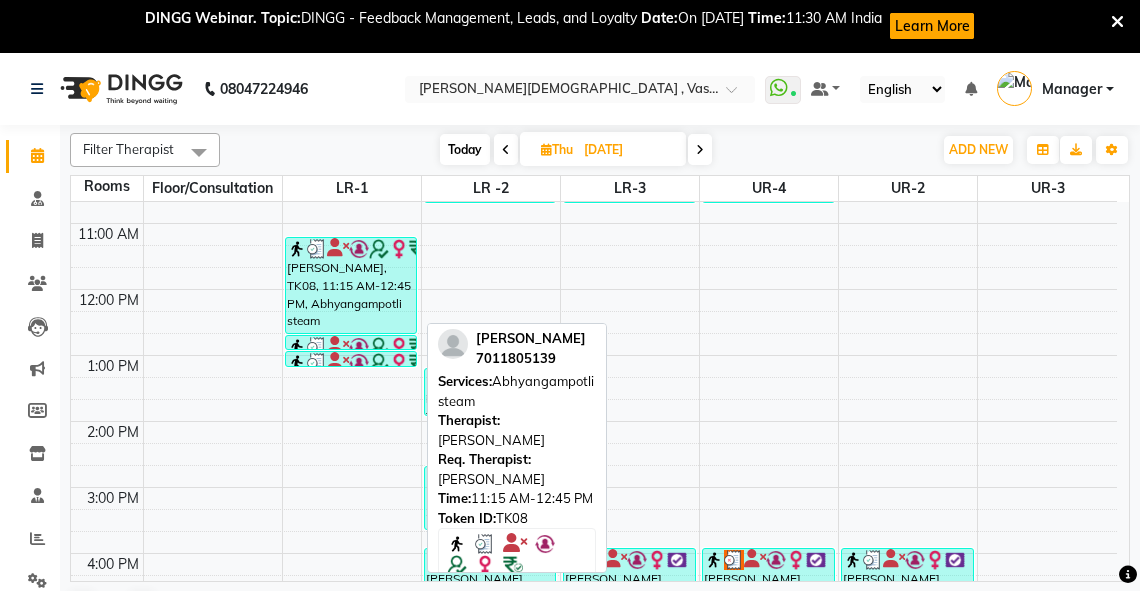 click on "[PERSON_NAME], TK08, 11:15 AM-12:45 PM, Abhyangampotli steam" at bounding box center [351, 285] 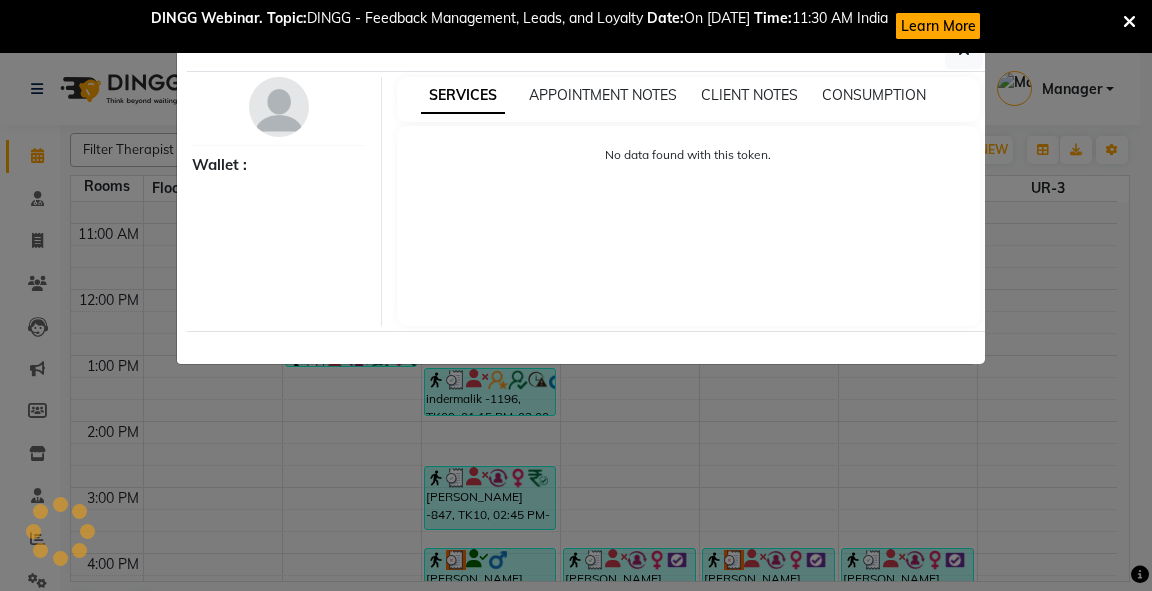 select on "3" 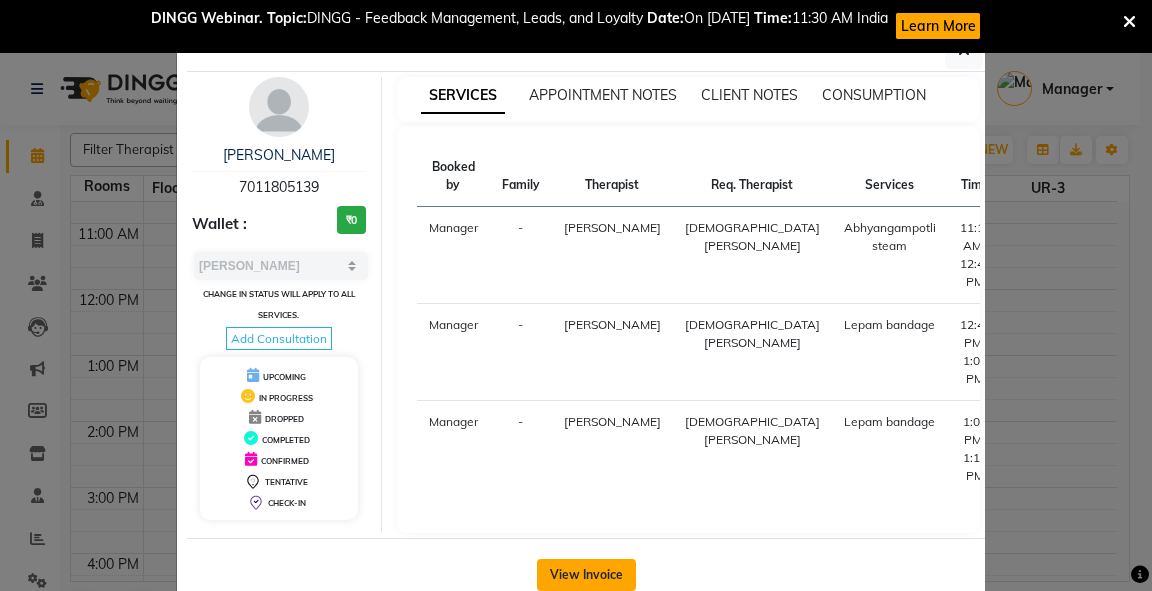 click on "View Invoice" 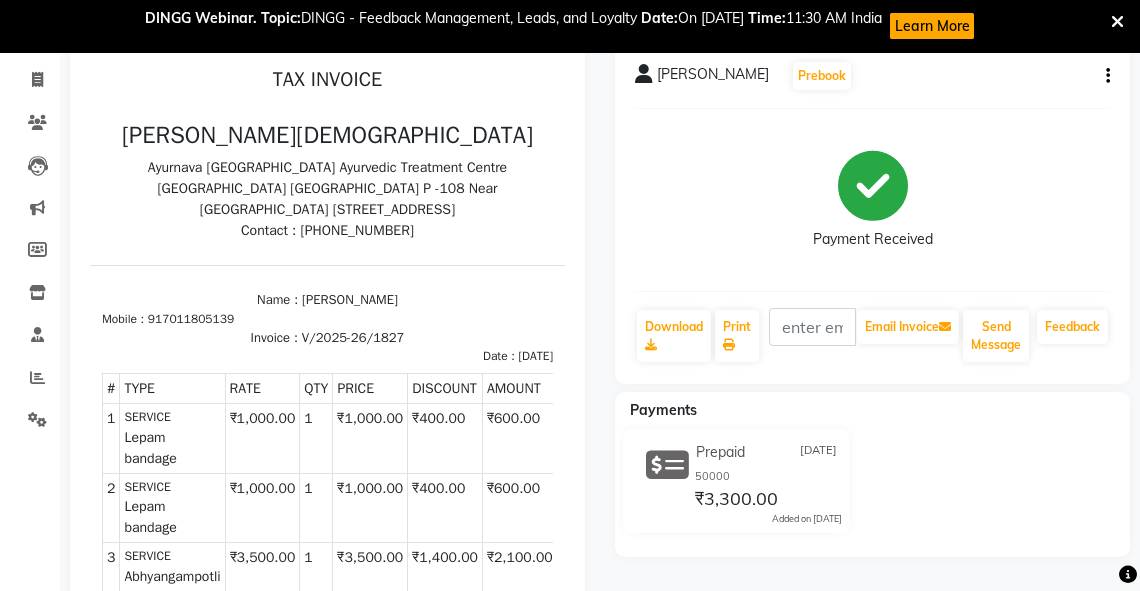 scroll, scrollTop: 0, scrollLeft: 0, axis: both 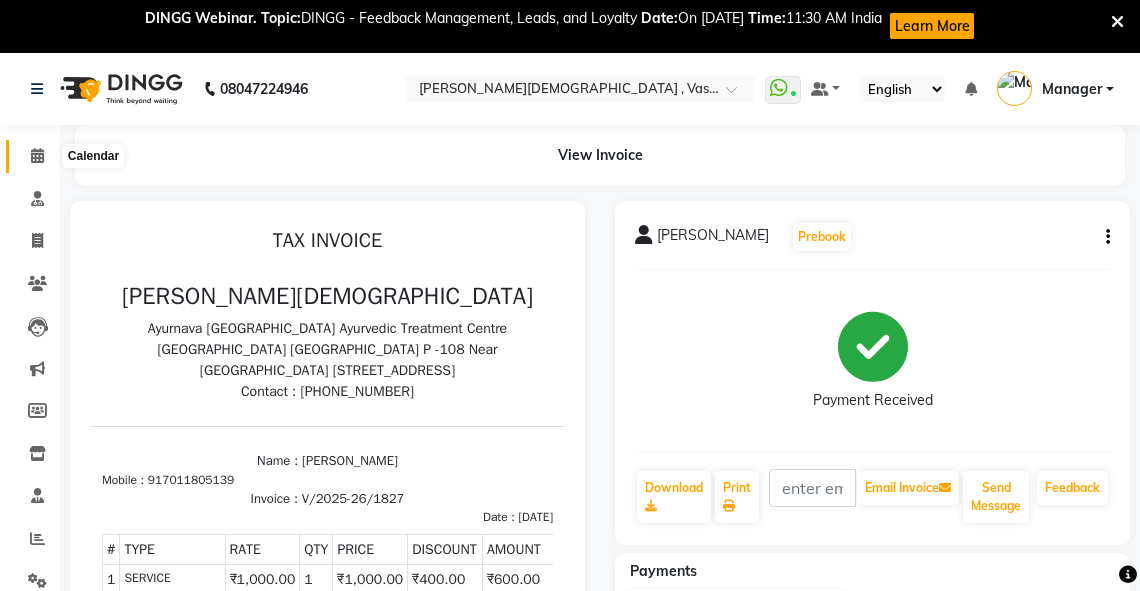 click 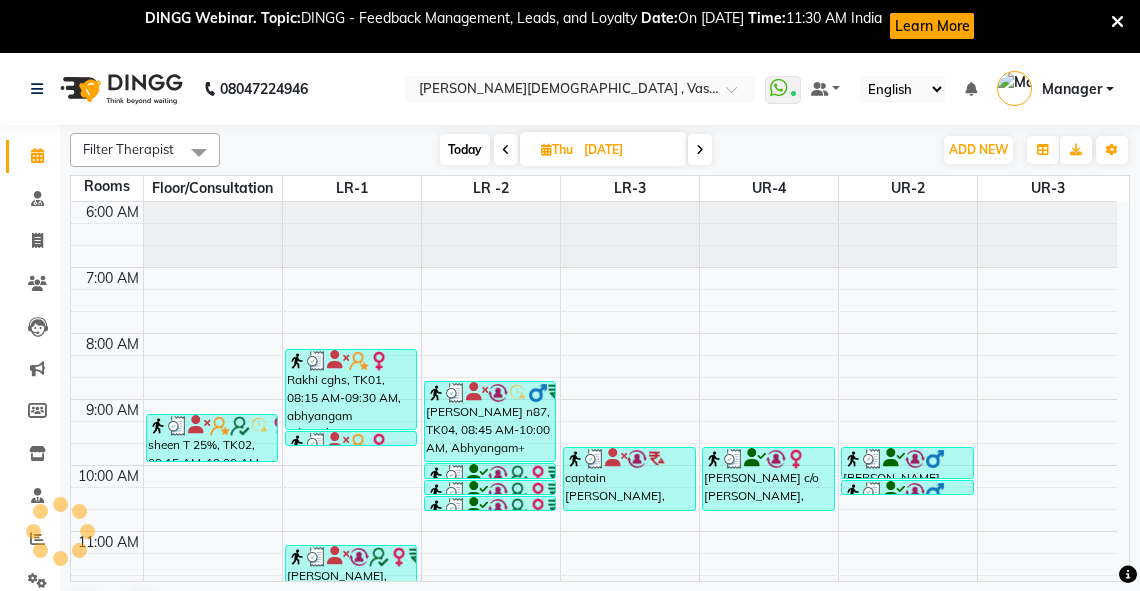 scroll, scrollTop: 0, scrollLeft: 0, axis: both 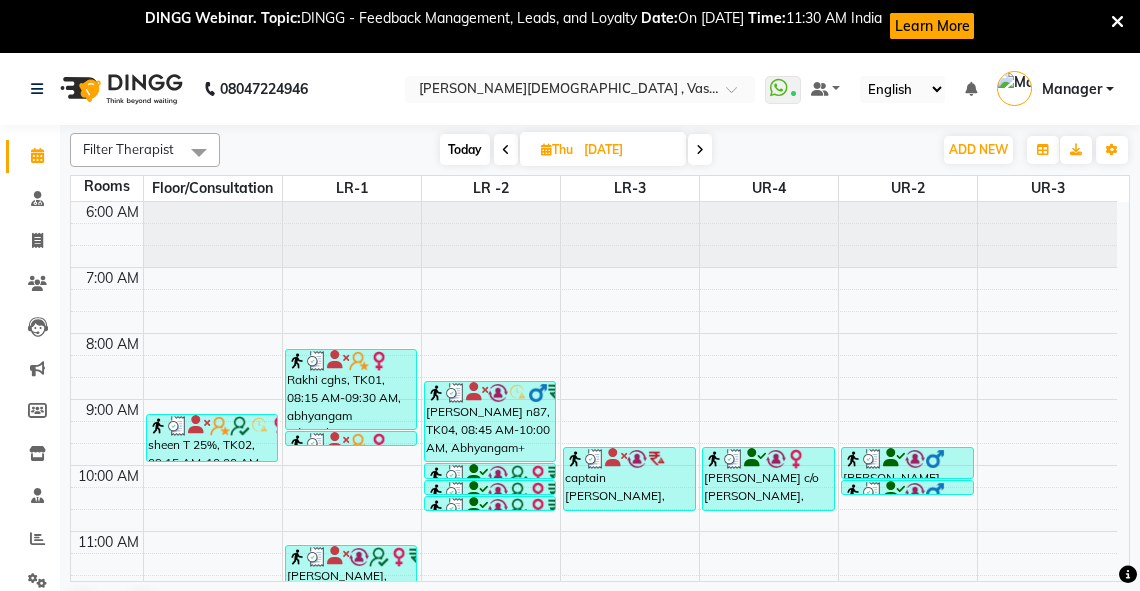 click at bounding box center [546, 149] 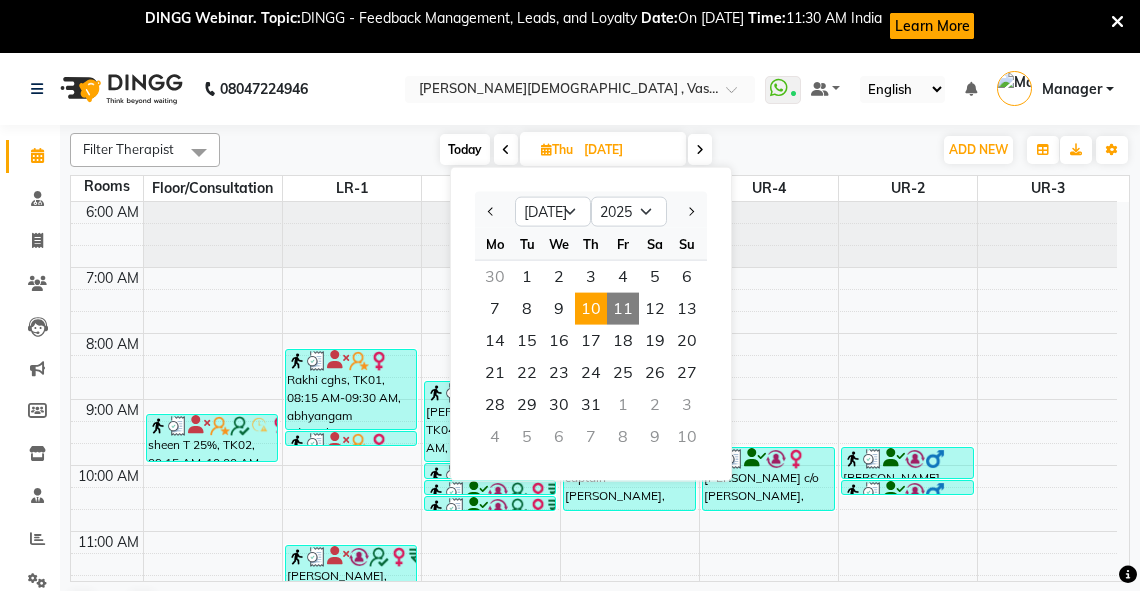 click on "10" at bounding box center [591, 309] 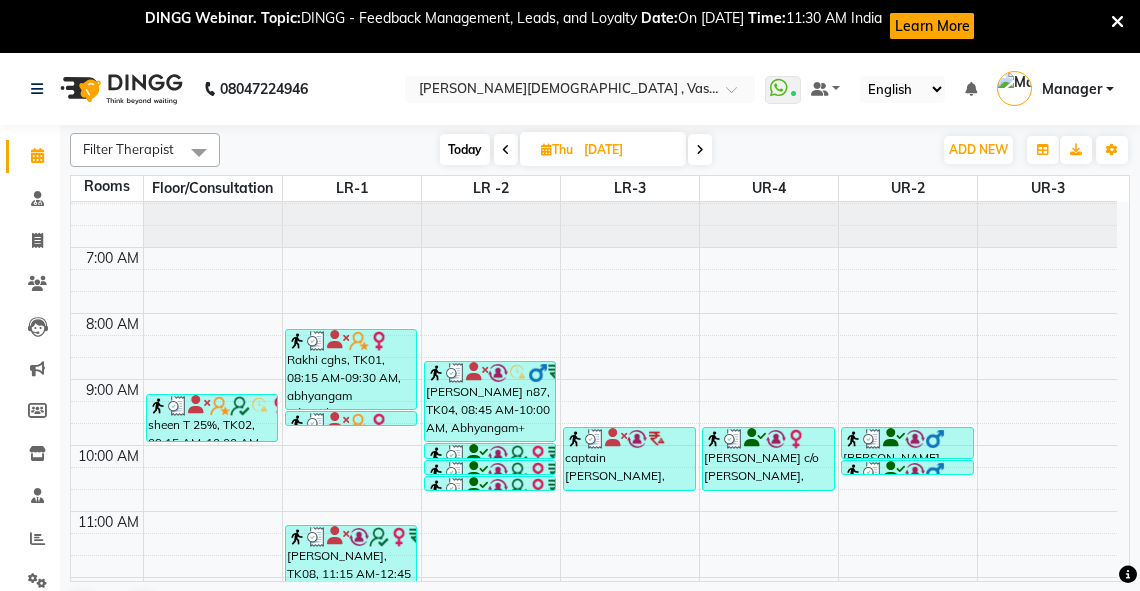 scroll, scrollTop: 22, scrollLeft: 0, axis: vertical 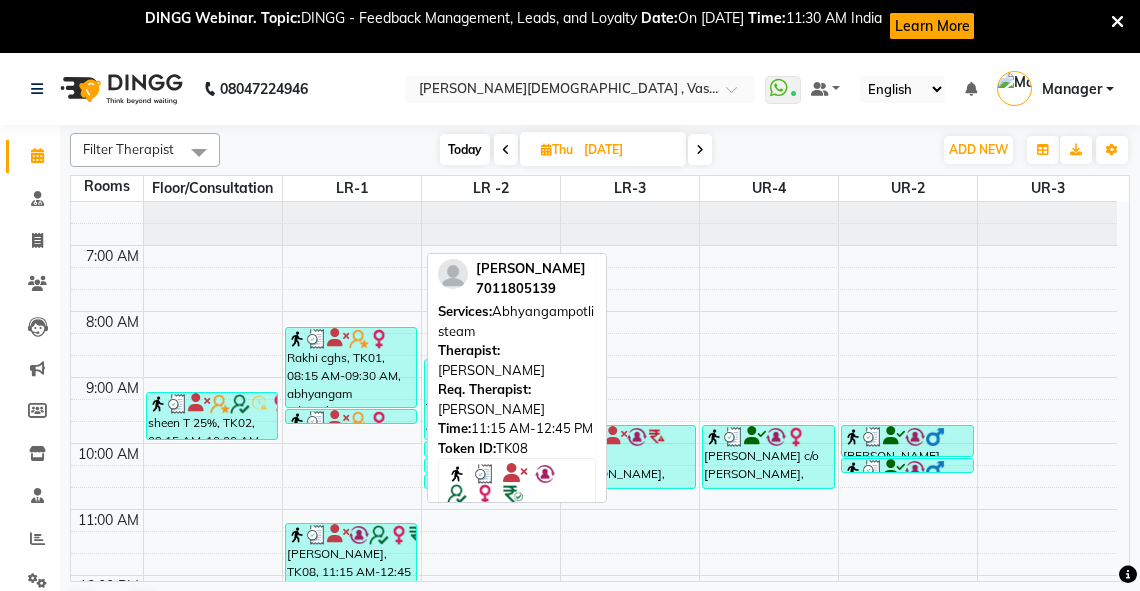 click on "[PERSON_NAME], TK08, 11:15 AM-12:45 PM, Abhyangampotli steam" at bounding box center [351, 571] 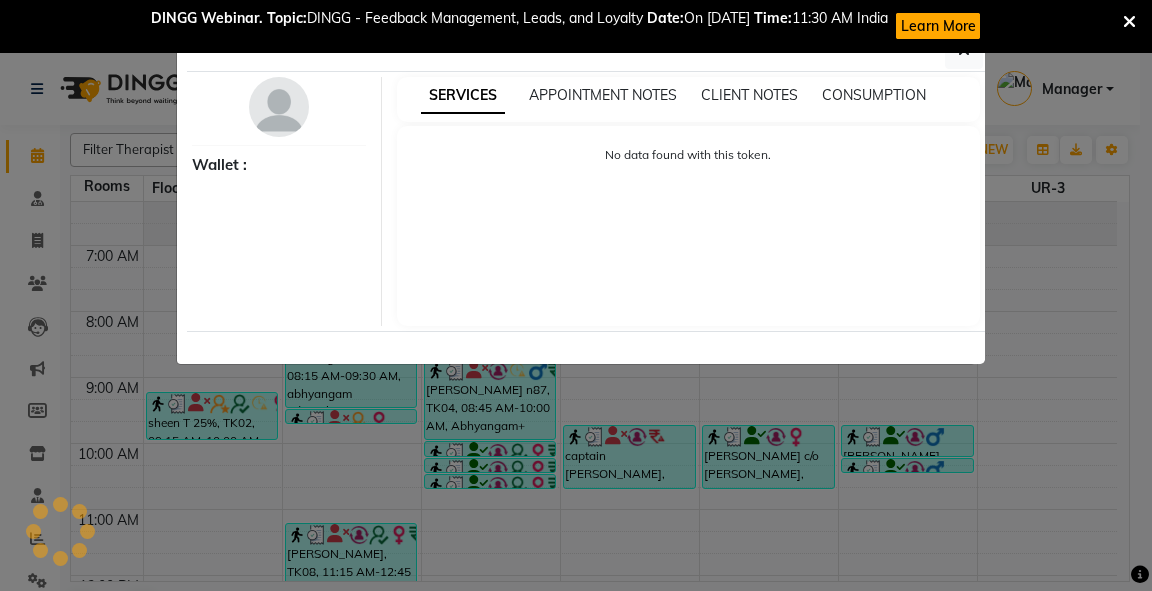 select on "3" 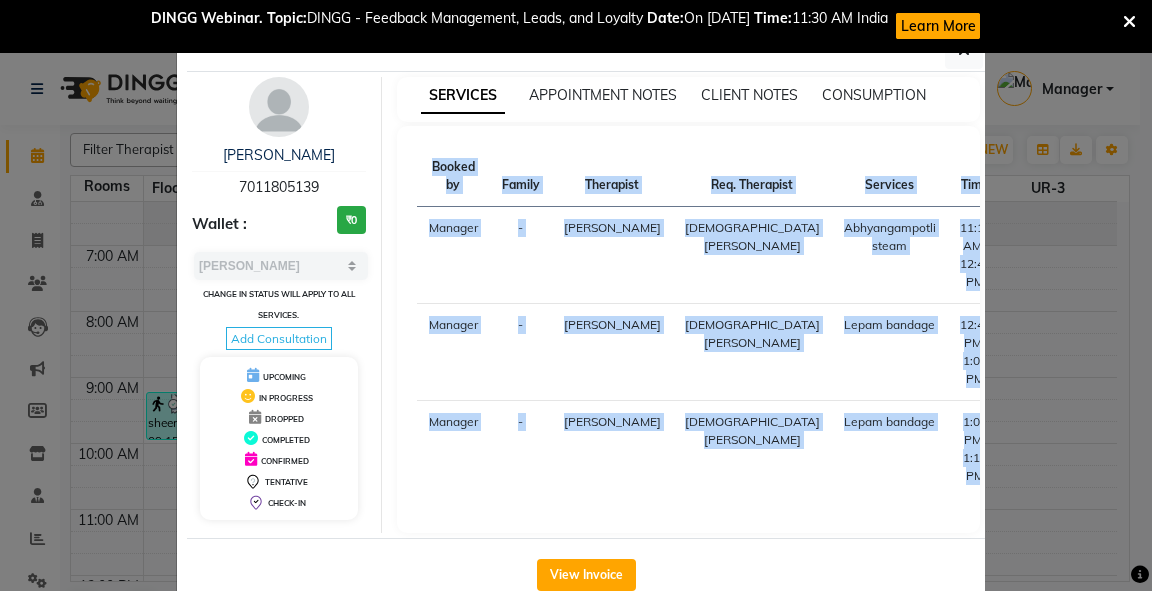 drag, startPoint x: 1119, startPoint y: 314, endPoint x: 1121, endPoint y: 342, distance: 28.071337 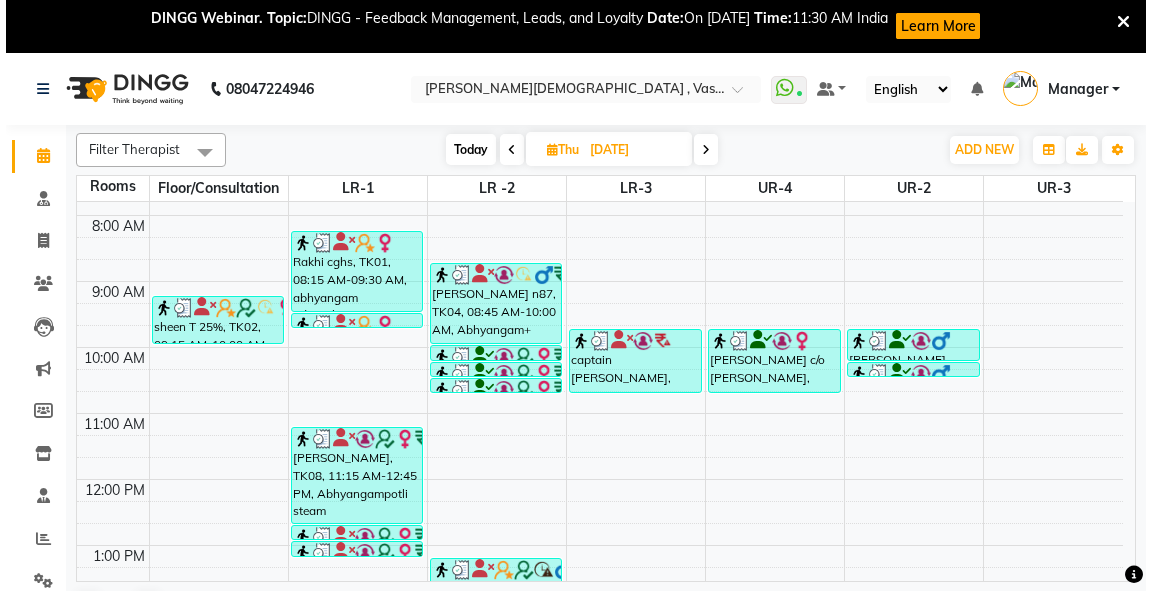 scroll, scrollTop: 167, scrollLeft: 0, axis: vertical 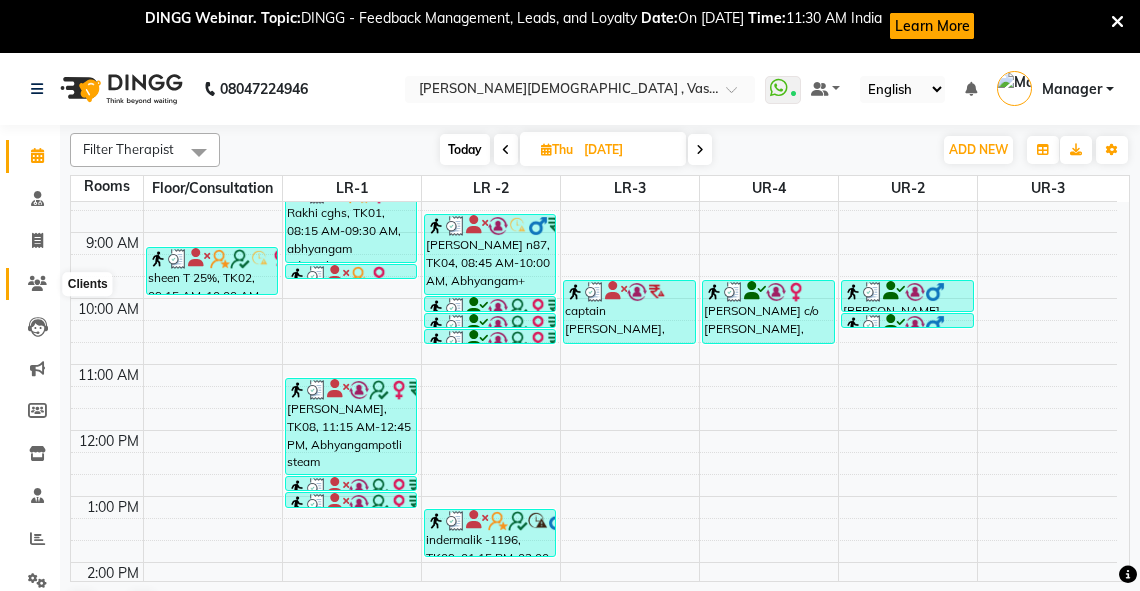 click 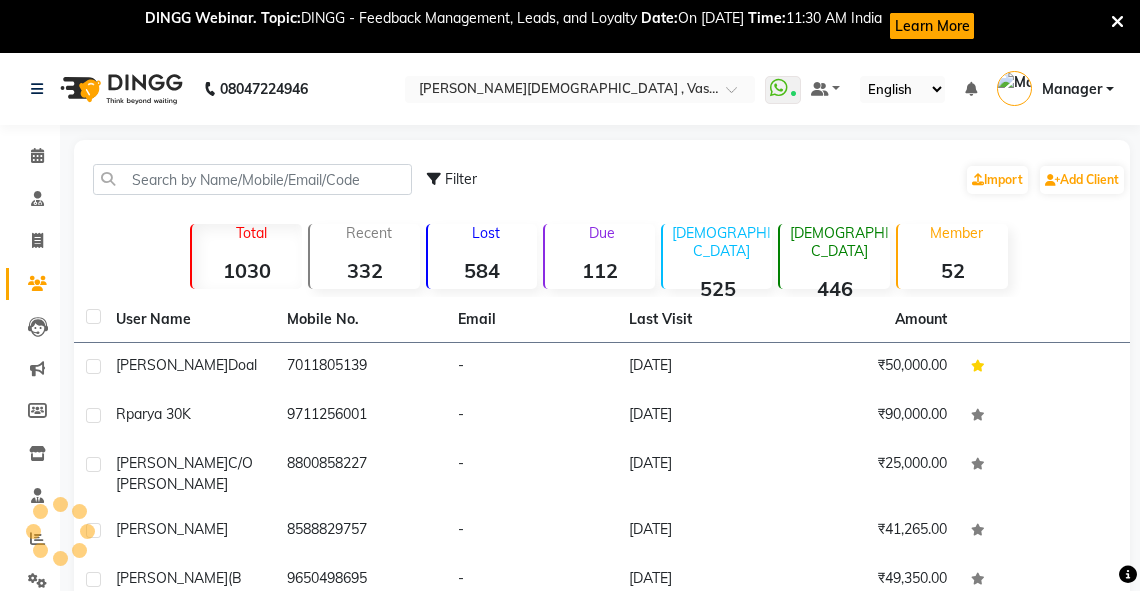 drag, startPoint x: 240, startPoint y: 360, endPoint x: 389, endPoint y: 329, distance: 152.19067 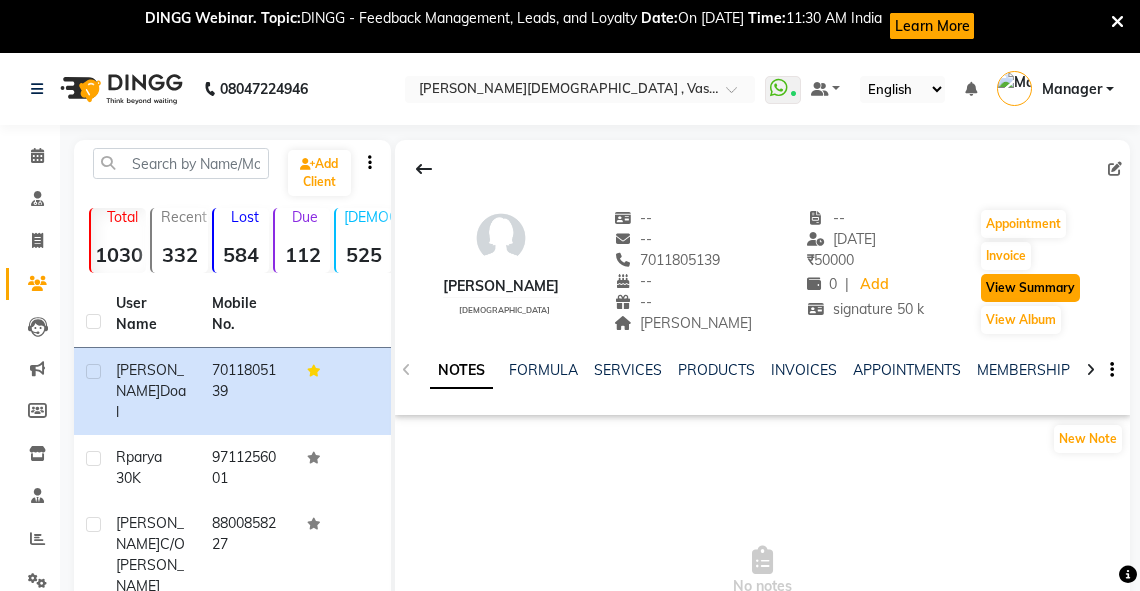 click on "View Summary" 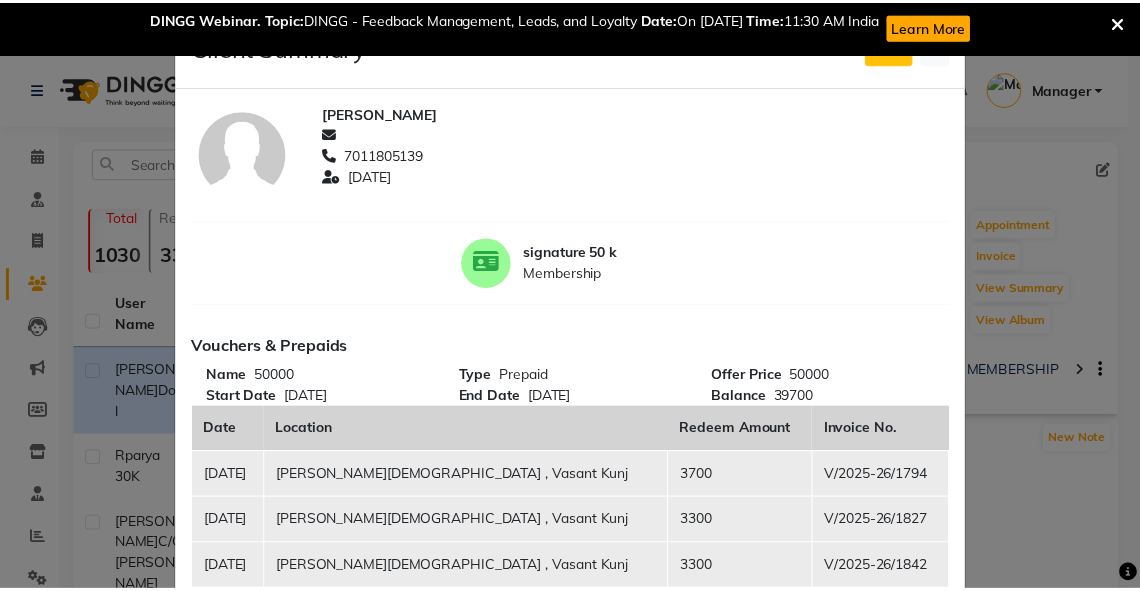 scroll, scrollTop: 0, scrollLeft: 0, axis: both 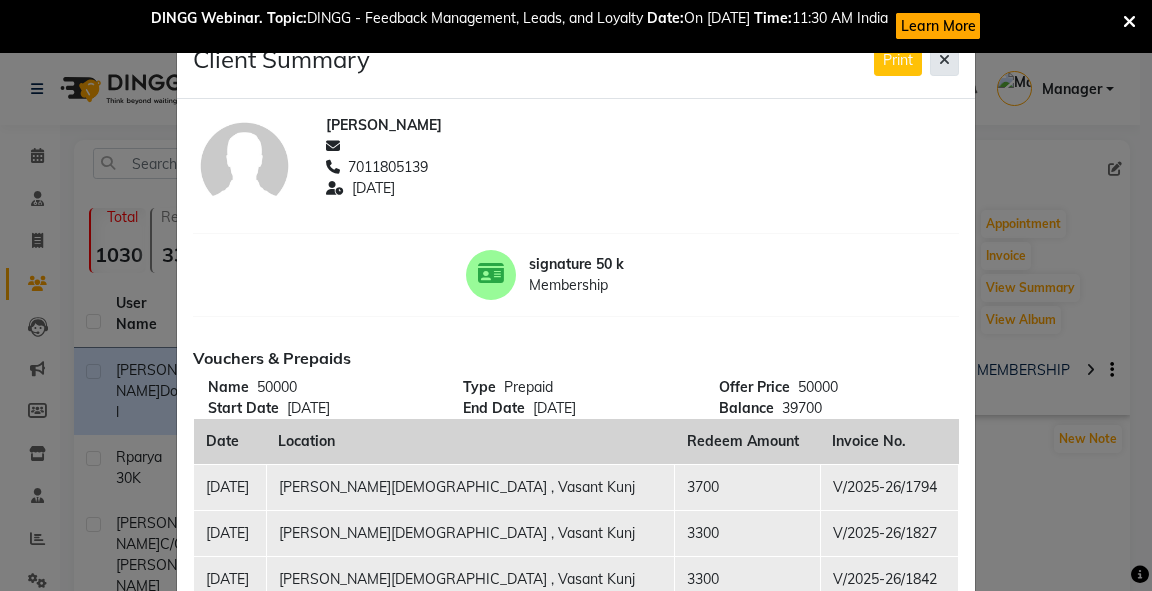 click 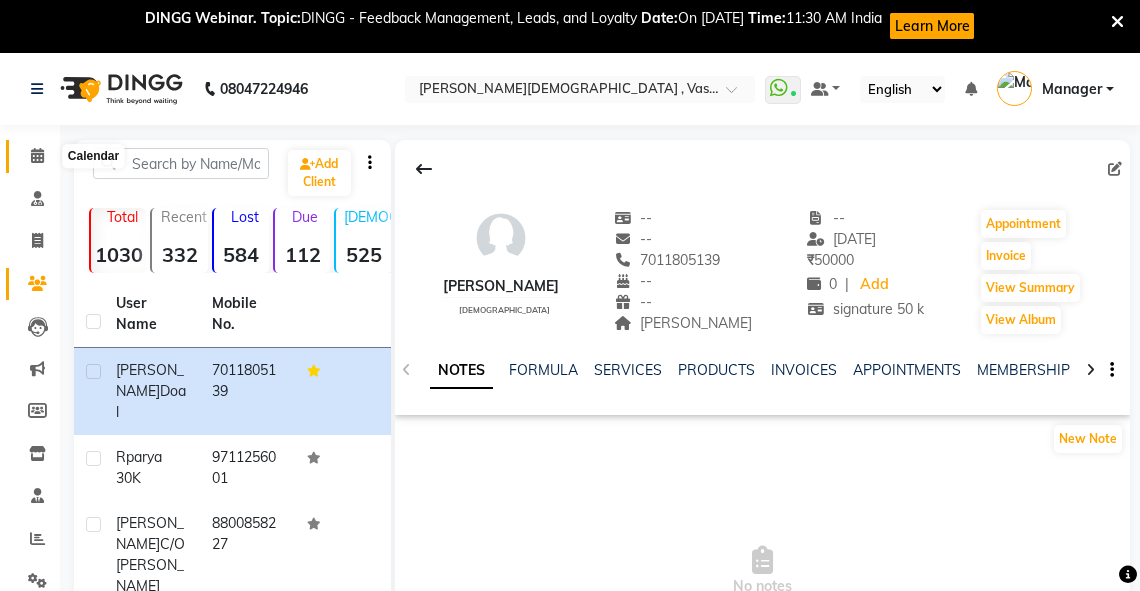 click 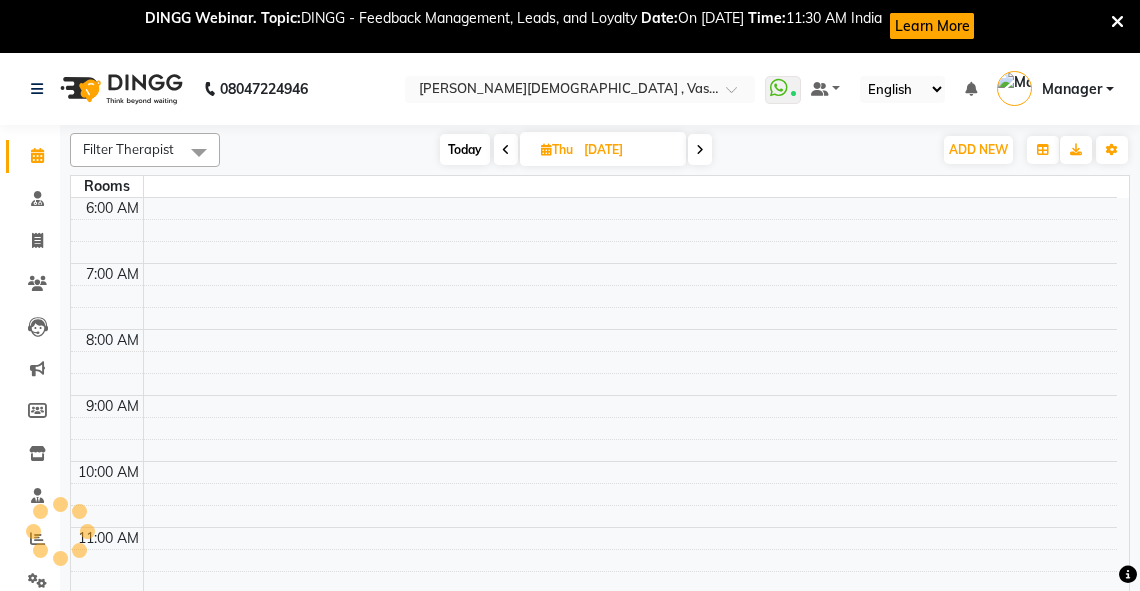 scroll, scrollTop: 0, scrollLeft: 0, axis: both 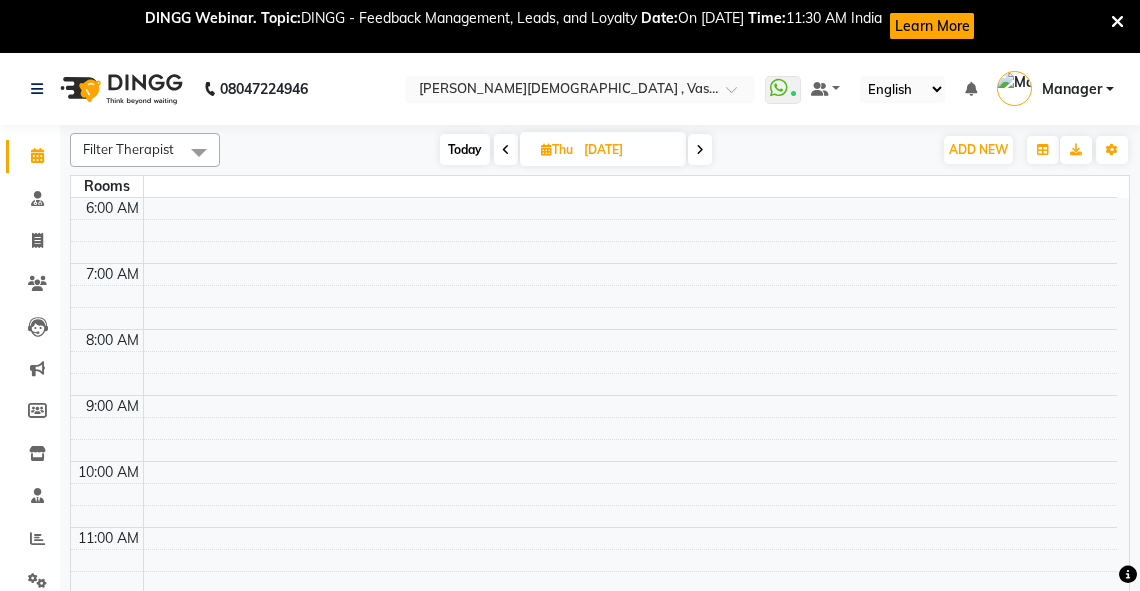 click at bounding box center [546, 149] 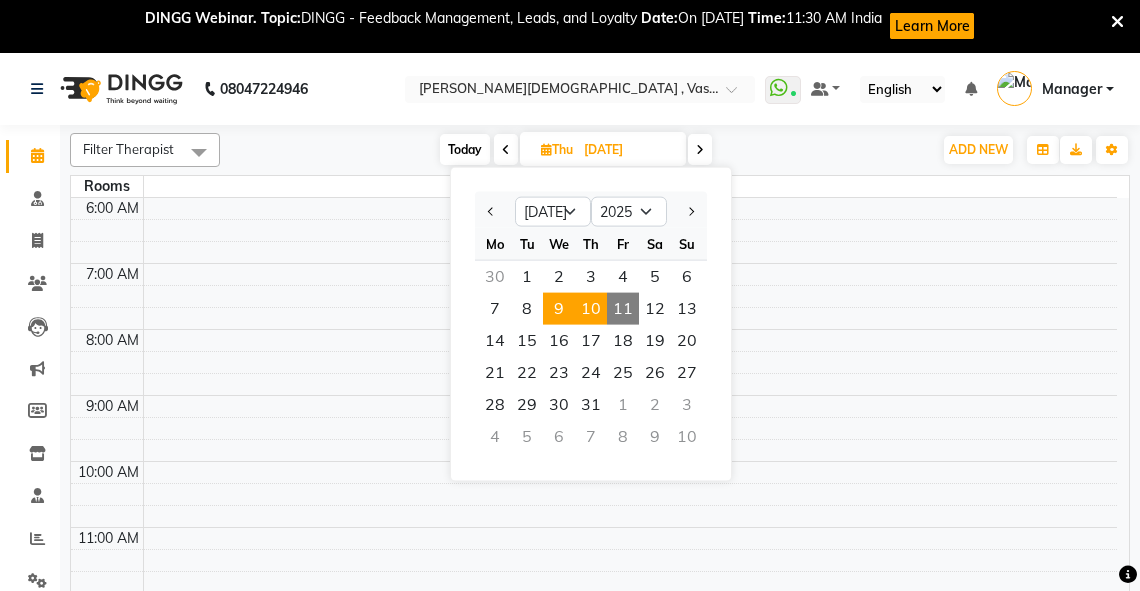 click on "9" at bounding box center [559, 309] 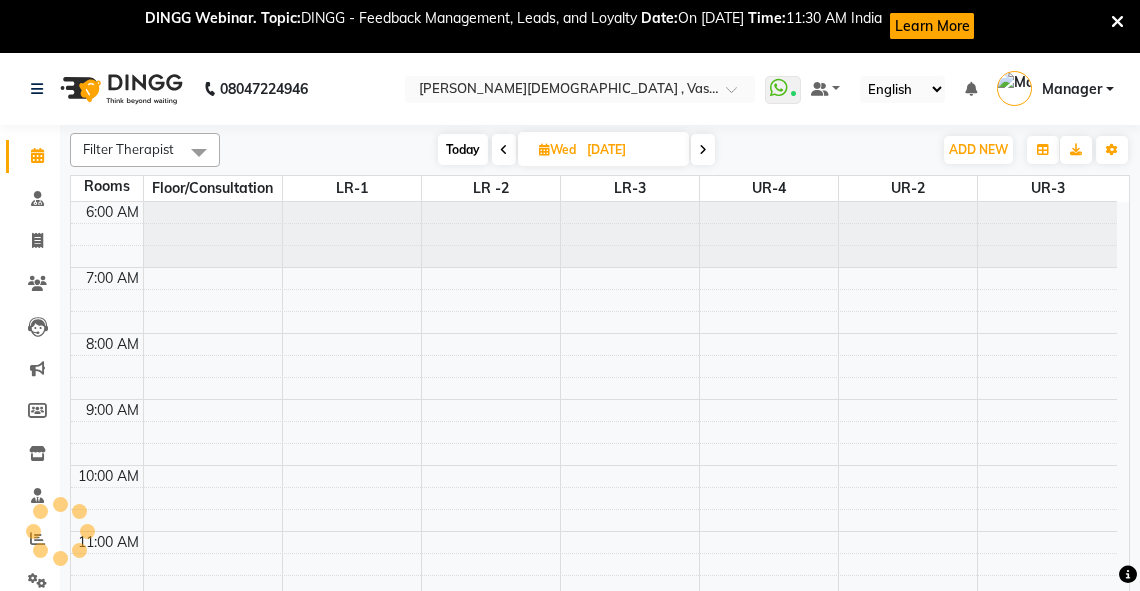 scroll, scrollTop: 328, scrollLeft: 0, axis: vertical 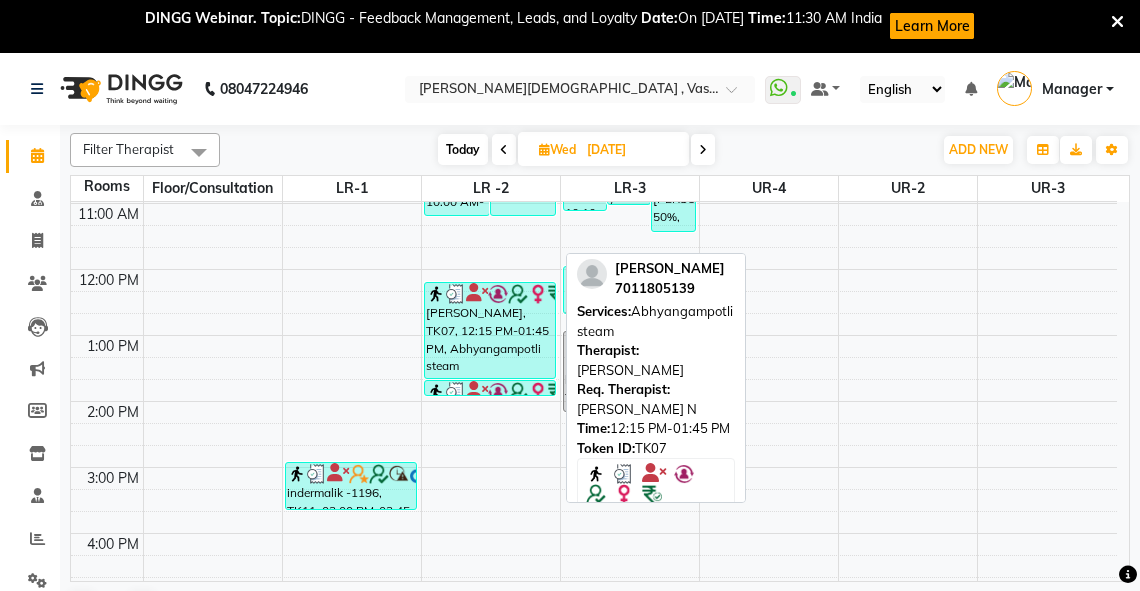 click on "[PERSON_NAME], TK07, 12:15 PM-01:45 PM, Abhyangampotli steam" at bounding box center [490, 330] 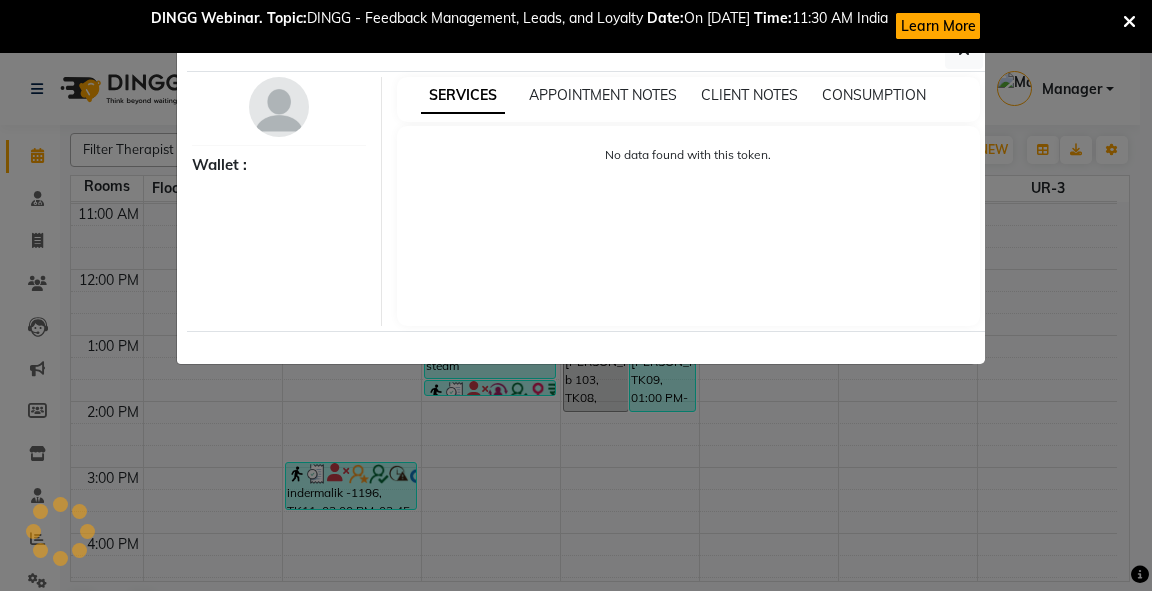 select on "3" 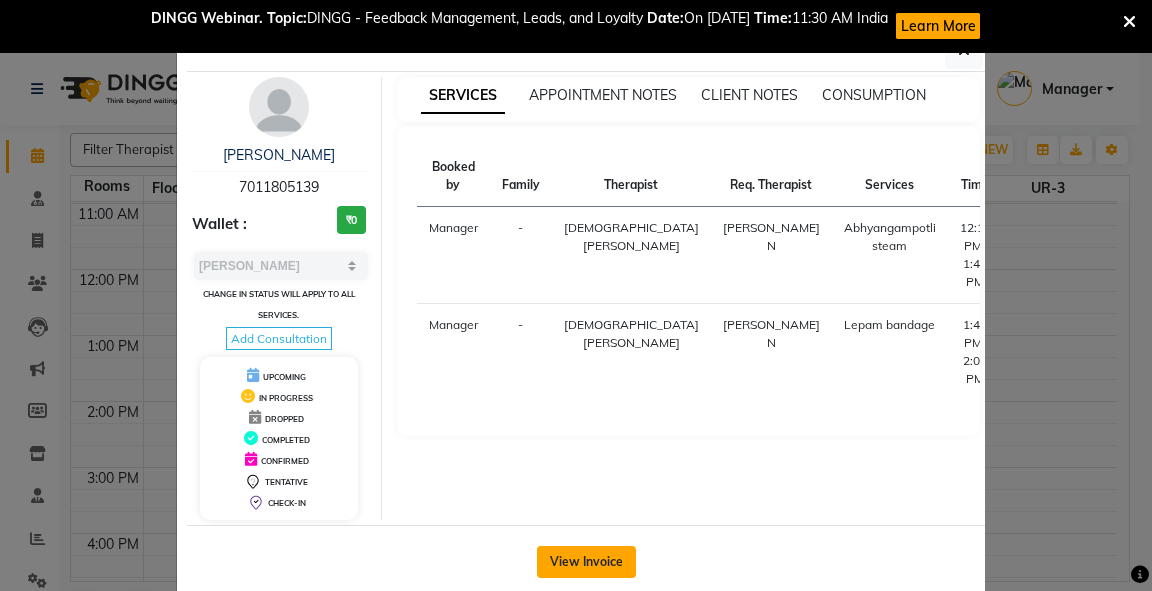 click on "View Invoice" 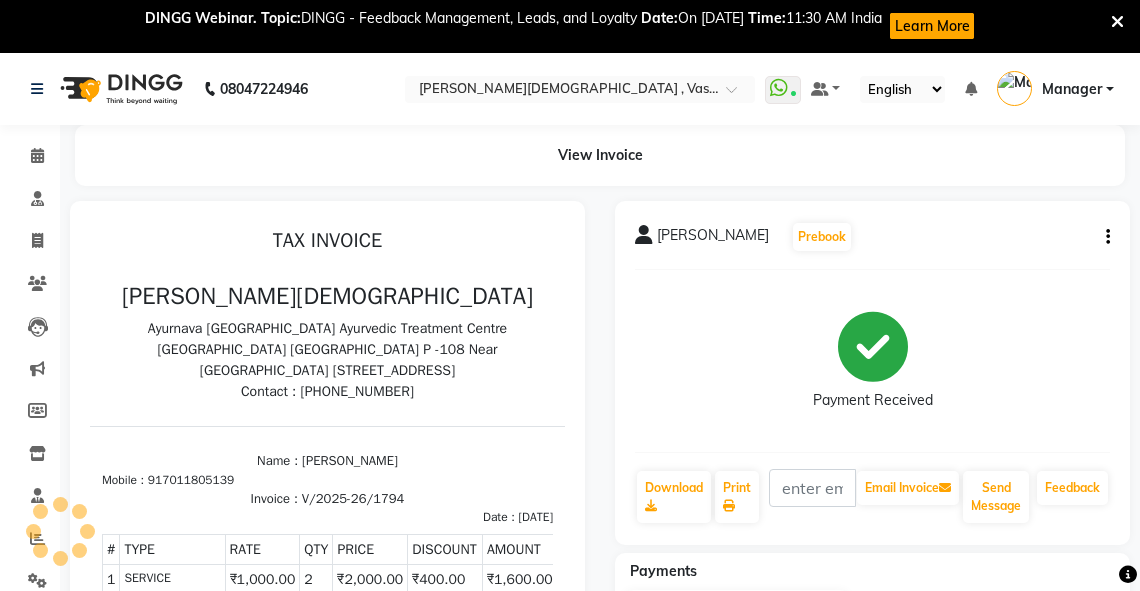 scroll, scrollTop: 0, scrollLeft: 0, axis: both 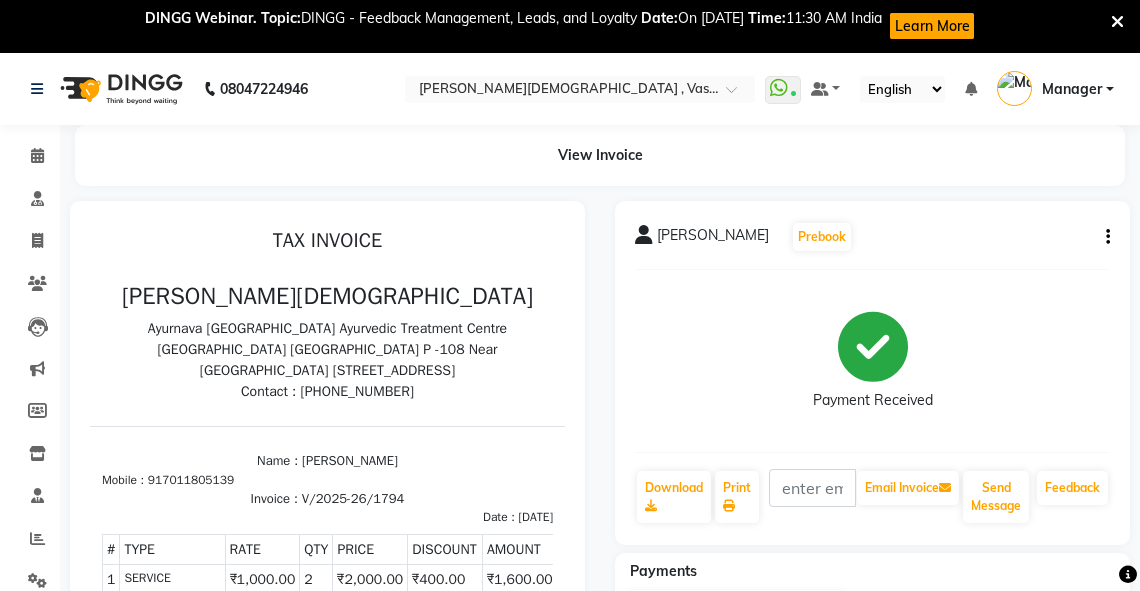 click 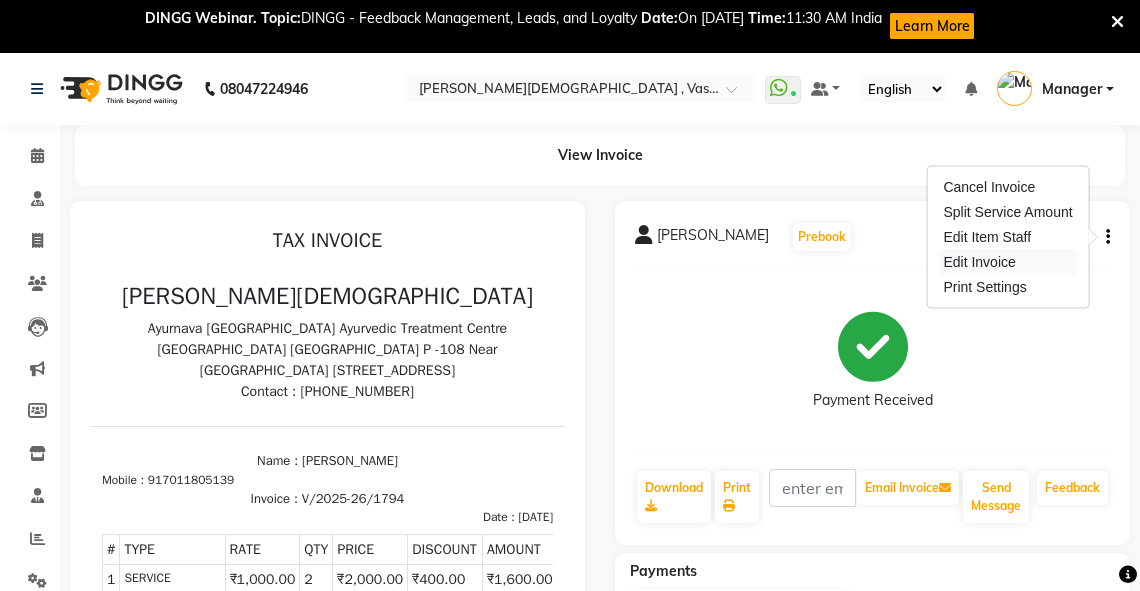 click on "Edit Invoice" at bounding box center [1007, 262] 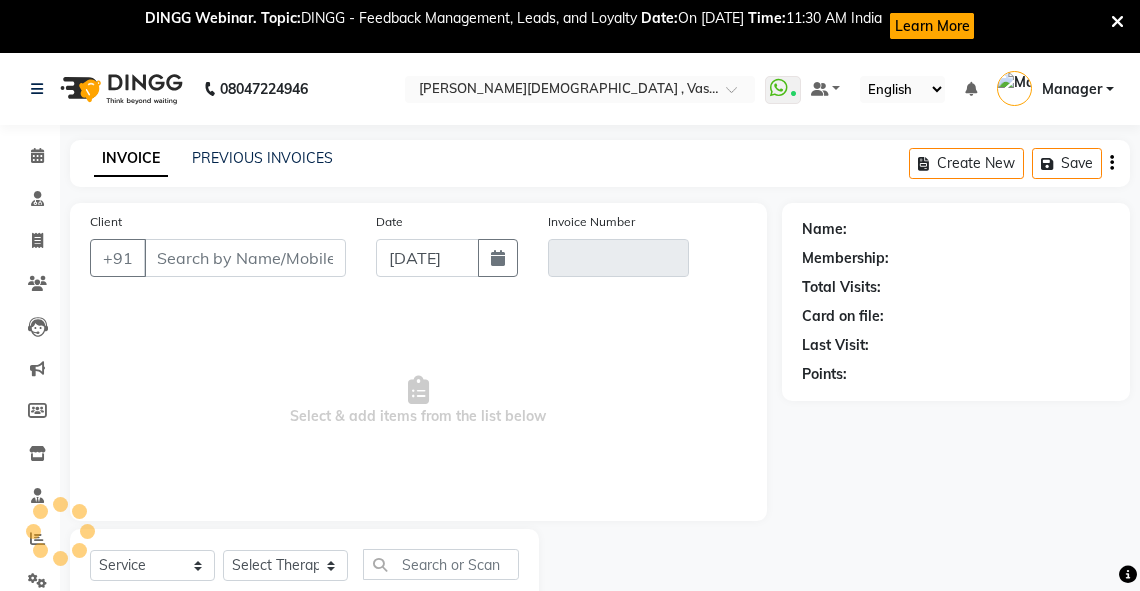 scroll, scrollTop: 64, scrollLeft: 0, axis: vertical 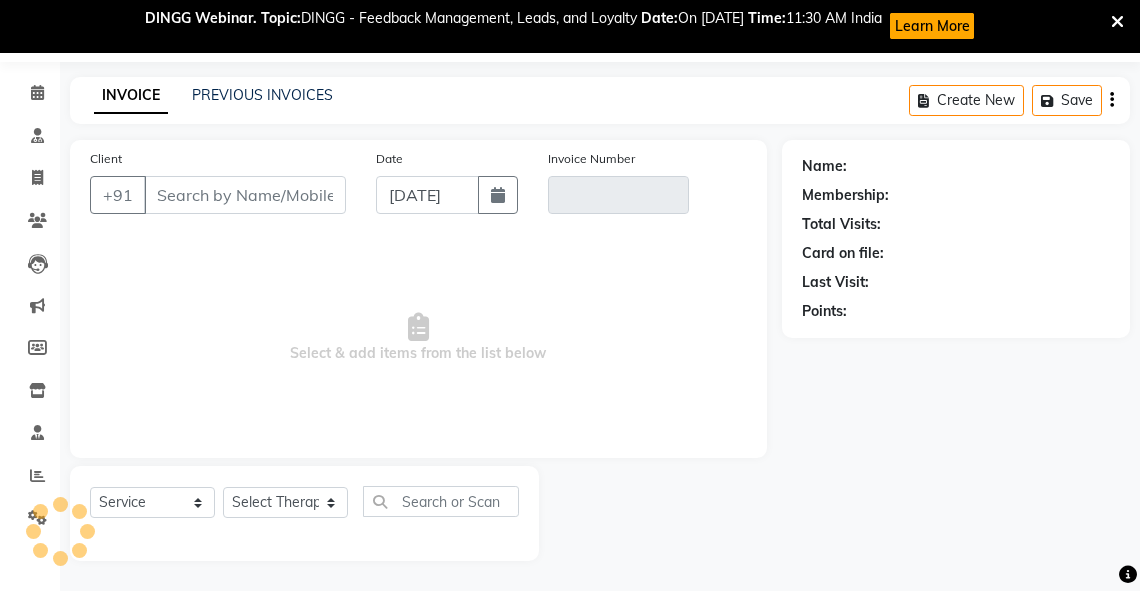 type on "7011805139" 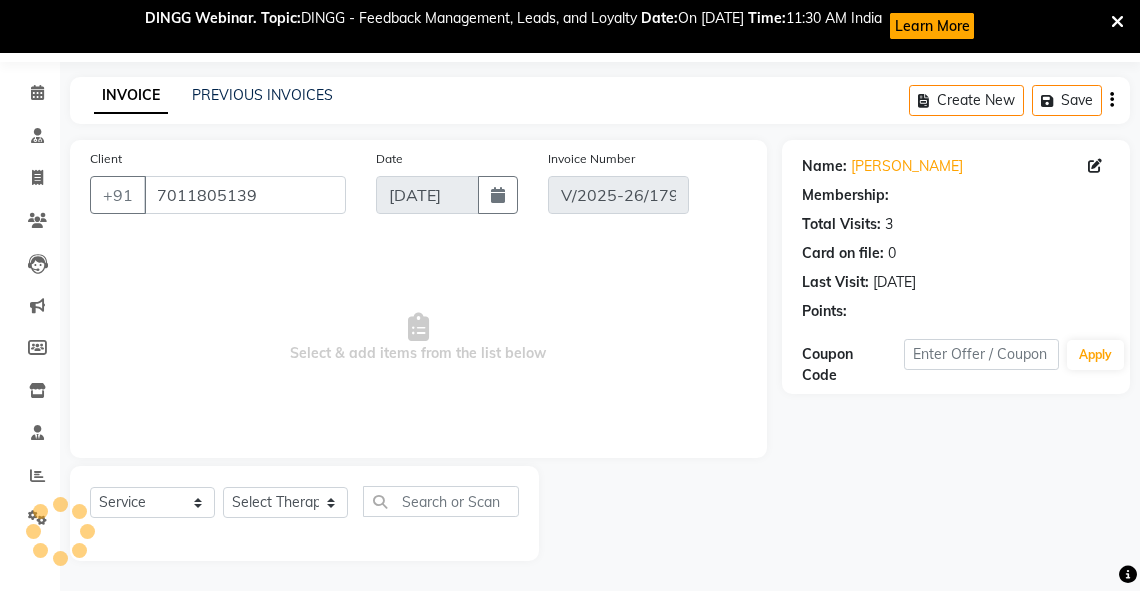 type on "[DATE]" 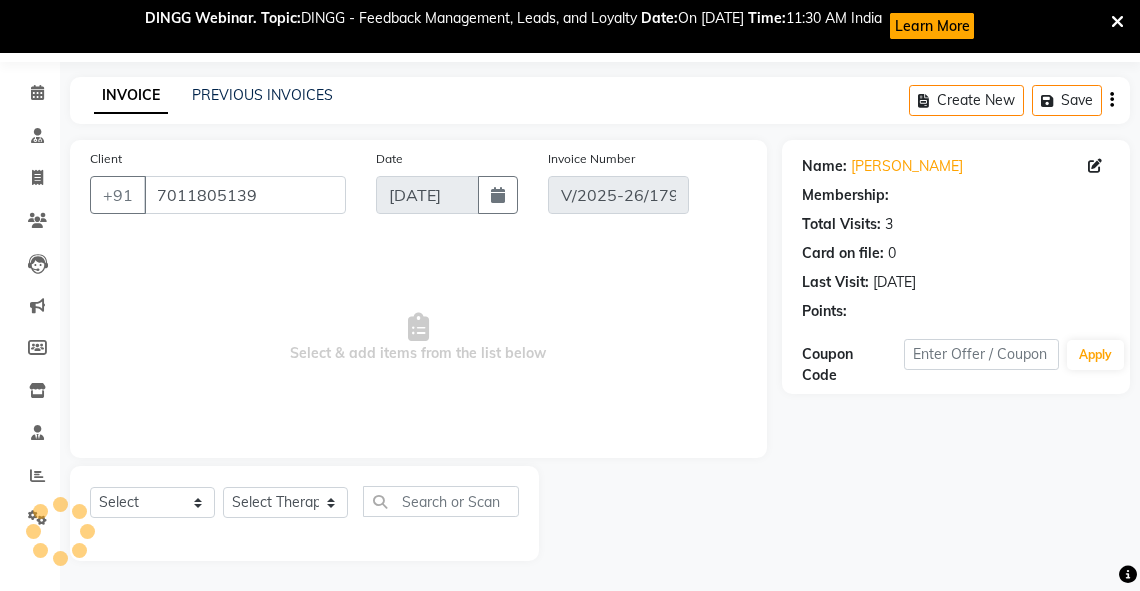 select on "1: Object" 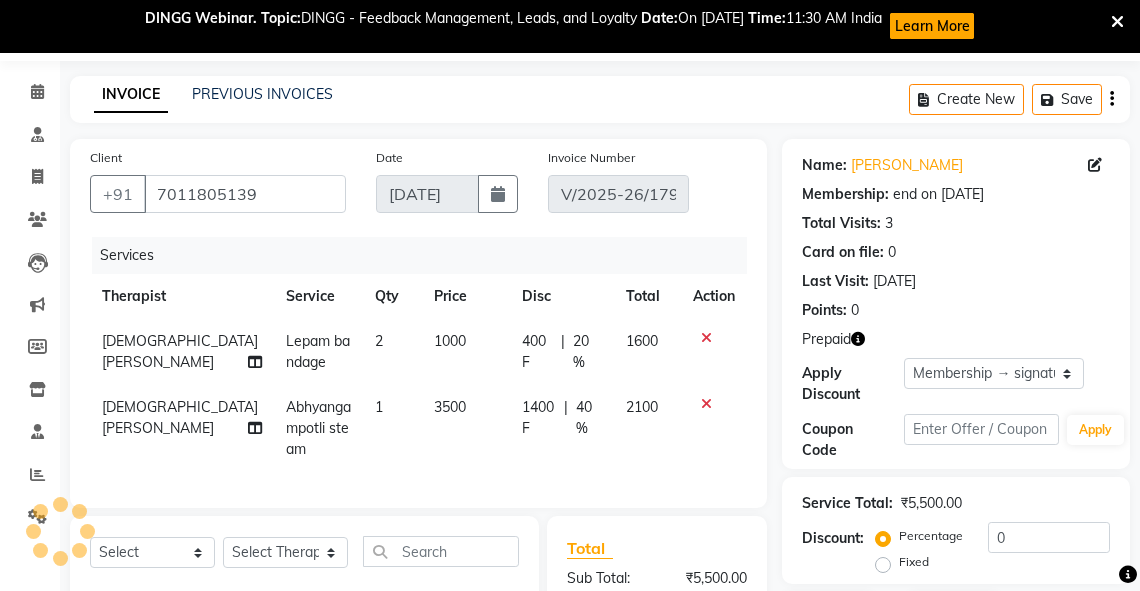 type on "40" 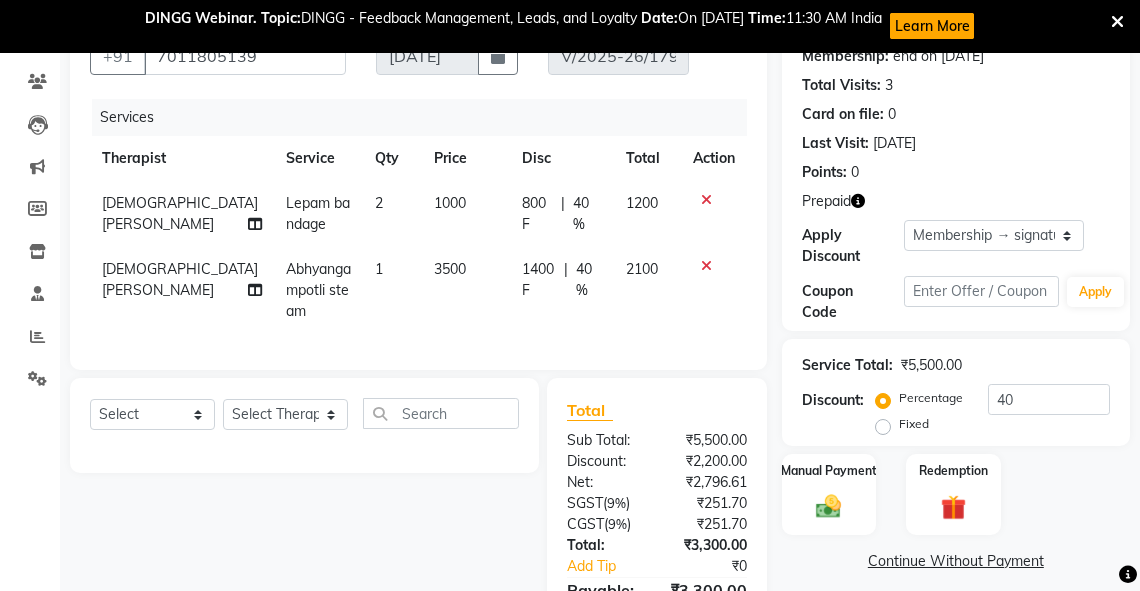 scroll, scrollTop: 207, scrollLeft: 0, axis: vertical 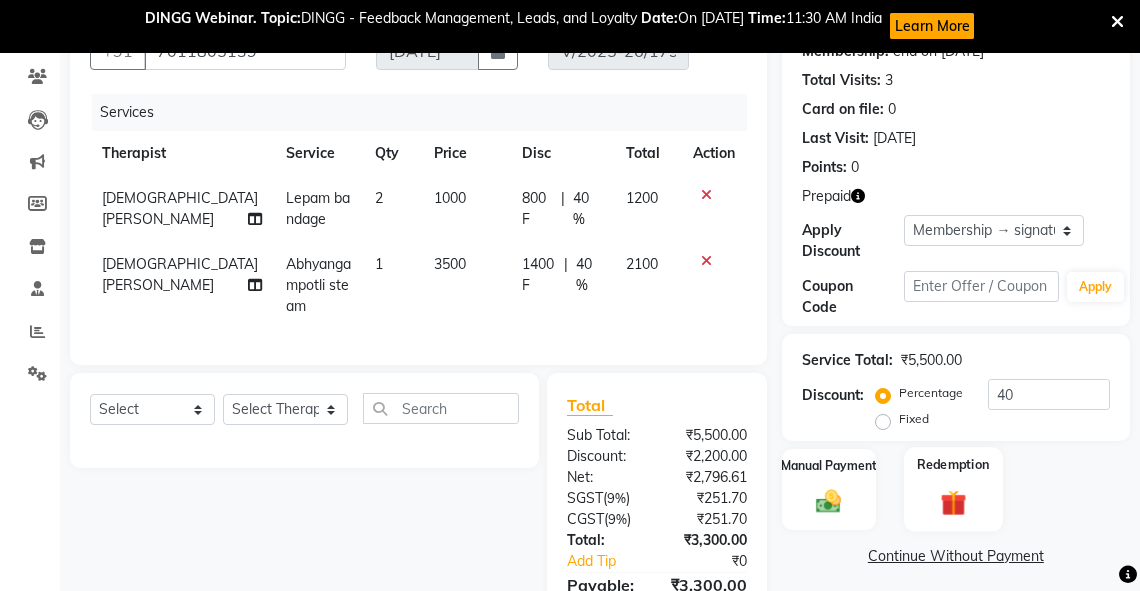 click on "Redemption" 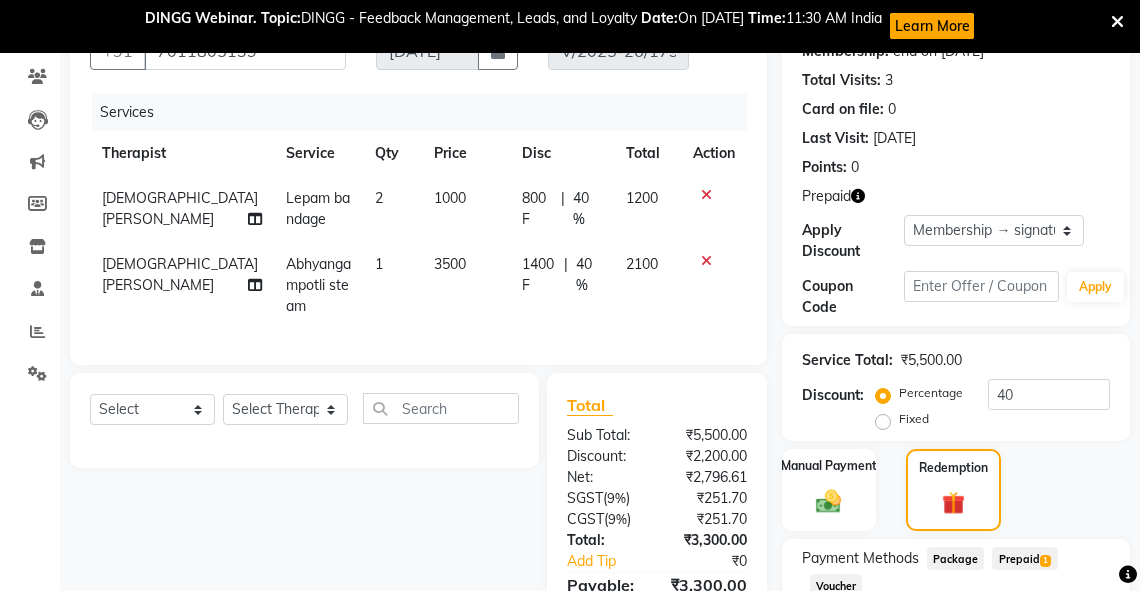 scroll, scrollTop: 345, scrollLeft: 0, axis: vertical 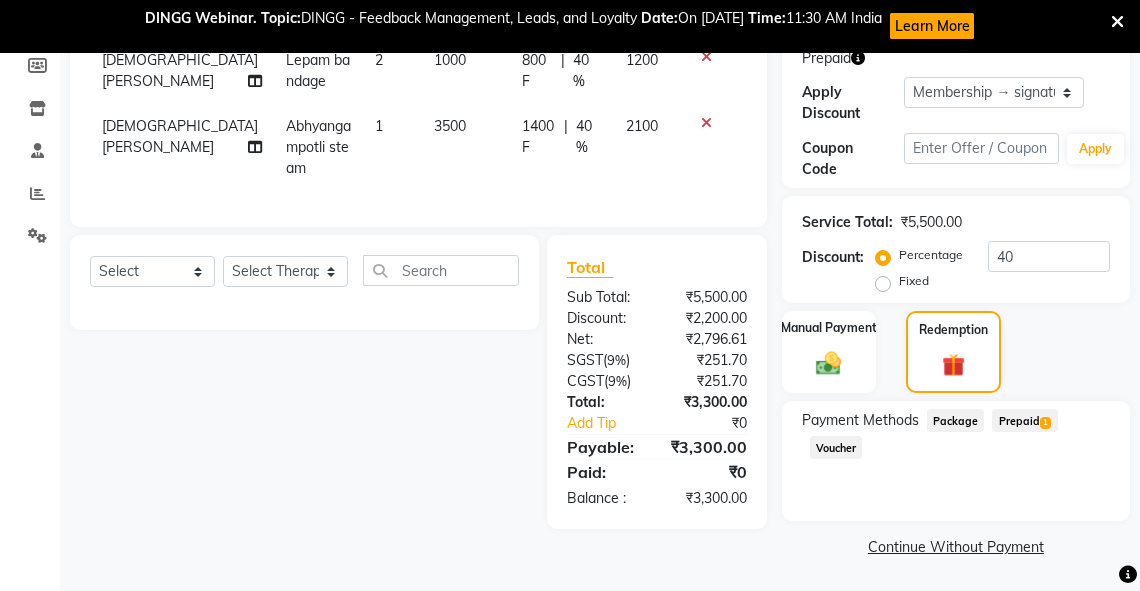 click on "Prepaid  1" 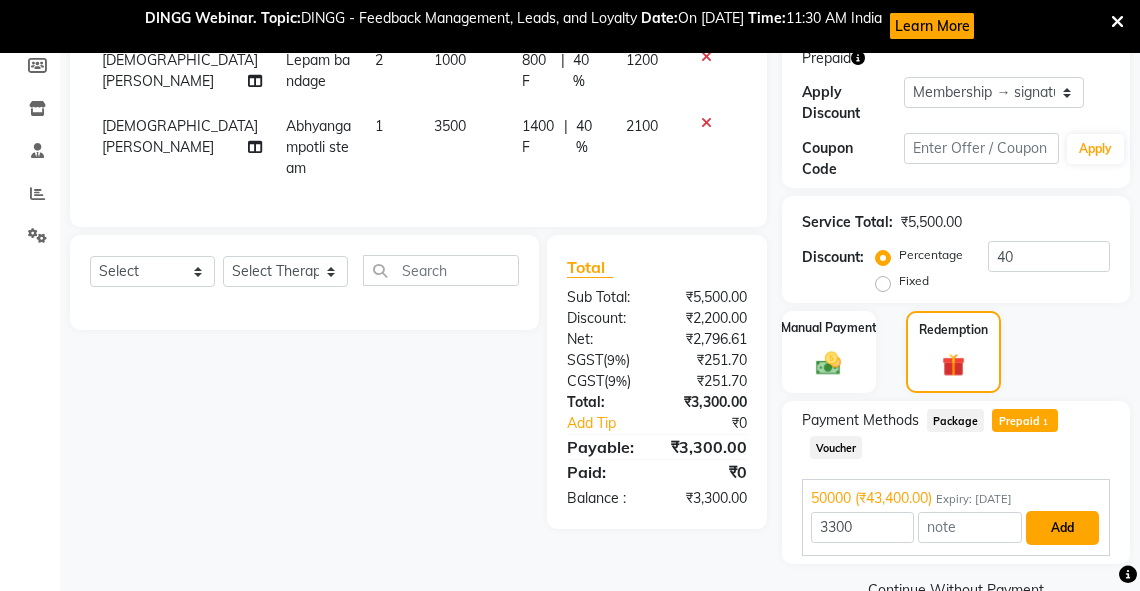 click on "Add" at bounding box center [1062, 528] 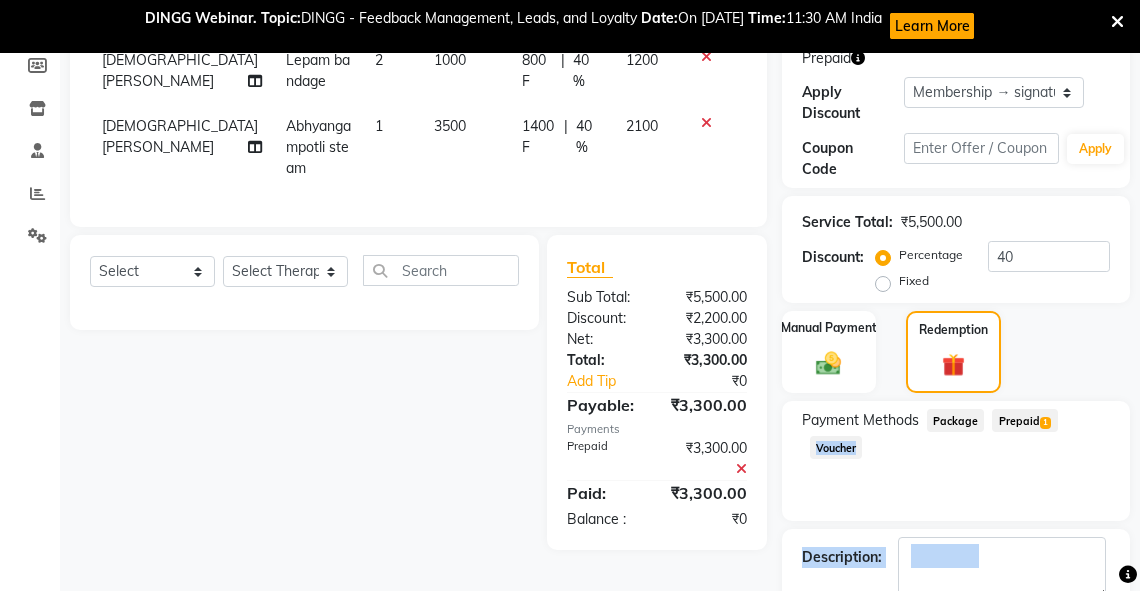 drag, startPoint x: 1138, startPoint y: 466, endPoint x: 1014, endPoint y: 622, distance: 199.2787 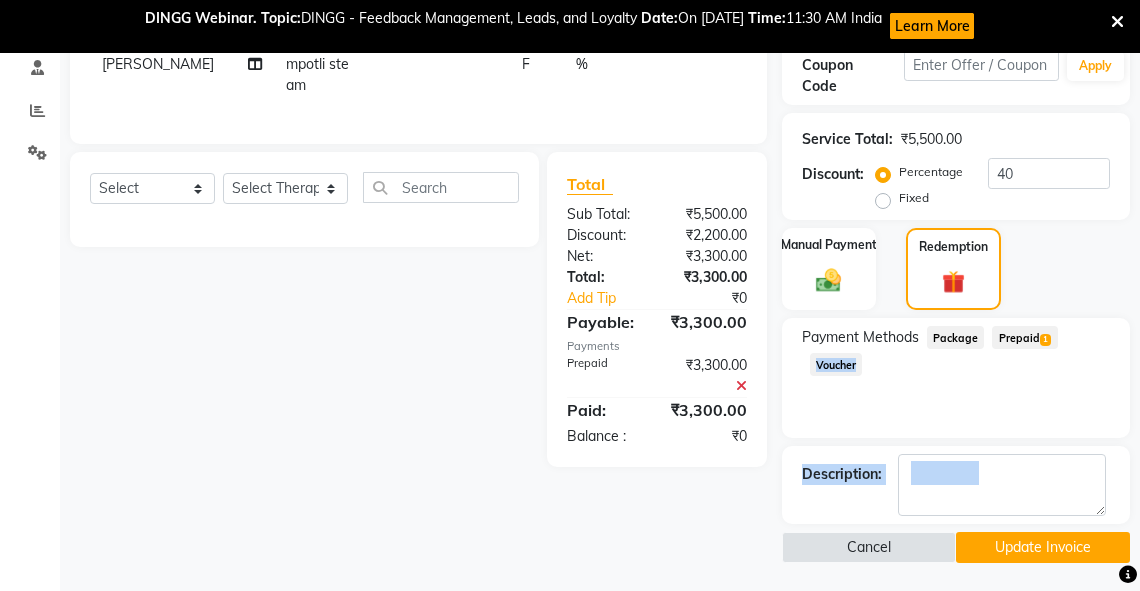 click on "Update Invoice" 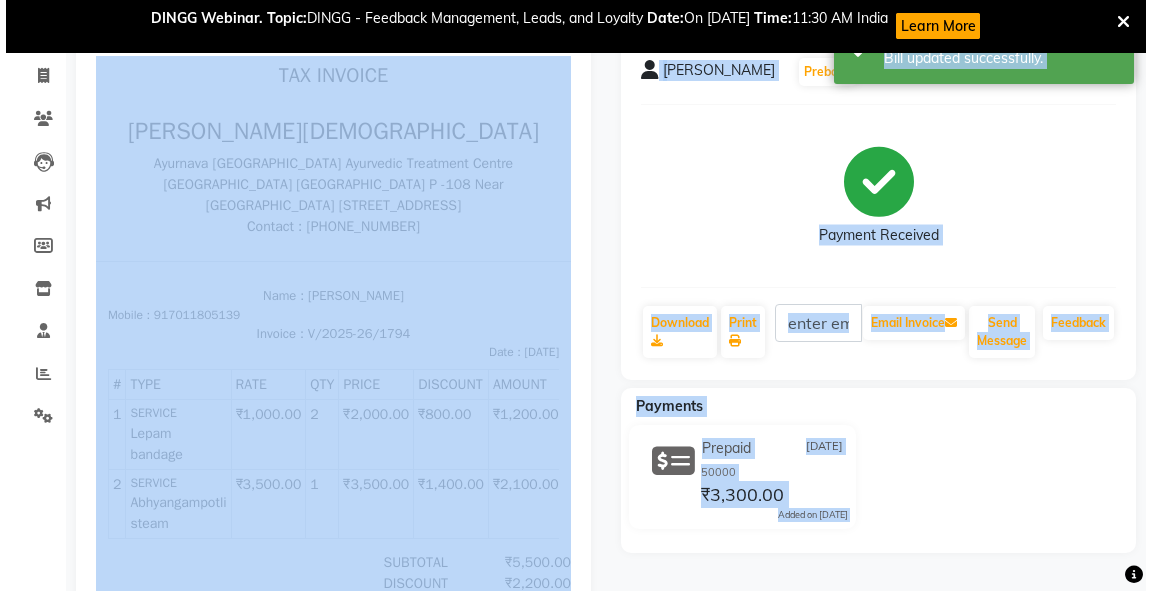scroll, scrollTop: 0, scrollLeft: 0, axis: both 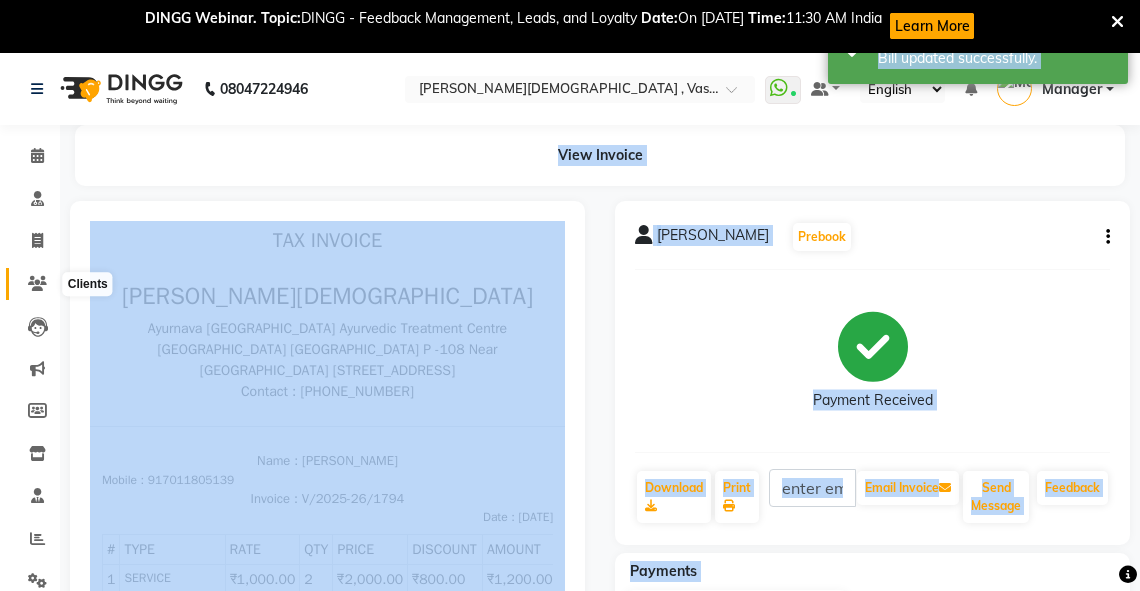 click 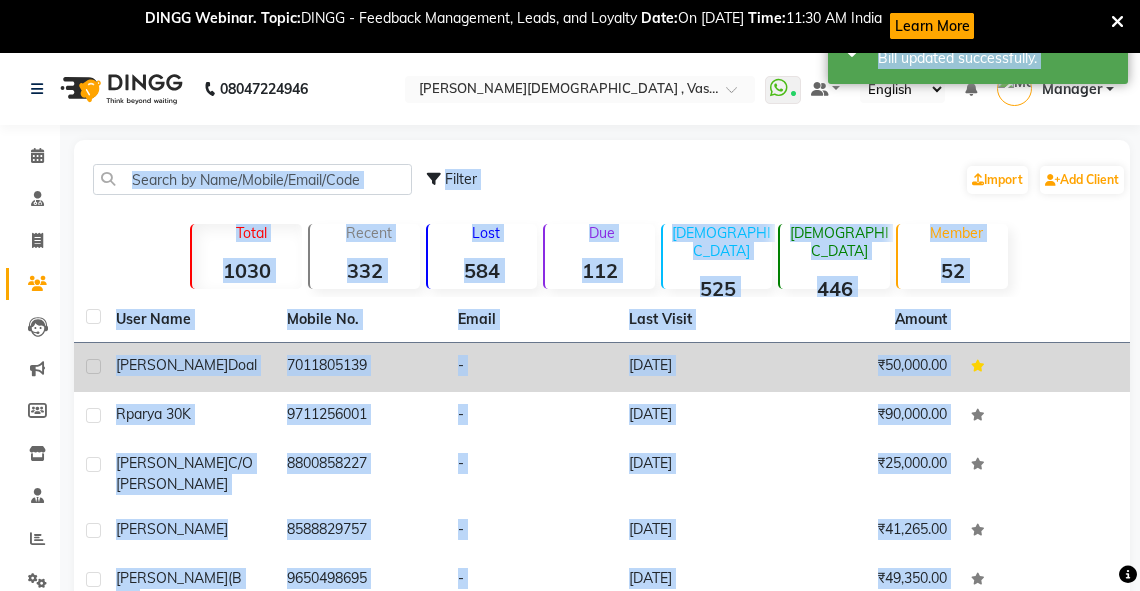 click on "Doal" 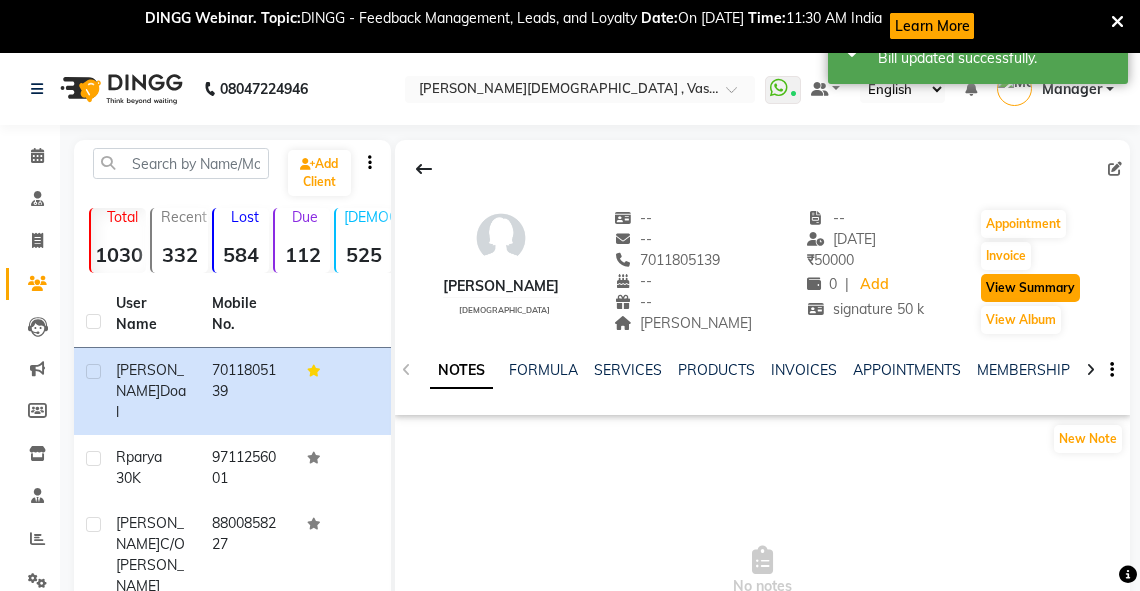 click on "View Summary" 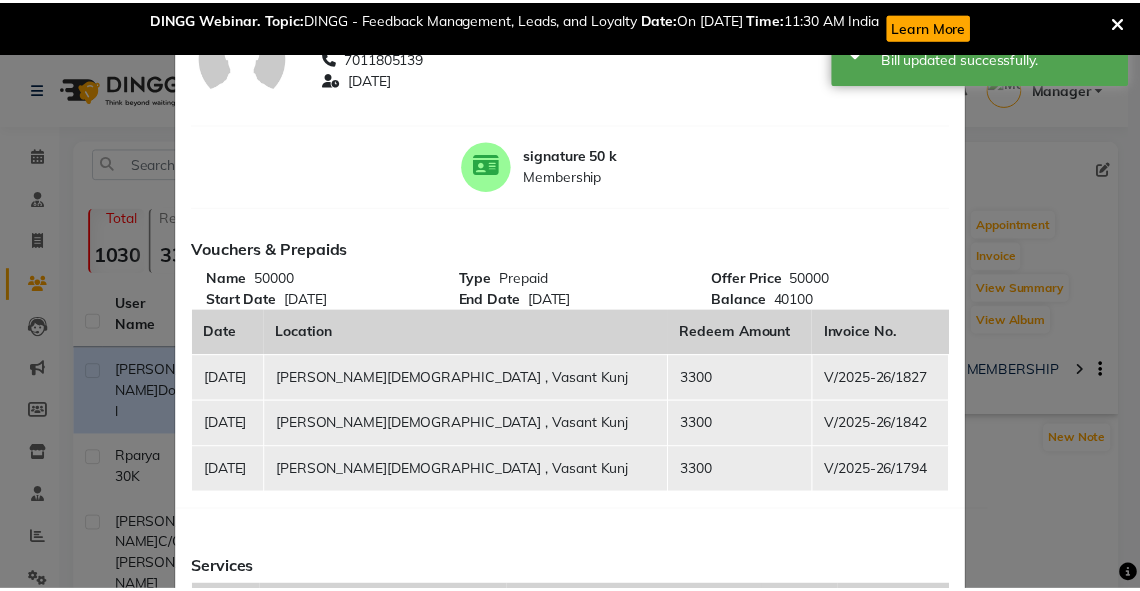 scroll, scrollTop: 0, scrollLeft: 0, axis: both 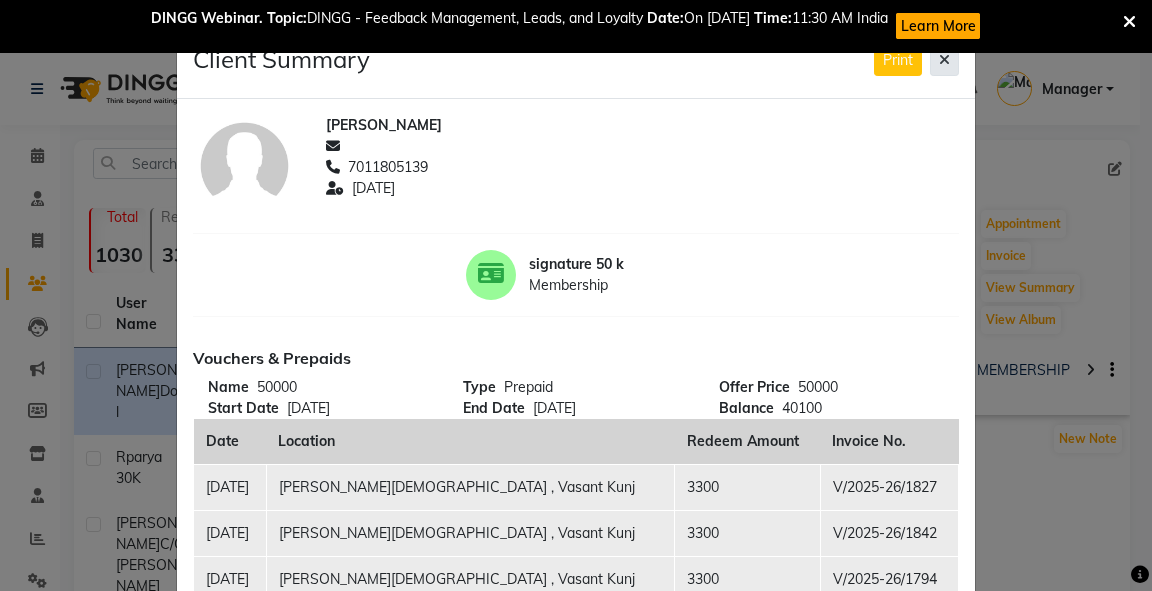click 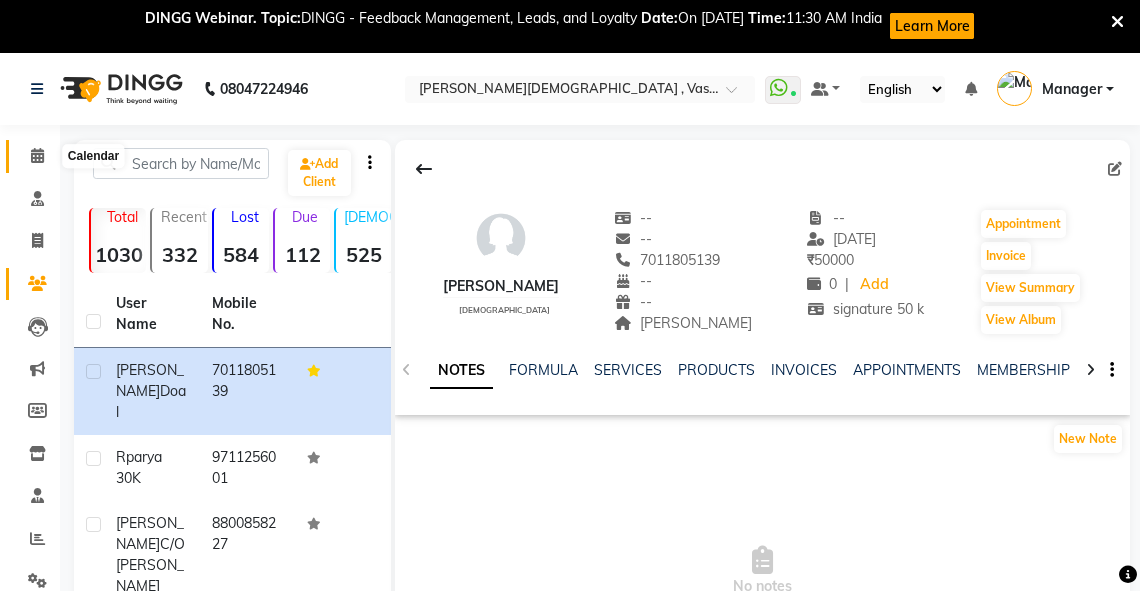 click 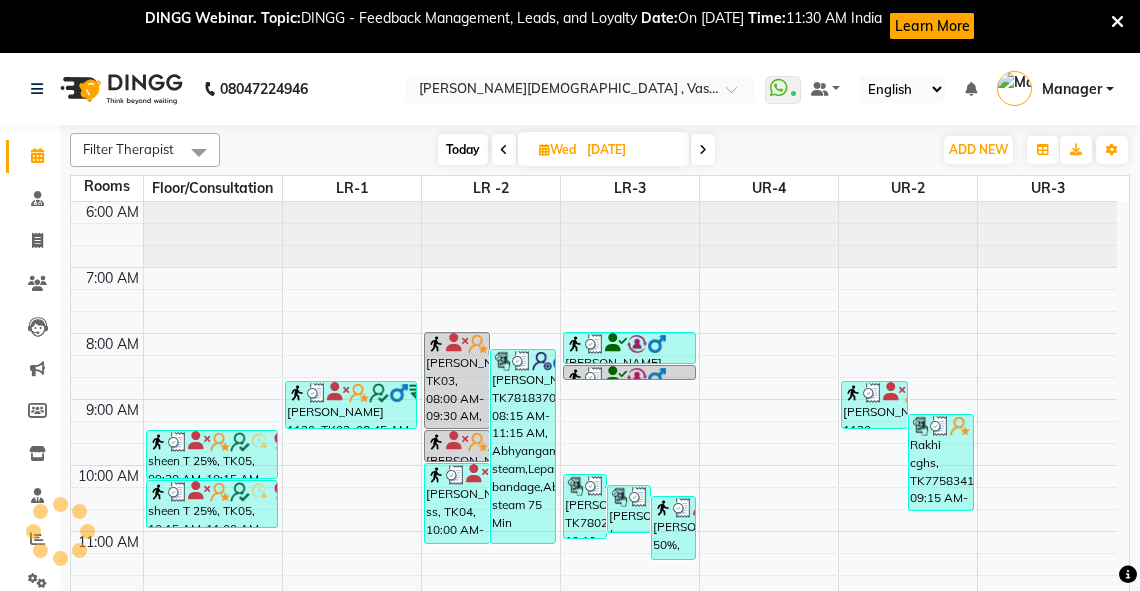 scroll, scrollTop: 328, scrollLeft: 0, axis: vertical 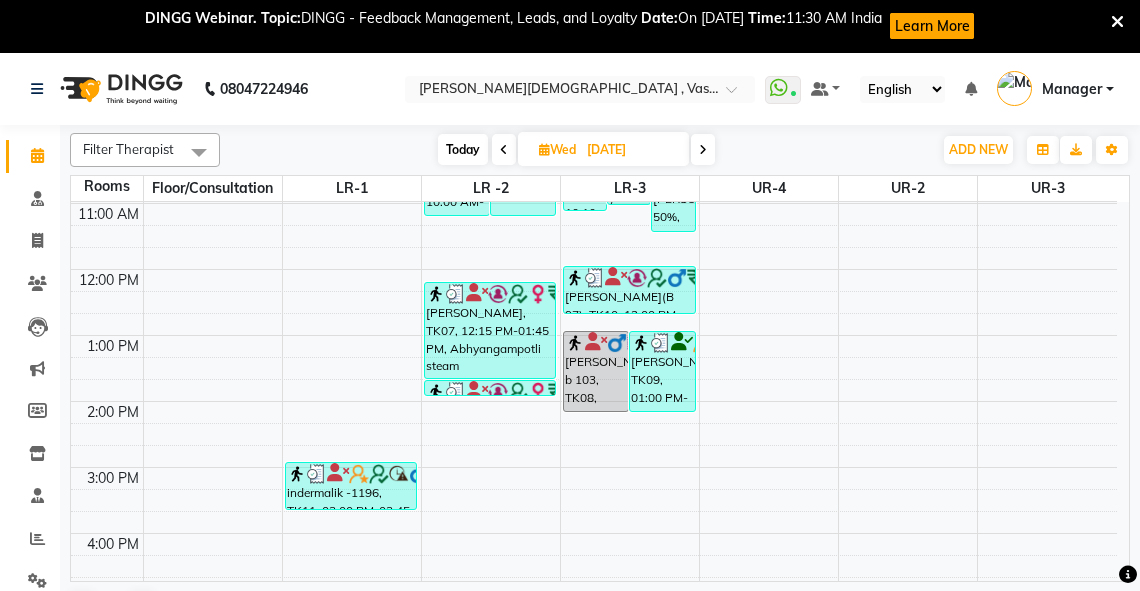 click at bounding box center (544, 149) 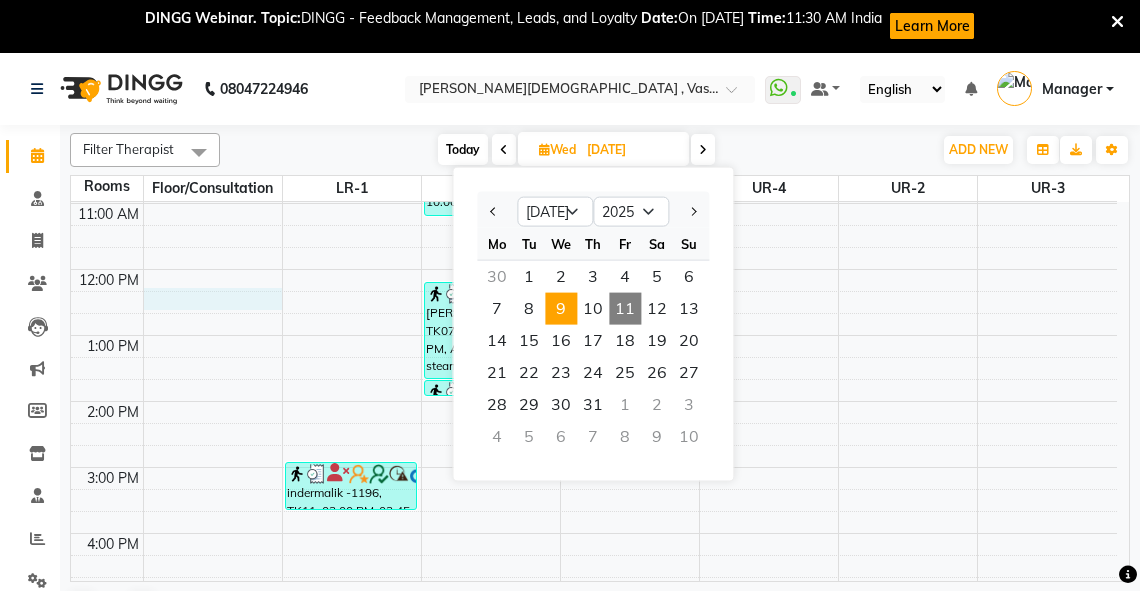 click on "6:00 AM 7:00 AM 8:00 AM 9:00 AM 10:00 AM 11:00 AM 12:00 PM 1:00 PM 2:00 PM 3:00 PM 4:00 PM 5:00 PM 6:00 PM 7:00 PM 8:00 PM     sheen T 25%, TK05, 09:30 AM-10:15 AM,  abhyangam(L)+[PERSON_NAME](L)     sheen T 25%, TK05, 10:15 AM-11:00 AM,  abhyangam(L)+Potli(L)     [PERSON_NAME] 1120, TK02, 08:45 AM-09:30 AM,  abhyangam(L)+[PERSON_NAME](L)     indermalik -1196, TK11, 03:00 PM-03:45 PM,  abhyangam(L)+[PERSON_NAME](L)     [PERSON_NAME], TK03, 08:00 AM-09:30 AM, Abhyangampotli steam     [PERSON_NAME], TK7818370, 08:15 AM-11:15 AM, Abhyangampotli steam,Lepam bandage,Abhyangam+ steam 75 [PERSON_NAME], TK03, 09:30 AM-10:00 AM, [PERSON_NAME] [PERSON_NAME] ss, TK04, 10:00 AM-11:15 AM, Abhyangam+ steam 75 Min     [PERSON_NAME], TK07, 12:15 PM-01:45 PM, Abhyangampotli steam     [PERSON_NAME], TK07, 01:45 PM-02:00 PM, Lepam bandage     [PERSON_NAME], TK7802547, 10:10 AM-11:10 AM, [PERSON_NAME]( [PERSON_NAME]), TK4493582, 10:20 AM-11:05 AM, Pichu (large),Lepam bandage     [PERSON_NAME] 50%, TK06, 10:30 AM-11:30 AM, Churnapindaswedam" at bounding box center (594, 368) 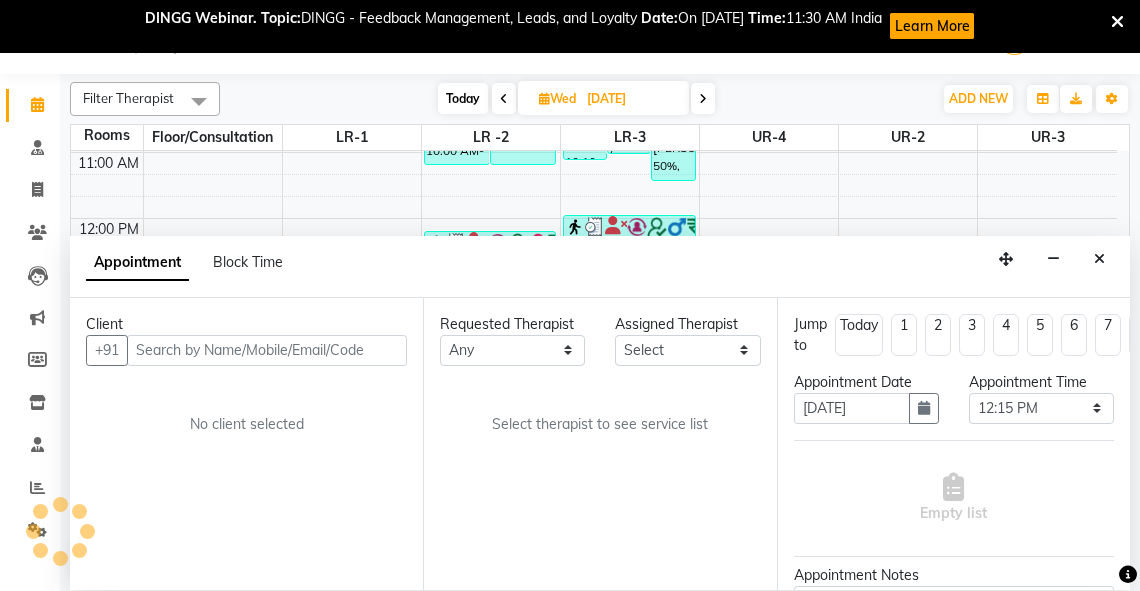 scroll, scrollTop: 52, scrollLeft: 0, axis: vertical 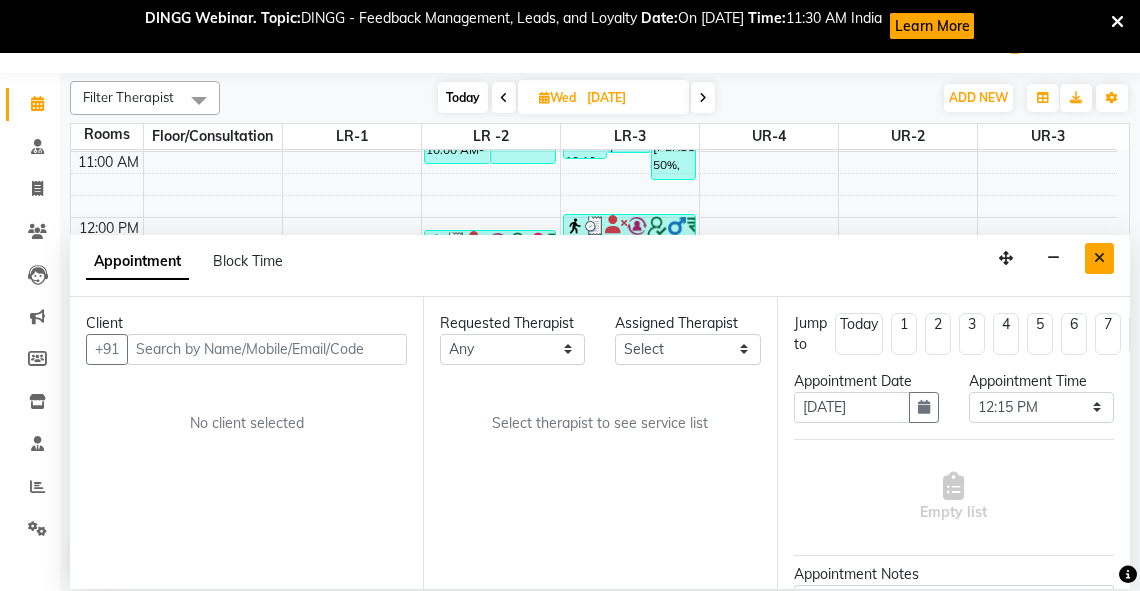 click at bounding box center [1099, 258] 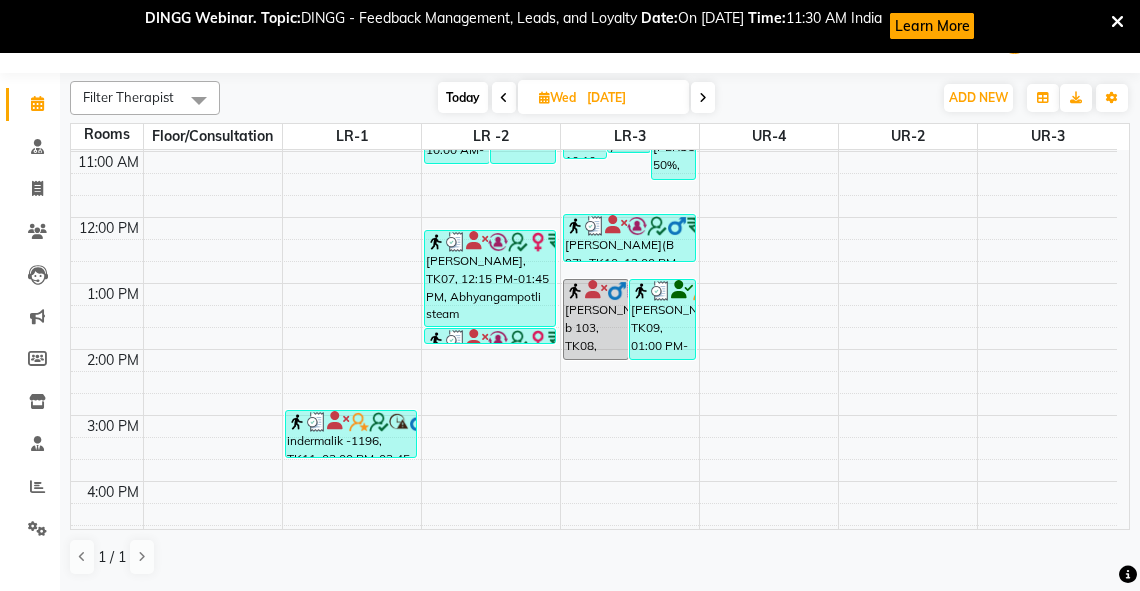 click at bounding box center (544, 97) 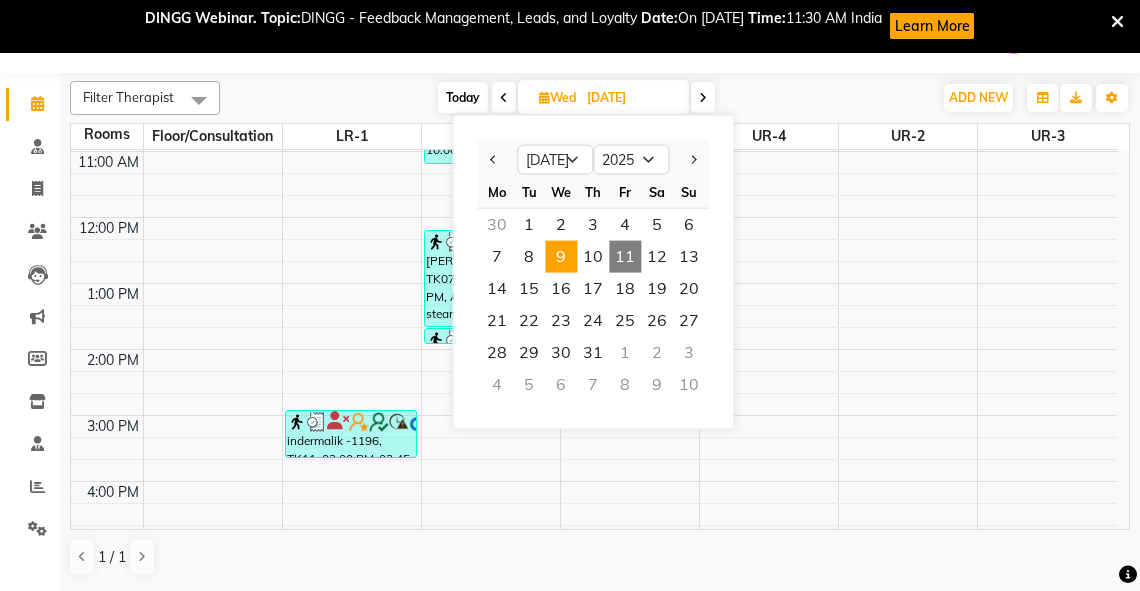 click on "11" at bounding box center (625, 257) 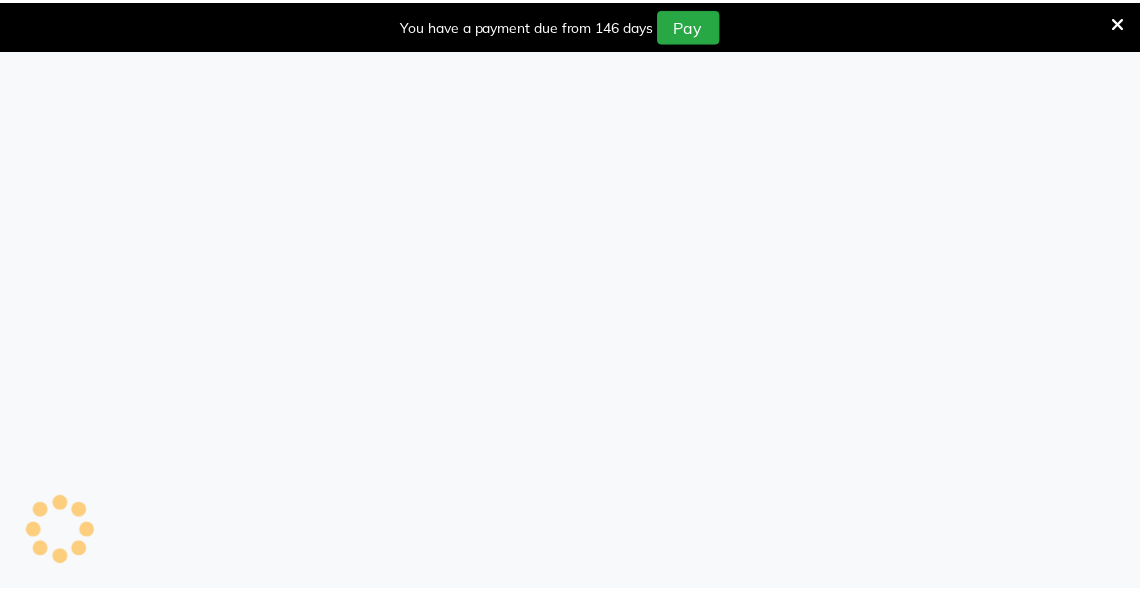 scroll, scrollTop: 0, scrollLeft: 0, axis: both 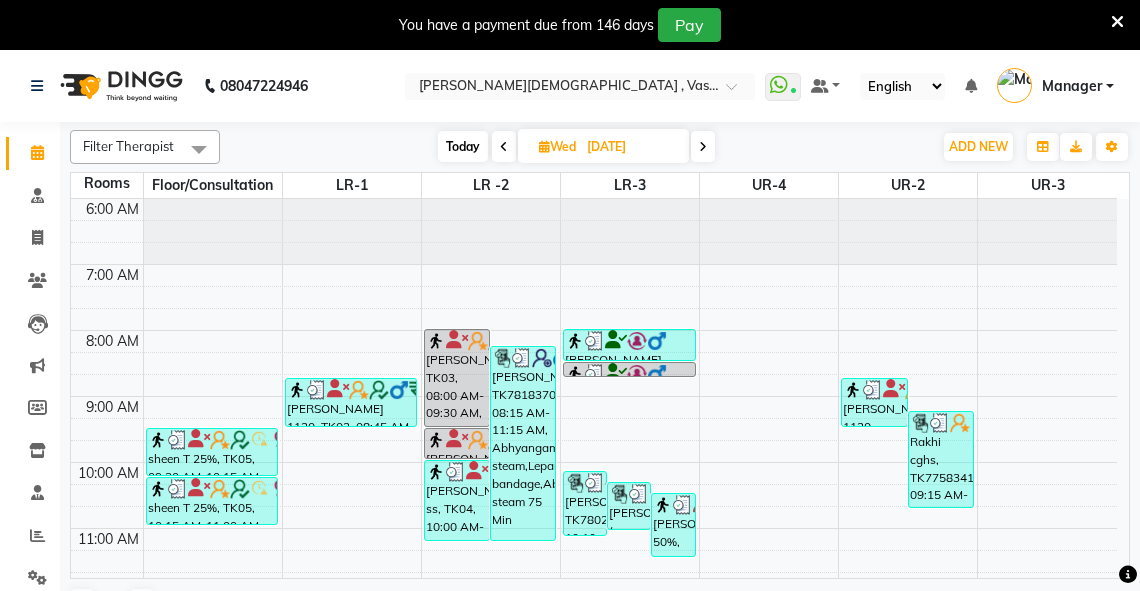 click on "6:00 AM 7:00 AM 8:00 AM 9:00 AM 10:00 AM 11:00 AM 12:00 PM 1:00 PM 2:00 PM 3:00 PM 4:00 PM 5:00 PM 6:00 PM 7:00 PM 8:00 PM     sheen T 25%, TK05, 09:30 AM-10:15 AM,  abhyangam(L)+[PERSON_NAME](L)     sheen T 25%, TK05, 10:15 AM-11:00 AM,  abhyangam(L)+Potli(L)     [PERSON_NAME] 1120, TK02, 08:45 AM-09:30 AM,  abhyangam(L)+[PERSON_NAME](L)     indermalik -1196, TK11, 03:00 PM-03:45 PM,  abhyangam(L)+[PERSON_NAME](L)     [PERSON_NAME], TK03, 08:00 AM-09:30 AM, Abhyangampotli steam     [PERSON_NAME], TK7818370, 08:15 AM-11:15 AM, Abhyangampotli steam,Lepam bandage,Abhyangam+ steam 75 [PERSON_NAME], TK03, 09:30 AM-10:00 AM, [PERSON_NAME] [PERSON_NAME] ss, TK04, 10:00 AM-11:15 AM, Abhyangam+ steam 75 Min     [PERSON_NAME], TK07, 12:15 PM-01:45 PM, Abhyangampotli steam     [PERSON_NAME], TK07, 01:45 PM-02:00 PM, Lepam bandage     [PERSON_NAME], TK7802547, 10:10 AM-11:10 AM, [PERSON_NAME]( [PERSON_NAME]), TK4493582, 10:20 AM-11:05 AM, Pichu (large),Lepam bandage     [PERSON_NAME] 50%, TK06, 10:30 AM-11:30 AM, Churnapindaswedam" at bounding box center [594, 693] 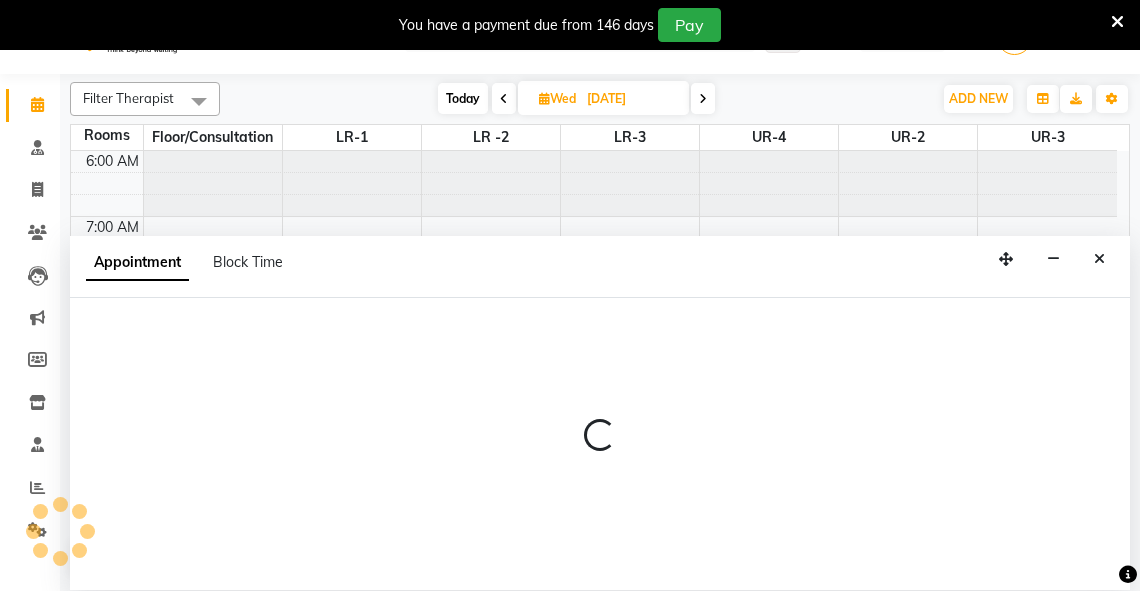 scroll, scrollTop: 50, scrollLeft: 0, axis: vertical 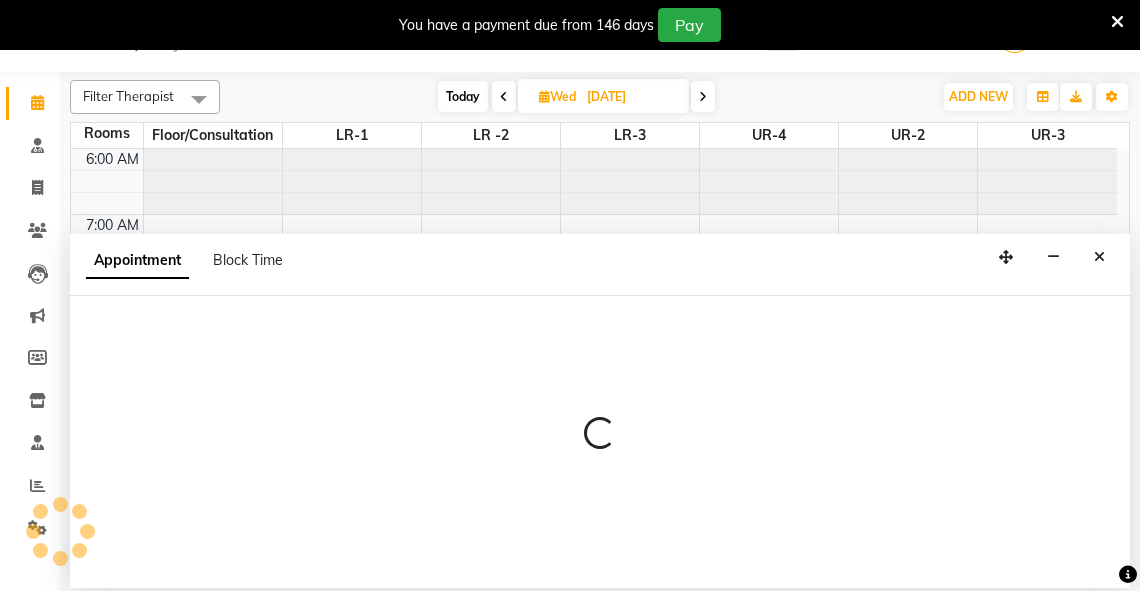 select on "585" 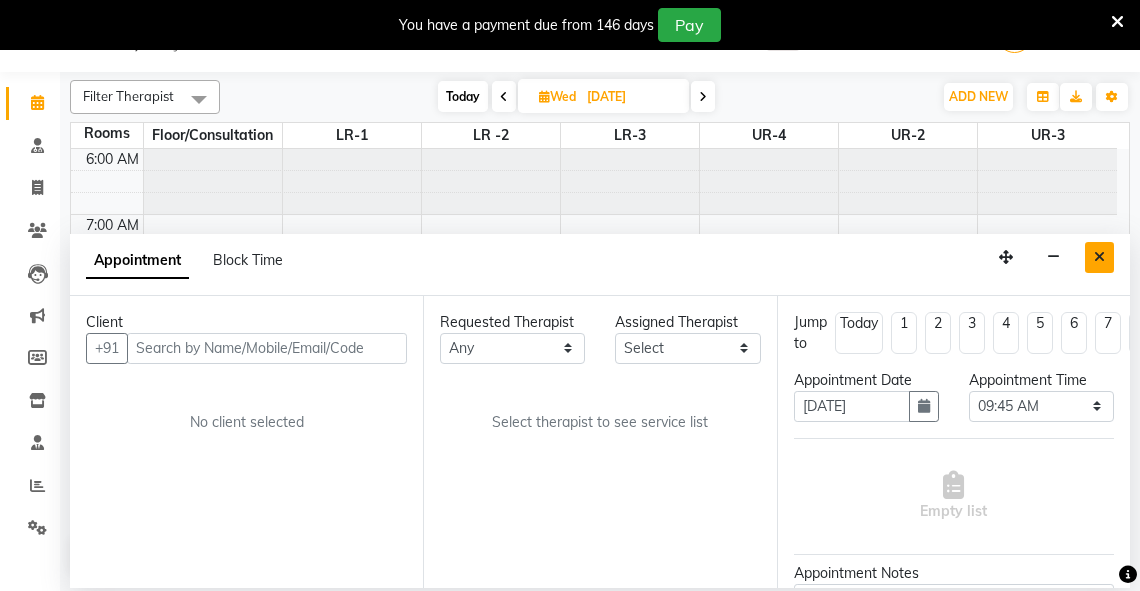 click at bounding box center [1099, 257] 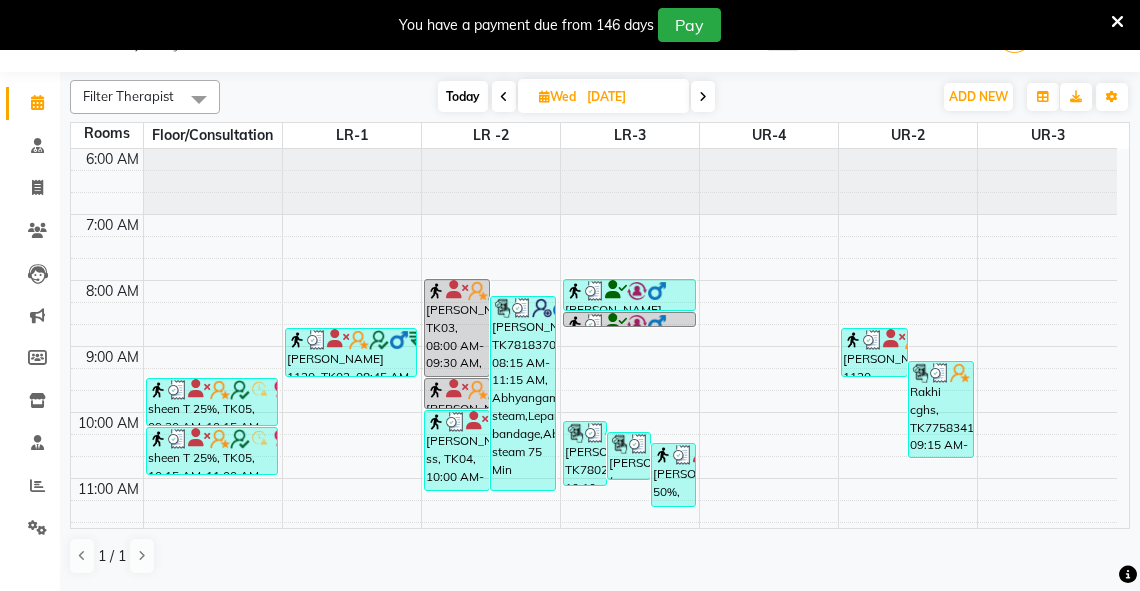 click on "Wed" at bounding box center (557, 96) 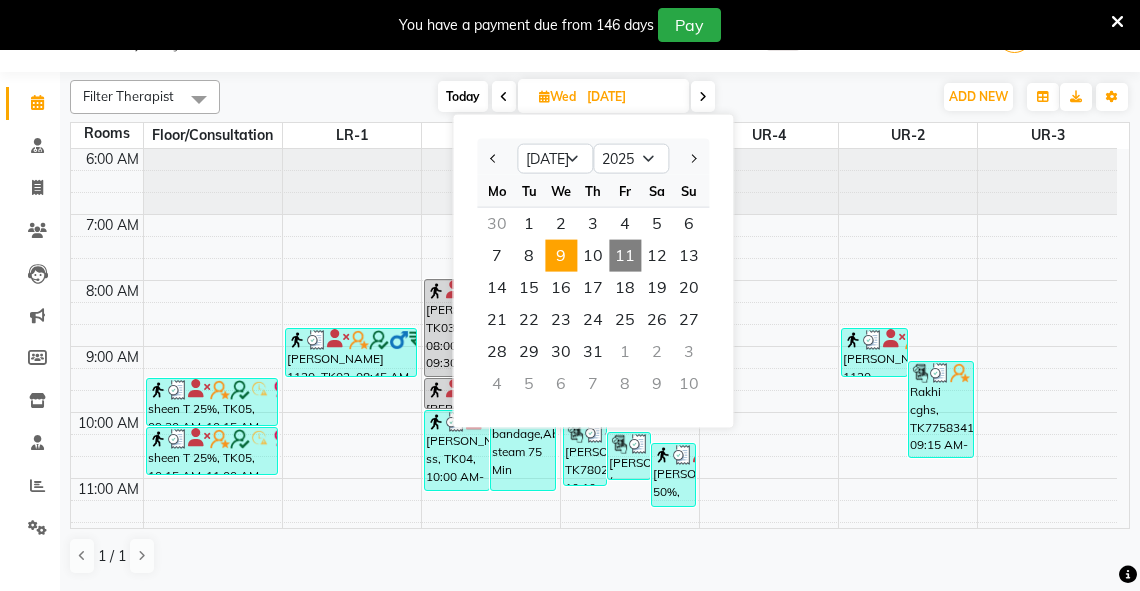 click on "11" at bounding box center [625, 256] 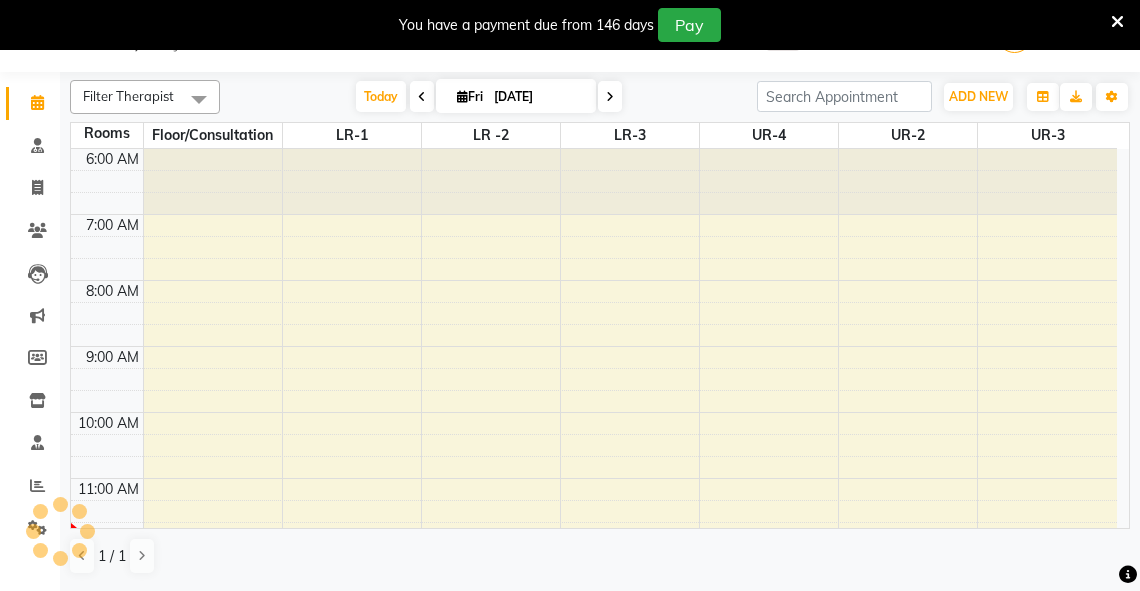 scroll, scrollTop: 328, scrollLeft: 0, axis: vertical 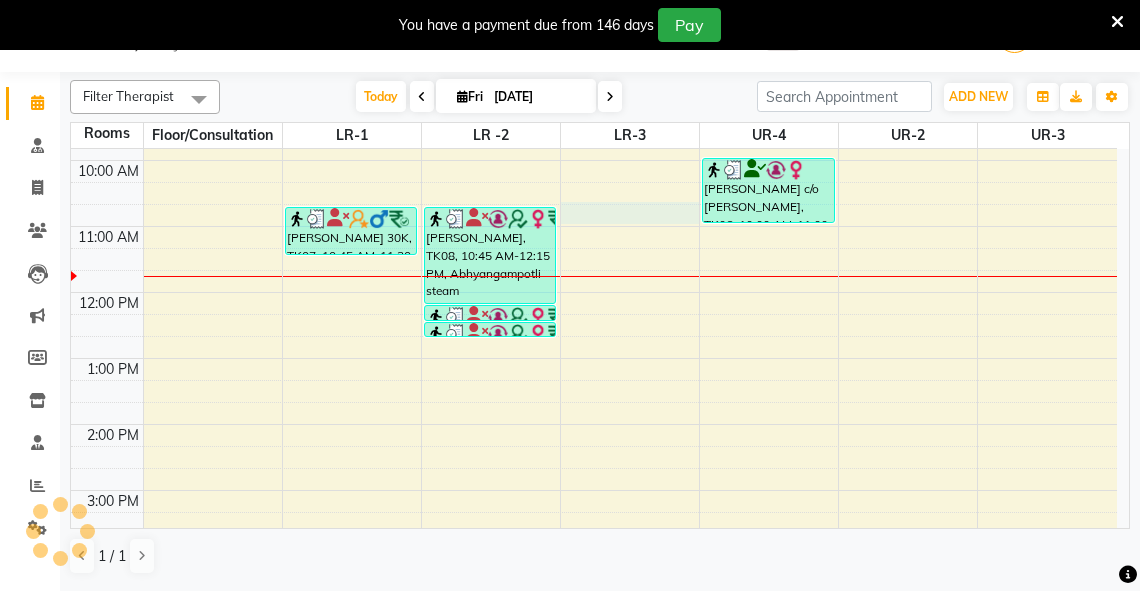 click on "6:00 AM 7:00 AM 8:00 AM 9:00 AM 10:00 AM 11:00 AM 12:00 PM 1:00 PM 2:00 PM 3:00 PM 4:00 PM 5:00 PM 6:00 PM 7:00 PM 8:00 PM     sheen T 25%, TK02, 09:00 AM-09:45 AM,  abhyangam(L)+Potli(L)     Rakhi cghs, TK01, 08:00 AM-09:15 AM, abhyangam udwarthanam STEAM     Rakhi cghs, TK01, 09:15 AM-09:30 AM, matra vasti     rp arya 30K, TK07, 10:45 AM-11:30 AM, Abhyangam     SUMI ROHIT, TK03, 08:15 AM-09:00 AM, Abhyangam     anjula Doal, TK08, 10:45 AM-12:15 PM, Abhyangampotli steam     anjula Doal, TK08, 12:15 PM-12:30 PM, Lepam bandage     anjula Doal, TK08, 12:30 PM-12:45 PM, Lepam bandage     deepesh (B 64), TK04, 08:00 AM-09:00 AM, Abhyangam+steam 60 Min     M M Sharma, TK05, 08:00 AM-08:30 AM, abhyangam swedam cghs     Harshita c/o rachna chaurasia, TK06, 10:00 AM-11:00 AM, udwartanam" at bounding box center [594, 391] 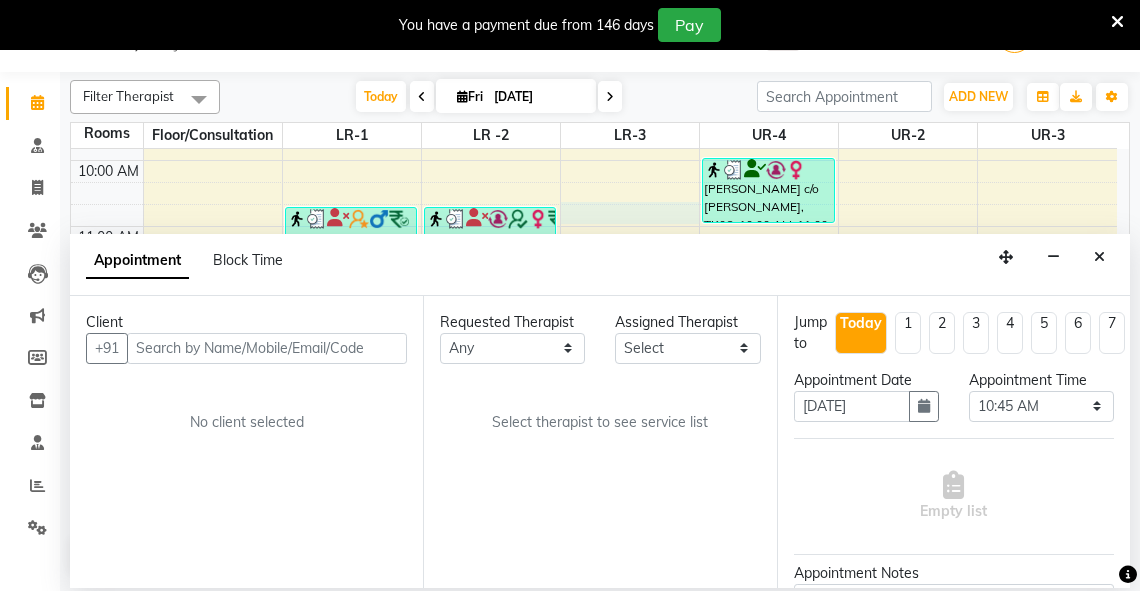 click at bounding box center (267, 348) 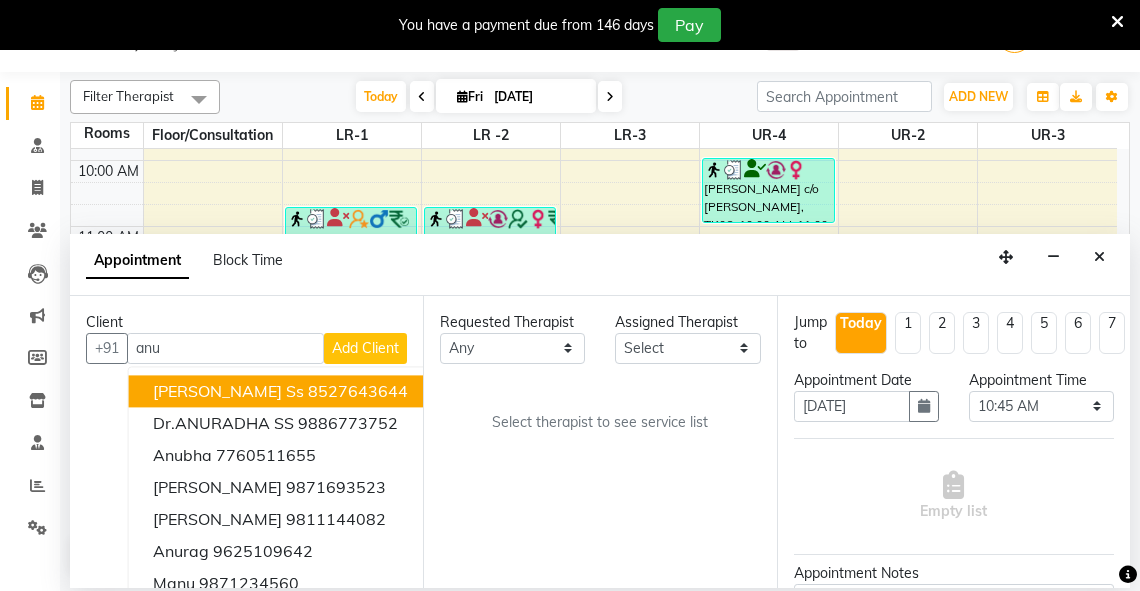click on "anuj gupta ss  8527643644" at bounding box center [280, 391] 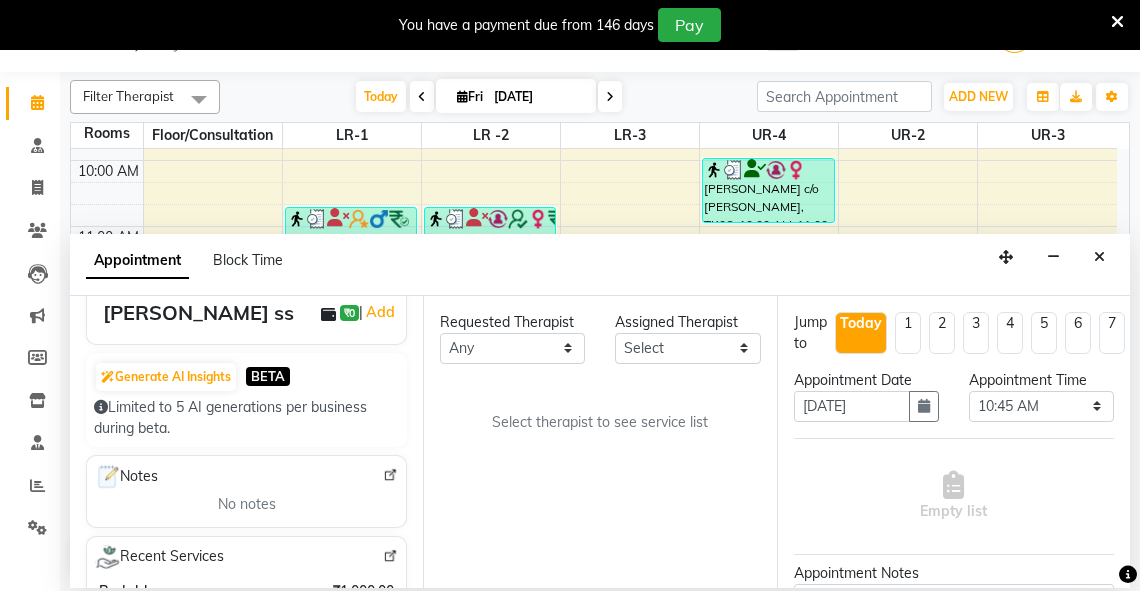 scroll, scrollTop: 0, scrollLeft: 0, axis: both 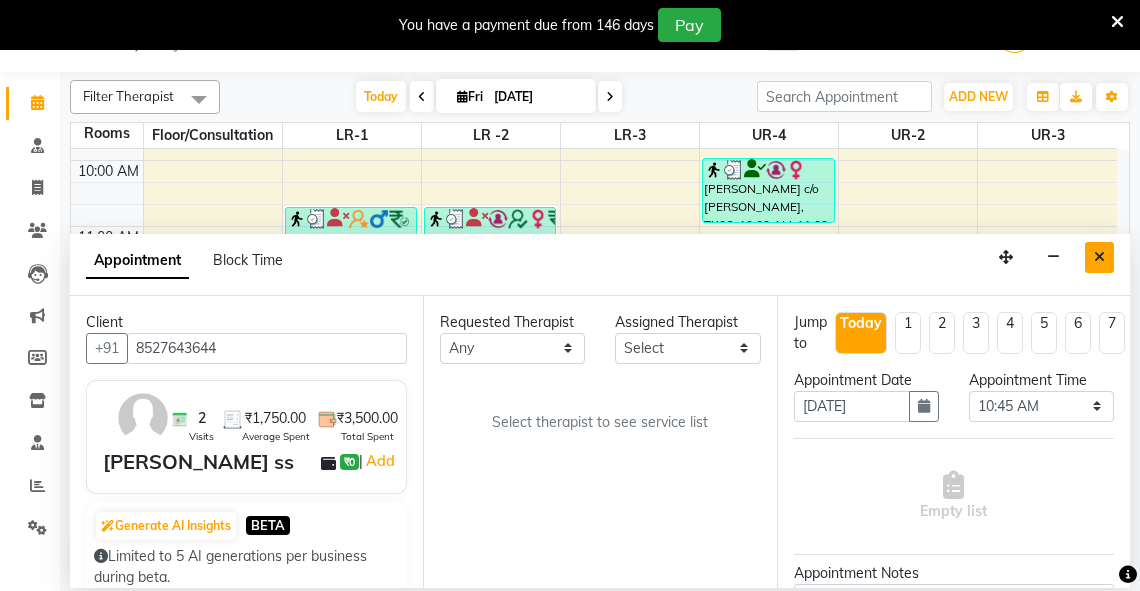 type on "8527643644" 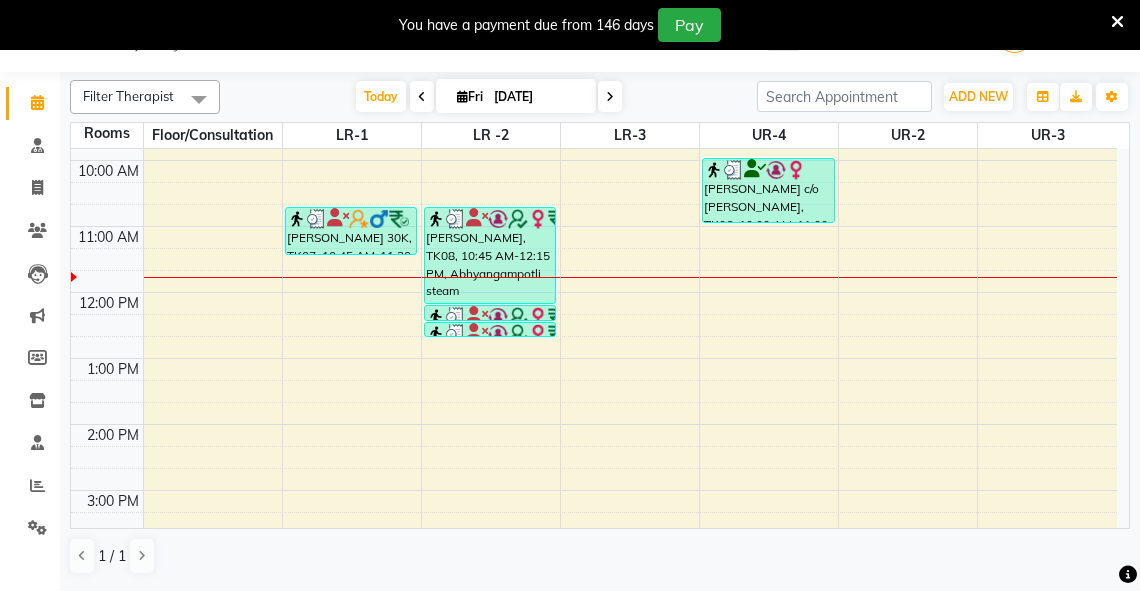 click on "6:00 AM 7:00 AM 8:00 AM 9:00 AM 10:00 AM 11:00 AM 12:00 PM 1:00 PM 2:00 PM 3:00 PM 4:00 PM 5:00 PM 6:00 PM 7:00 PM 8:00 PM     sheen T 25%, TK02, 09:00 AM-09:45 AM,  abhyangam(L)+Potli(L)     Rakhi cghs, TK01, 08:00 AM-09:15 AM, abhyangam udwarthanam STEAM     Rakhi cghs, TK01, 09:15 AM-09:30 AM, matra vasti     rp arya 30K, TK07, 10:45 AM-11:30 AM, Abhyangam     SUMI ROHIT, TK03, 08:15 AM-09:00 AM, Abhyangam     anjula Doal, TK08, 10:45 AM-12:15 PM, Abhyangampotli steam     anjula Doal, TK08, 12:15 PM-12:30 PM, Lepam bandage     anjula Doal, TK08, 12:30 PM-12:45 PM, Lepam bandage     deepesh (B 64), TK04, 08:00 AM-09:00 AM, Abhyangam+steam 60 Min     M M Sharma, TK05, 08:00 AM-08:30 AM, abhyangam swedam cghs     Harshita c/o rachna chaurasia, TK06, 10:00 AM-11:00 AM, udwartanam" at bounding box center [594, 391] 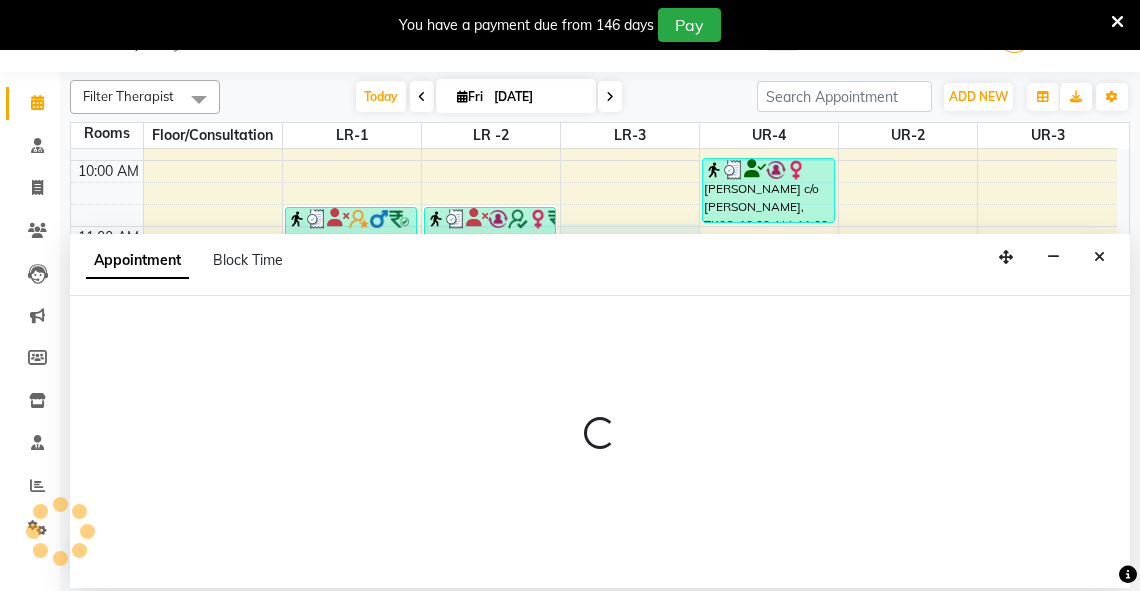select on "660" 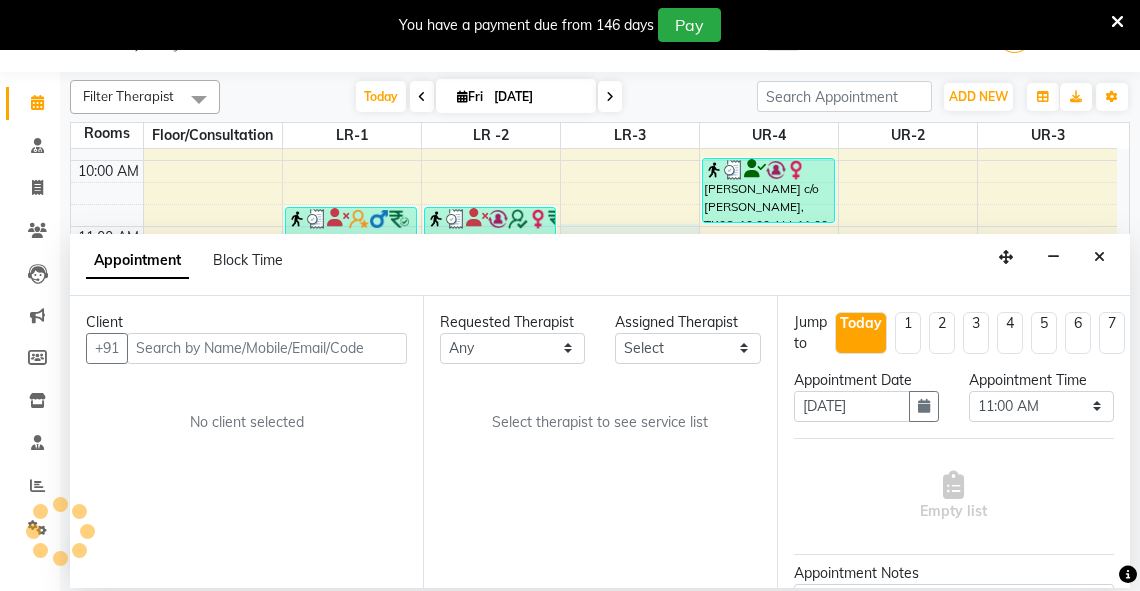 click at bounding box center [267, 348] 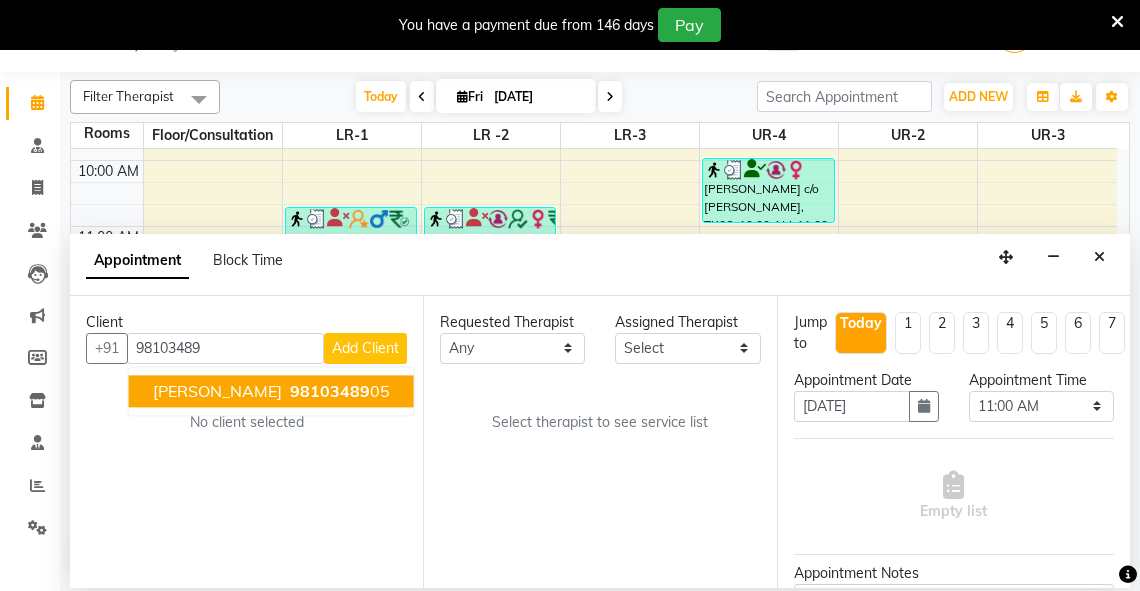 click on "98103489" at bounding box center (330, 391) 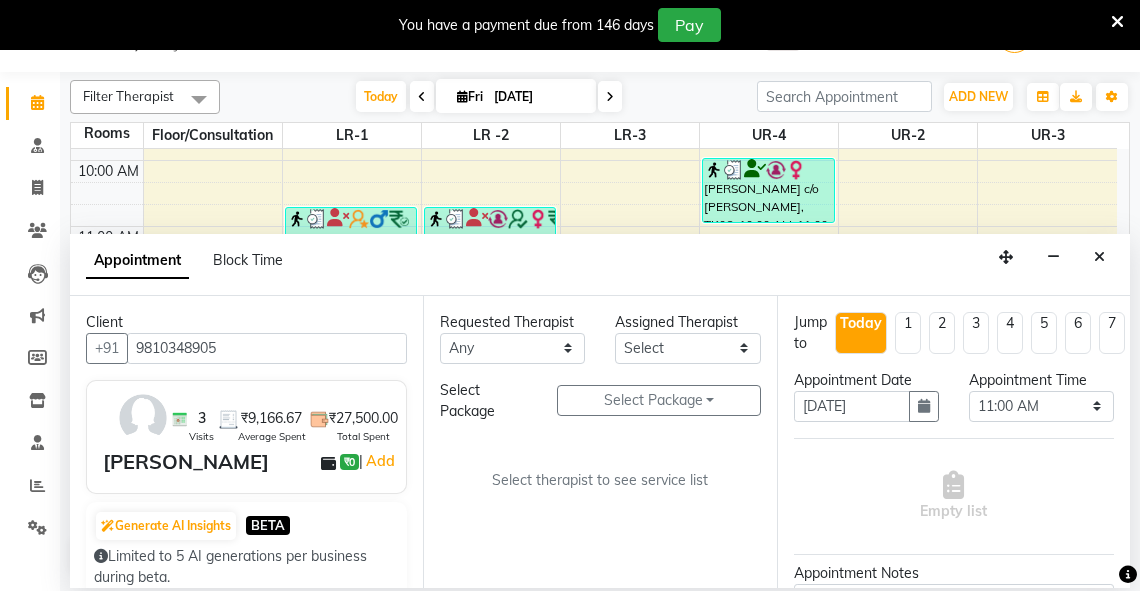 type on "9810348905" 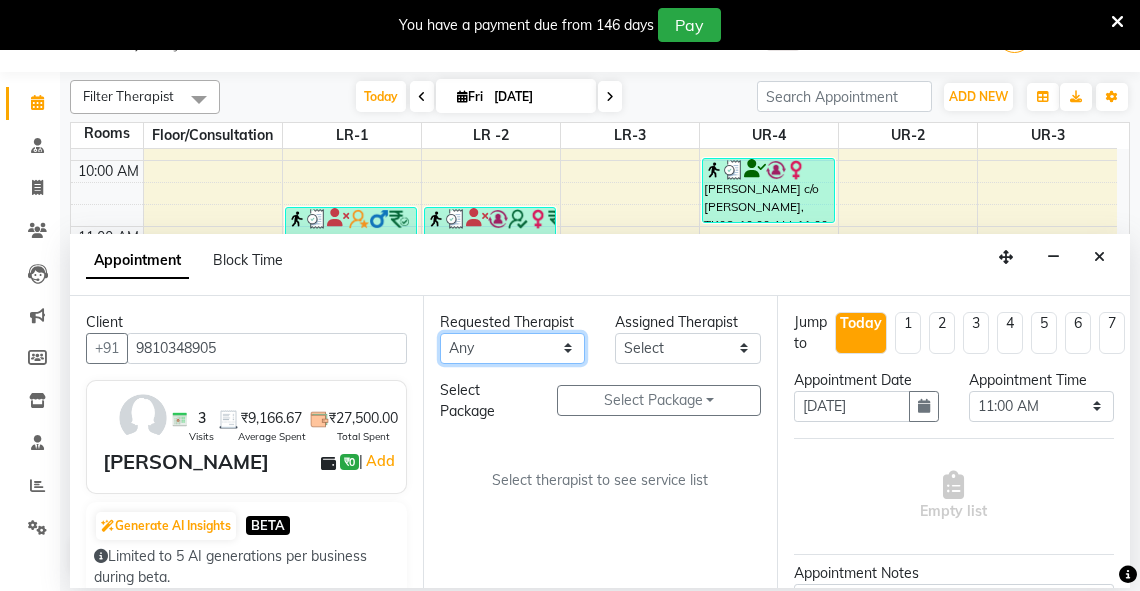 click on "Any [PERSON_NAME] V [PERSON_NAME] [PERSON_NAME] A K [PERSON_NAME] N [PERSON_NAME]  Dhaneesha [PERSON_NAME] K P [PERSON_NAME] [PERSON_NAME] [PERSON_NAME] [PERSON_NAME] [PERSON_NAME] a [PERSON_NAME] K M OTHER BRANCH Sardinia [PERSON_NAME] [PERSON_NAME] [PERSON_NAME] [PERSON_NAME]" at bounding box center [512, 348] 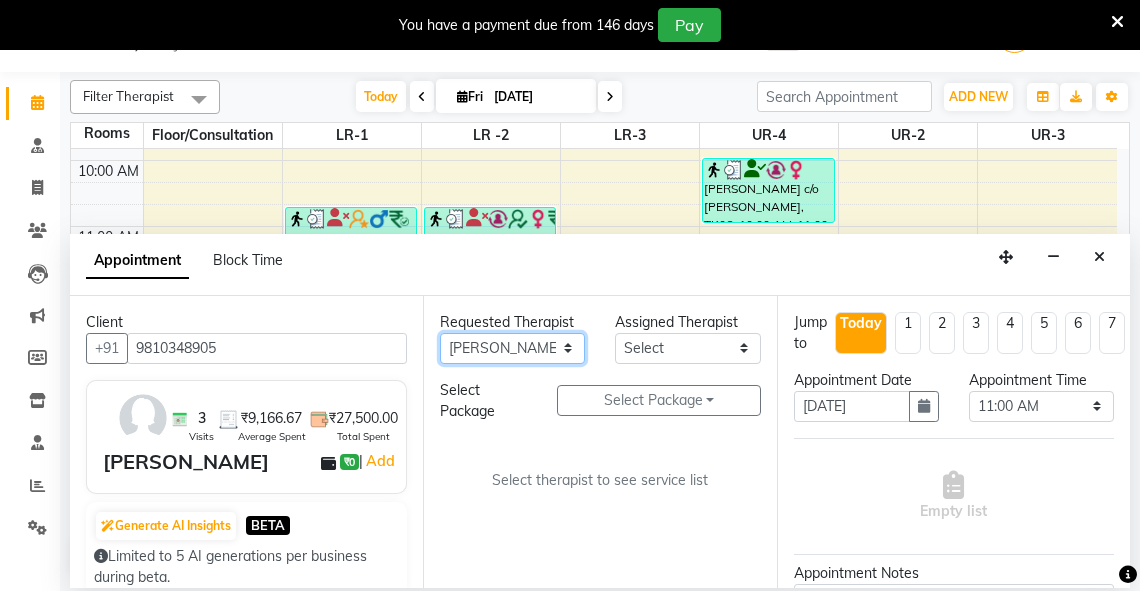 click on "Any [PERSON_NAME] V [PERSON_NAME] [PERSON_NAME] A K [PERSON_NAME] N [PERSON_NAME]  Dhaneesha [PERSON_NAME] K P [PERSON_NAME] [PERSON_NAME] [PERSON_NAME] [PERSON_NAME] [PERSON_NAME] a [PERSON_NAME] K M OTHER BRANCH Sardinia [PERSON_NAME] [PERSON_NAME] [PERSON_NAME] [PERSON_NAME]" at bounding box center (512, 348) 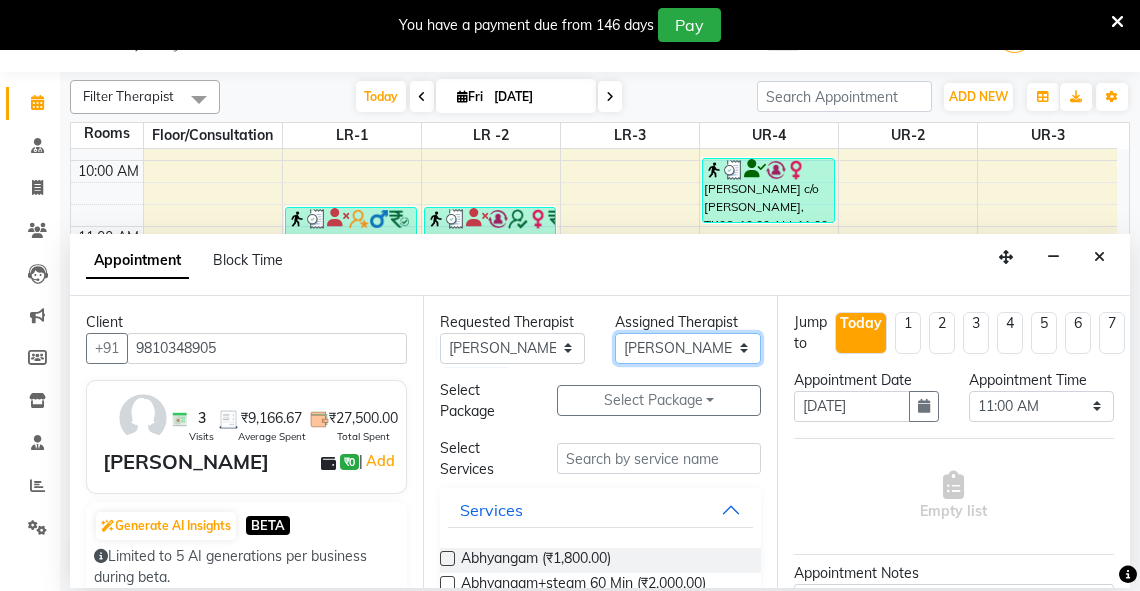 click on "Select [PERSON_NAME] V [PERSON_NAME] [PERSON_NAME] A K [PERSON_NAME] N [PERSON_NAME]  Dhaneesha [PERSON_NAME] K P [PERSON_NAME] [PERSON_NAME] [PERSON_NAME] [PERSON_NAME] [PERSON_NAME] a [PERSON_NAME] K M OTHER BRANCH Sardinia [PERSON_NAME] [PERSON_NAME] [PERSON_NAME] [PERSON_NAME]" at bounding box center [687, 348] 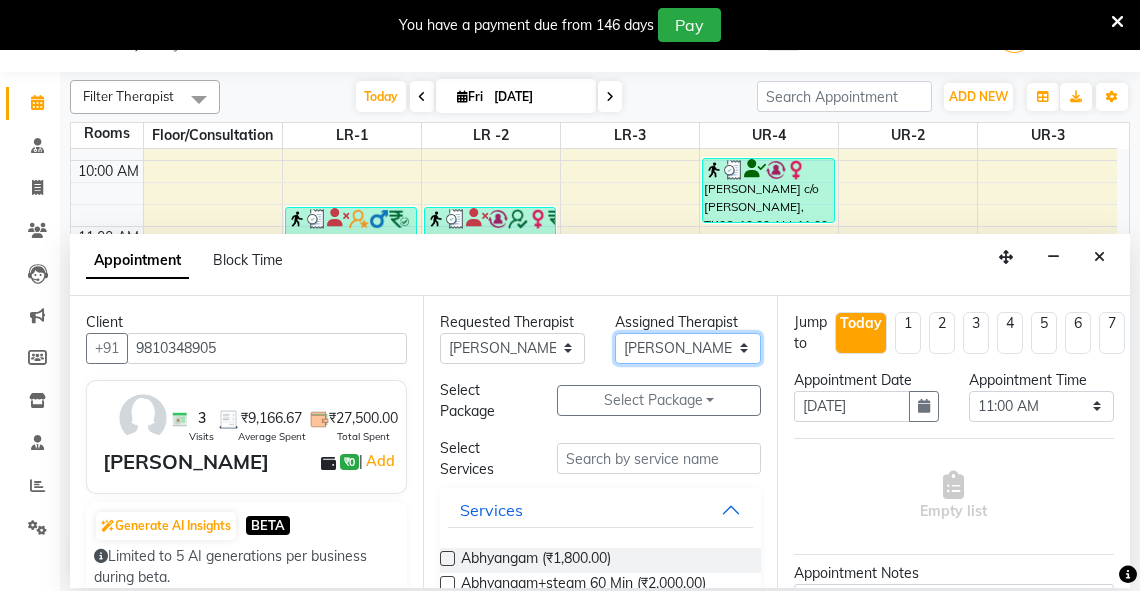 select on "79242" 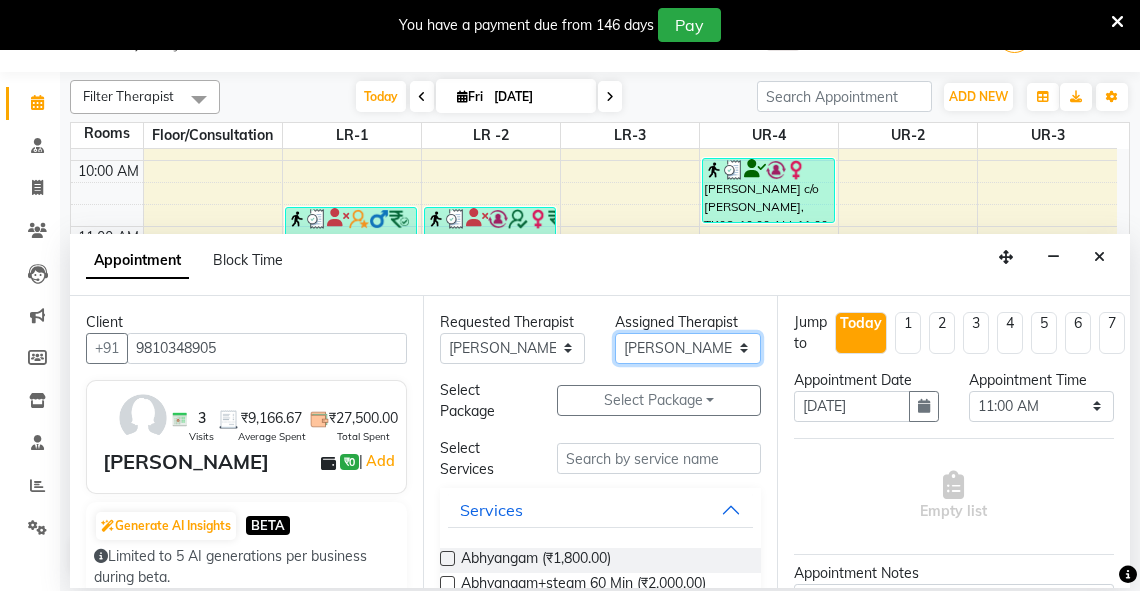 click on "Select [PERSON_NAME] V [PERSON_NAME] [PERSON_NAME] A K [PERSON_NAME] N [PERSON_NAME]  Dhaneesha [PERSON_NAME] K P [PERSON_NAME] [PERSON_NAME] [PERSON_NAME] [PERSON_NAME] [PERSON_NAME] a [PERSON_NAME] K M OTHER BRANCH Sardinia [PERSON_NAME] [PERSON_NAME] [PERSON_NAME] [PERSON_NAME]" at bounding box center [687, 348] 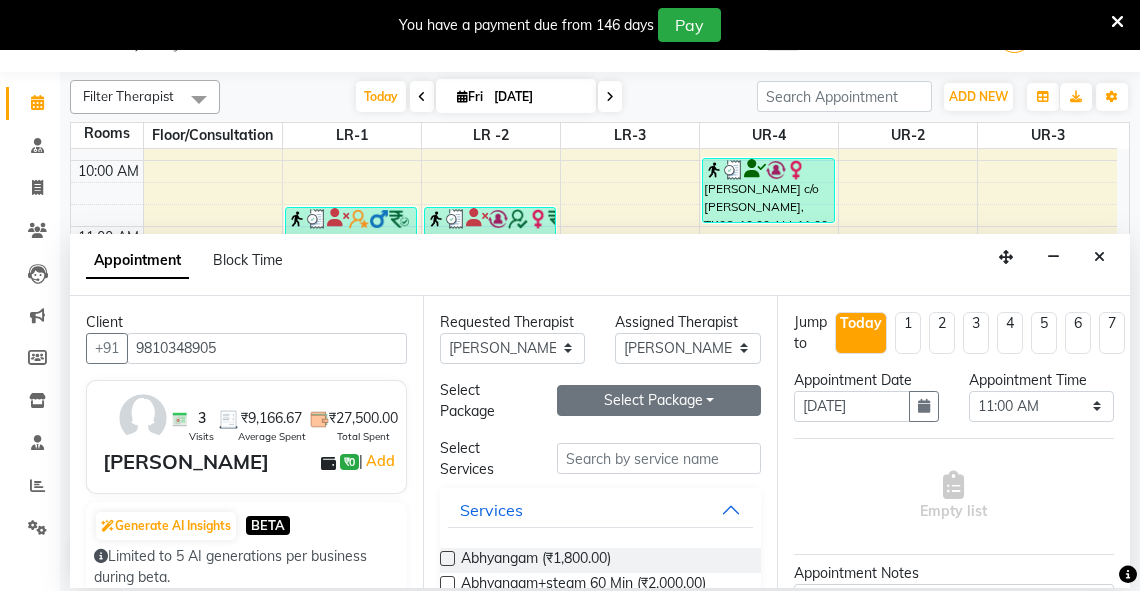 click on "Select Package  Toggle Dropdown" at bounding box center (659, 400) 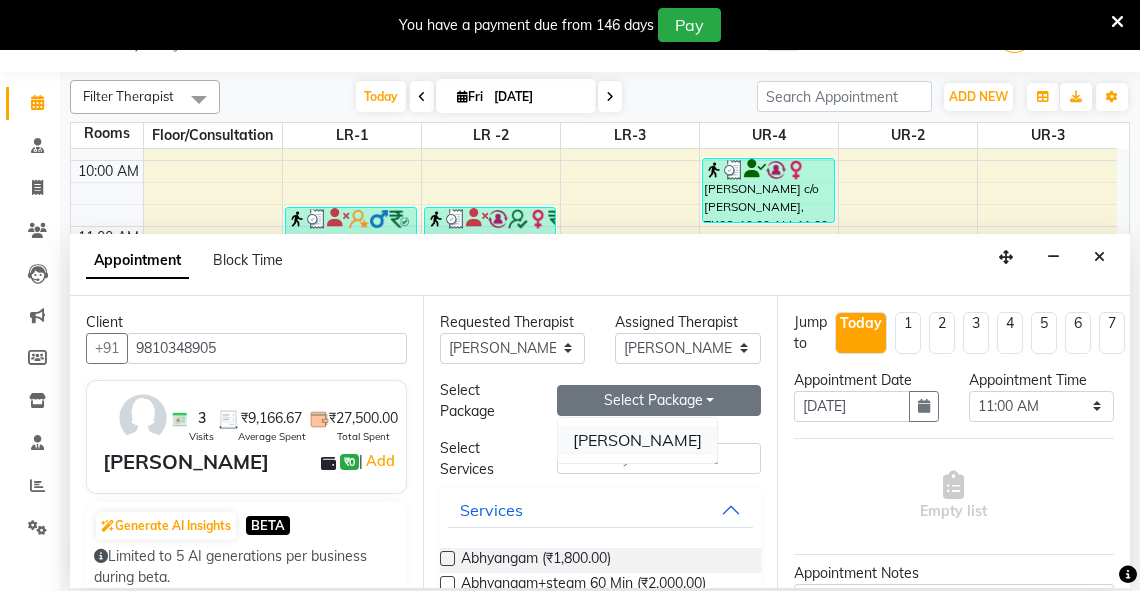 click on "Anu Gupta" at bounding box center [637, 440] 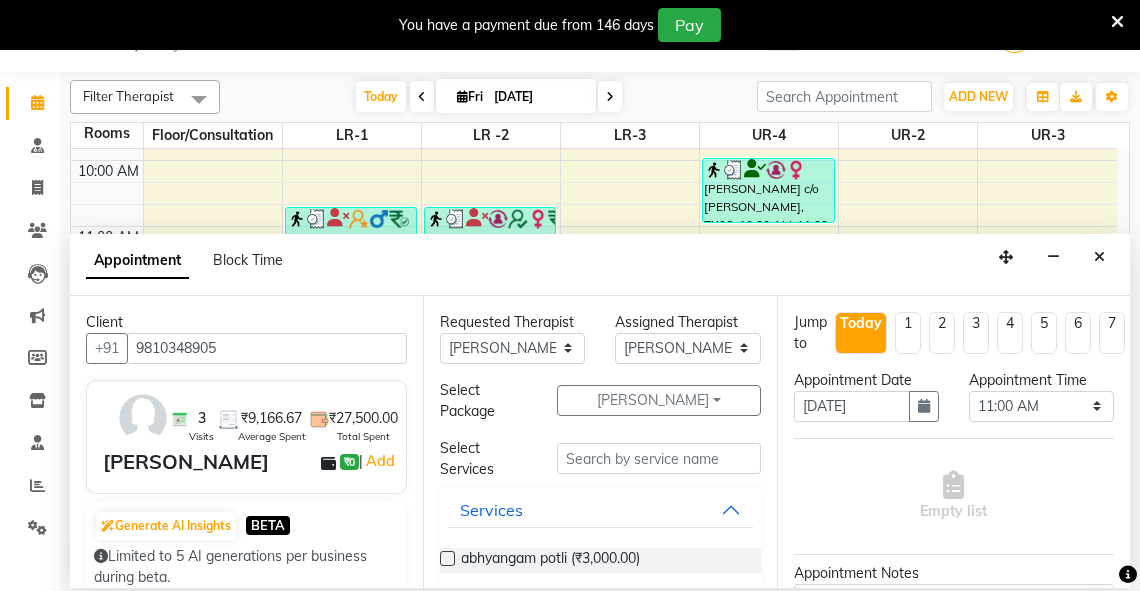 click at bounding box center [447, 558] 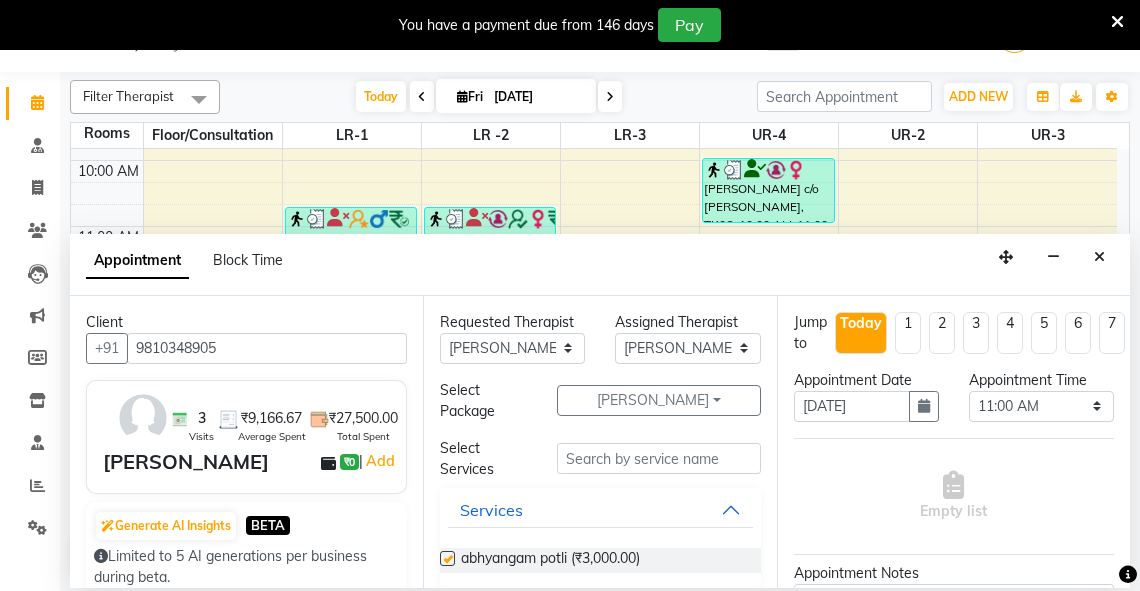 select on "2649" 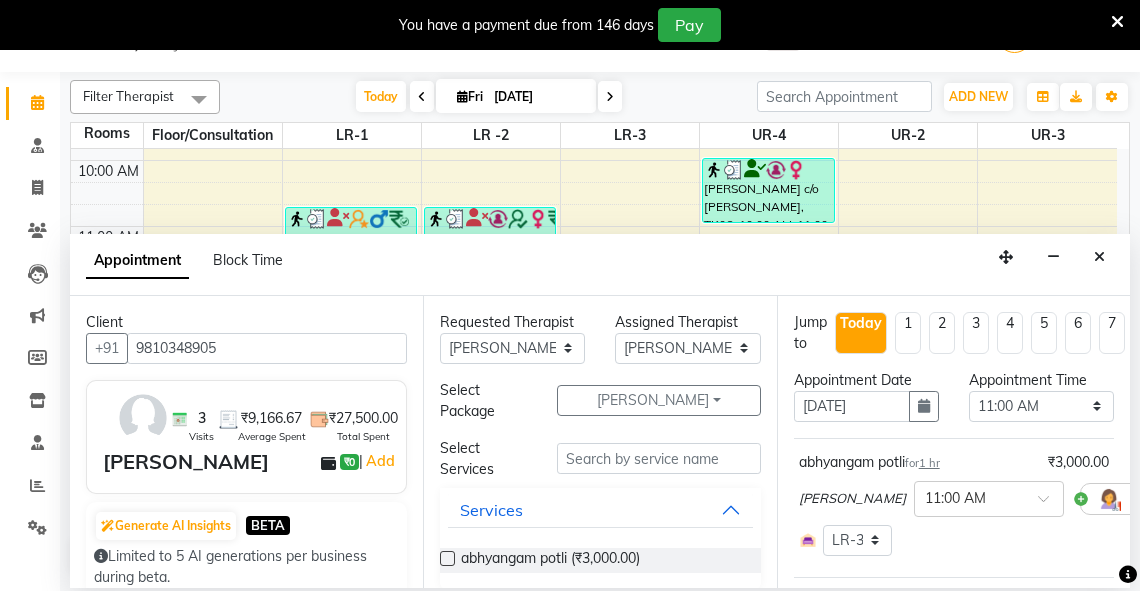 checkbox on "false" 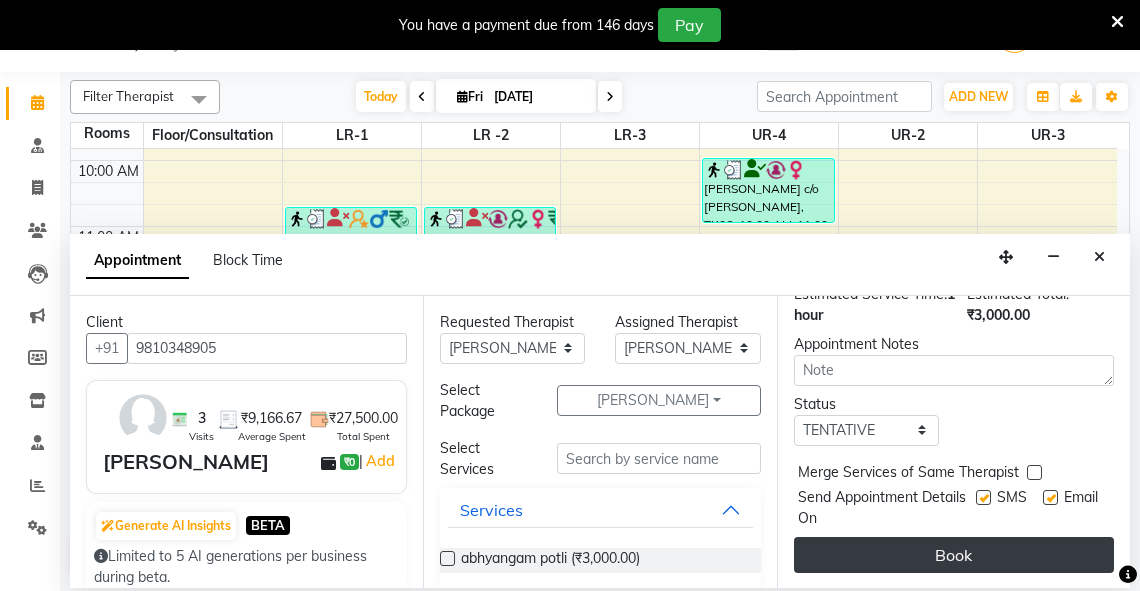 click on "Book" at bounding box center (954, 555) 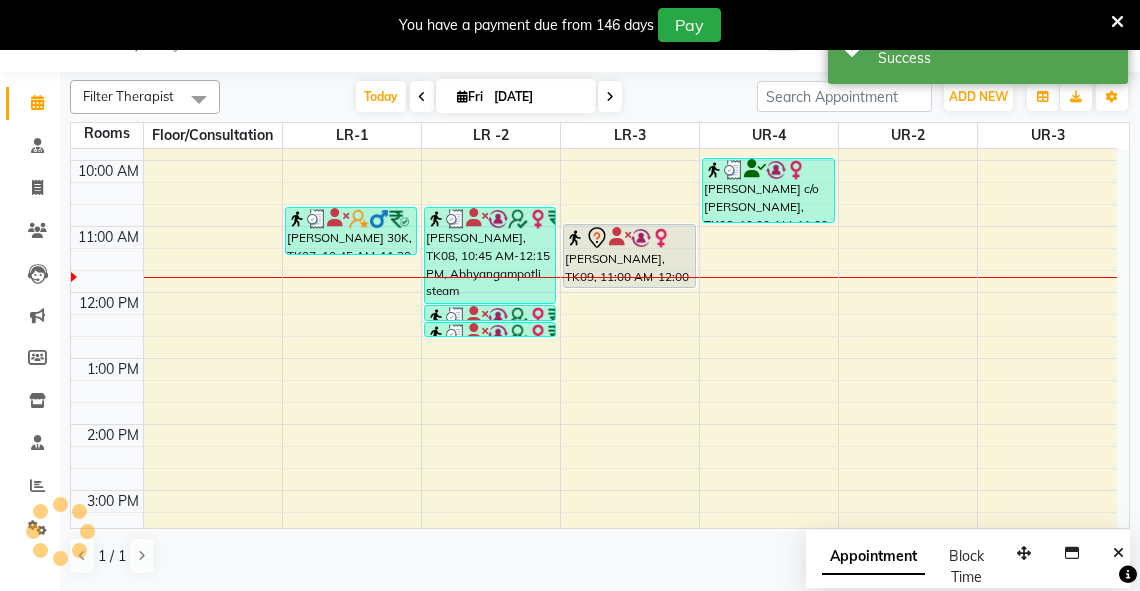scroll, scrollTop: 0, scrollLeft: 0, axis: both 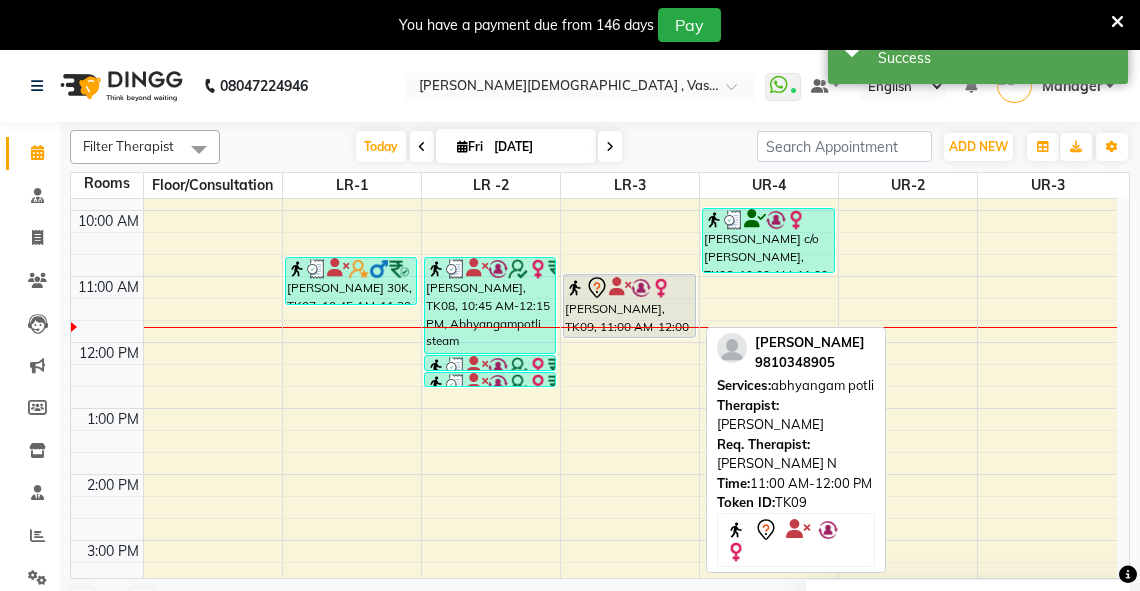 click on "Anu Gupta, TK09, 11:00 AM-12:00 PM, abhyangam potli" at bounding box center [629, 306] 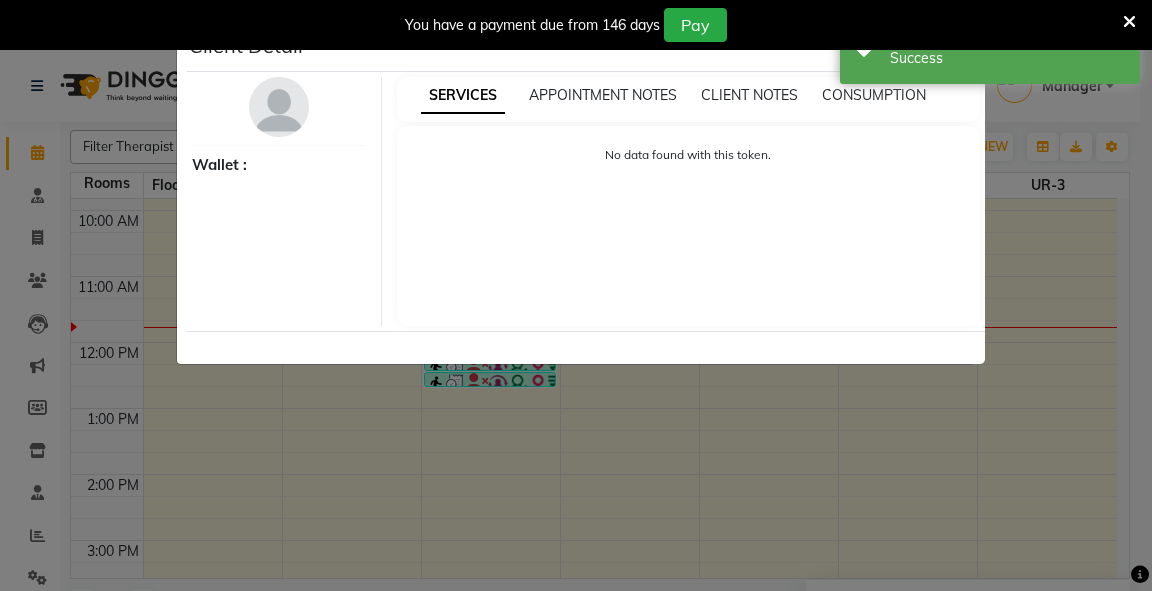 select on "7" 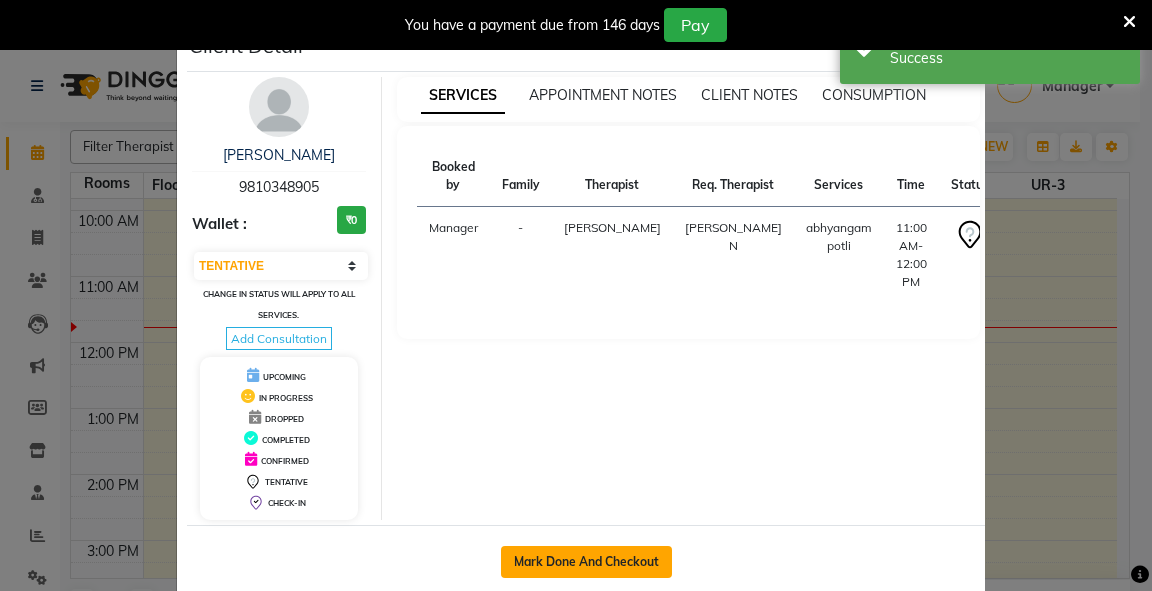 click on "Mark Done And Checkout" 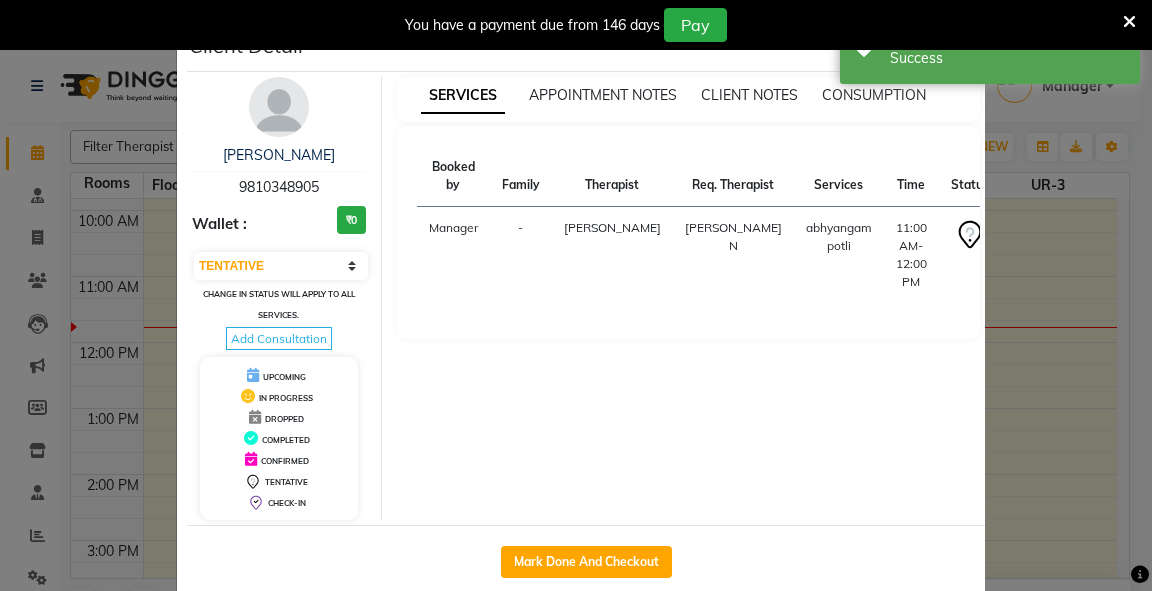 select on "service" 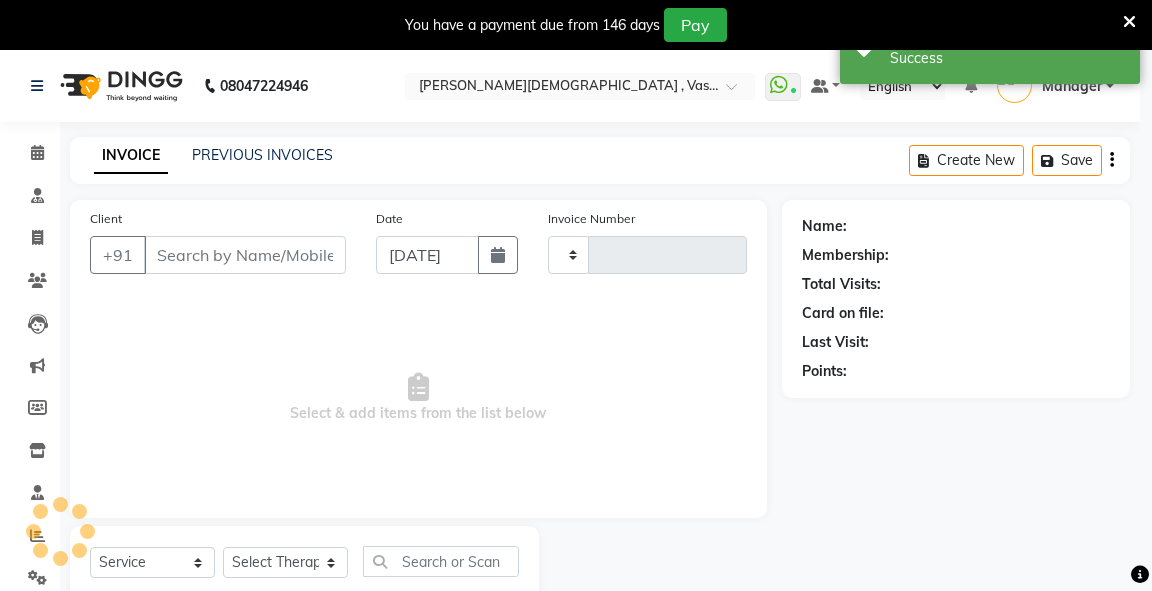 type on "1843" 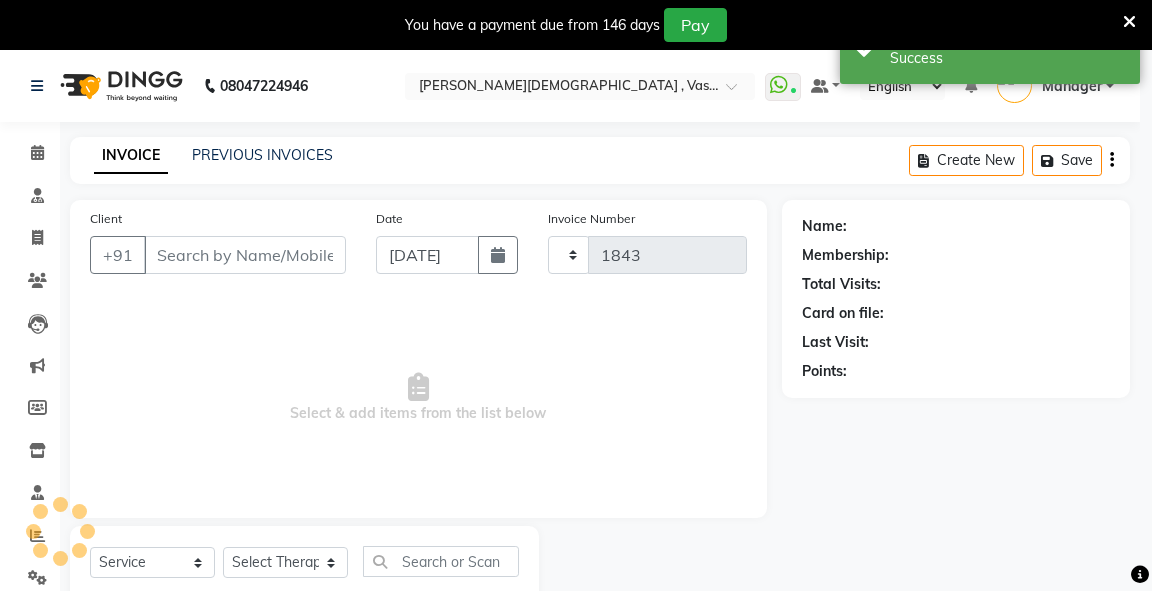 select on "5571" 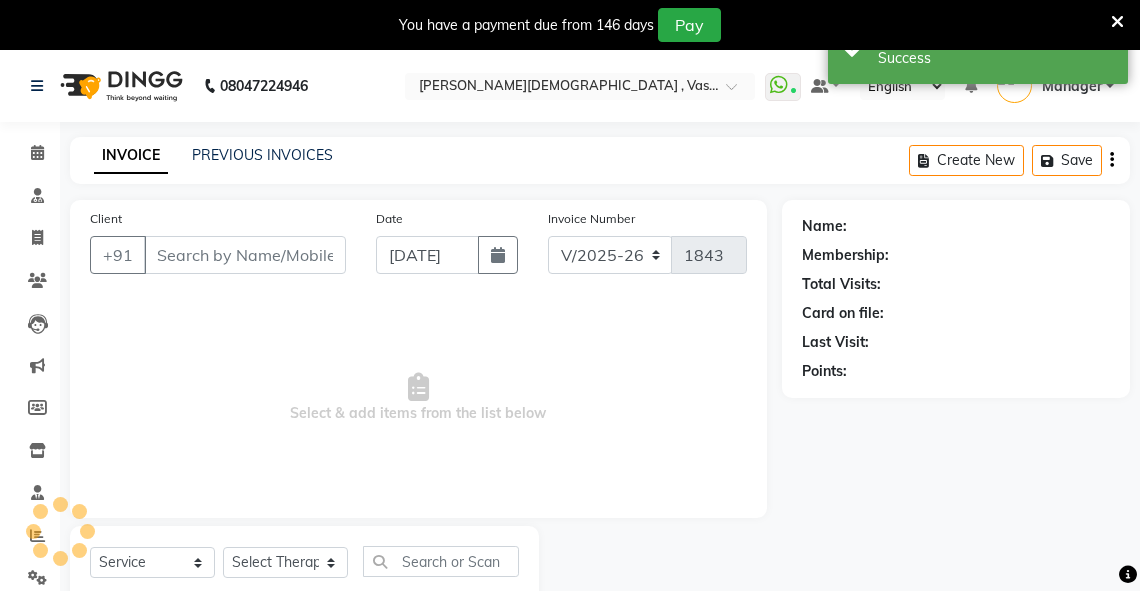 type on "9810348905" 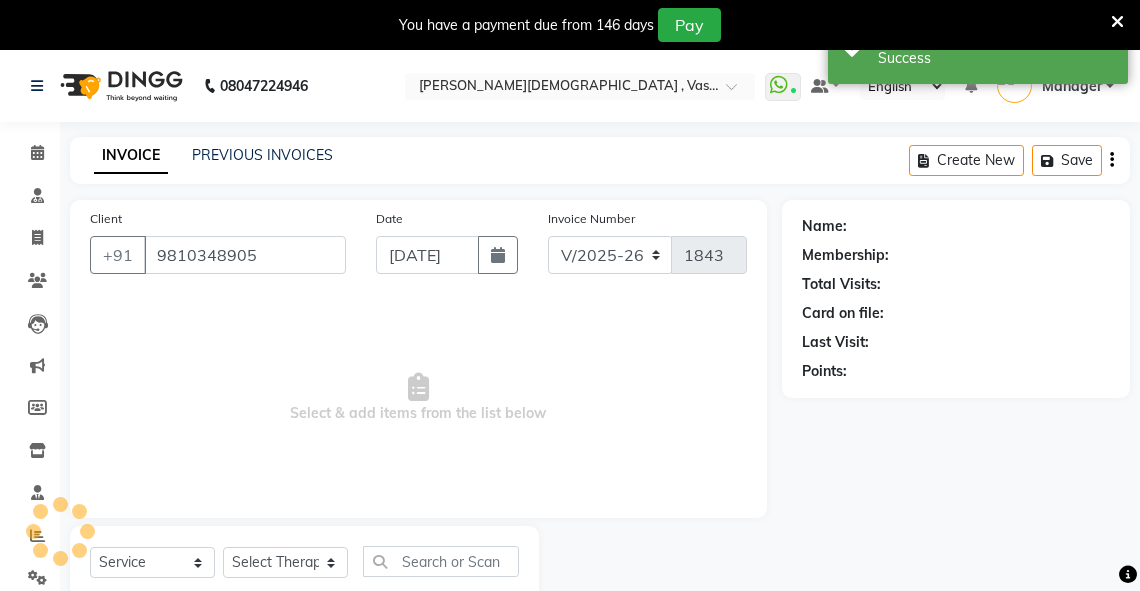 select on "79242" 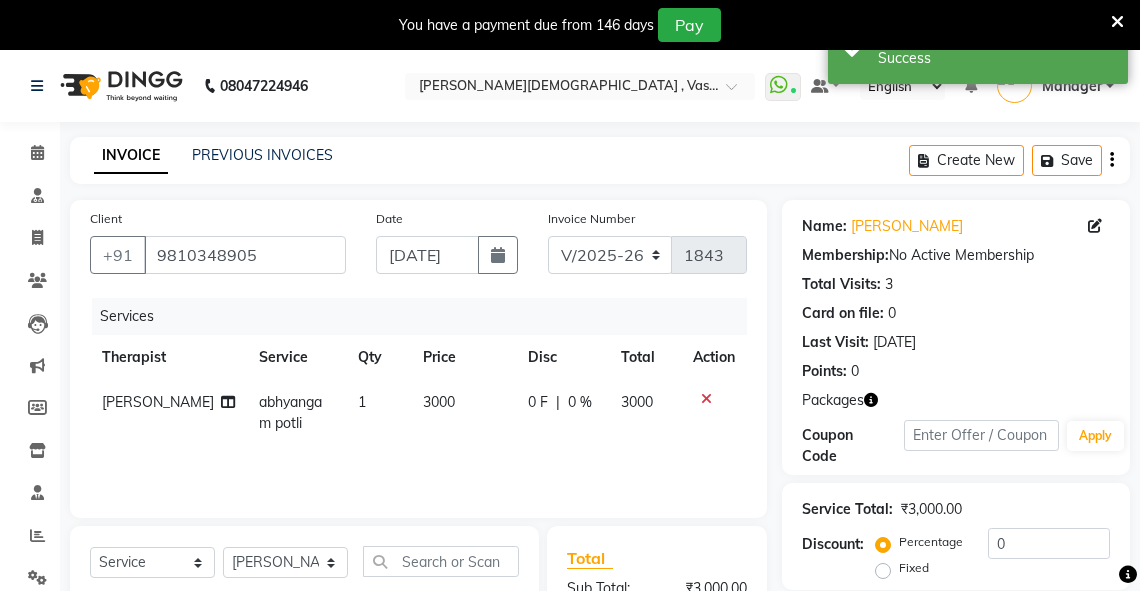 scroll, scrollTop: 328, scrollLeft: 0, axis: vertical 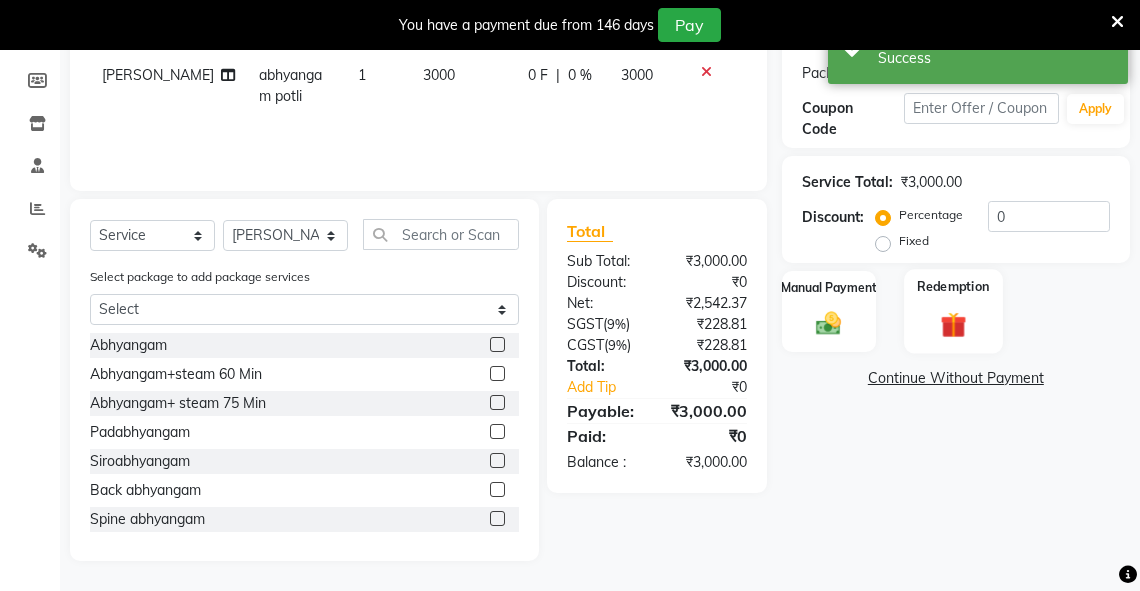 click on "Redemption" 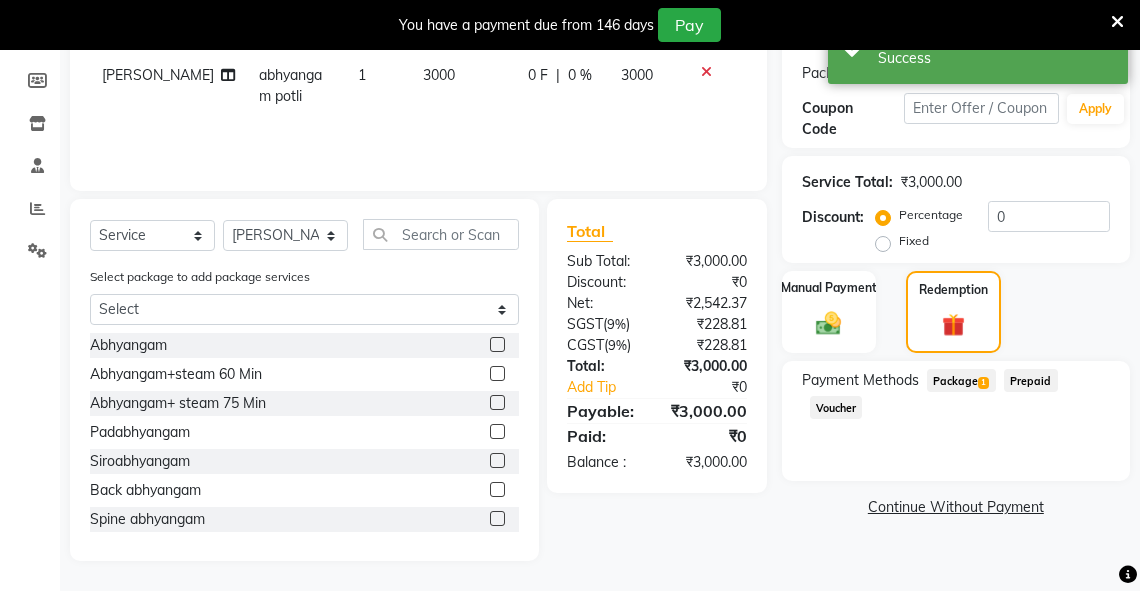 click on "Package  1" 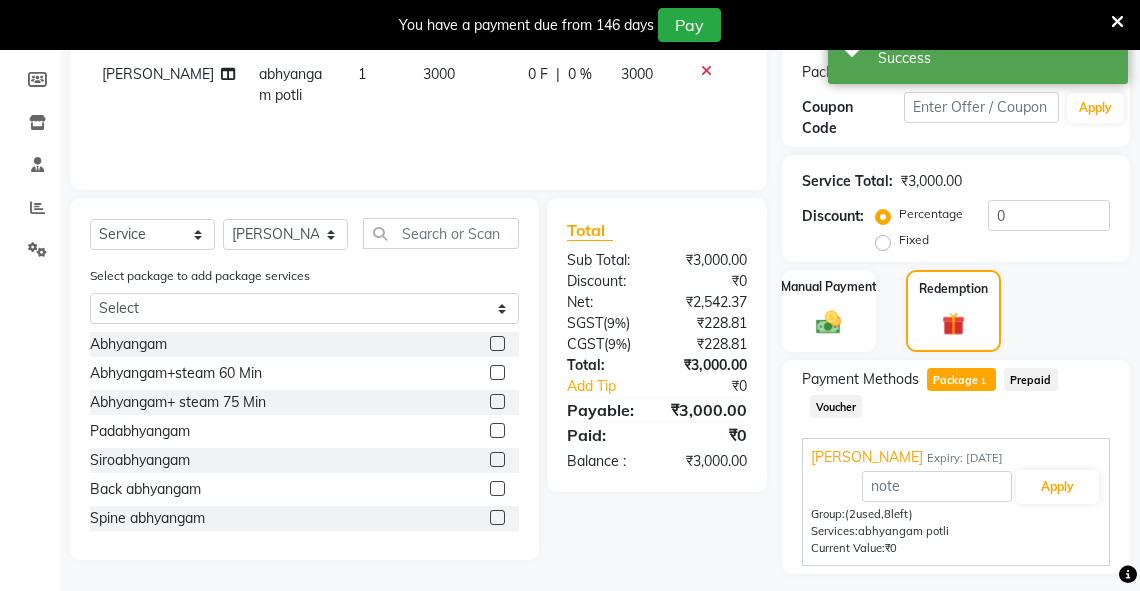 scroll, scrollTop: 381, scrollLeft: 0, axis: vertical 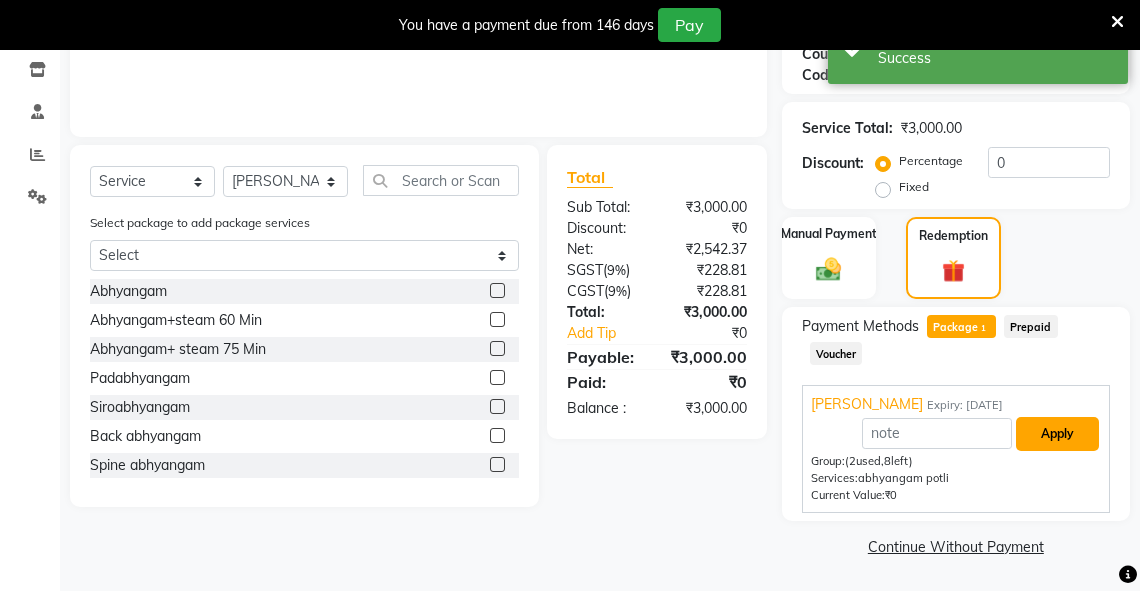 click on "Apply" at bounding box center [1057, 434] 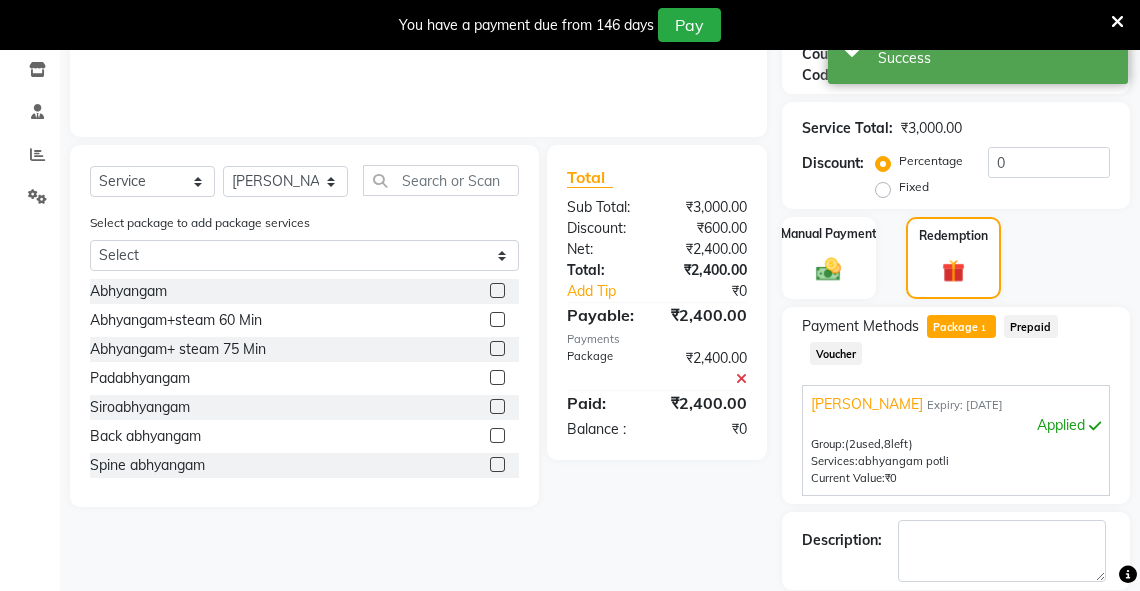 scroll, scrollTop: 476, scrollLeft: 0, axis: vertical 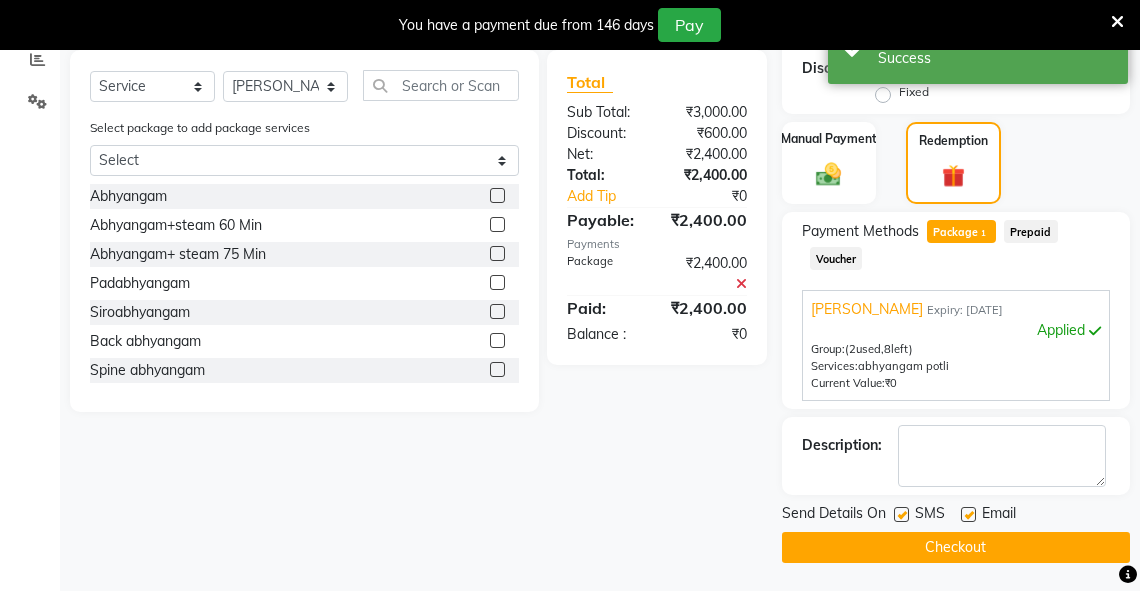click on "Checkout" 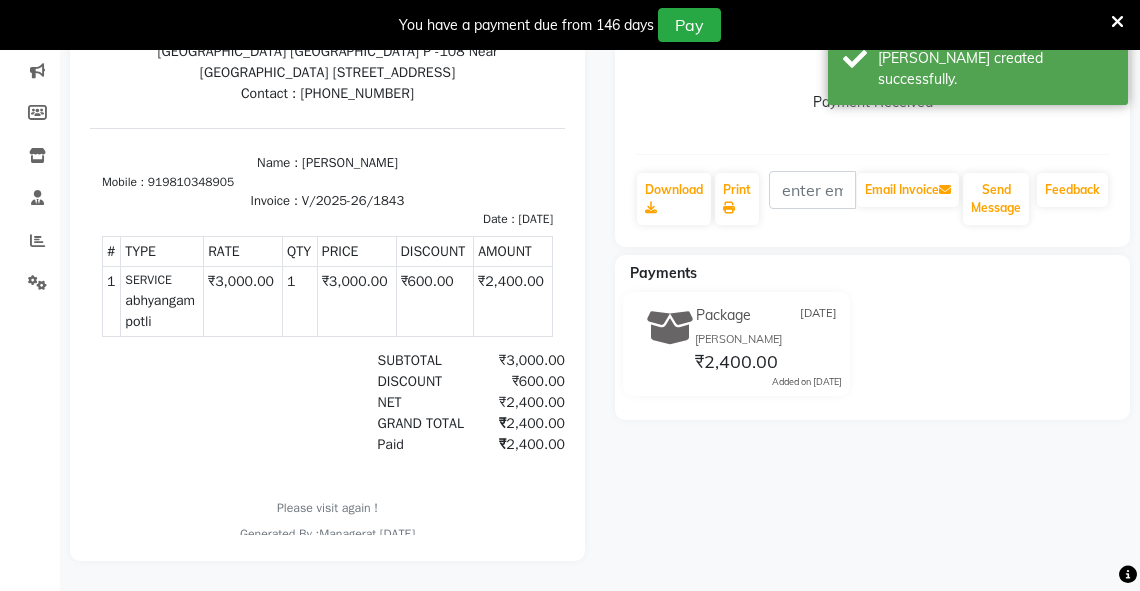 scroll, scrollTop: 0, scrollLeft: 0, axis: both 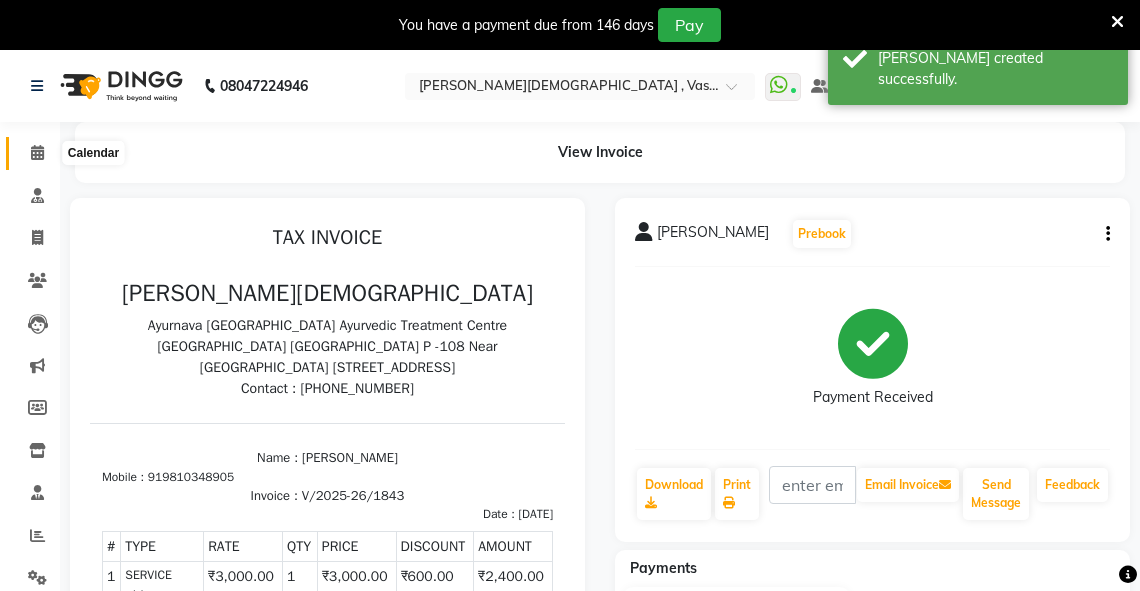 click 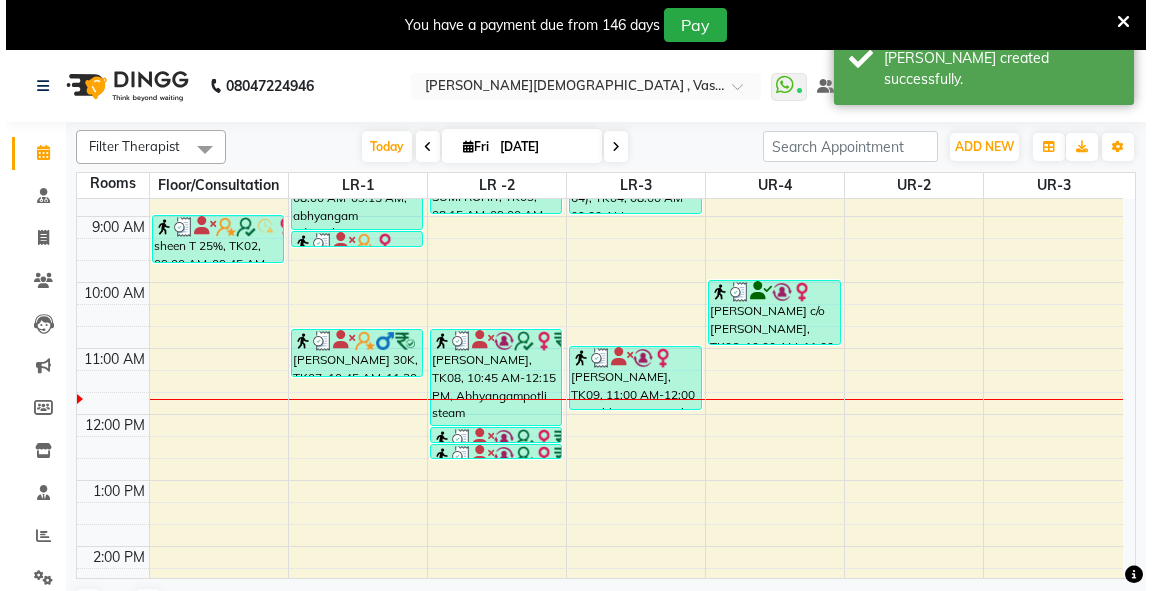 scroll, scrollTop: 189, scrollLeft: 0, axis: vertical 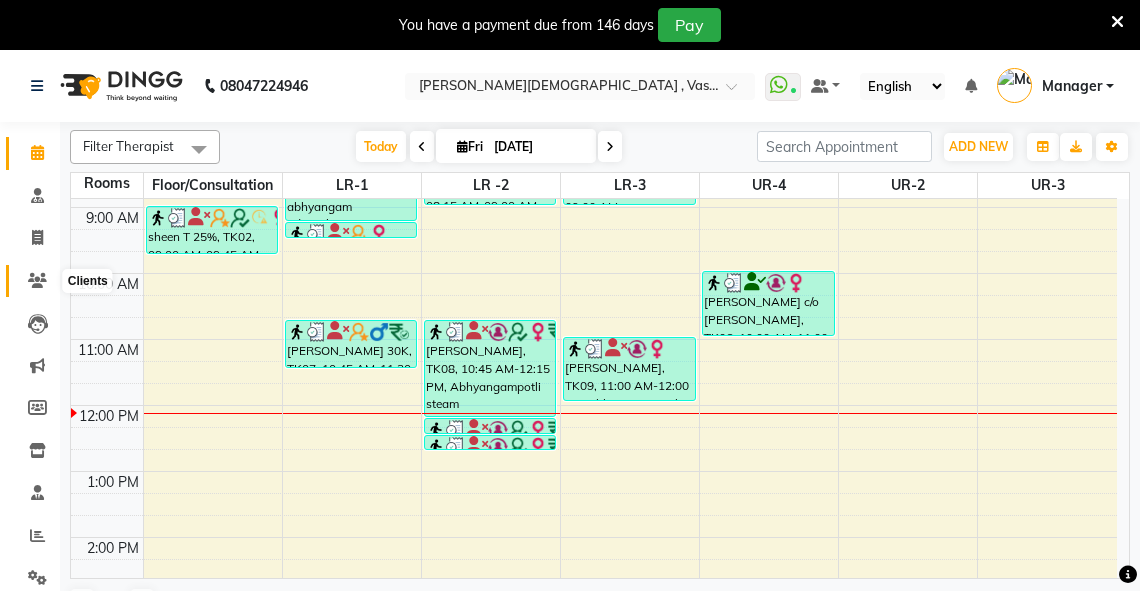 click 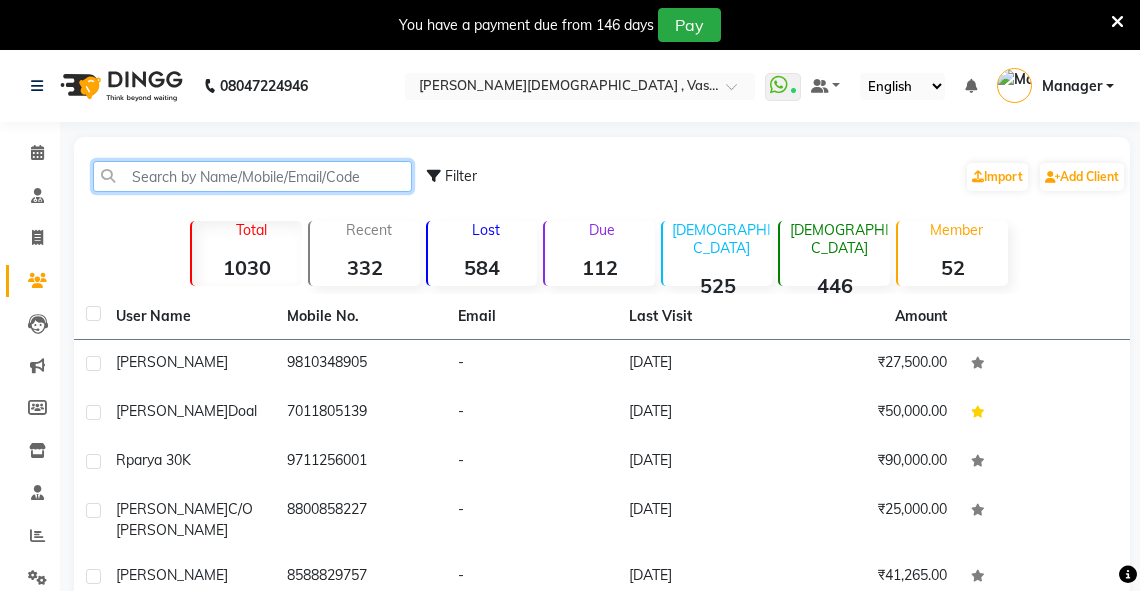 click 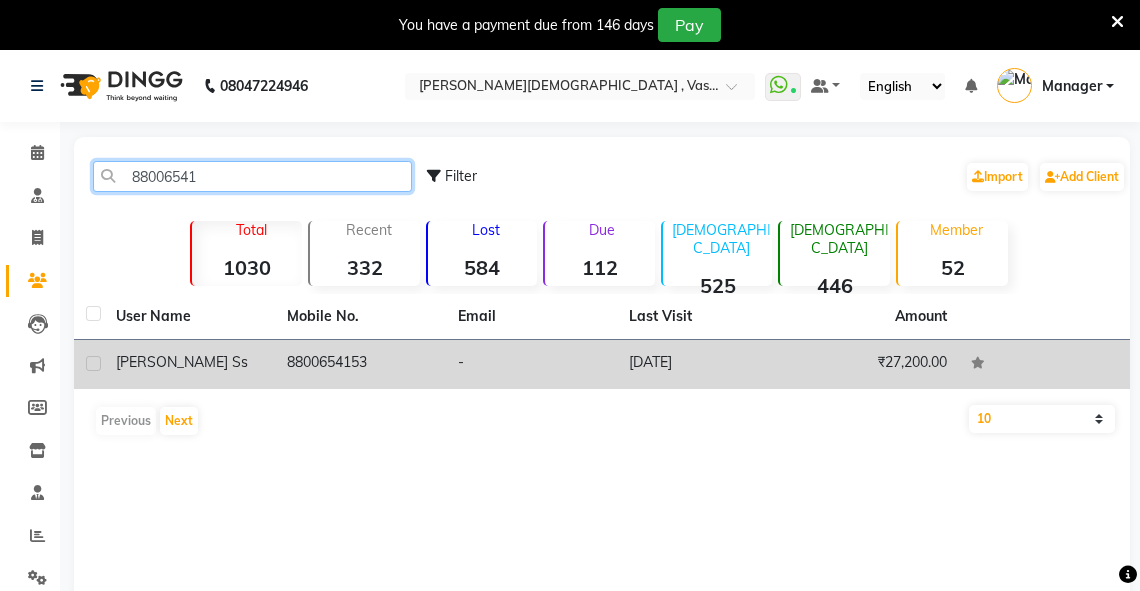 type on "88006541" 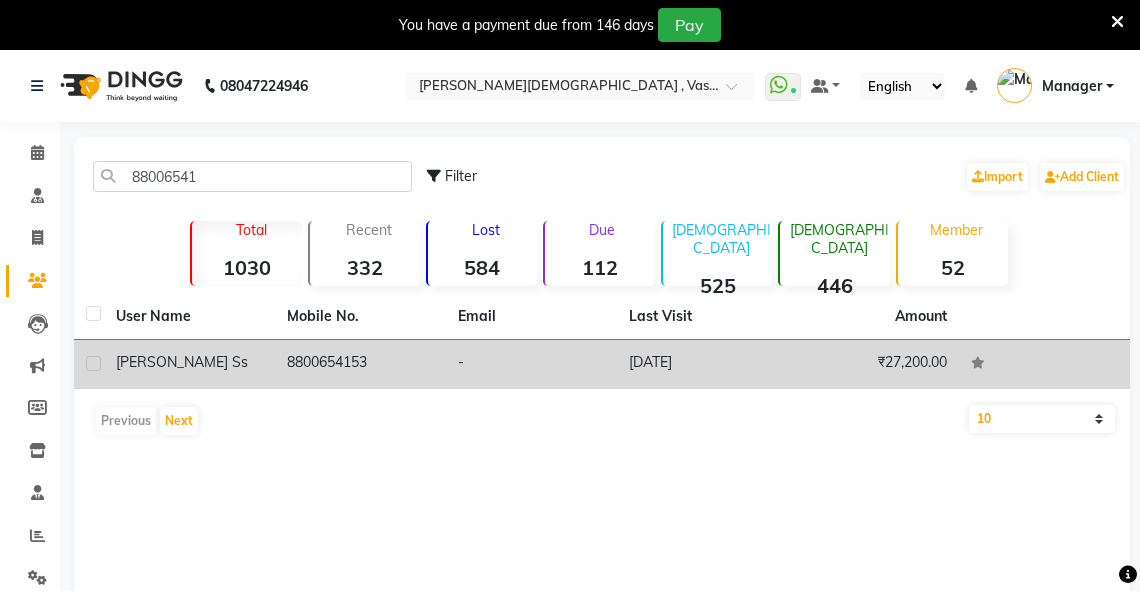 click on "8800654153" 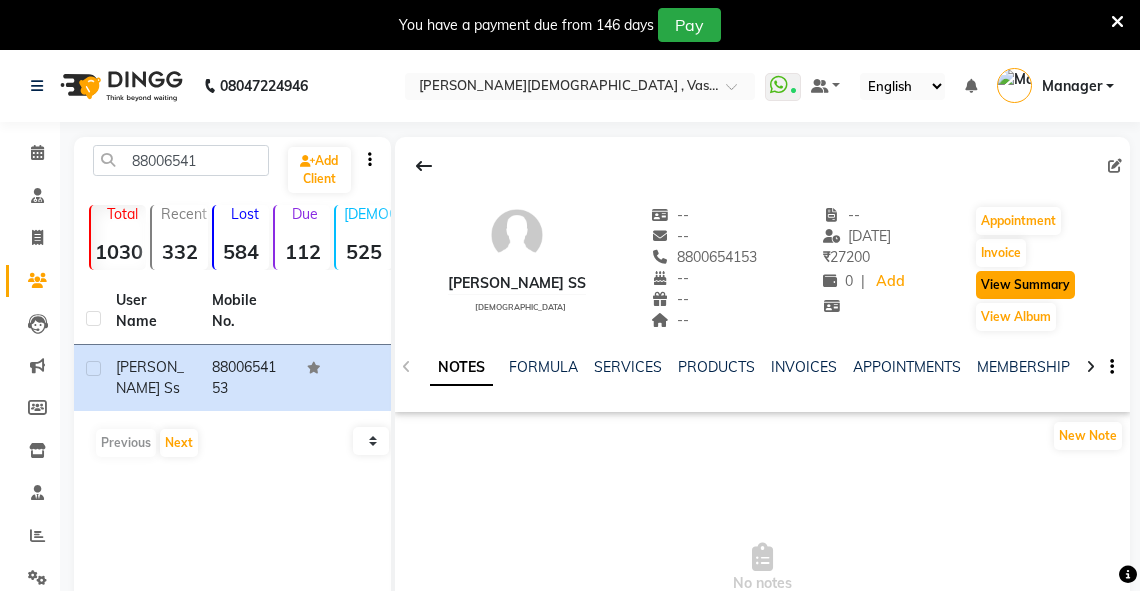 click on "View Summary" 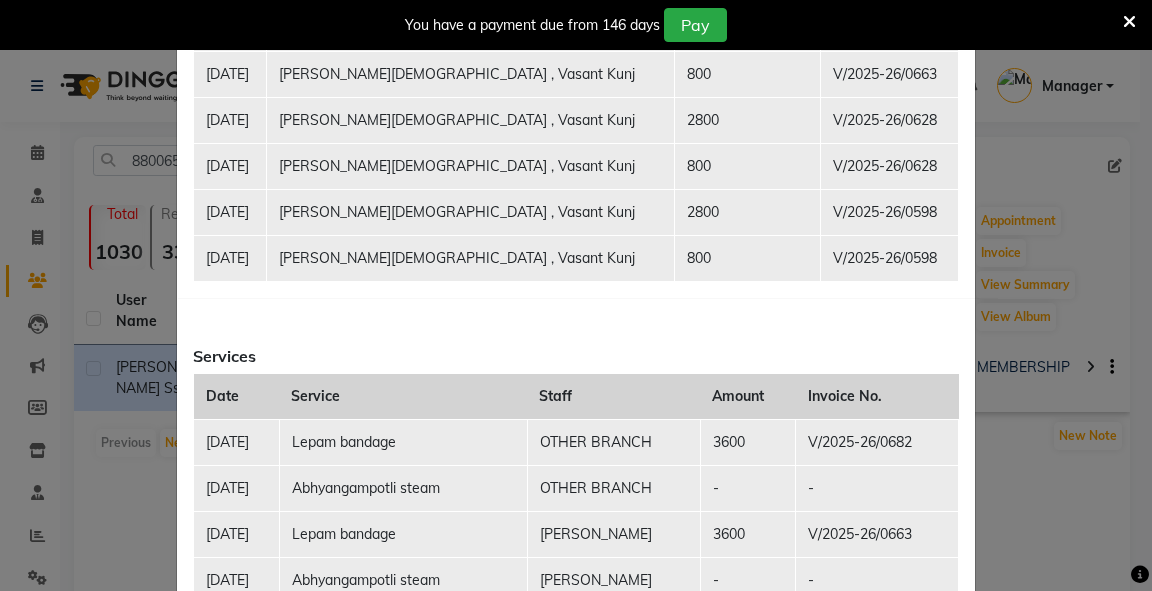 scroll, scrollTop: 571, scrollLeft: 0, axis: vertical 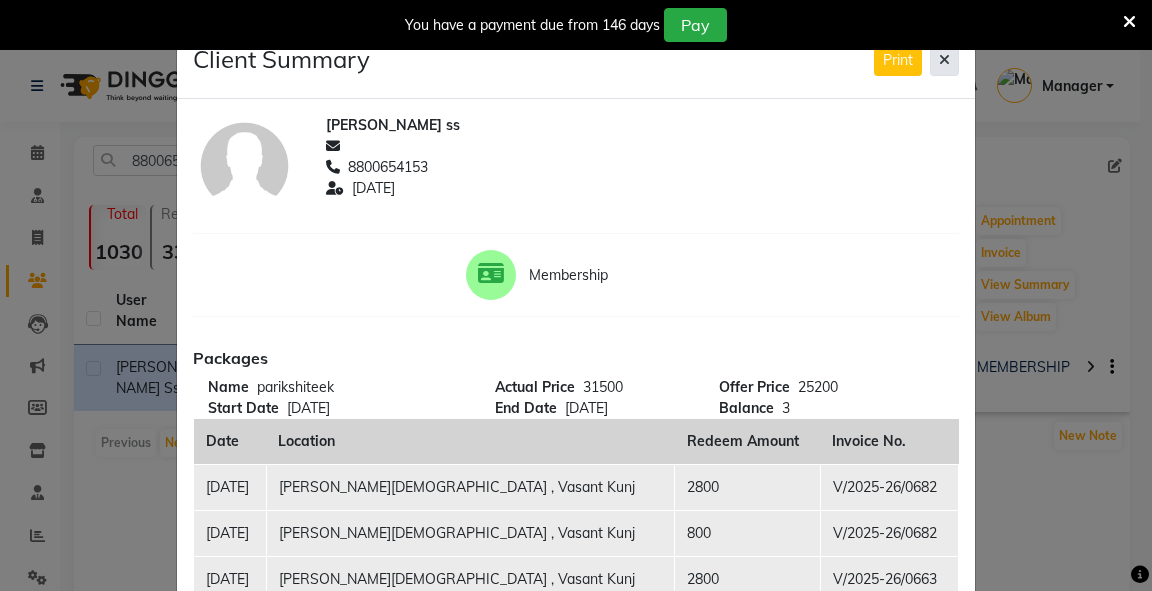 click 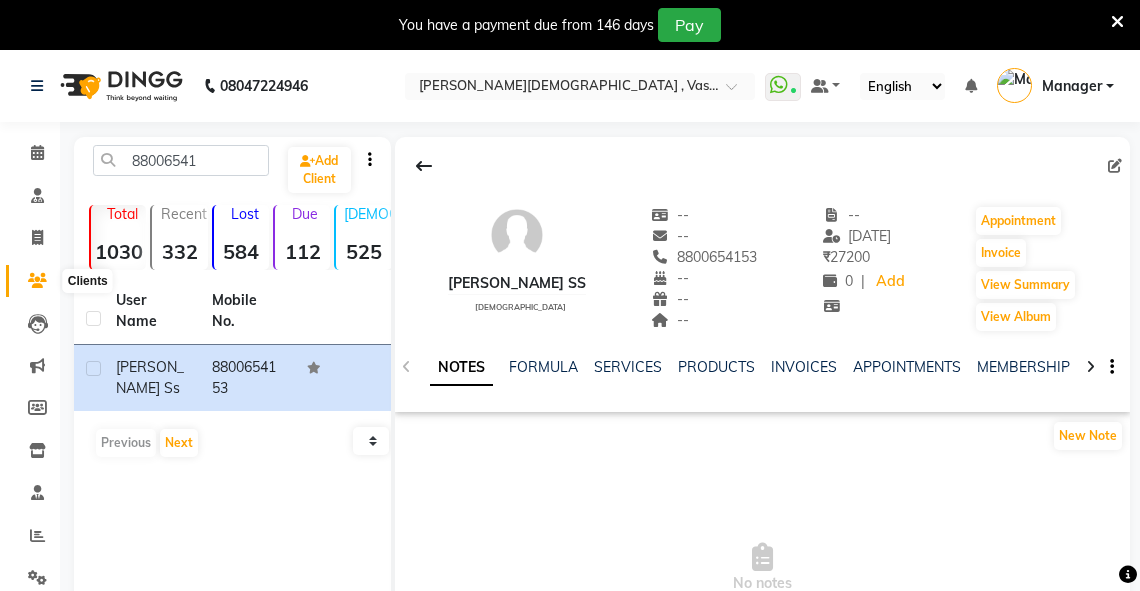 click 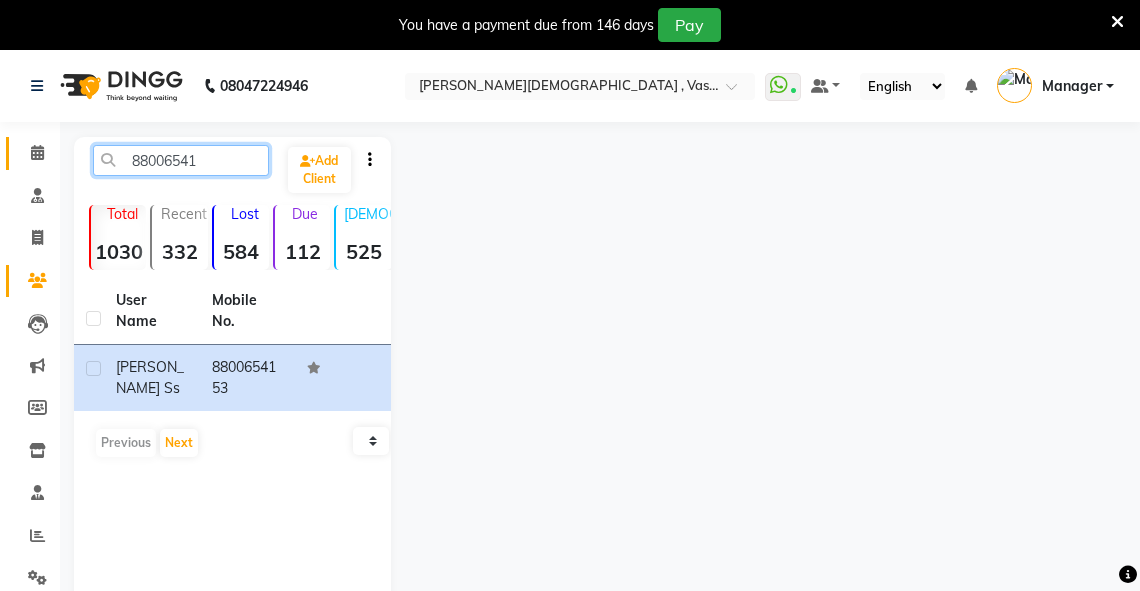 drag, startPoint x: 222, startPoint y: 161, endPoint x: 20, endPoint y: 160, distance: 202.00247 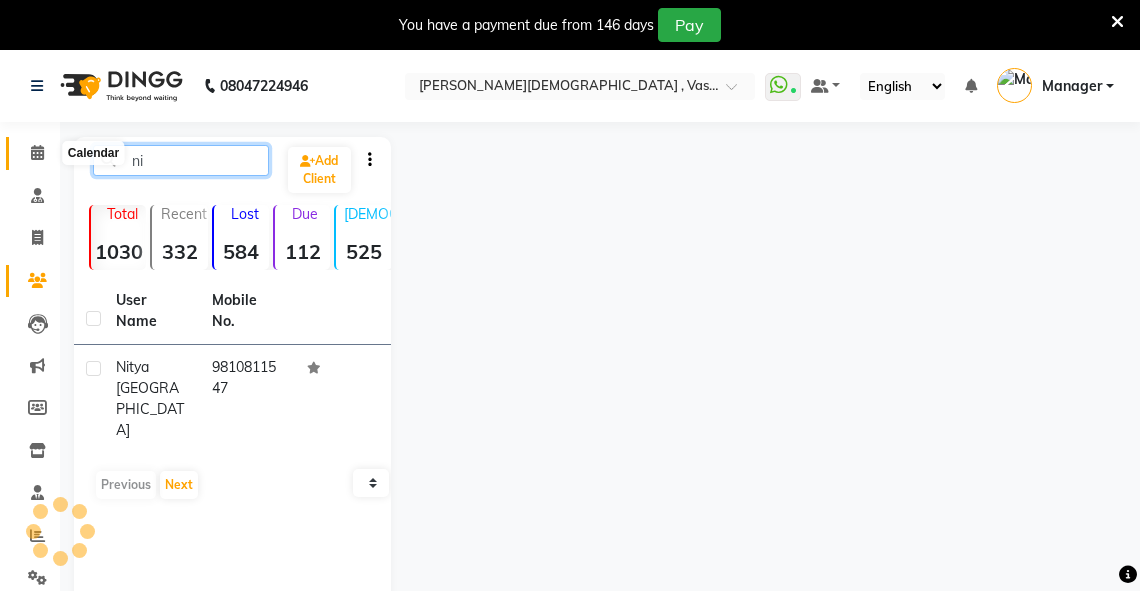 type on "n" 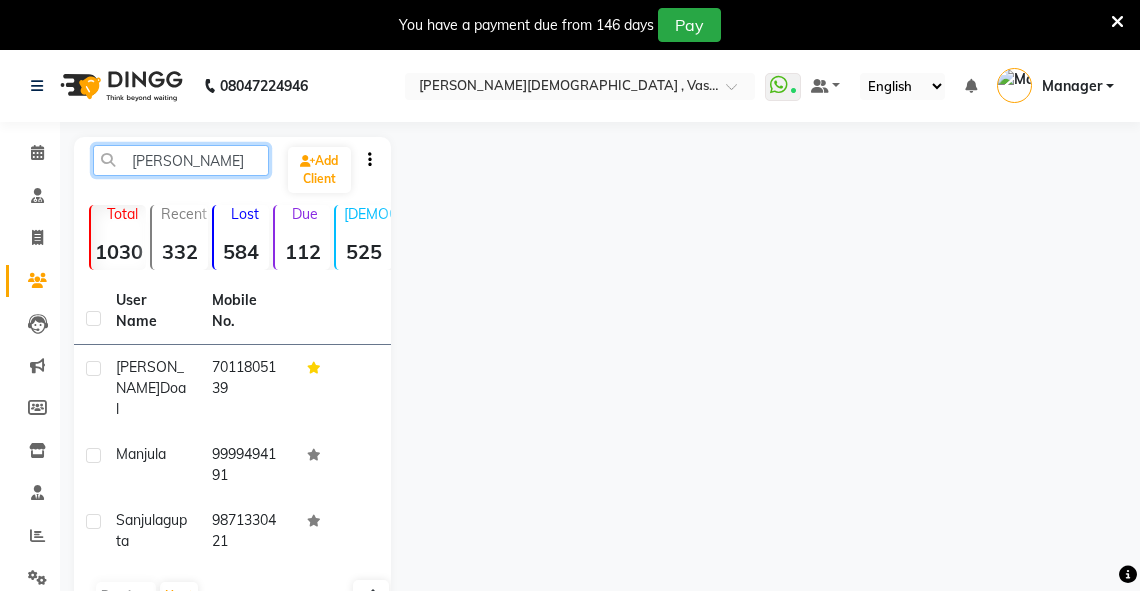 type on "[PERSON_NAME]" 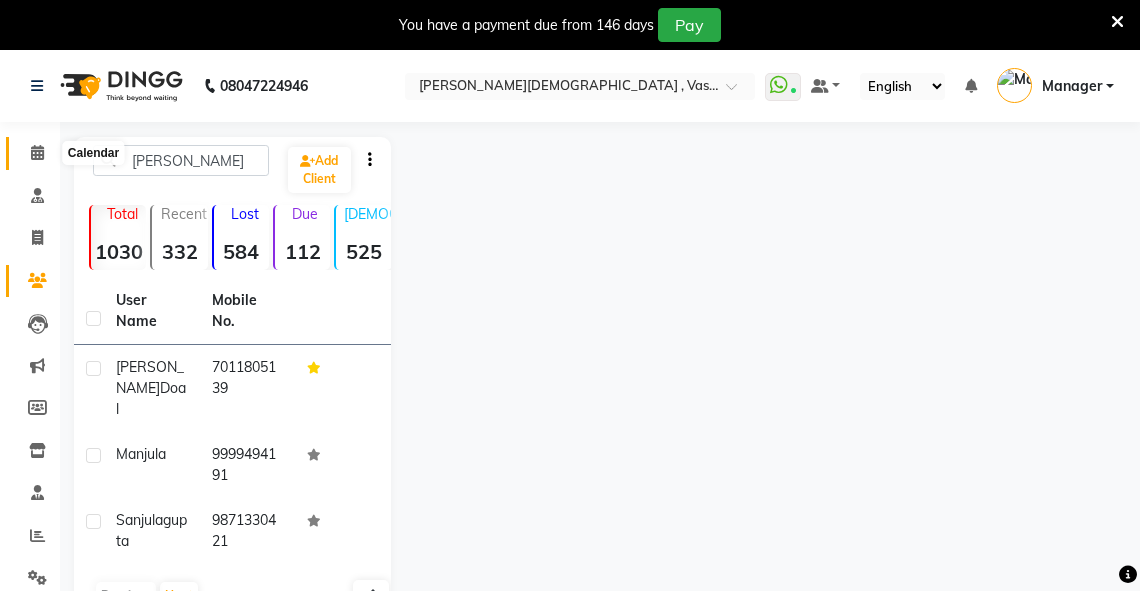click 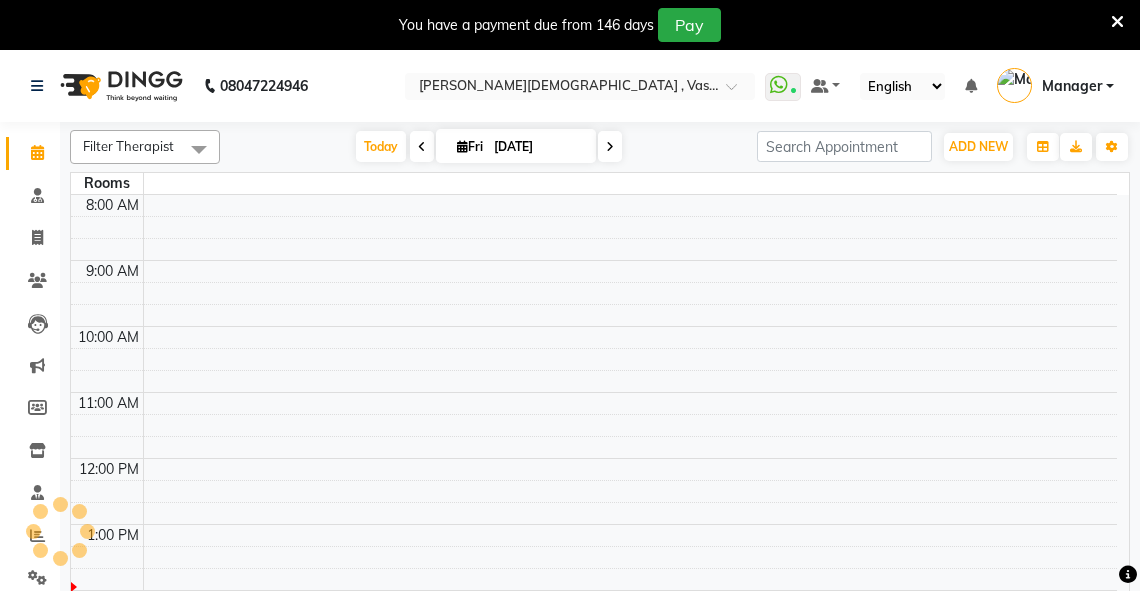 scroll, scrollTop: 0, scrollLeft: 0, axis: both 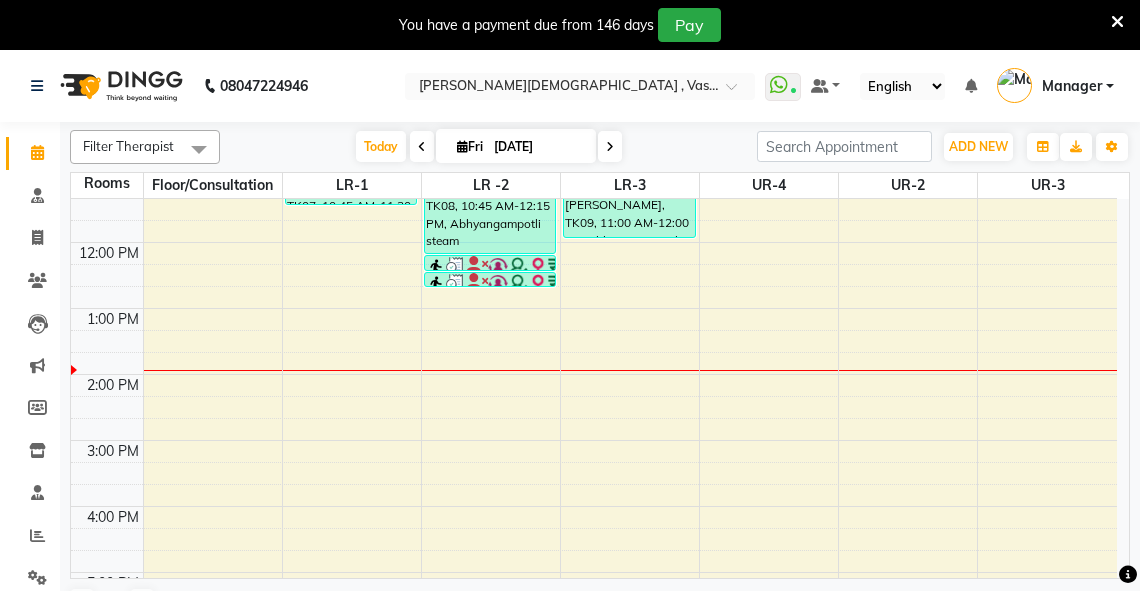 click on "6:00 AM 7:00 AM 8:00 AM 9:00 AM 10:00 AM 11:00 AM 12:00 PM 1:00 PM 2:00 PM 3:00 PM 4:00 PM 5:00 PM 6:00 PM 7:00 PM 8:00 PM     sheen T 25%, TK02, 09:00 AM-09:45 AM,  abhyangam(L)+Potli(L)     Rakhi cghs, TK01, 08:00 AM-09:15 AM, abhyangam udwarthanam STEAM     Rakhi cghs, TK01, 09:15 AM-09:30 AM, matra vasti     rp arya 30K, TK07, 10:45 AM-11:30 AM, Abhyangam     SUMI ROHIT, TK03, 08:15 AM-09:00 AM, Abhyangam     anjula Doal, TK08, 10:45 AM-12:15 PM, Abhyangampotli steam     anjula Doal, TK08, 12:15 PM-12:30 PM, Lepam bandage     anjula Doal, TK08, 12:30 PM-12:45 PM, Lepam bandage     deepesh (B 64), TK04, 08:00 AM-09:00 AM, Abhyangam+steam 60 Min     Anu Gupta, TK09, 11:00 AM-12:00 PM, abhyangam potli     M M Sharma, TK05, 08:00 AM-08:30 AM, abhyangam swedam cghs     Harshita c/o rachna chaurasia, TK06, 10:00 AM-11:00 AM, udwartanam" at bounding box center [594, 341] 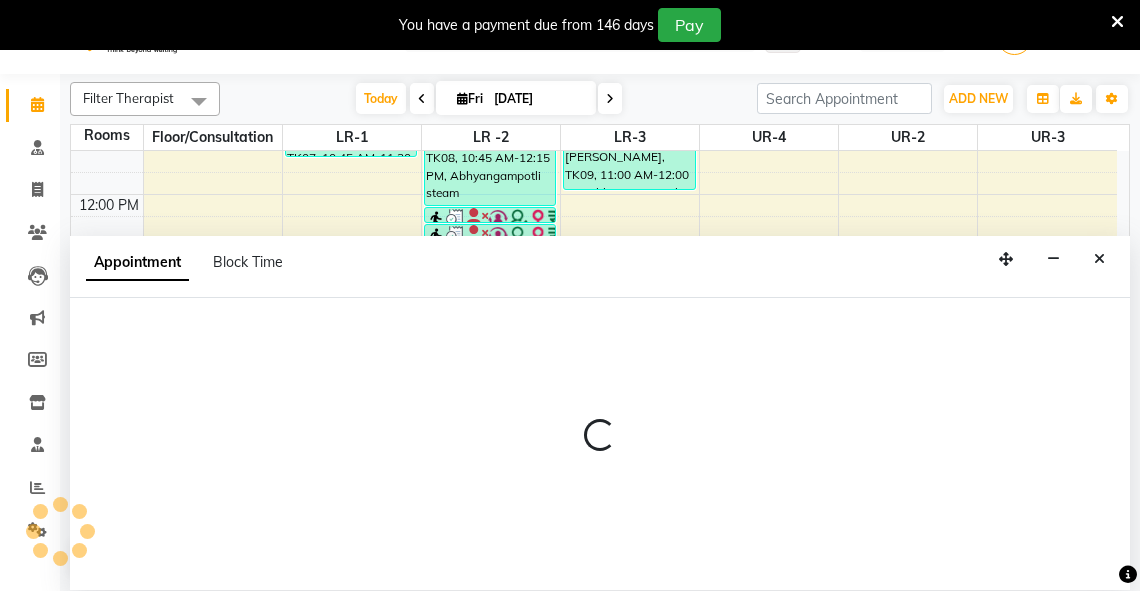 scroll, scrollTop: 50, scrollLeft: 0, axis: vertical 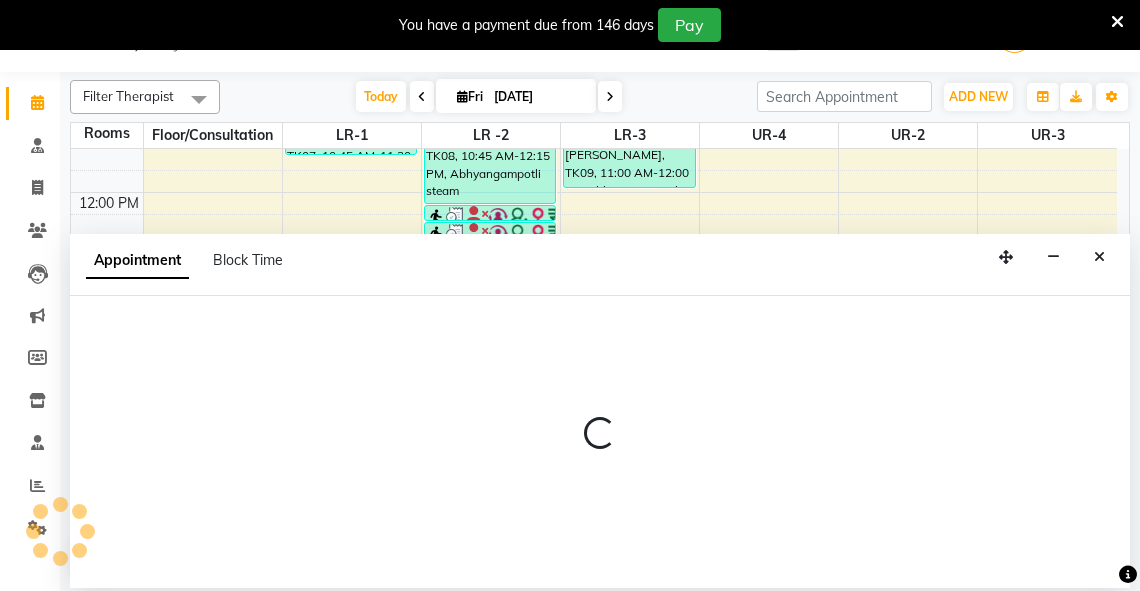 select on "855" 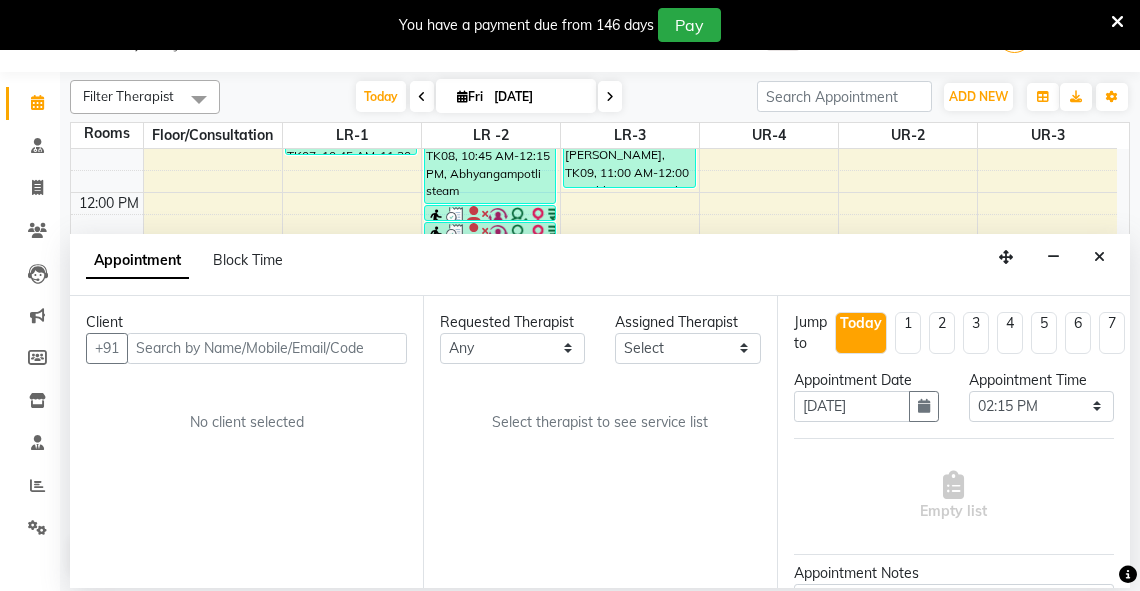 click at bounding box center [267, 348] 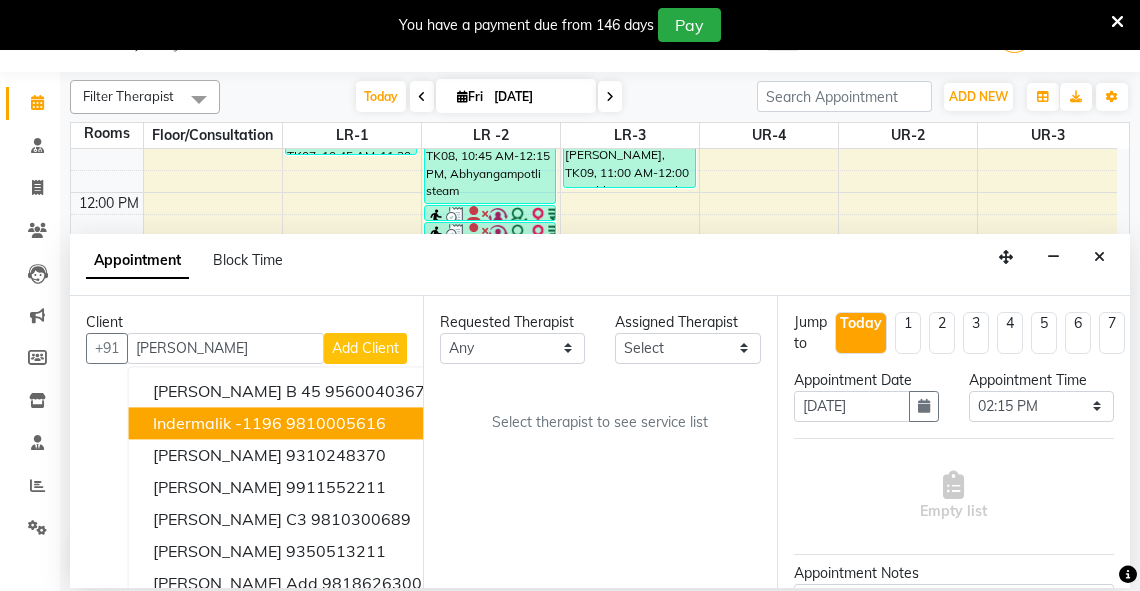 click on "indermalik -1196  9810005616" at bounding box center (289, 423) 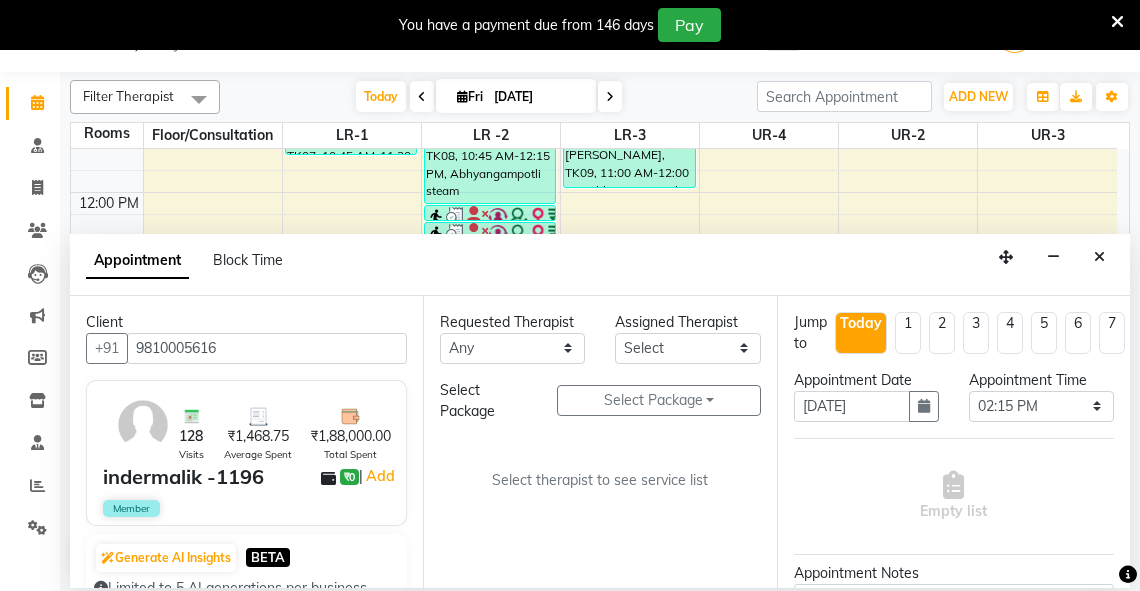 type on "9810005616" 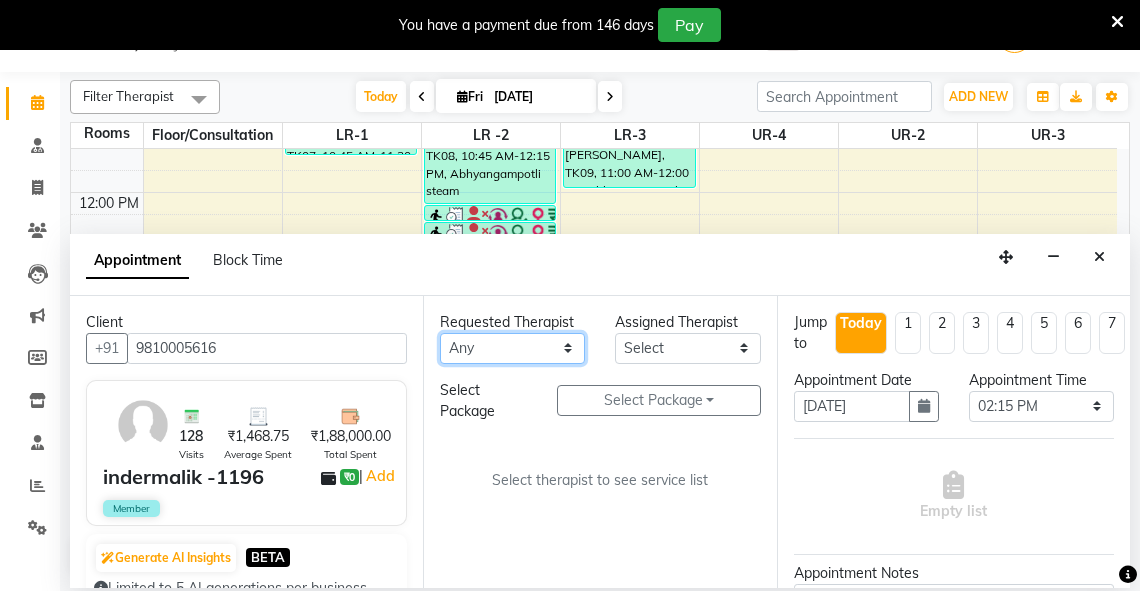 click on "Any [PERSON_NAME] V [PERSON_NAME] [PERSON_NAME] A K [PERSON_NAME] N [PERSON_NAME]  Dhaneesha [PERSON_NAME] K P [PERSON_NAME] [PERSON_NAME] [PERSON_NAME] [PERSON_NAME] [PERSON_NAME] a [PERSON_NAME] K M OTHER BRANCH Sardinia [PERSON_NAME] [PERSON_NAME] [PERSON_NAME] [PERSON_NAME]" at bounding box center (512, 348) 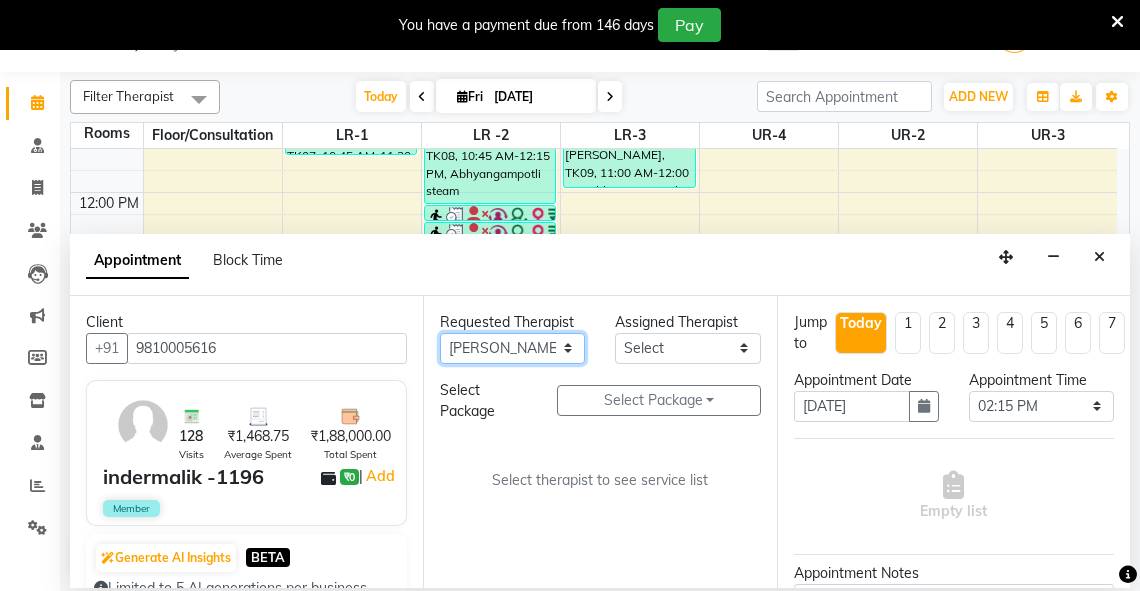click on "Any [PERSON_NAME] V [PERSON_NAME] [PERSON_NAME] A K [PERSON_NAME] N [PERSON_NAME]  Dhaneesha [PERSON_NAME] K P [PERSON_NAME] [PERSON_NAME] [PERSON_NAME] [PERSON_NAME] [PERSON_NAME] a [PERSON_NAME] K M OTHER BRANCH Sardinia [PERSON_NAME] [PERSON_NAME] [PERSON_NAME] [PERSON_NAME]" at bounding box center (512, 348) 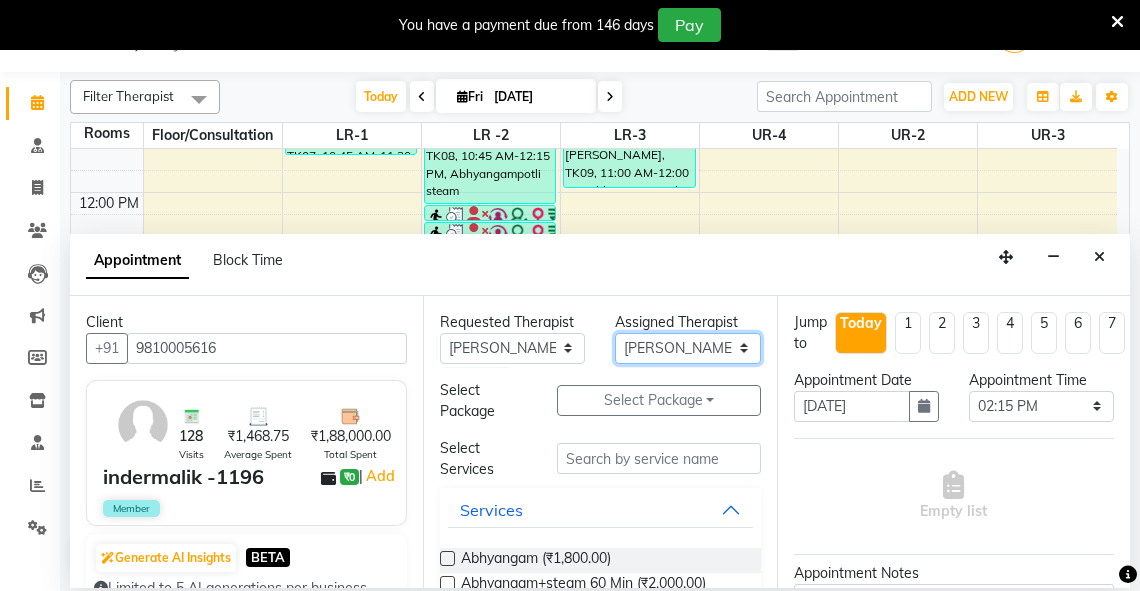 click on "Select [PERSON_NAME] V [PERSON_NAME] [PERSON_NAME] A K [PERSON_NAME] N [PERSON_NAME]  Dhaneesha [PERSON_NAME] K P [PERSON_NAME] [PERSON_NAME] [PERSON_NAME] [PERSON_NAME] [PERSON_NAME] a [PERSON_NAME] K M OTHER BRANCH Sardinia [PERSON_NAME] [PERSON_NAME] [PERSON_NAME] [PERSON_NAME]" at bounding box center [687, 348] 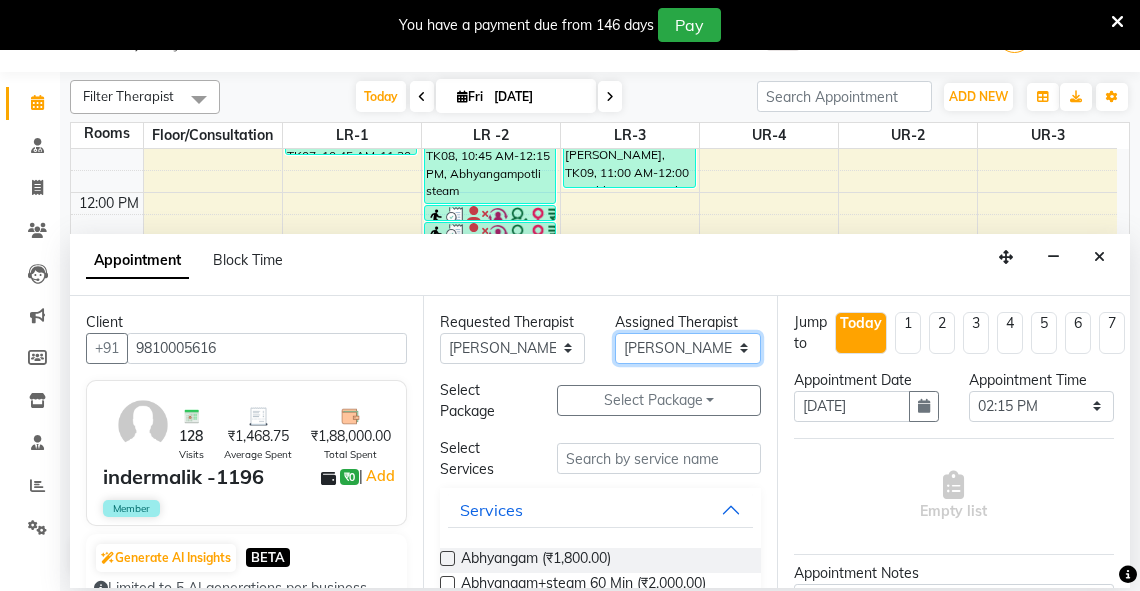 select on "39036" 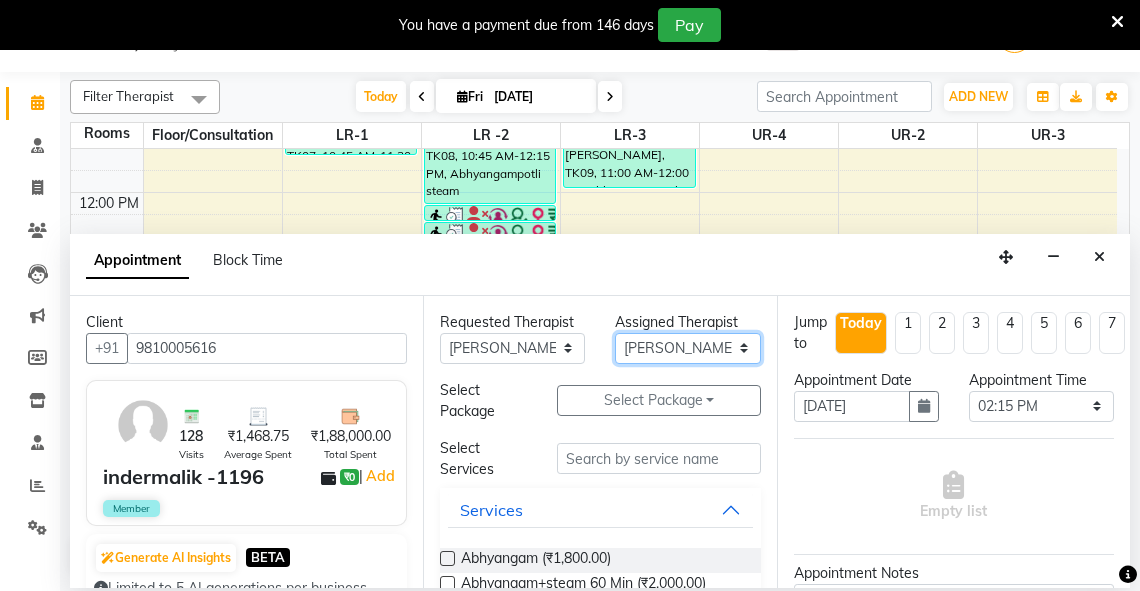 click on "Select [PERSON_NAME] V [PERSON_NAME] [PERSON_NAME] A K [PERSON_NAME] N [PERSON_NAME]  Dhaneesha [PERSON_NAME] K P [PERSON_NAME] [PERSON_NAME] [PERSON_NAME] [PERSON_NAME] [PERSON_NAME] a [PERSON_NAME] K M OTHER BRANCH Sardinia [PERSON_NAME] [PERSON_NAME] [PERSON_NAME] [PERSON_NAME]" at bounding box center (687, 348) 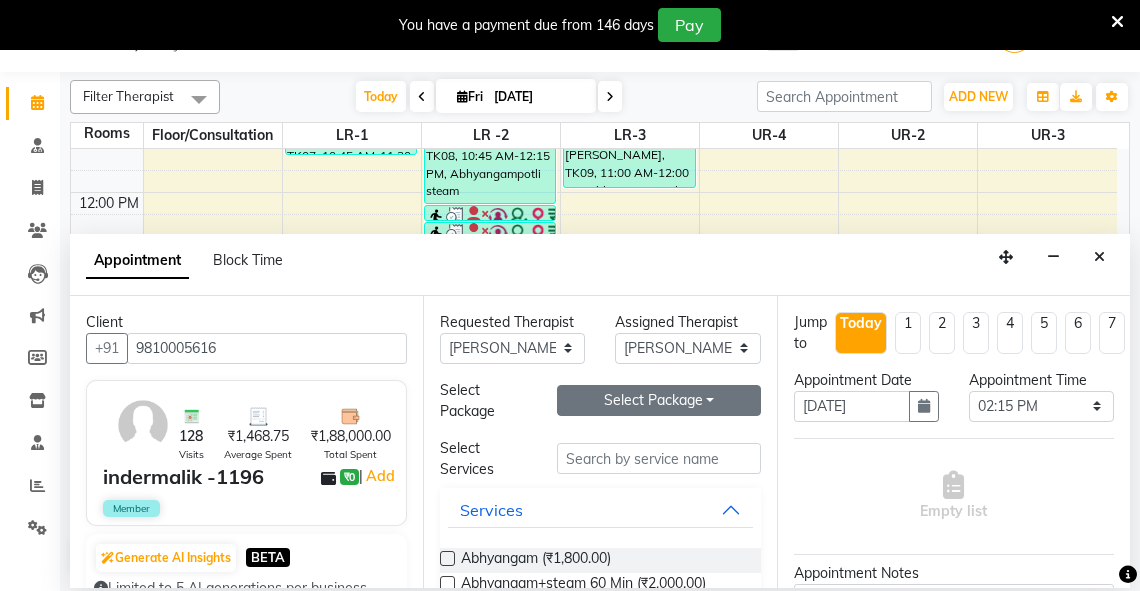click on "Select Package  Toggle Dropdown" at bounding box center (659, 400) 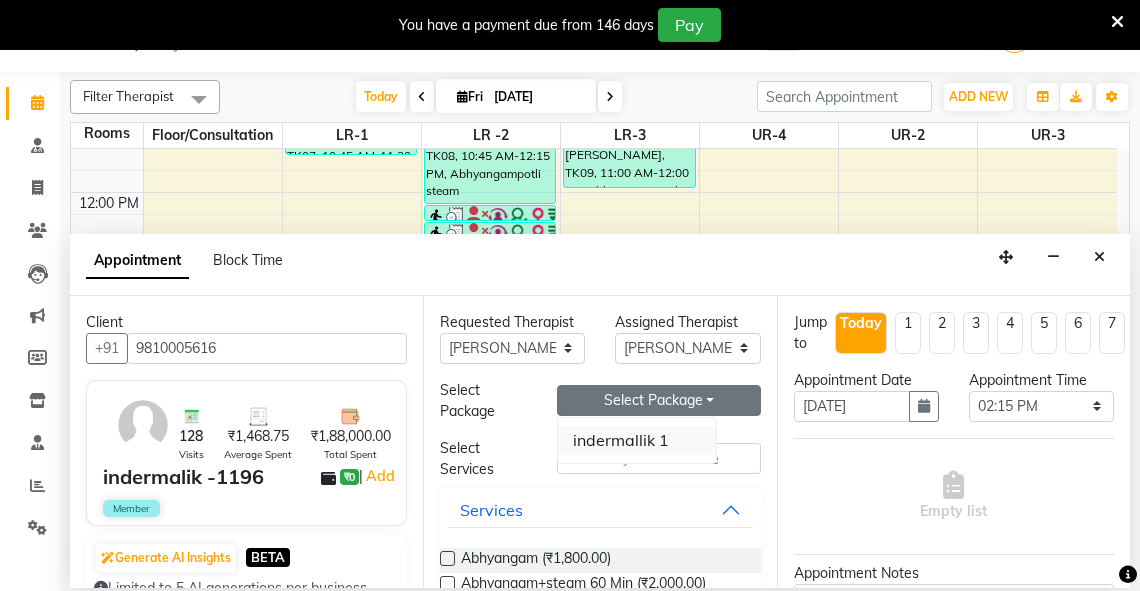 click on "indermallik 1" at bounding box center [637, 440] 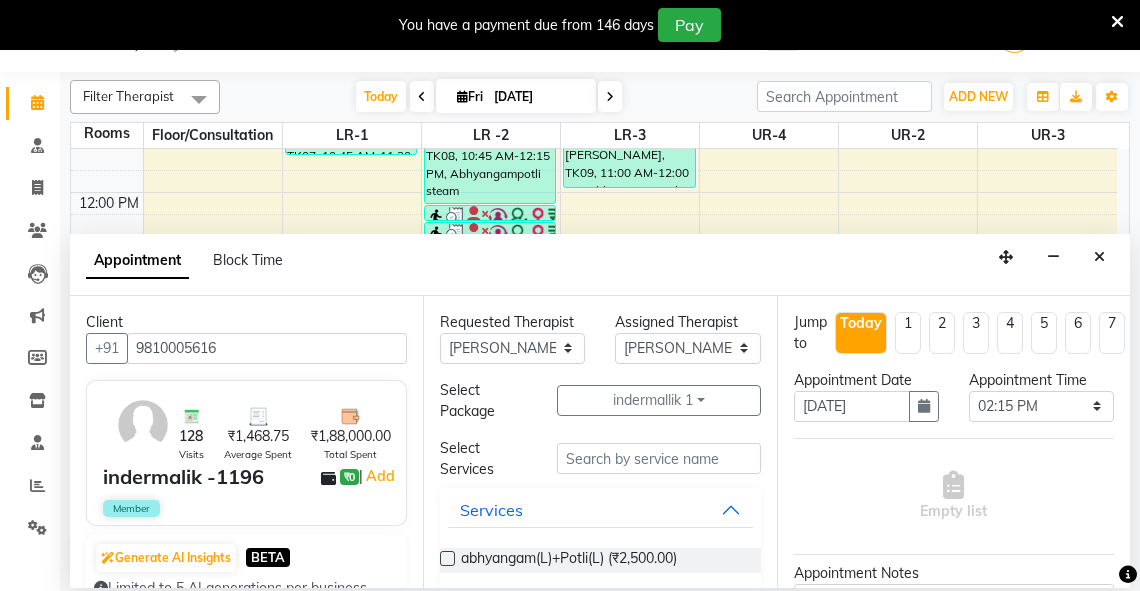 click at bounding box center (447, 558) 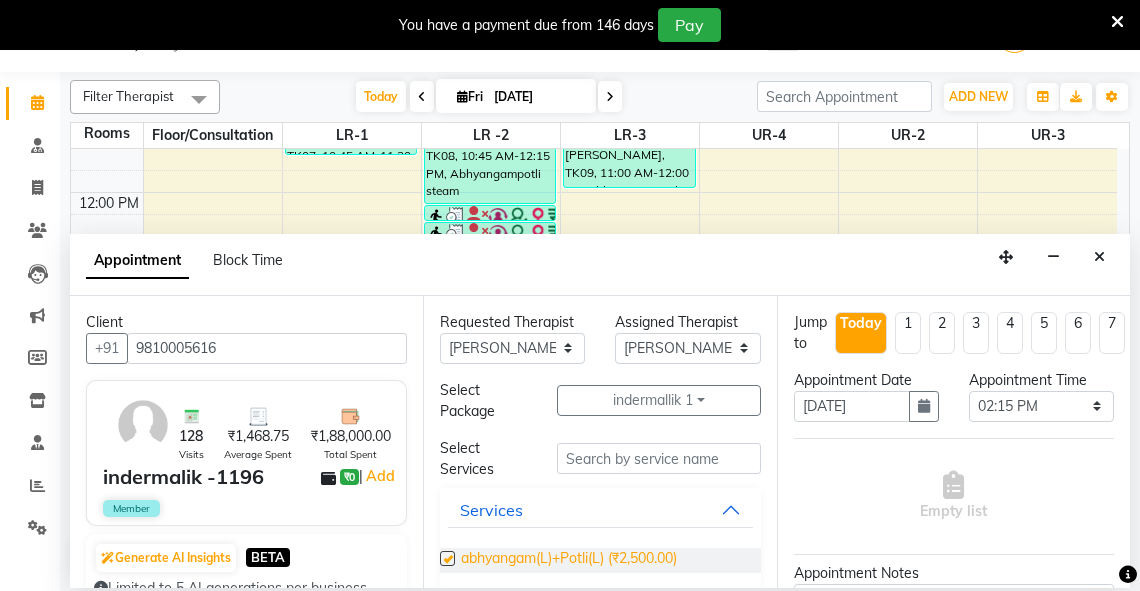 select on "2610" 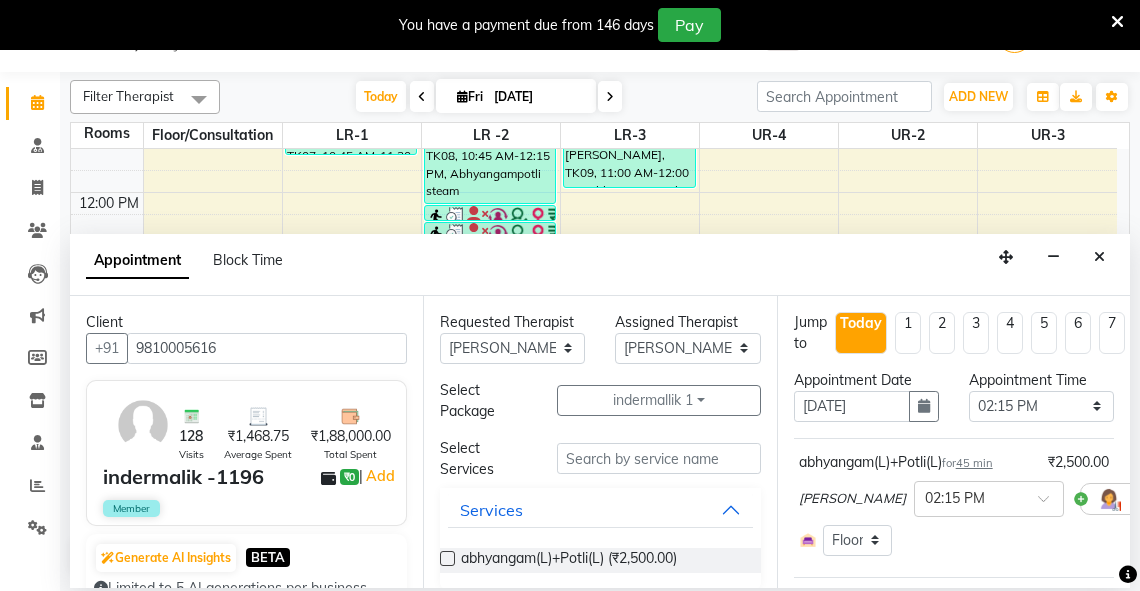 checkbox on "false" 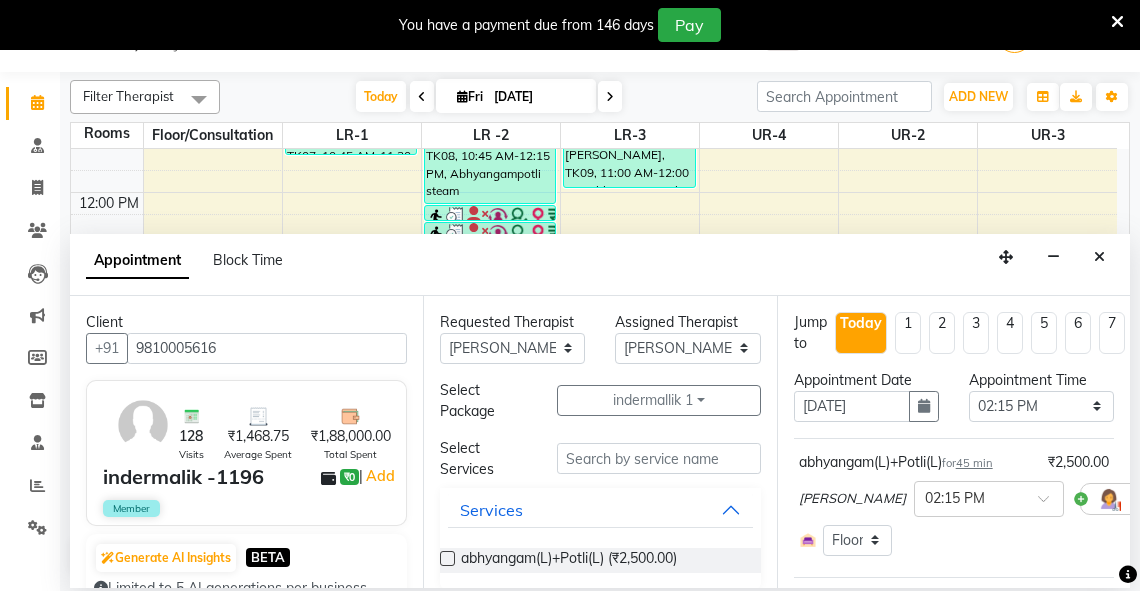 scroll, scrollTop: 316, scrollLeft: 0, axis: vertical 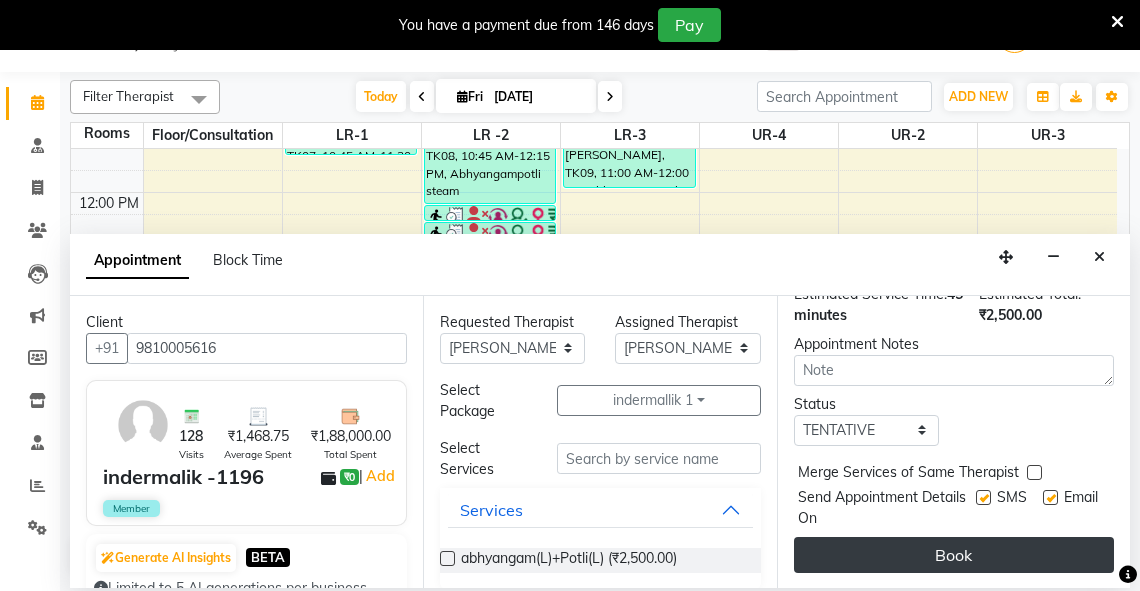 click on "Book" at bounding box center (954, 555) 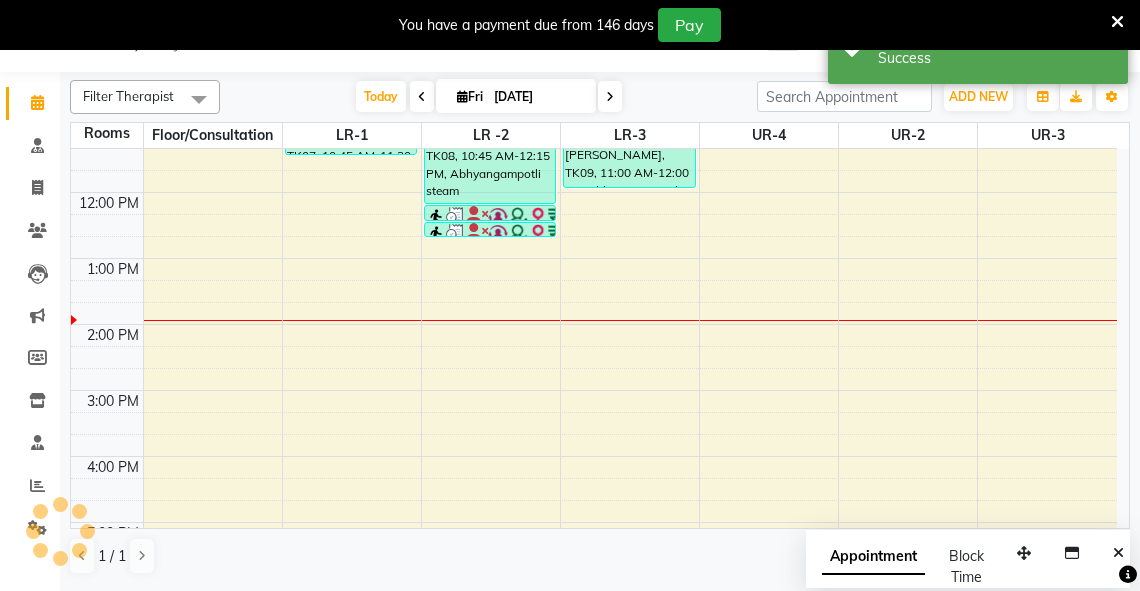 scroll, scrollTop: 0, scrollLeft: 0, axis: both 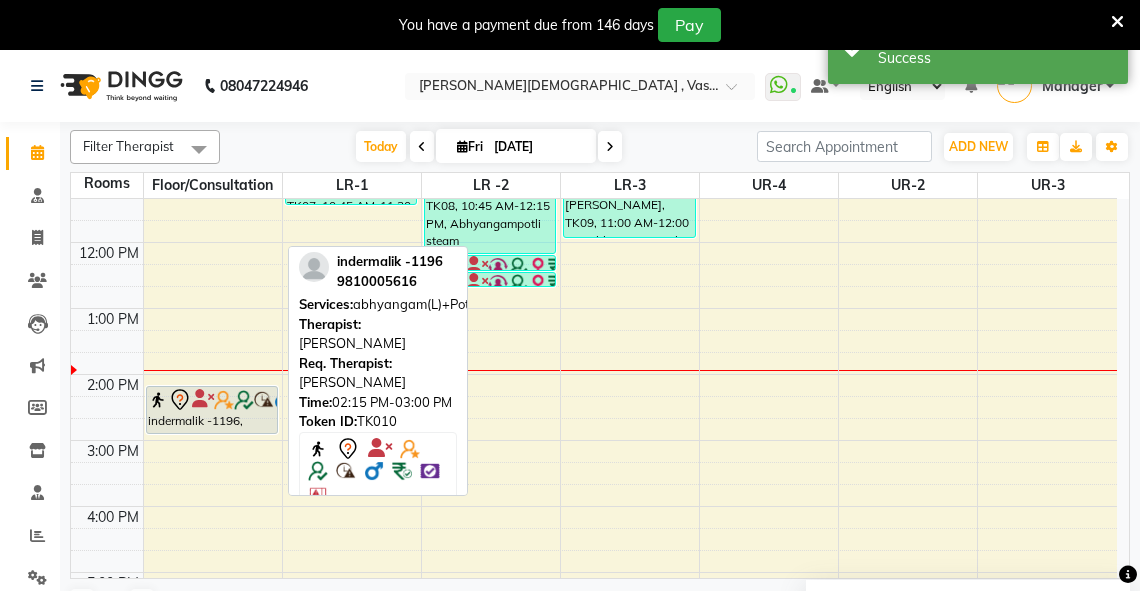 click on "indermalik -1196, TK10, 02:15 PM-03:00 PM,  abhyangam(L)+Potli(L)" at bounding box center [212, 410] 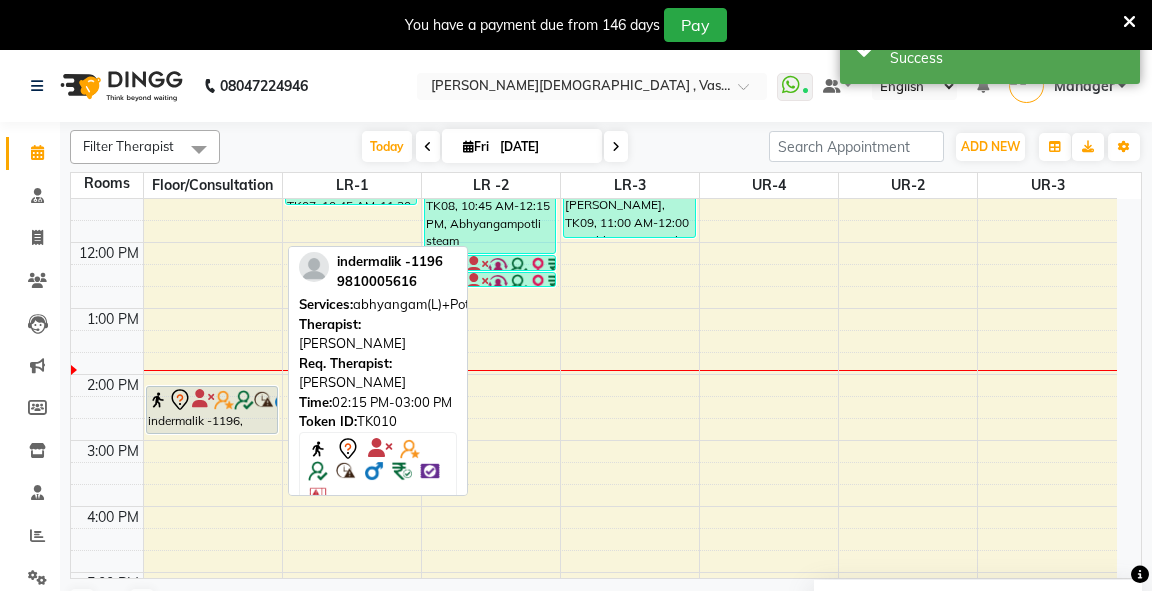 select on "7" 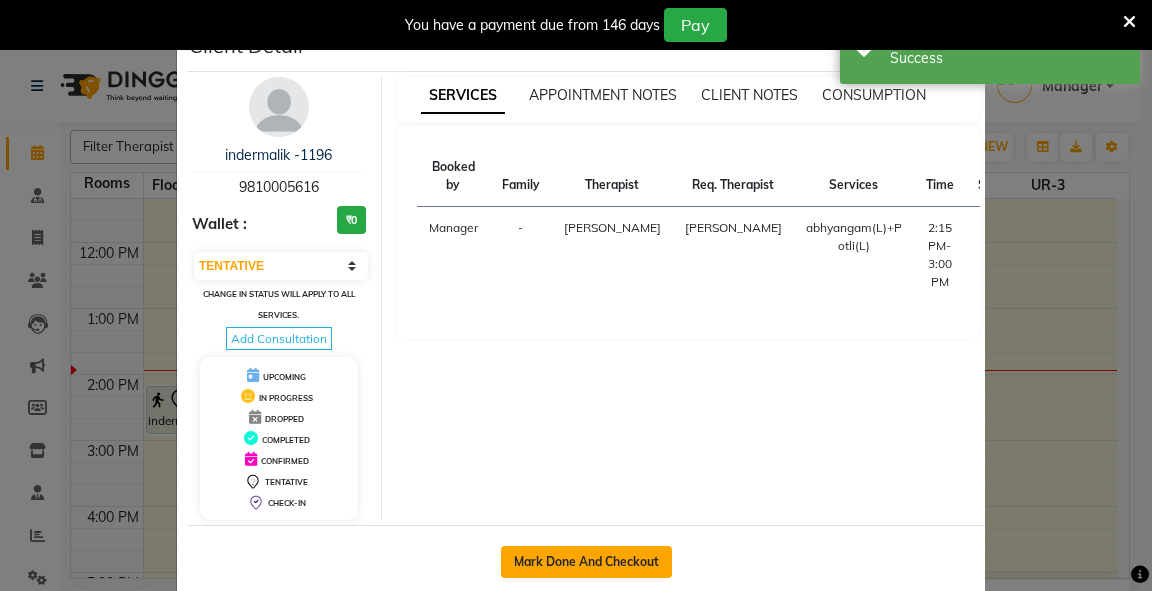 click on "Mark Done And Checkout" 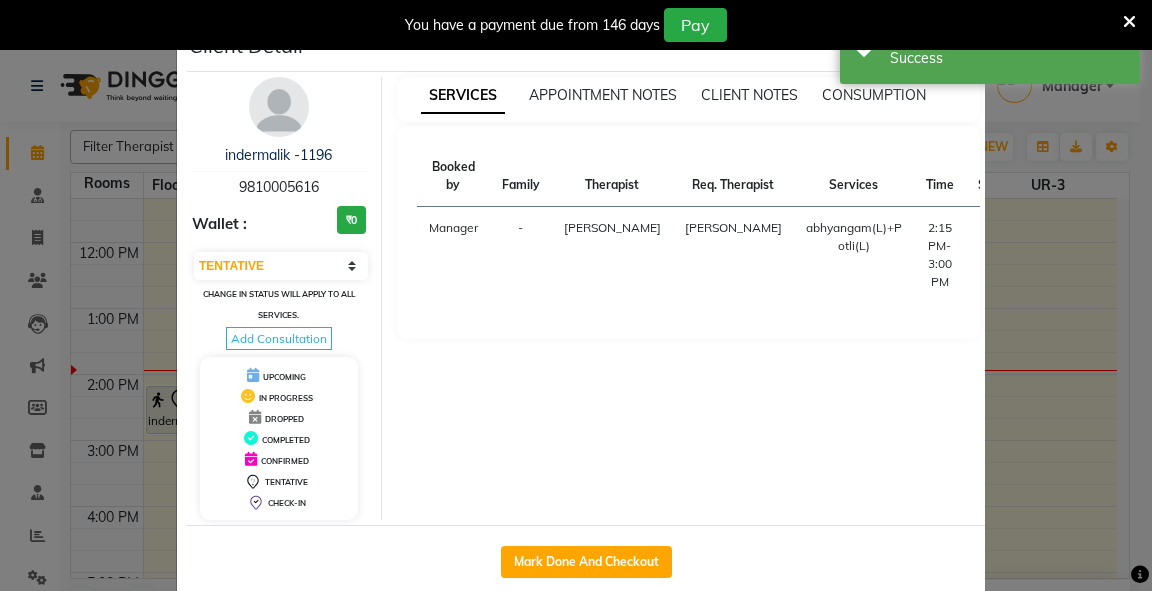 select on "service" 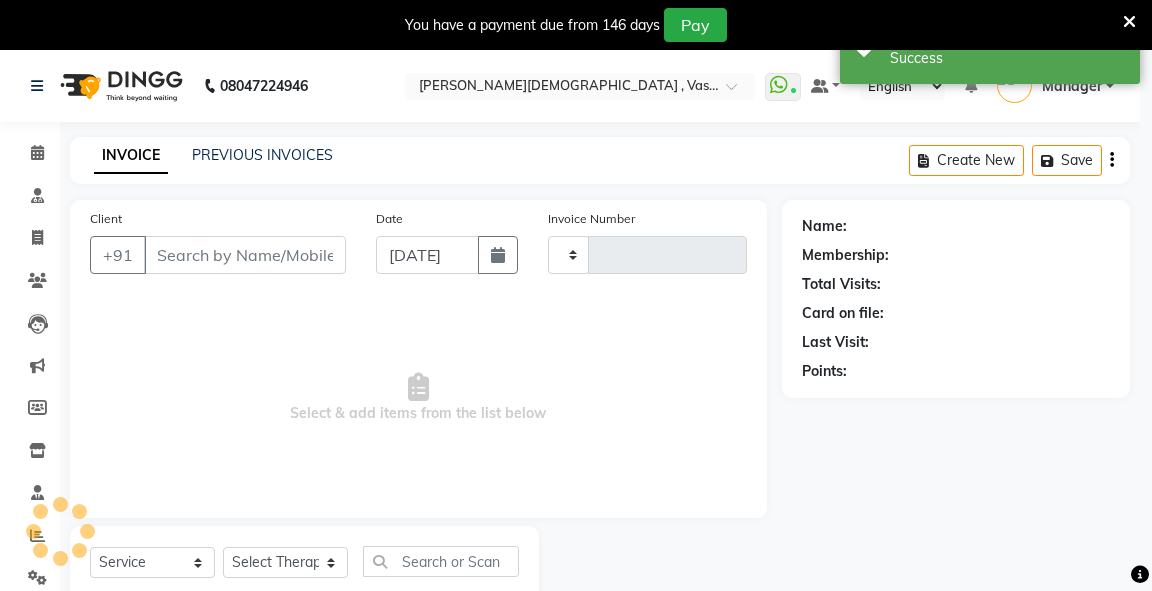 type on "1844" 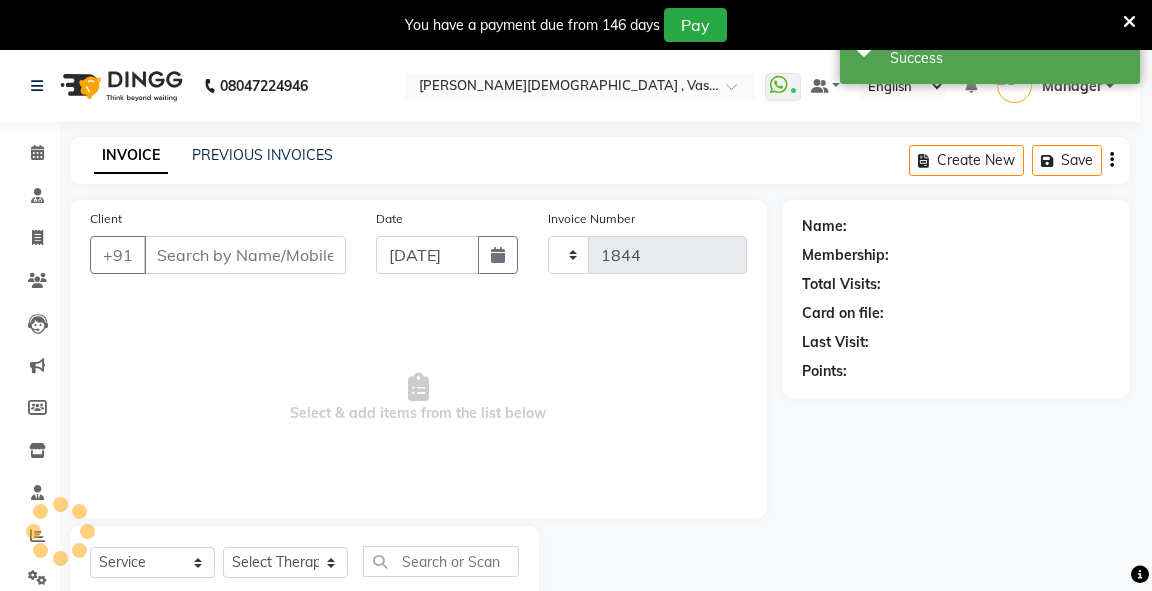 select on "5571" 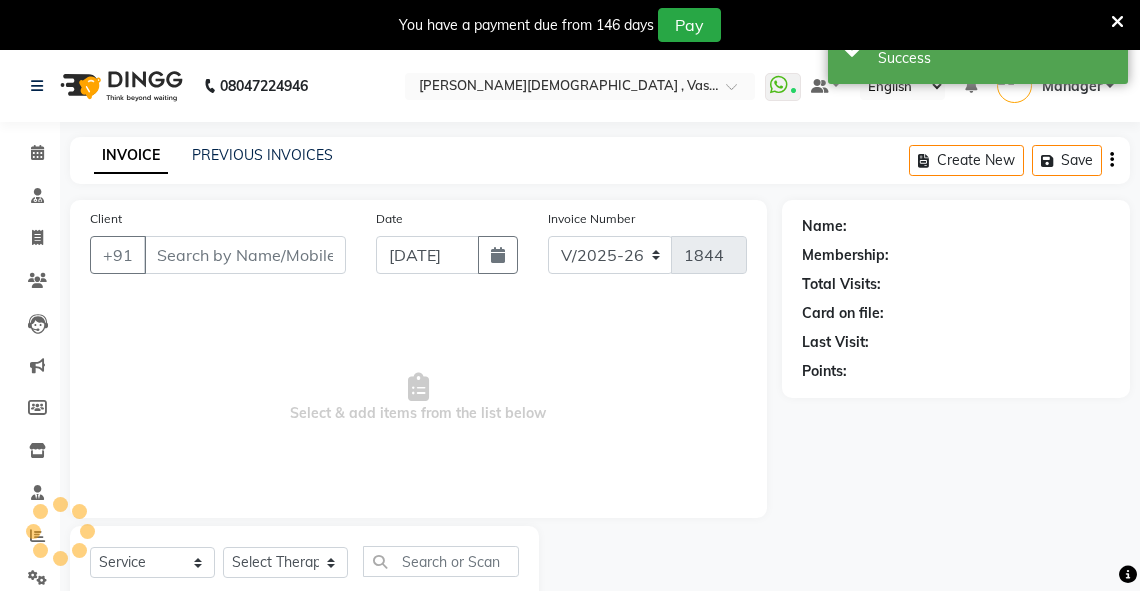 type on "9810005616" 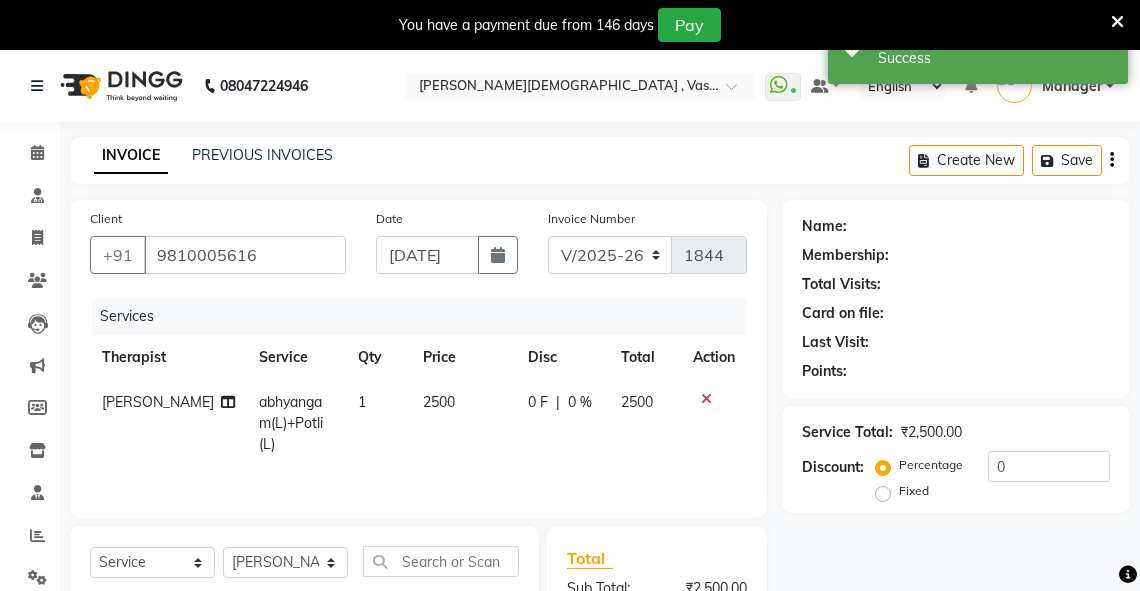 select on "1: Object" 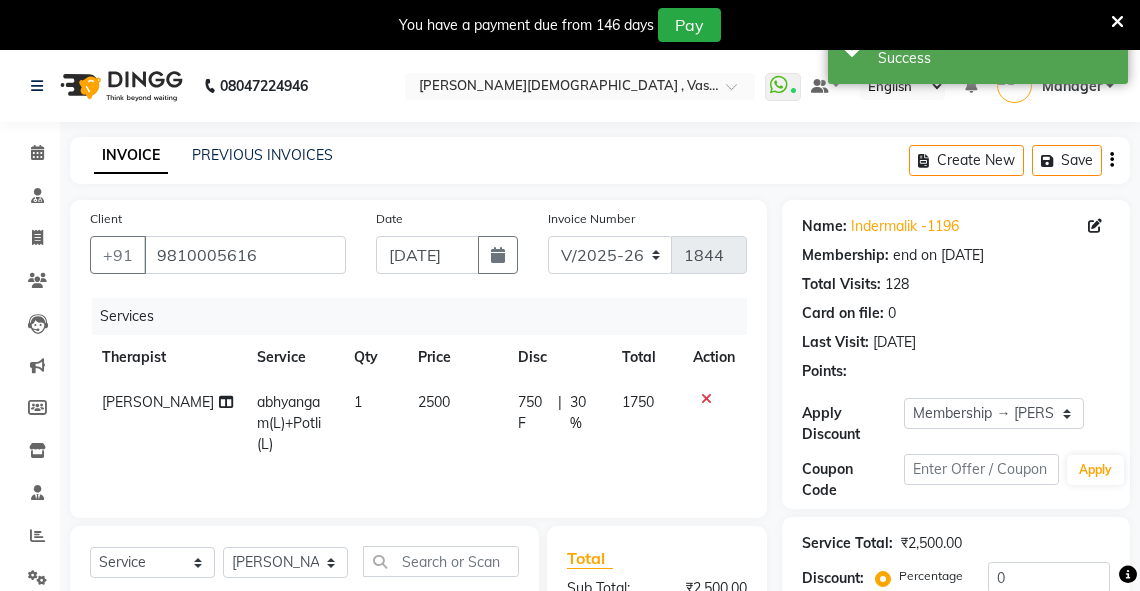 type on "30" 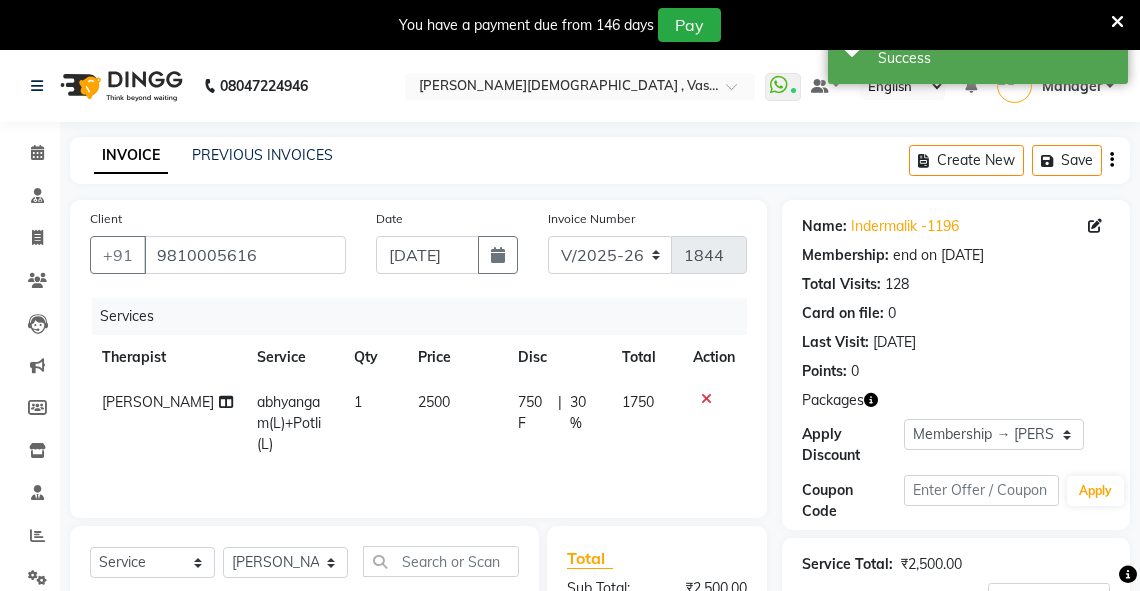 scroll, scrollTop: 328, scrollLeft: 0, axis: vertical 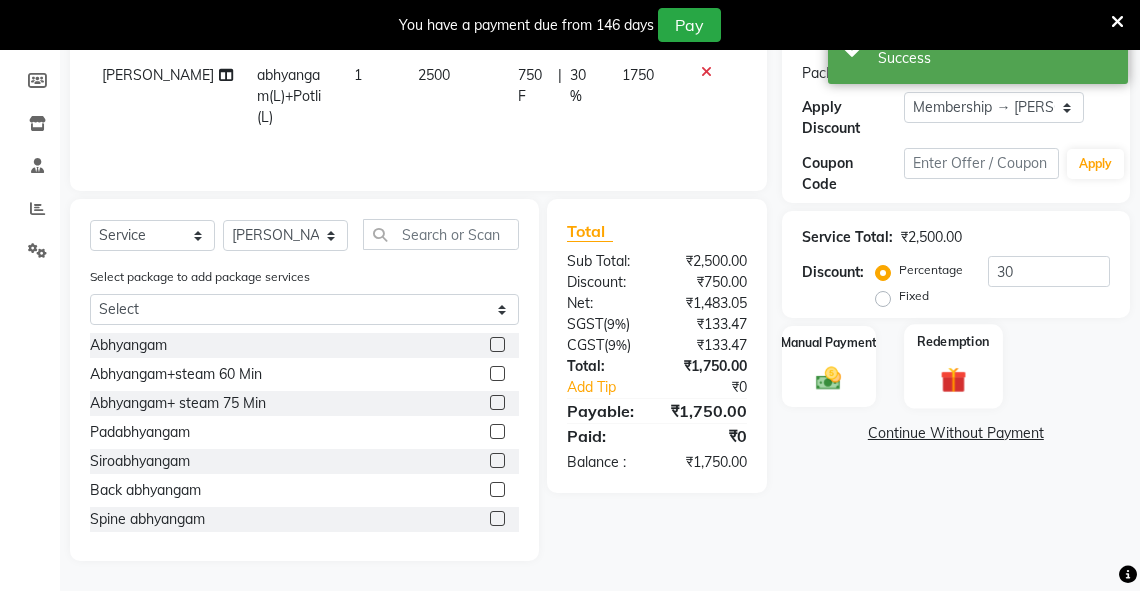 click 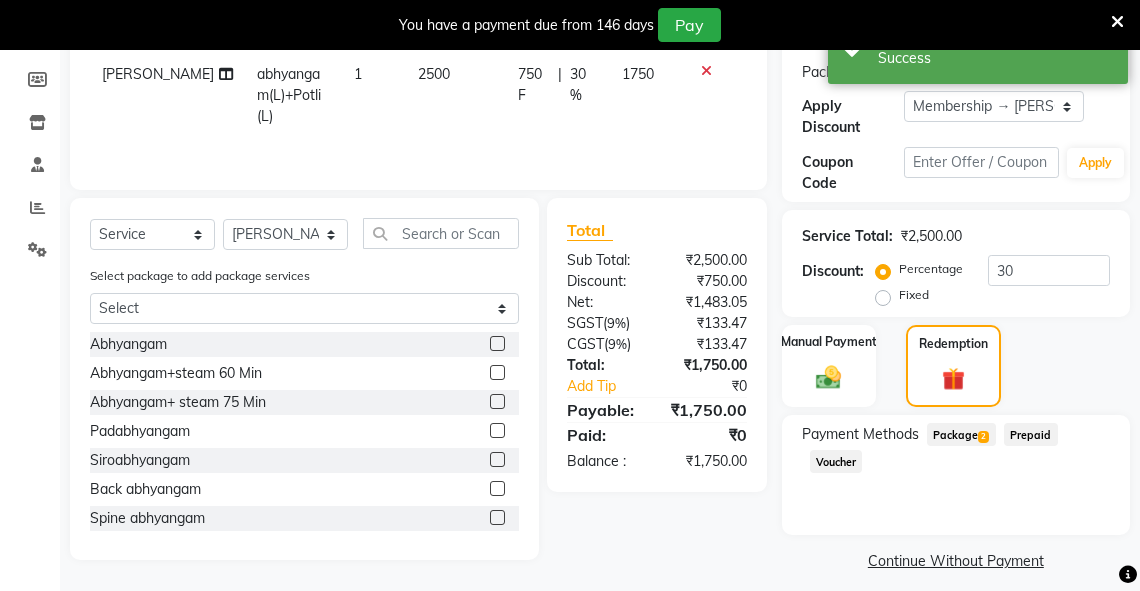 click on "Package  2" 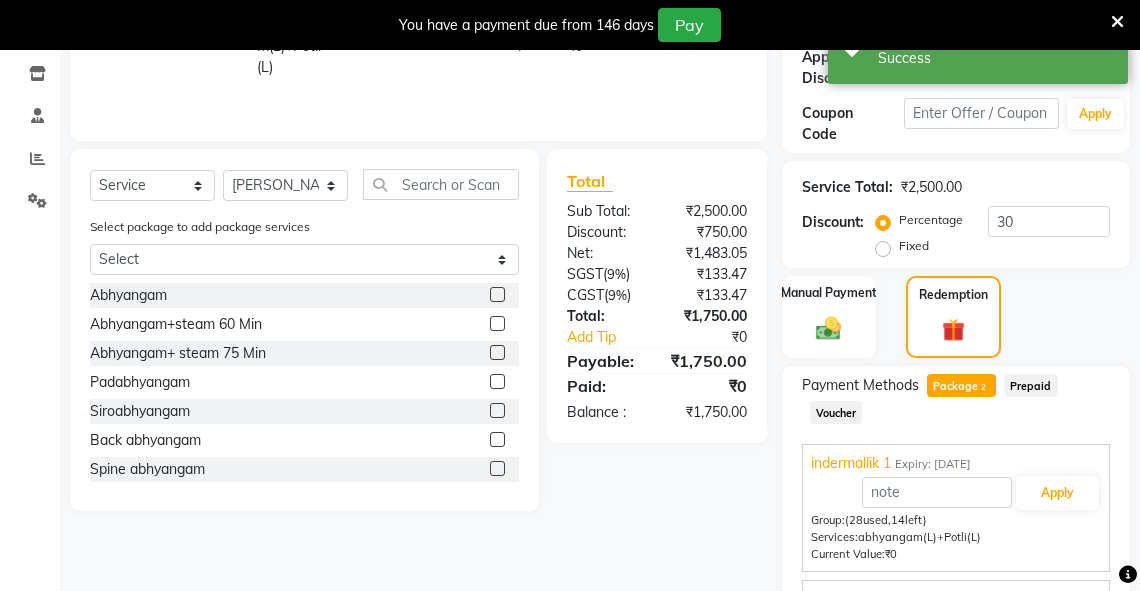 scroll, scrollTop: 454, scrollLeft: 0, axis: vertical 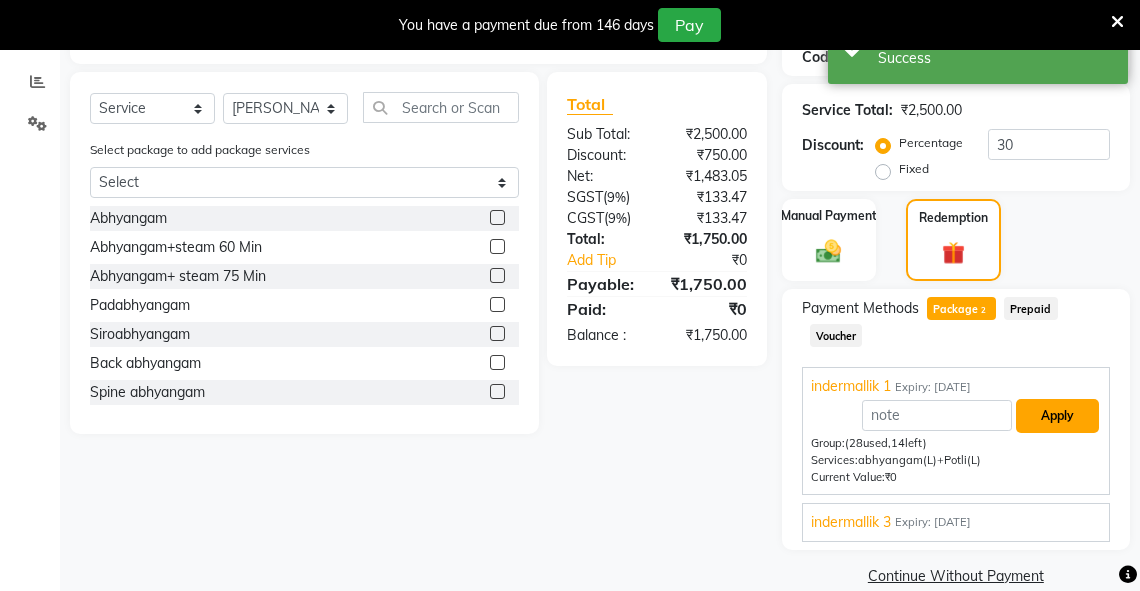click on "Apply" at bounding box center [1057, 416] 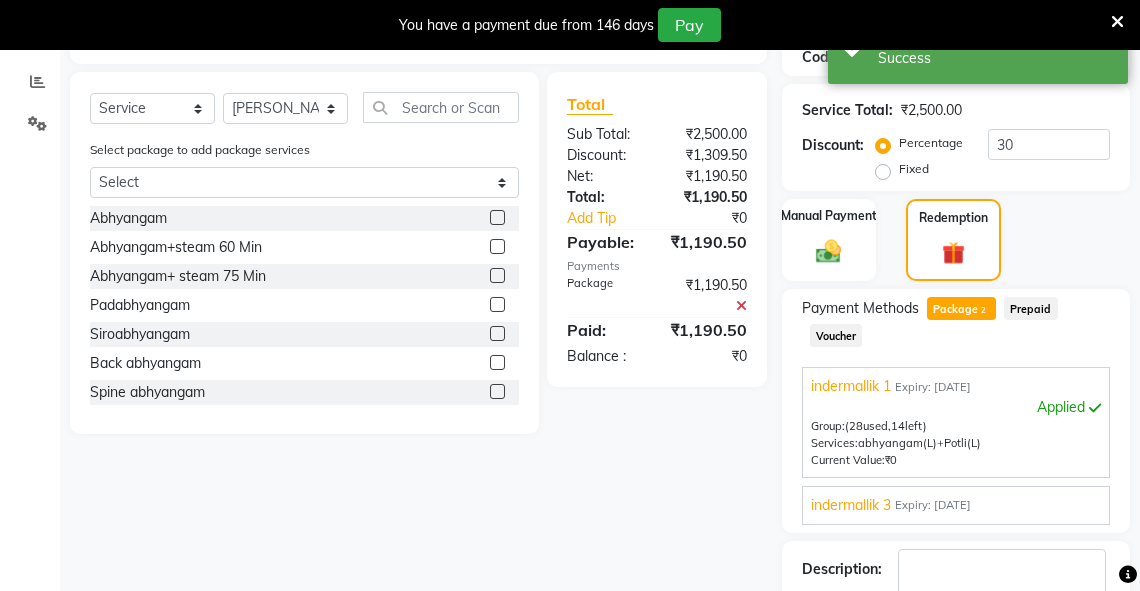 scroll, scrollTop: 578, scrollLeft: 0, axis: vertical 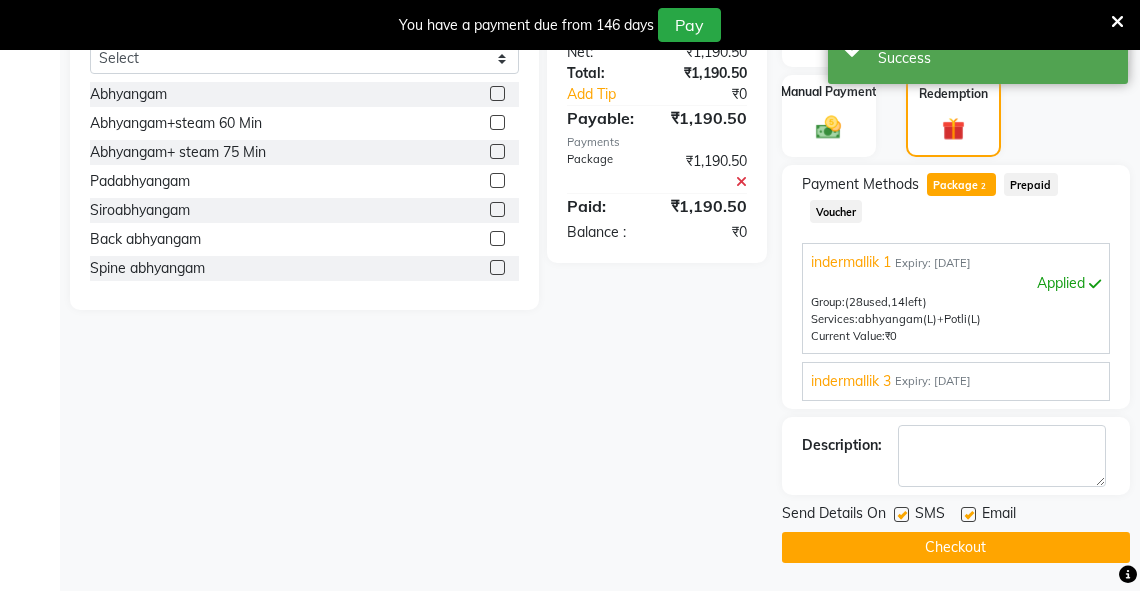 click on "Checkout" 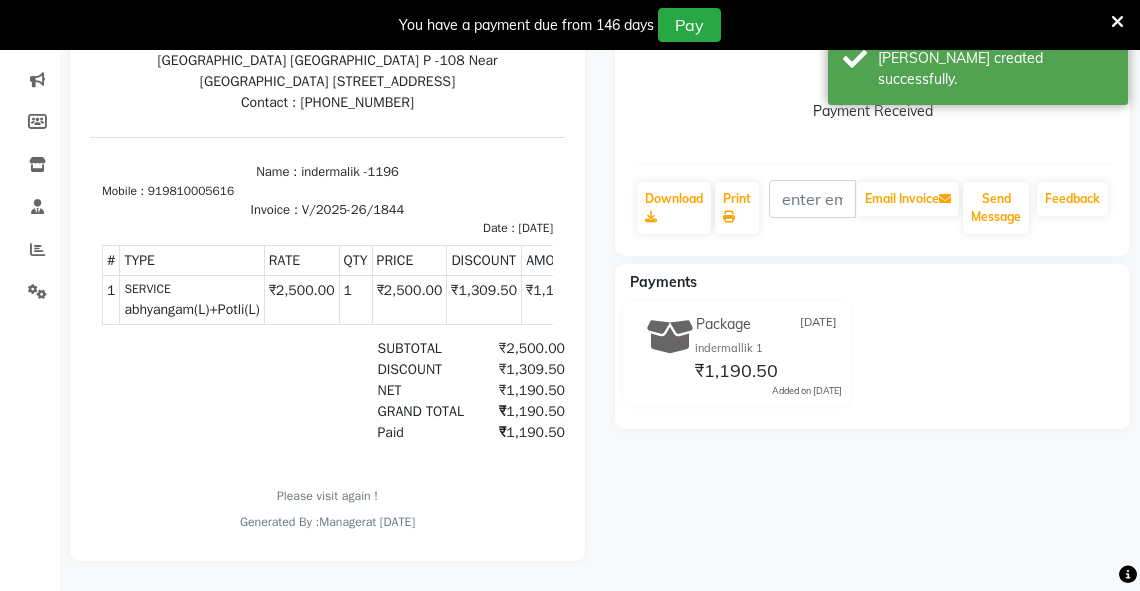 scroll, scrollTop: 0, scrollLeft: 0, axis: both 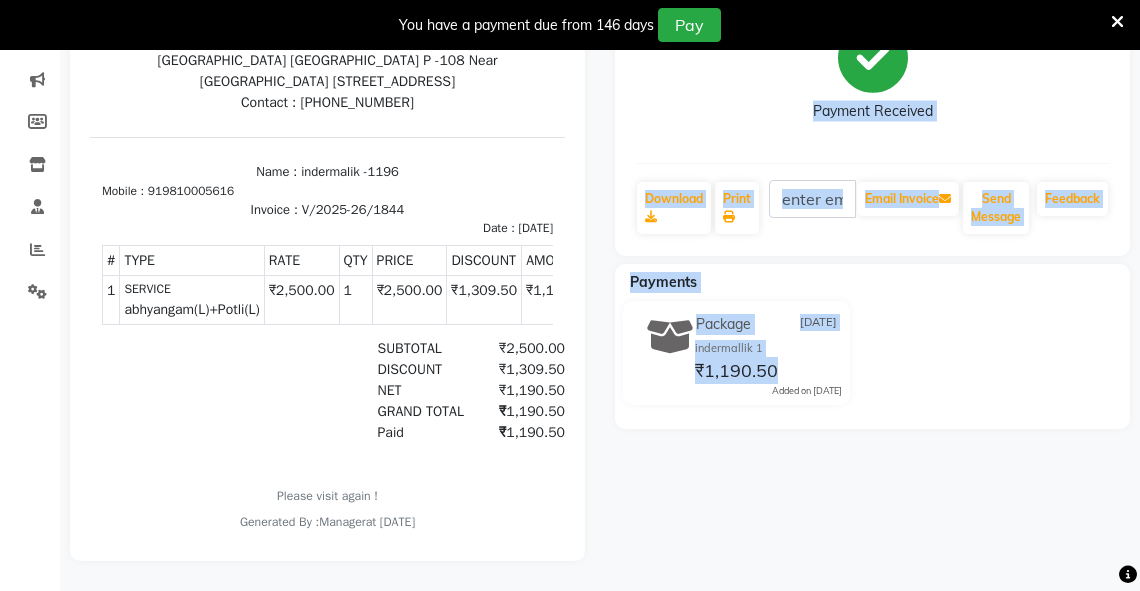 drag, startPoint x: 1137, startPoint y: 346, endPoint x: 1144, endPoint y: 181, distance: 165.14842 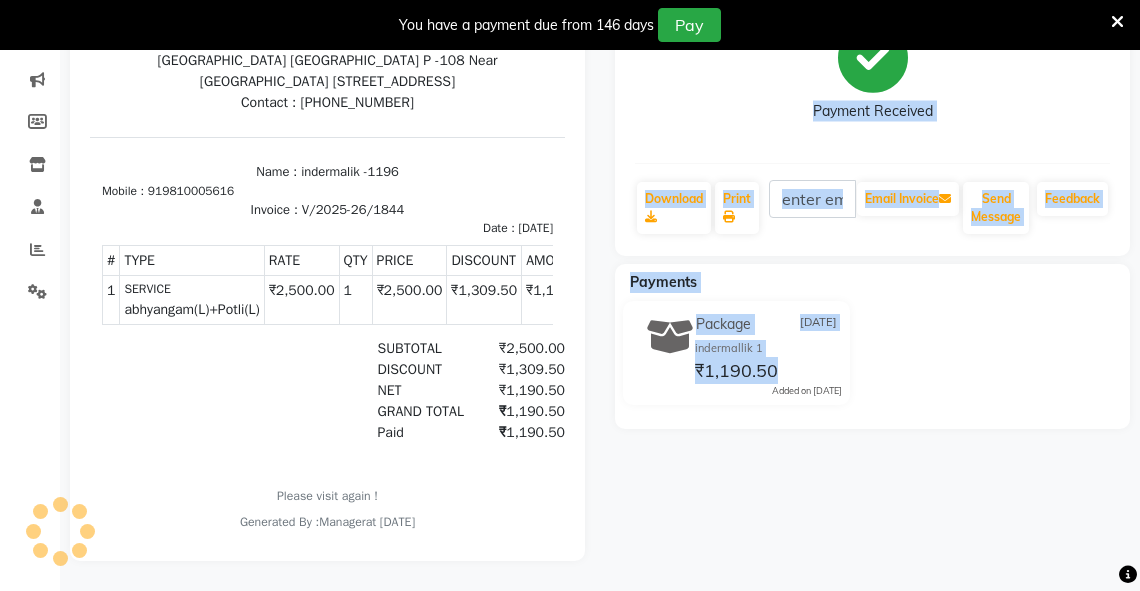 scroll, scrollTop: 0, scrollLeft: 0, axis: both 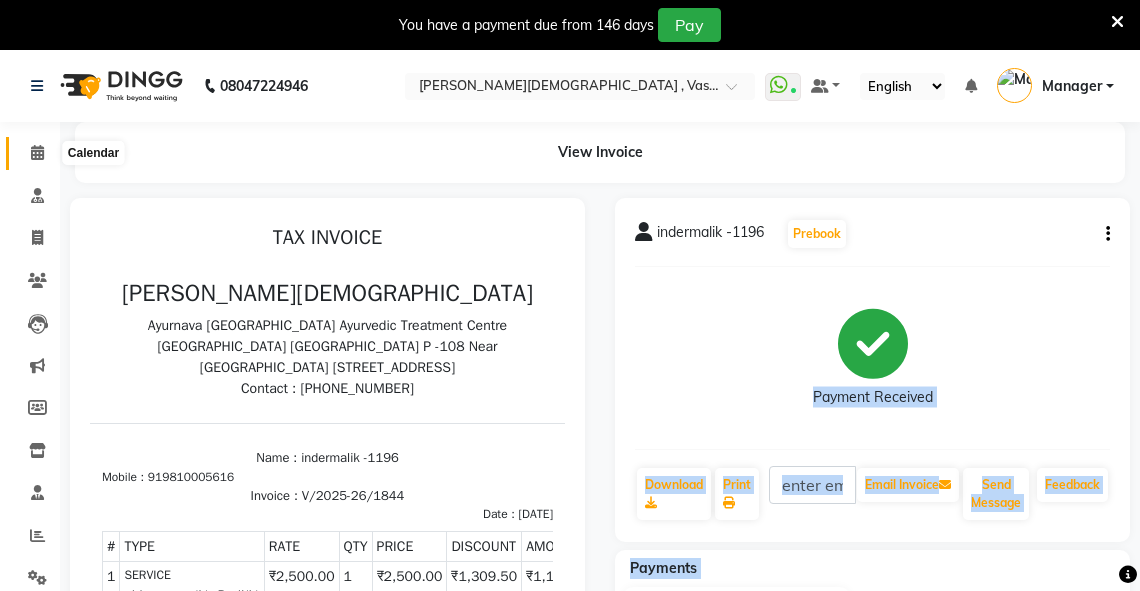 click 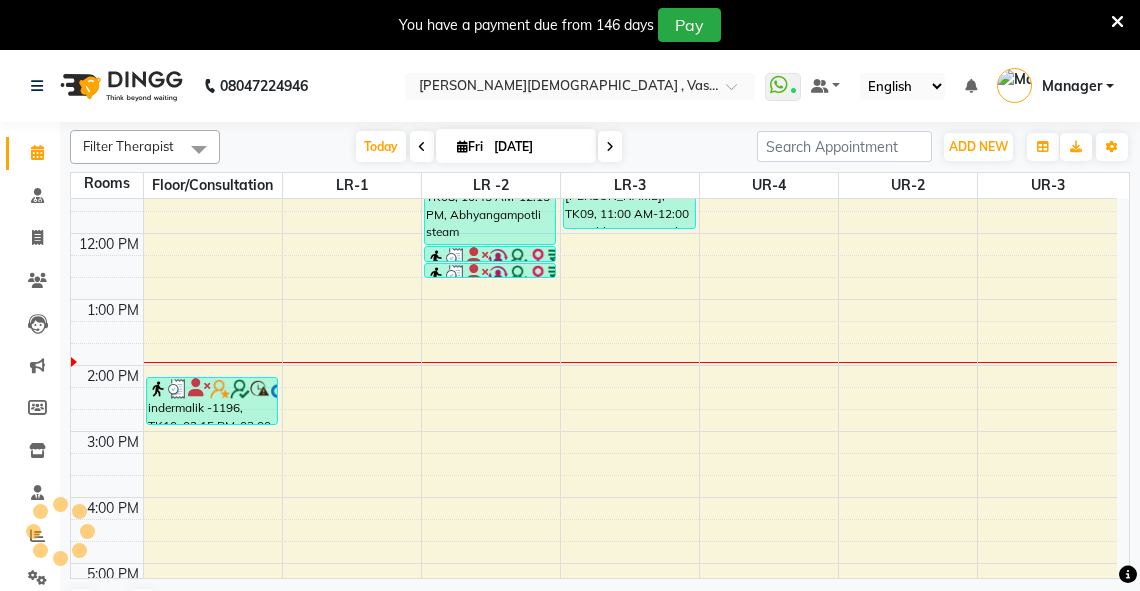 scroll, scrollTop: 0, scrollLeft: 0, axis: both 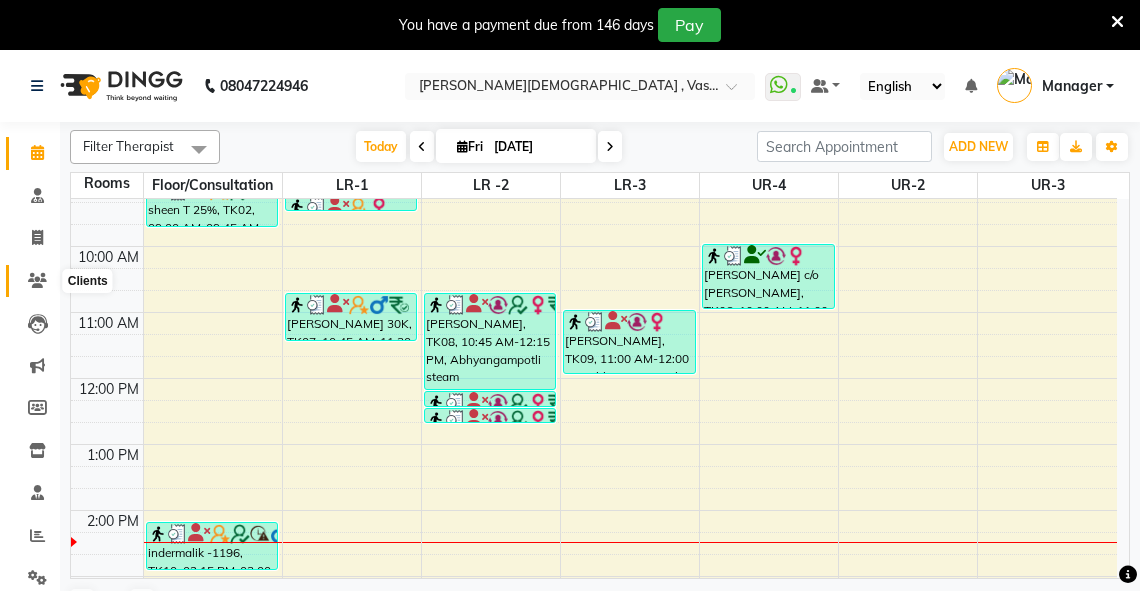 click 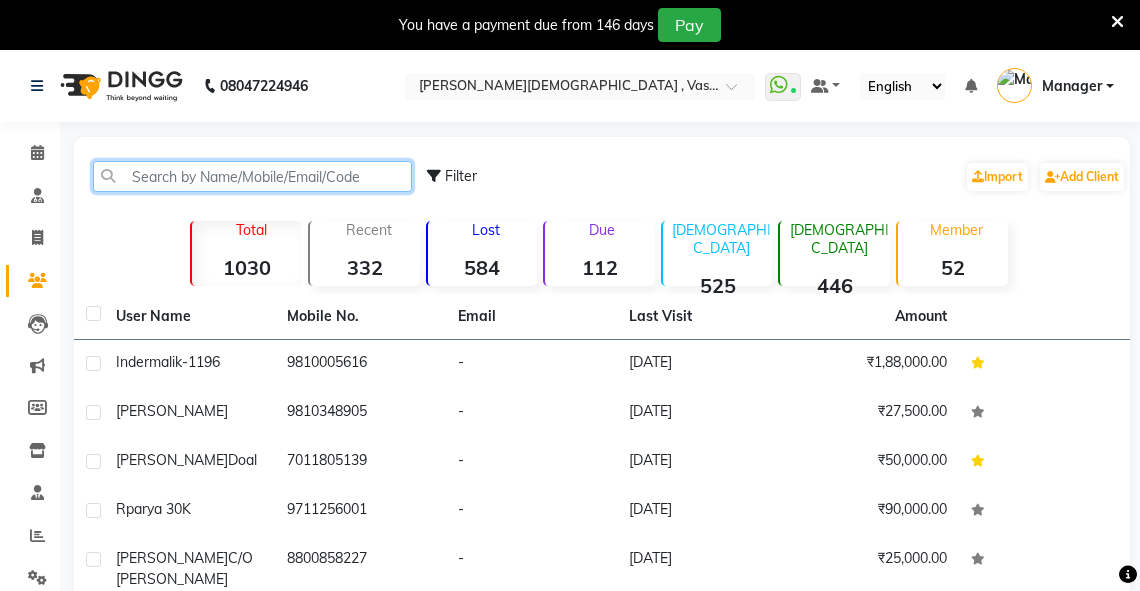 click 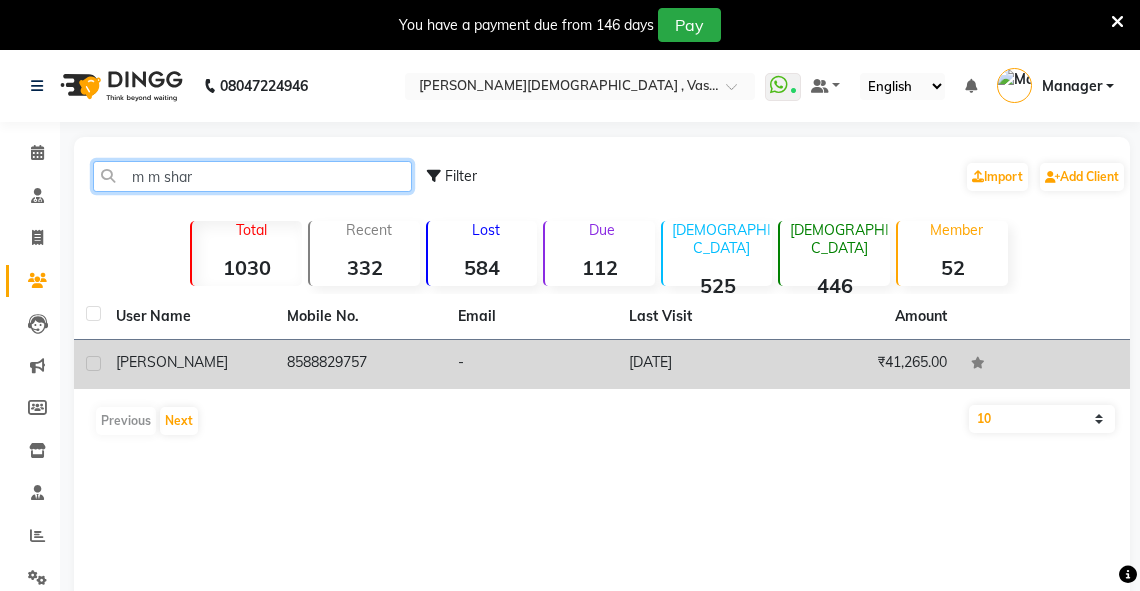 type on "m m shar" 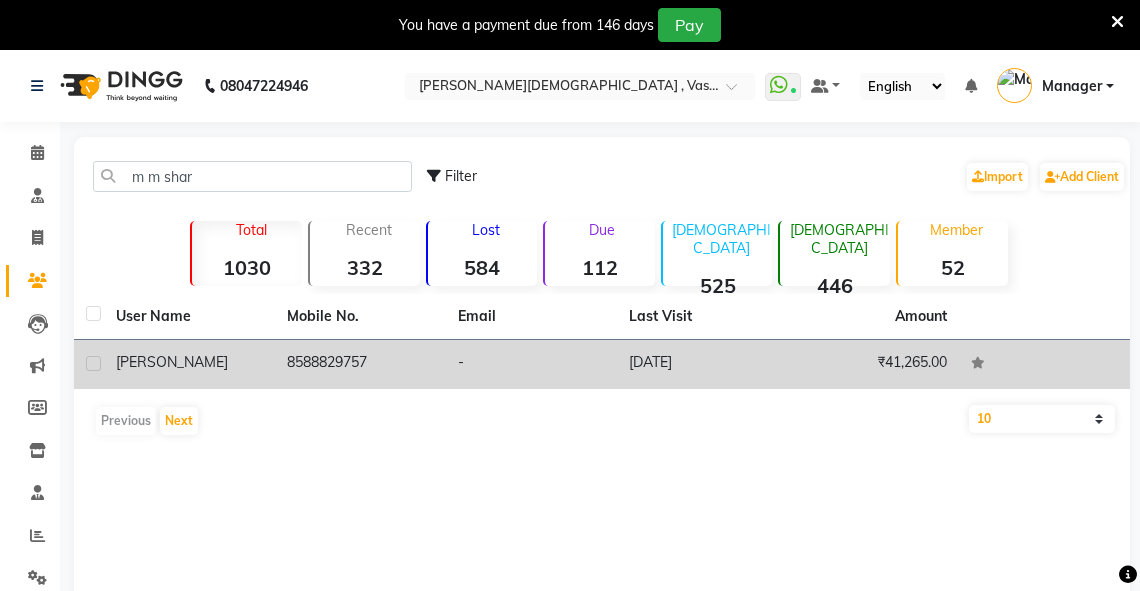 click on "[PERSON_NAME]" 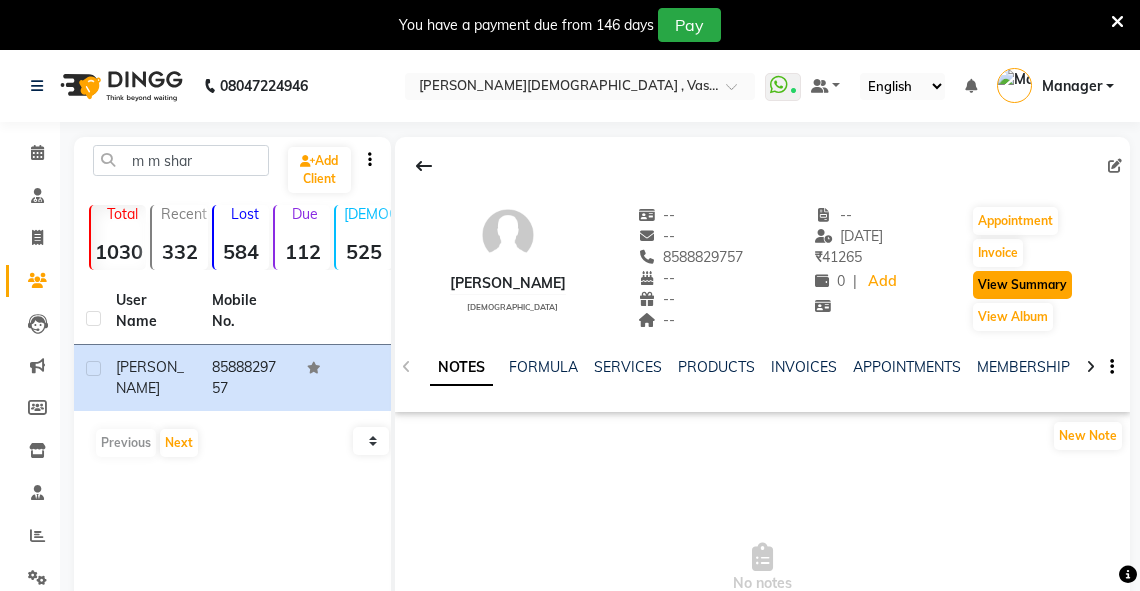 click on "View Summary" 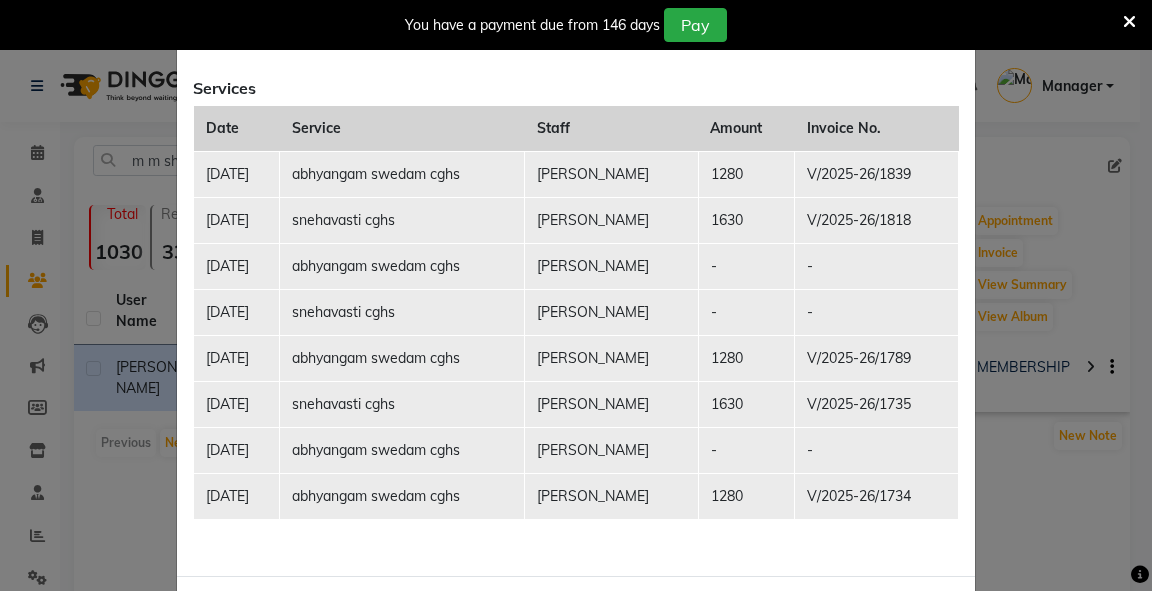 scroll, scrollTop: 835, scrollLeft: 0, axis: vertical 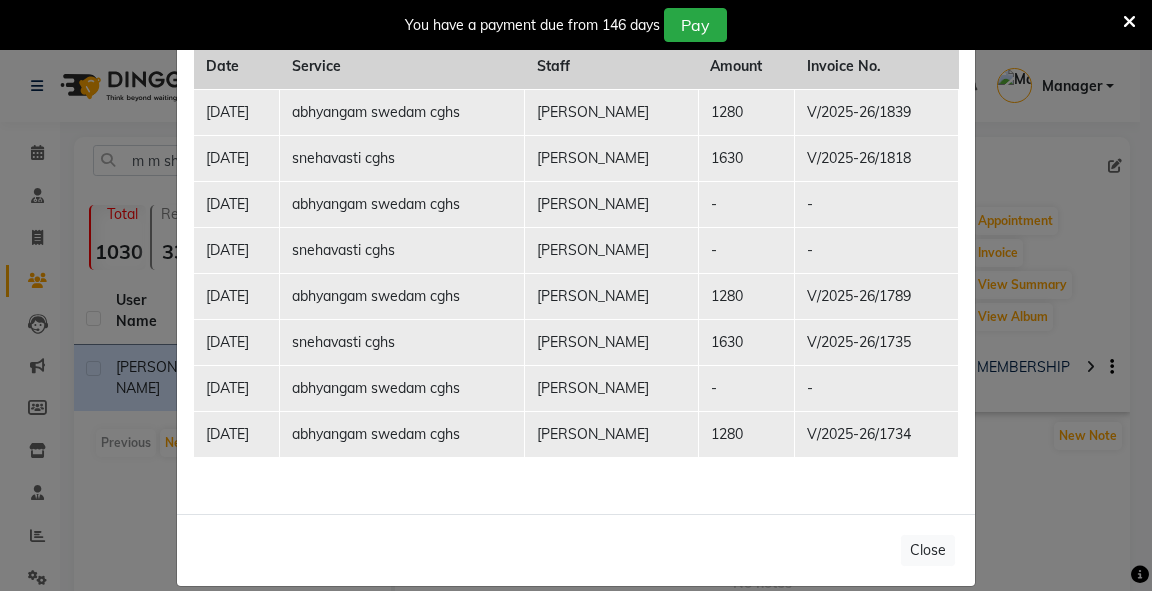 click at bounding box center (1129, 22) 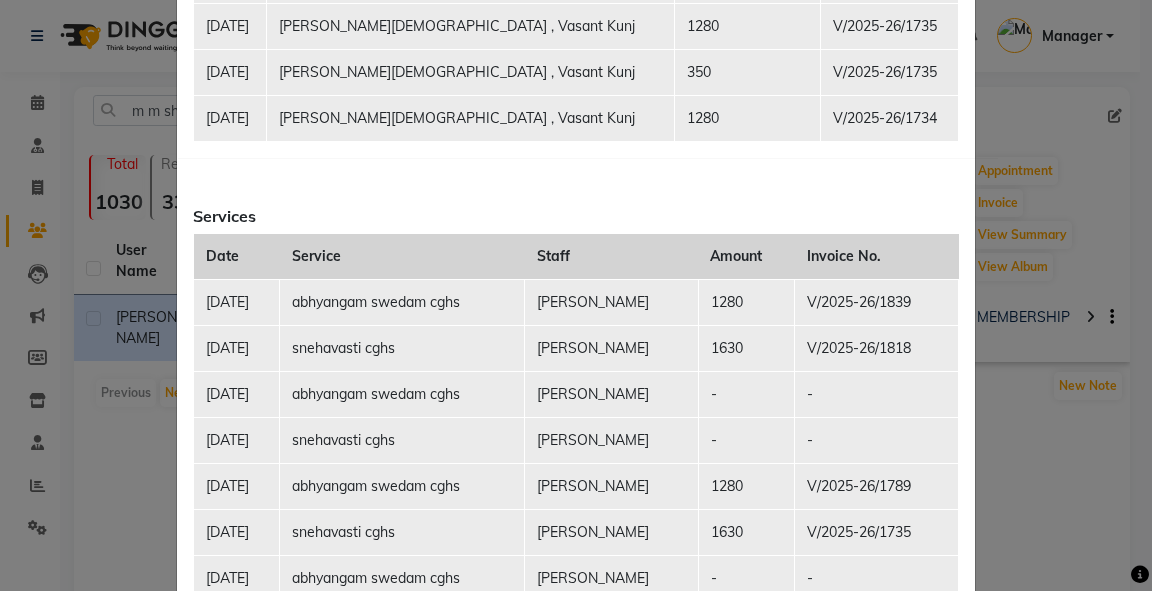 scroll, scrollTop: 228, scrollLeft: 0, axis: vertical 